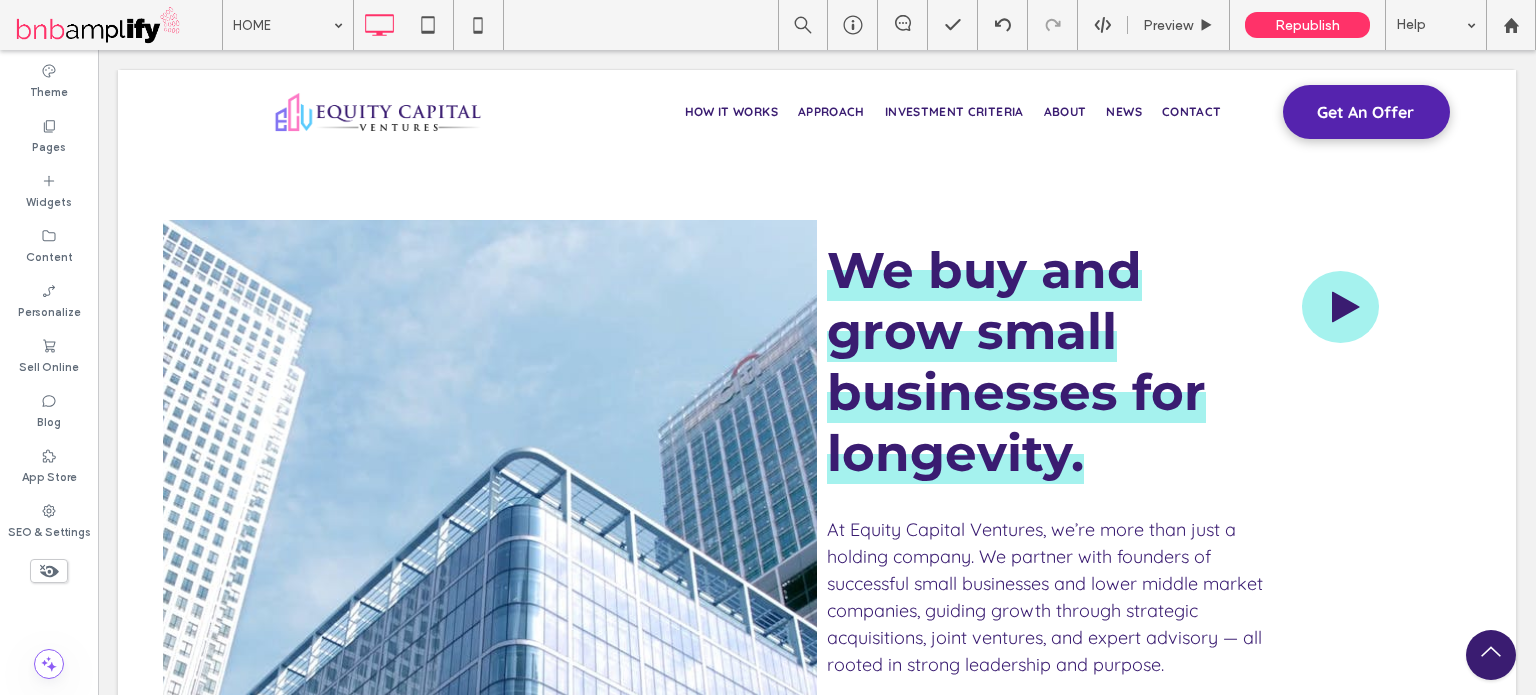 scroll, scrollTop: 4331, scrollLeft: 0, axis: vertical 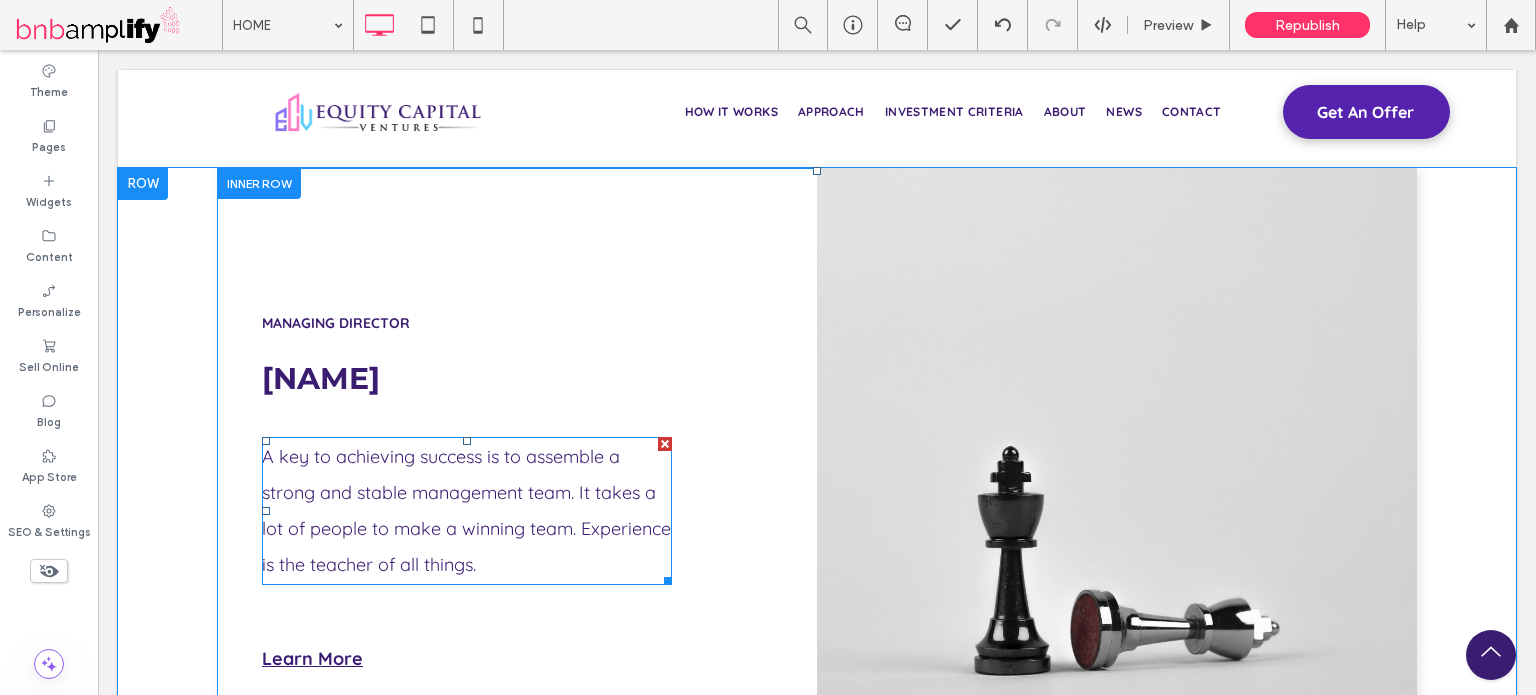 click on "A key to achieving success is to assemble a strong and stable management team. It takes a lot of people to make a winning team. Experience is the teacher of all things." at bounding box center [466, 510] 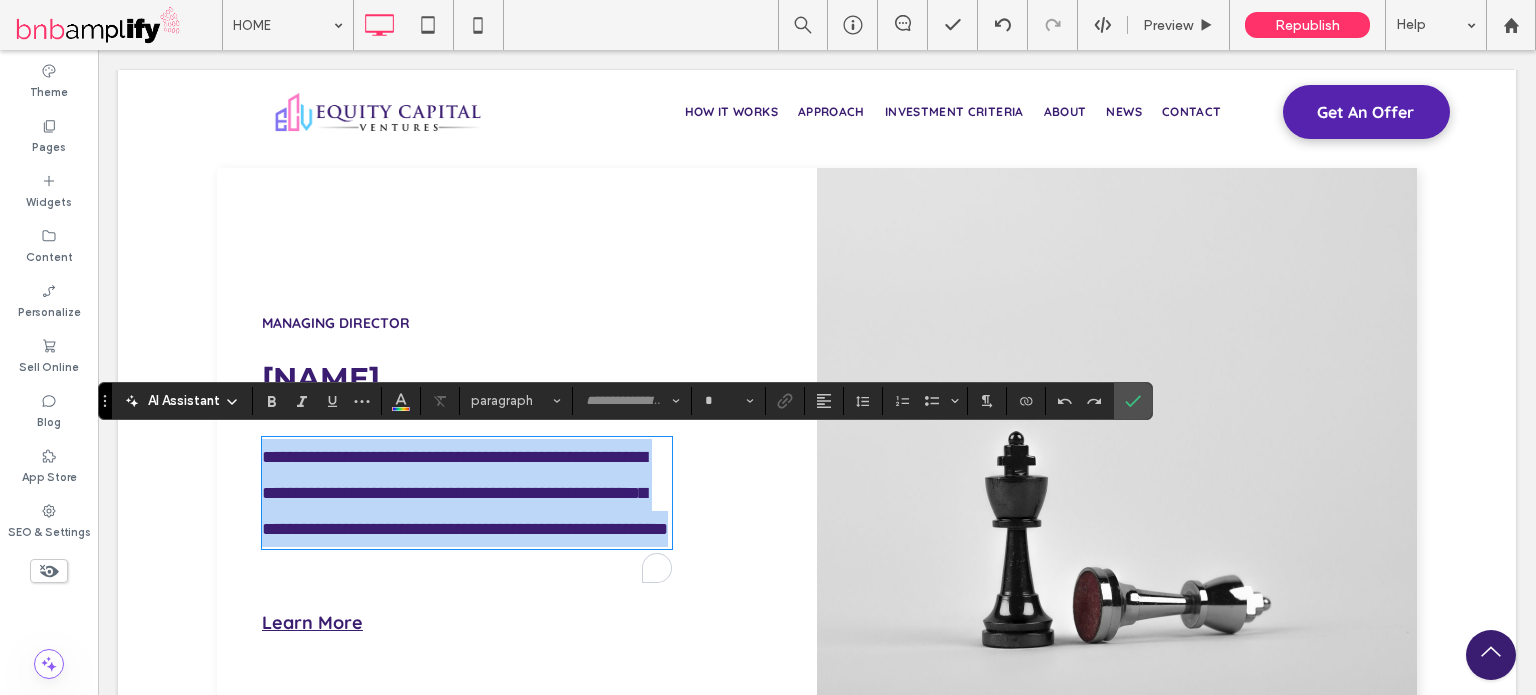 type on "*********" 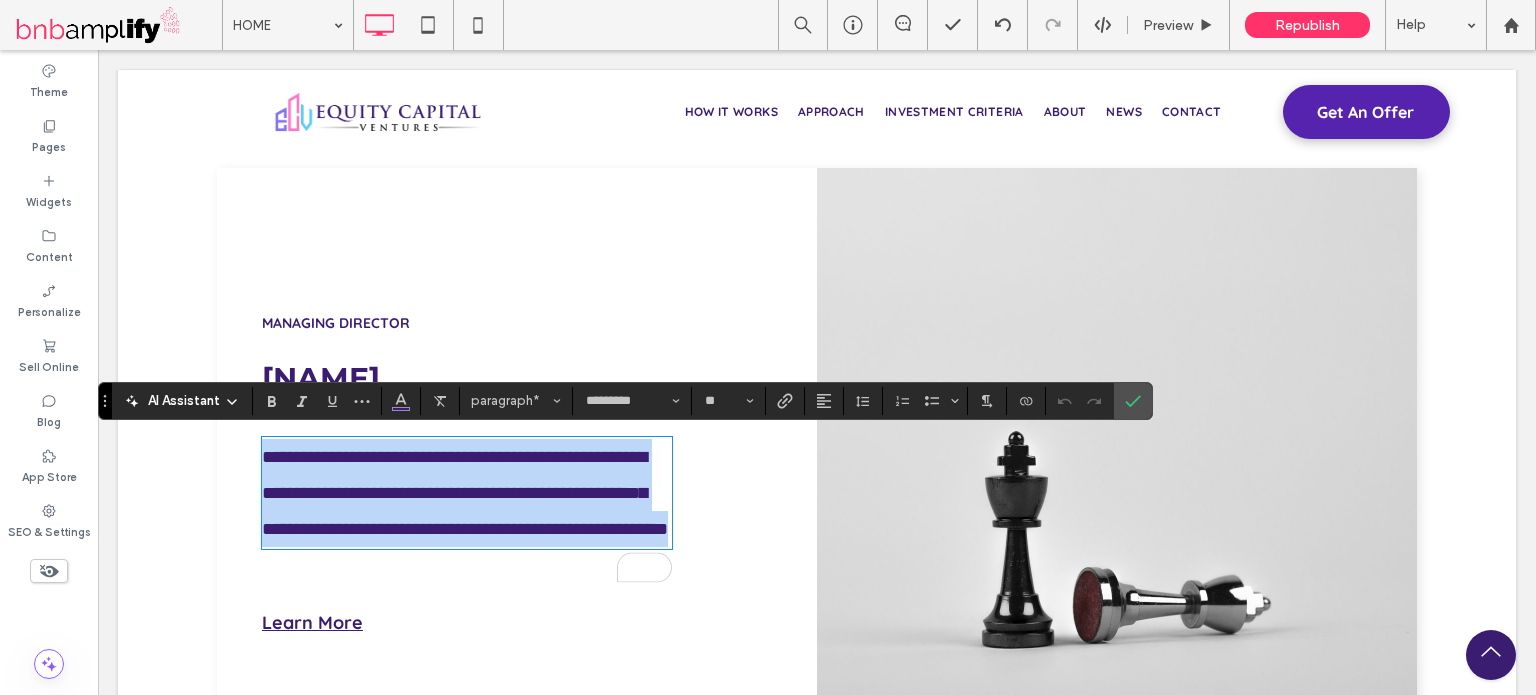 copy on "**********" 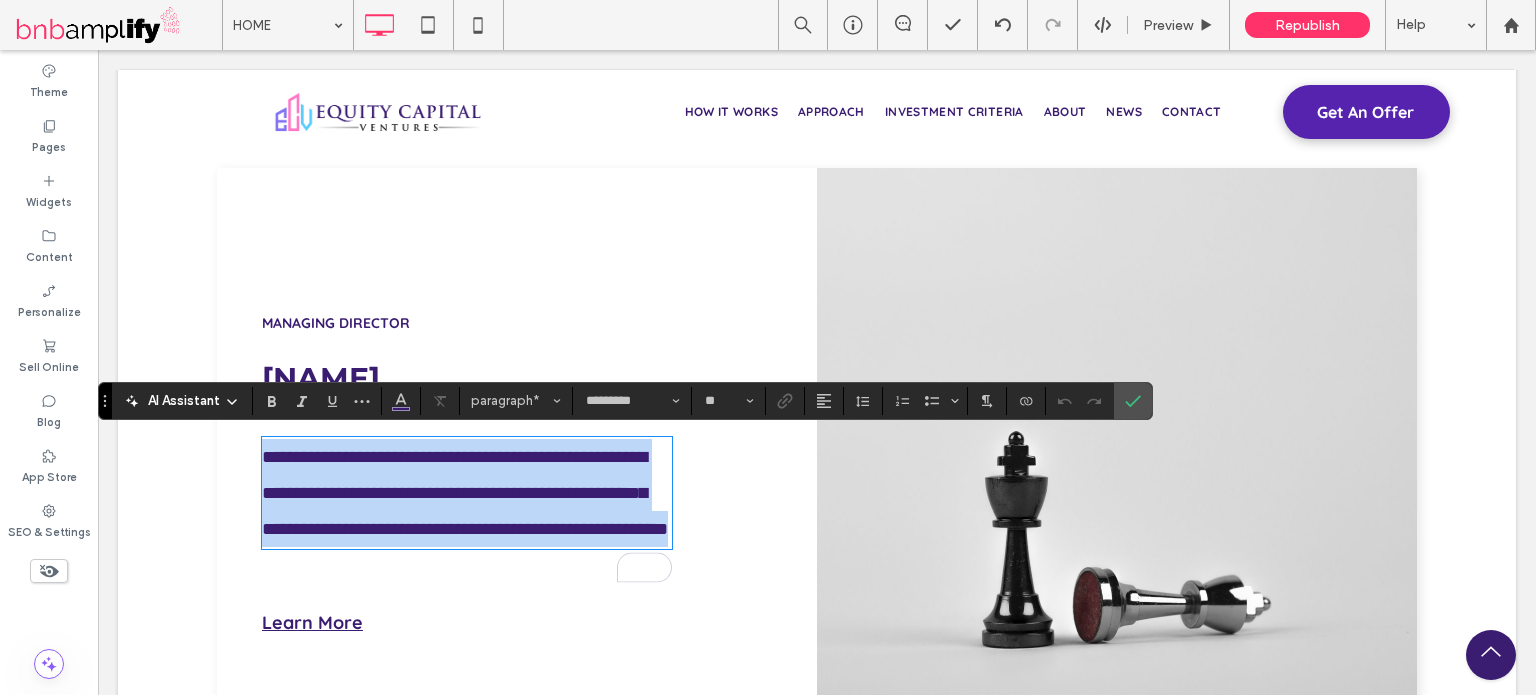 click on "**********" at bounding box center (467, 493) 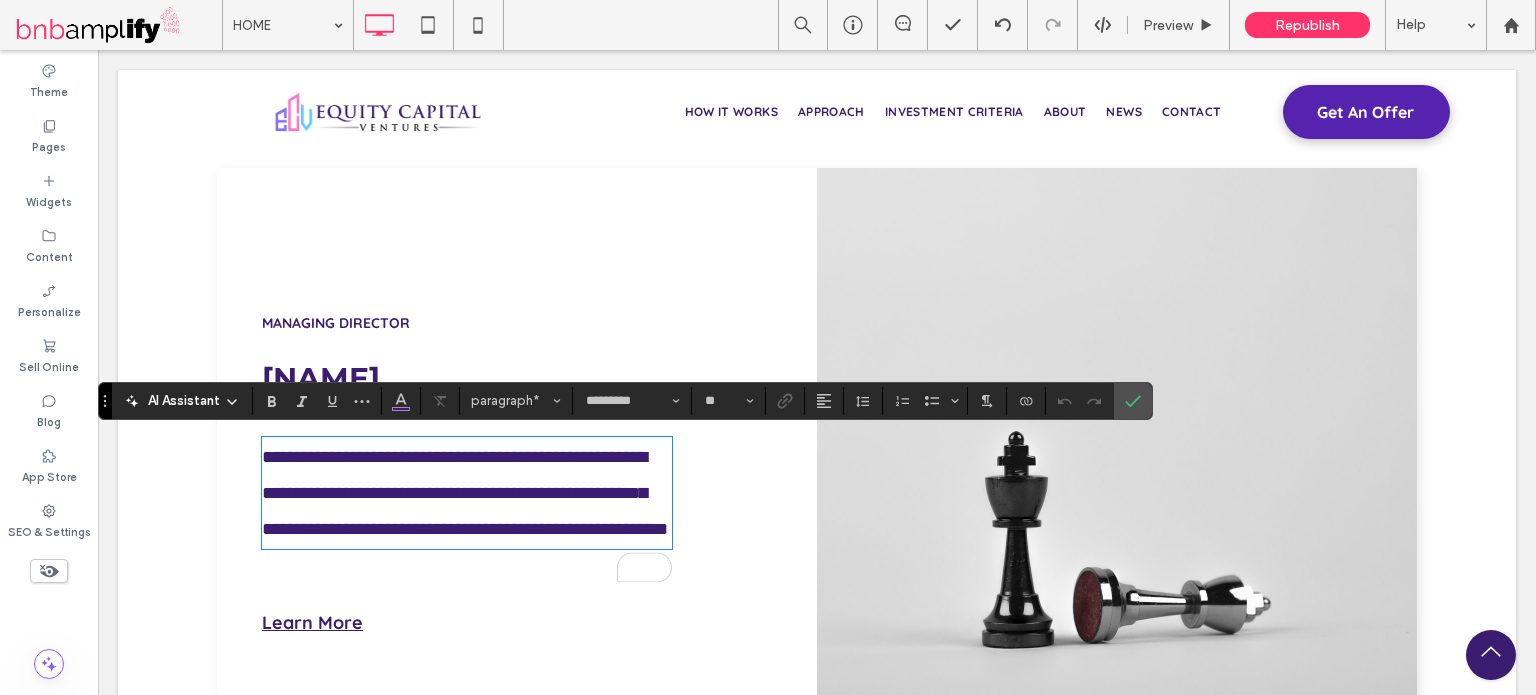 click on "**********" at bounding box center [467, 493] 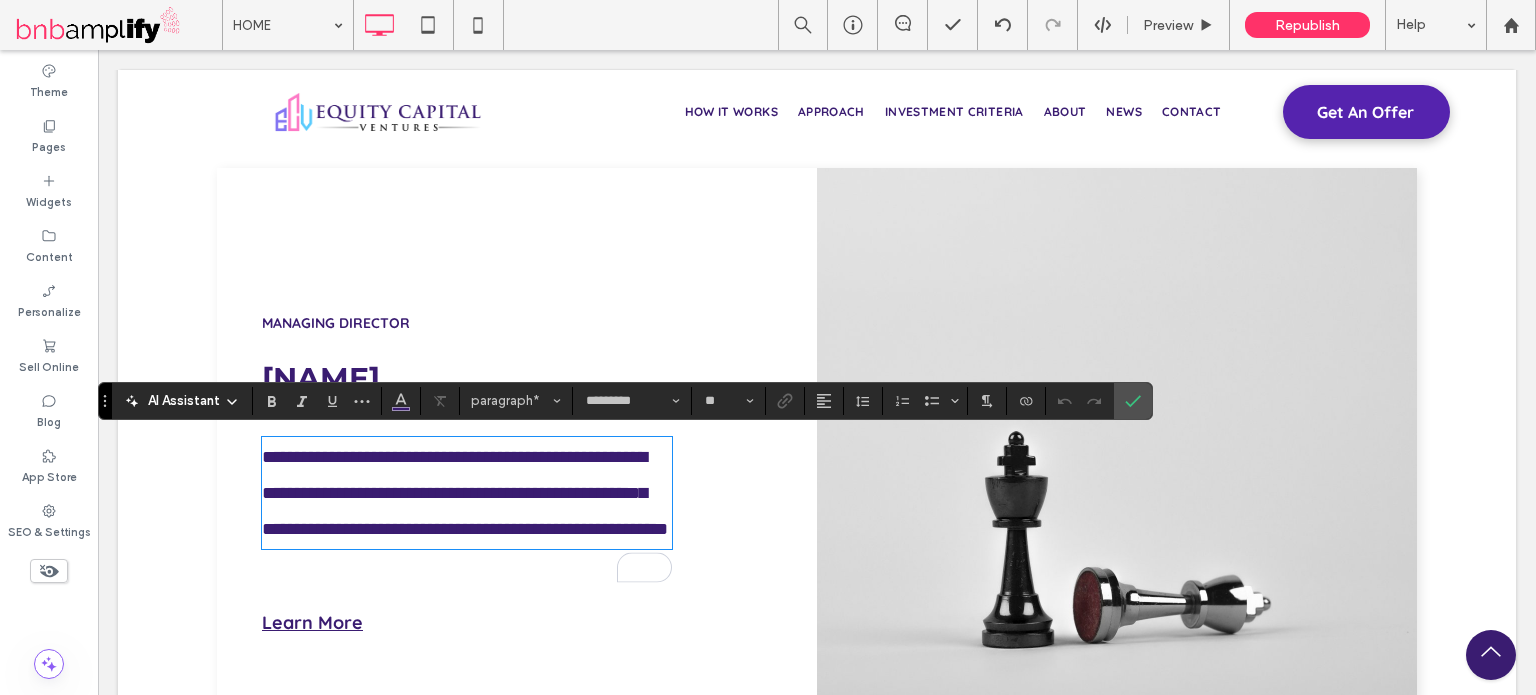 type 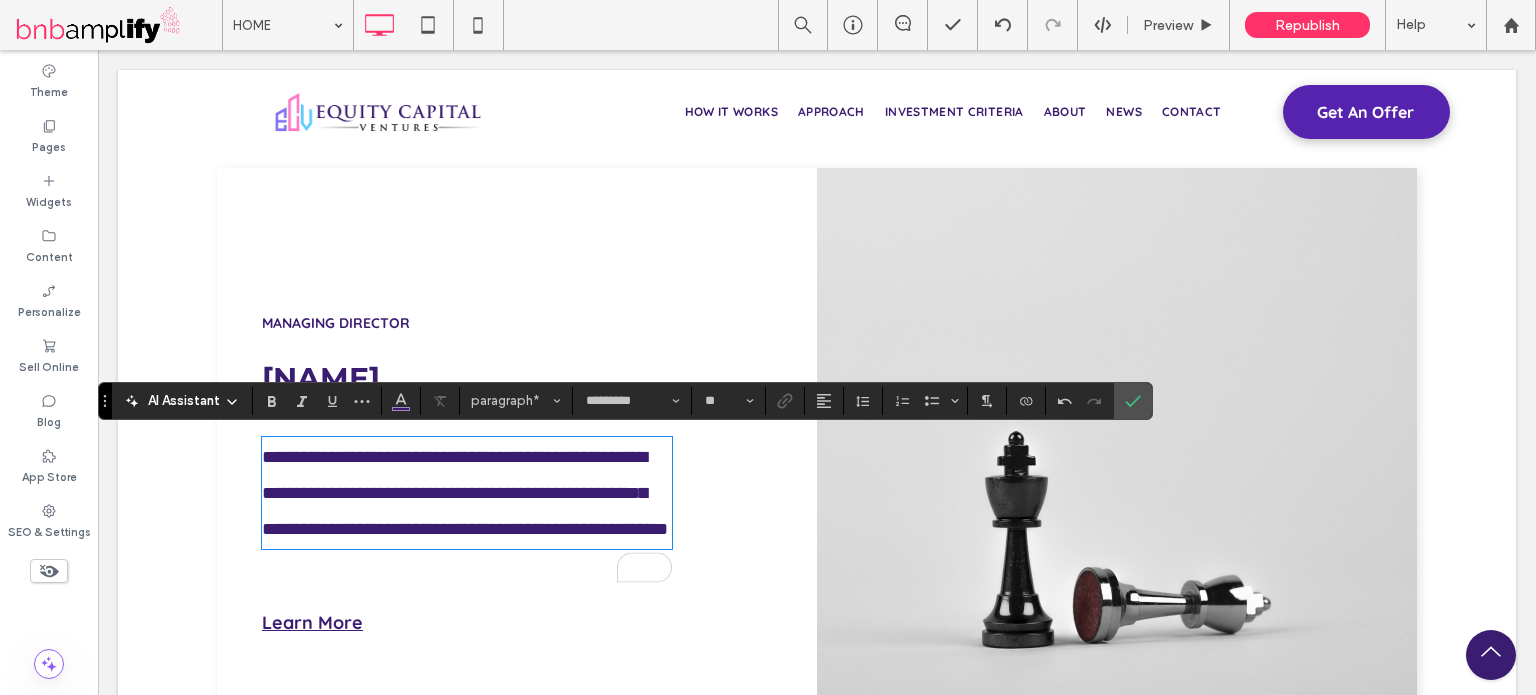 paste 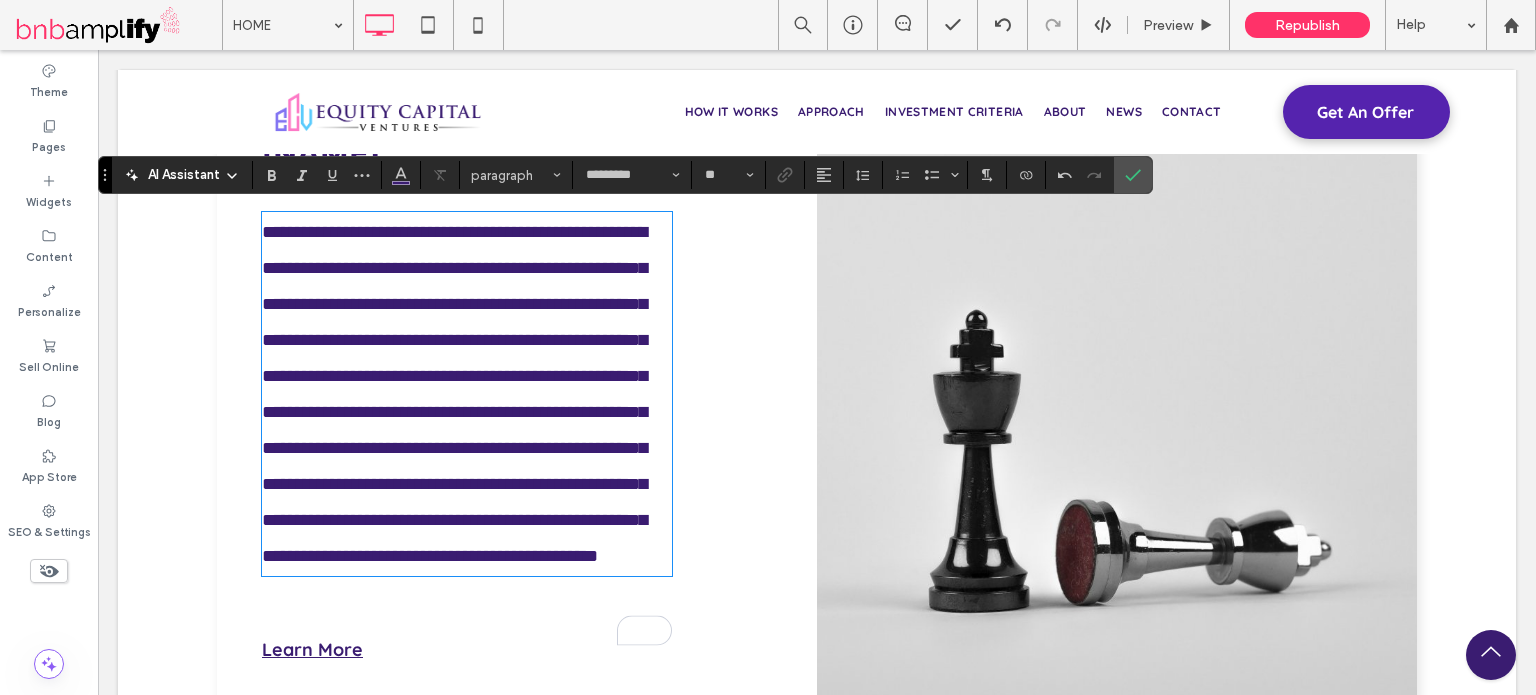 scroll, scrollTop: 0, scrollLeft: 0, axis: both 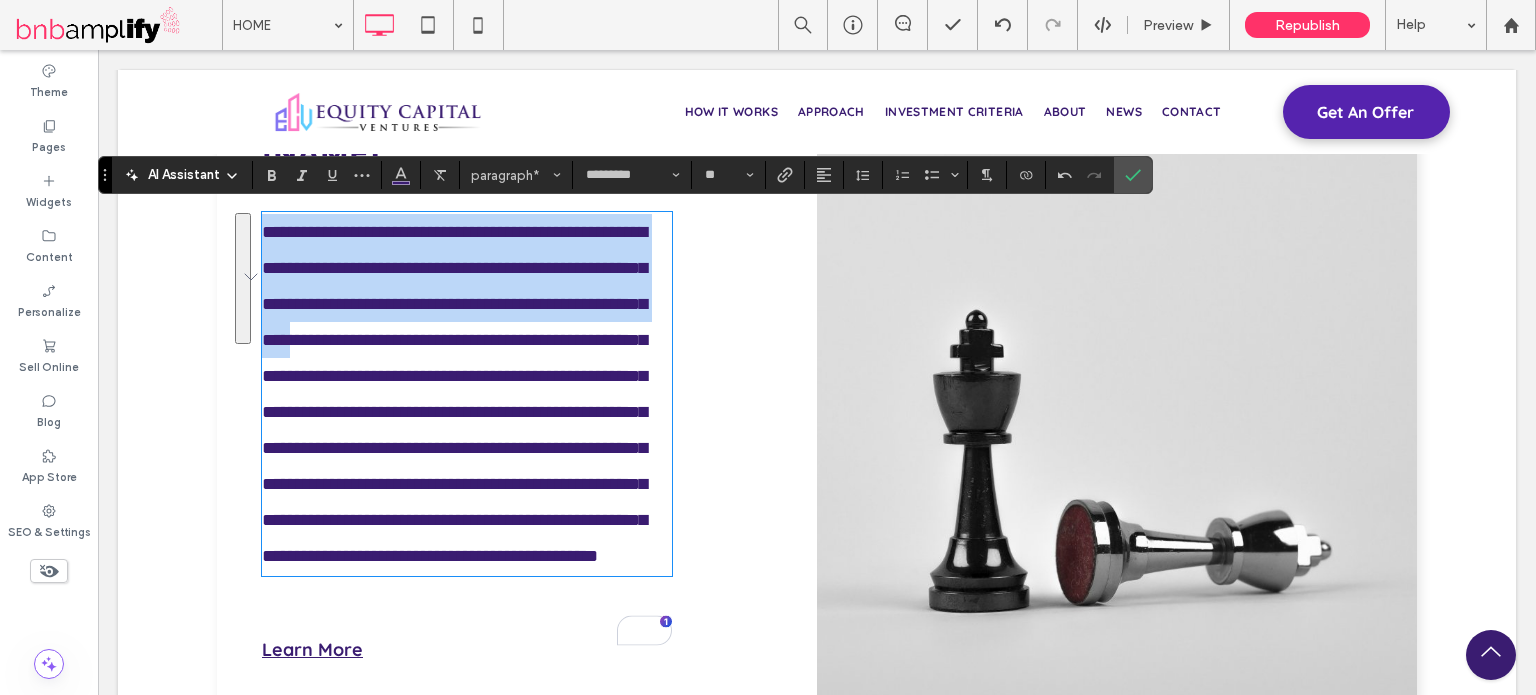 drag, startPoint x: 572, startPoint y: 339, endPoint x: 251, endPoint y: 222, distance: 341.6577 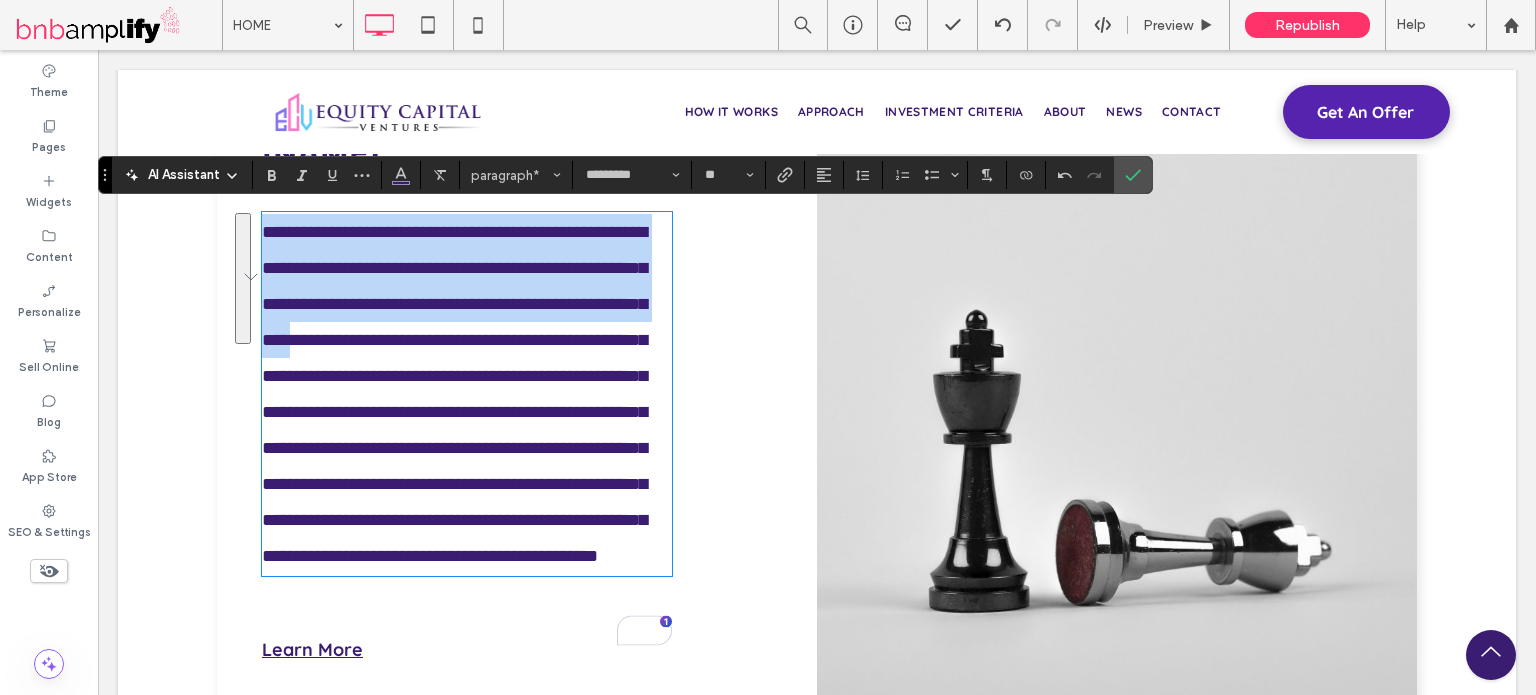 click on "**********" at bounding box center (517, 389) 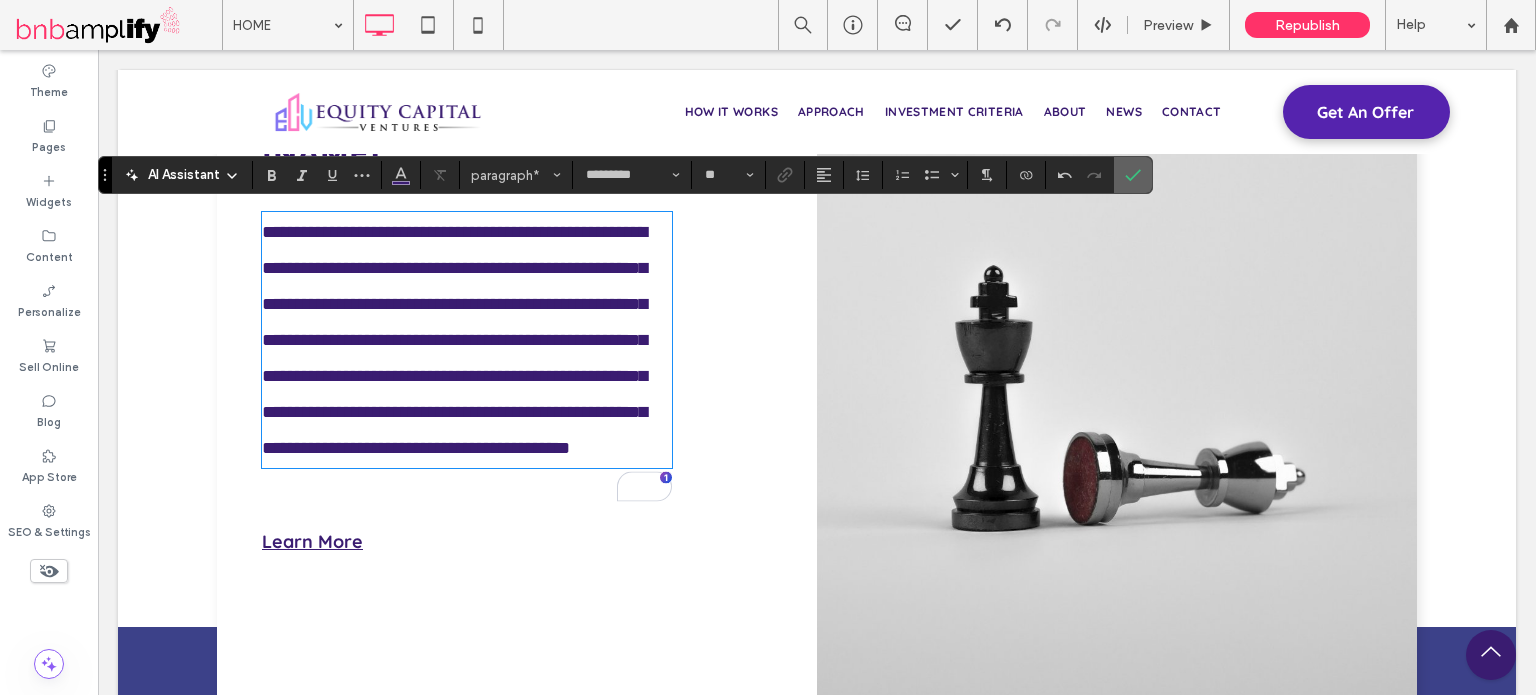 click at bounding box center (1133, 175) 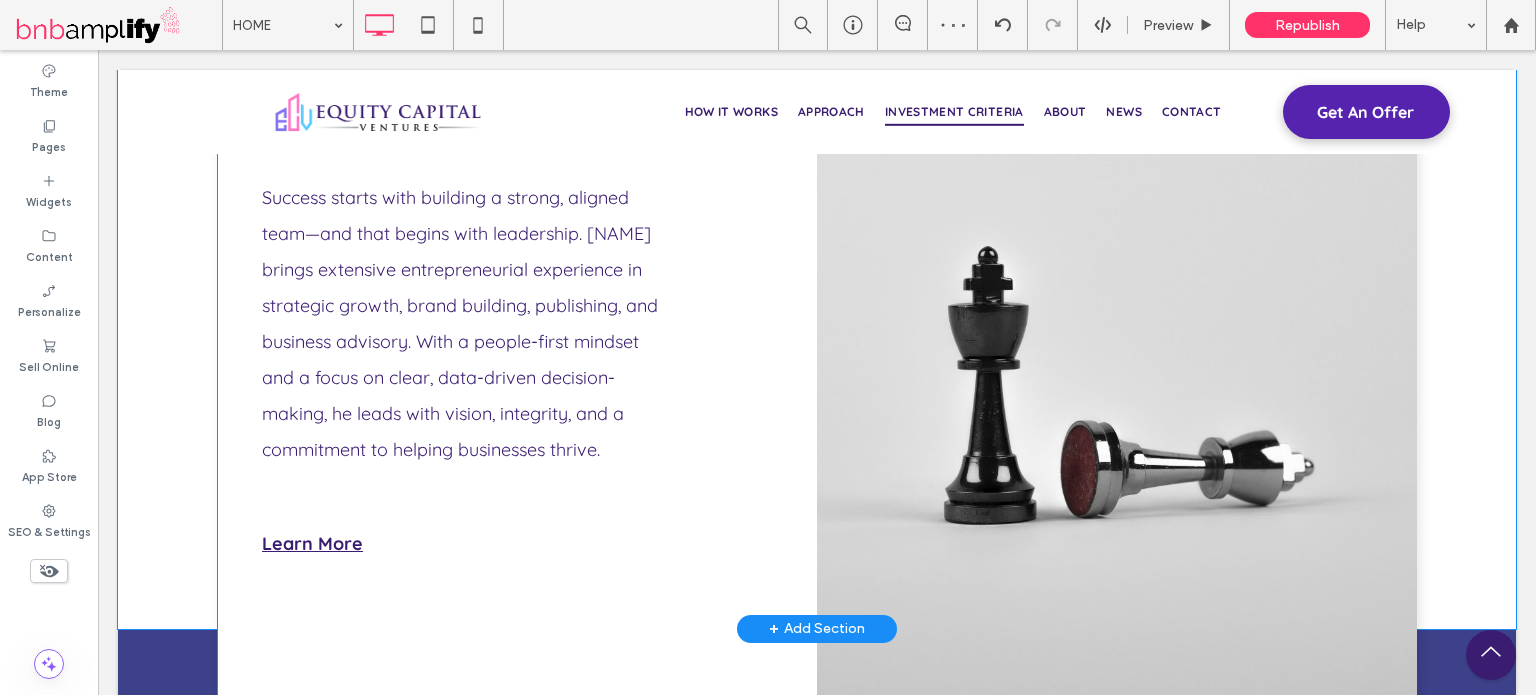 scroll, scrollTop: 3956, scrollLeft: 0, axis: vertical 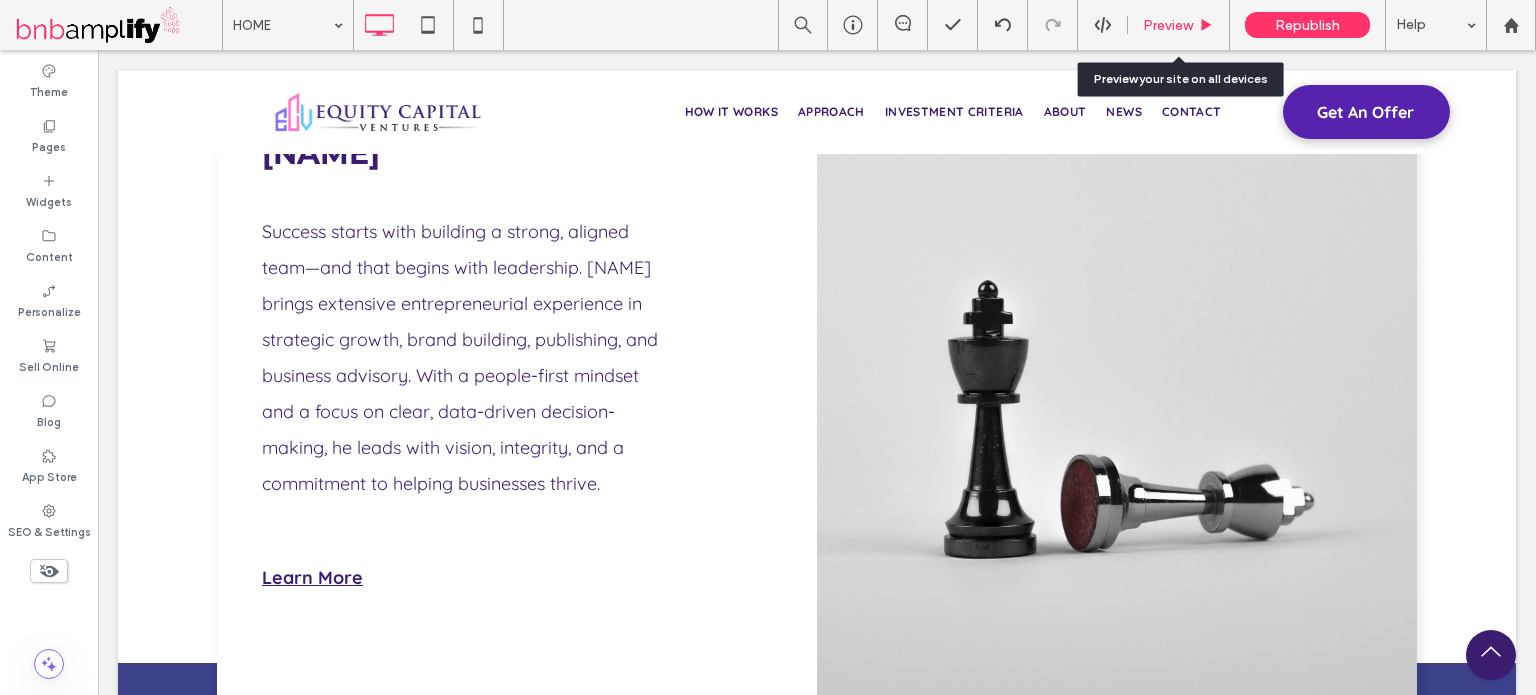 click on "Preview" at bounding box center (1168, 25) 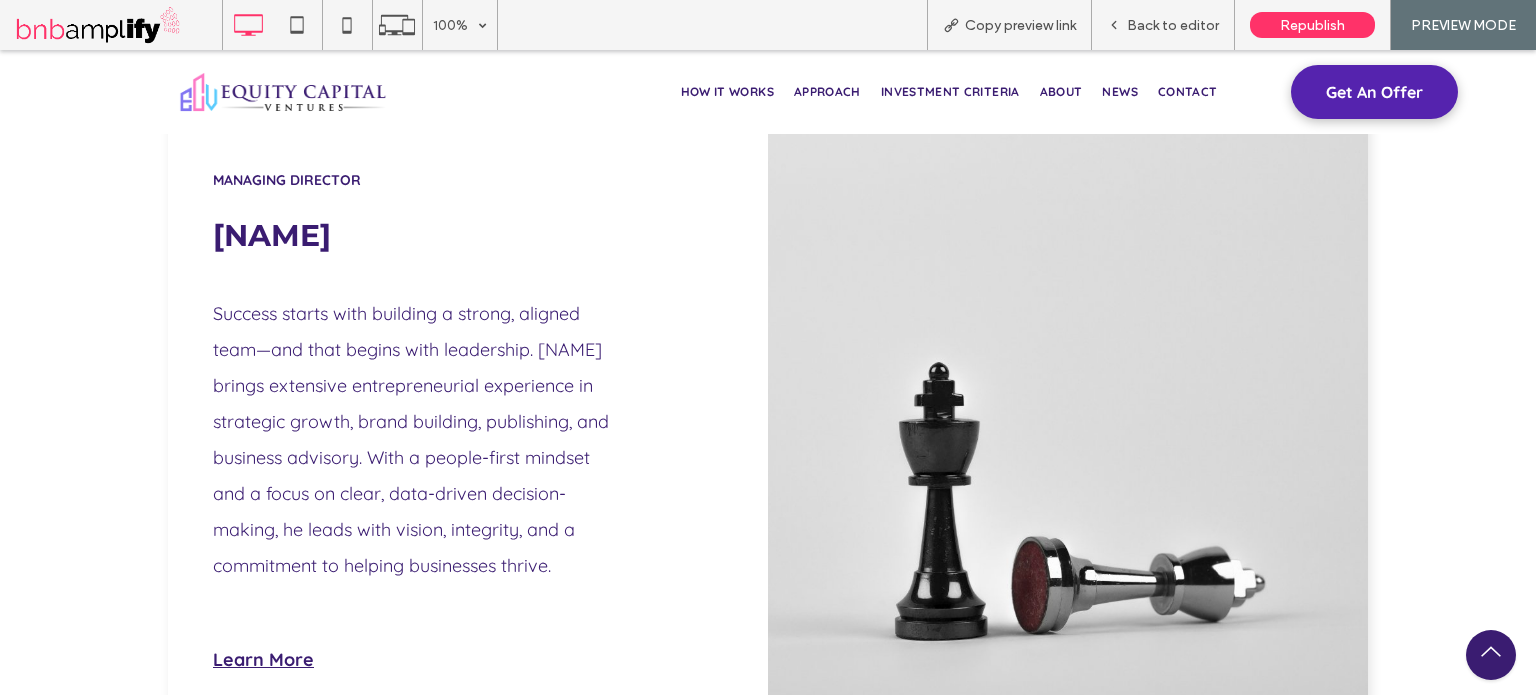 scroll, scrollTop: 3840, scrollLeft: 0, axis: vertical 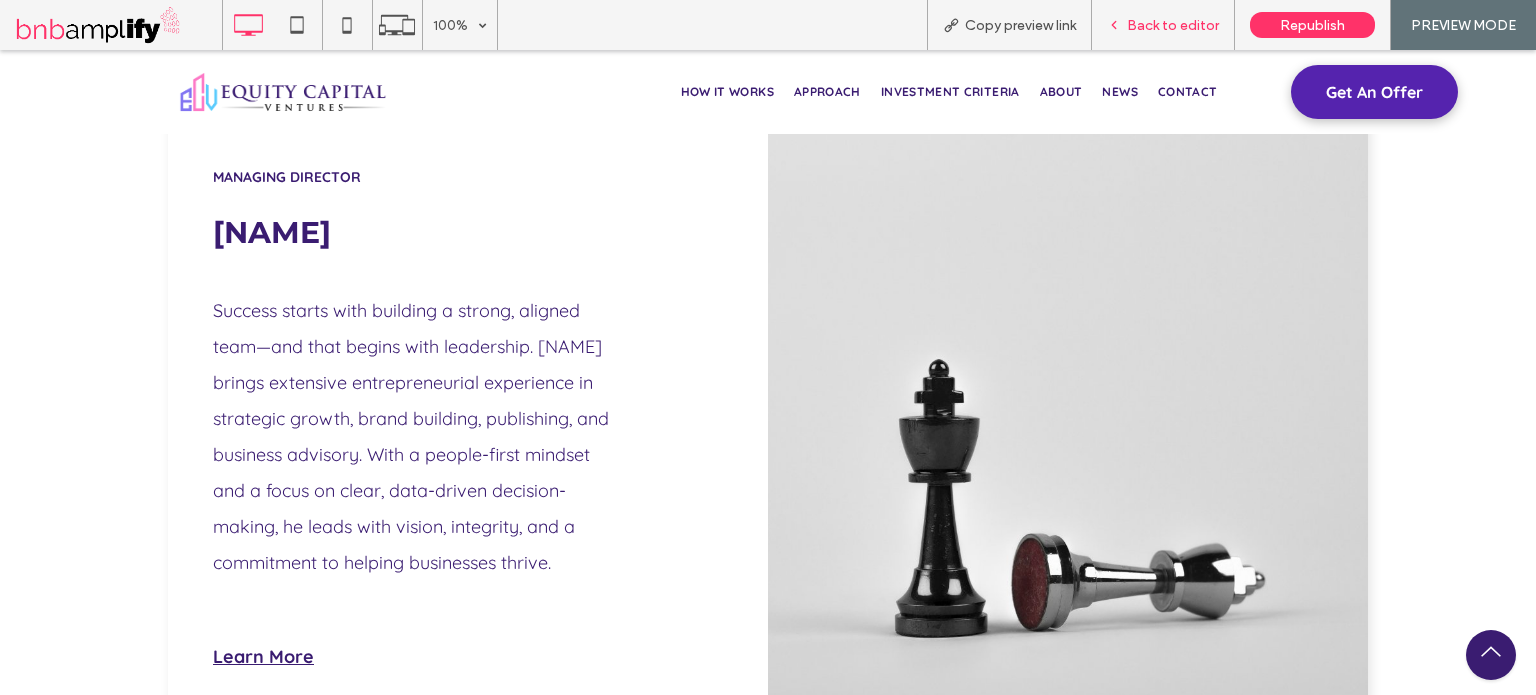drag, startPoint x: 1169, startPoint y: 31, endPoint x: 1140, endPoint y: 22, distance: 30.364452 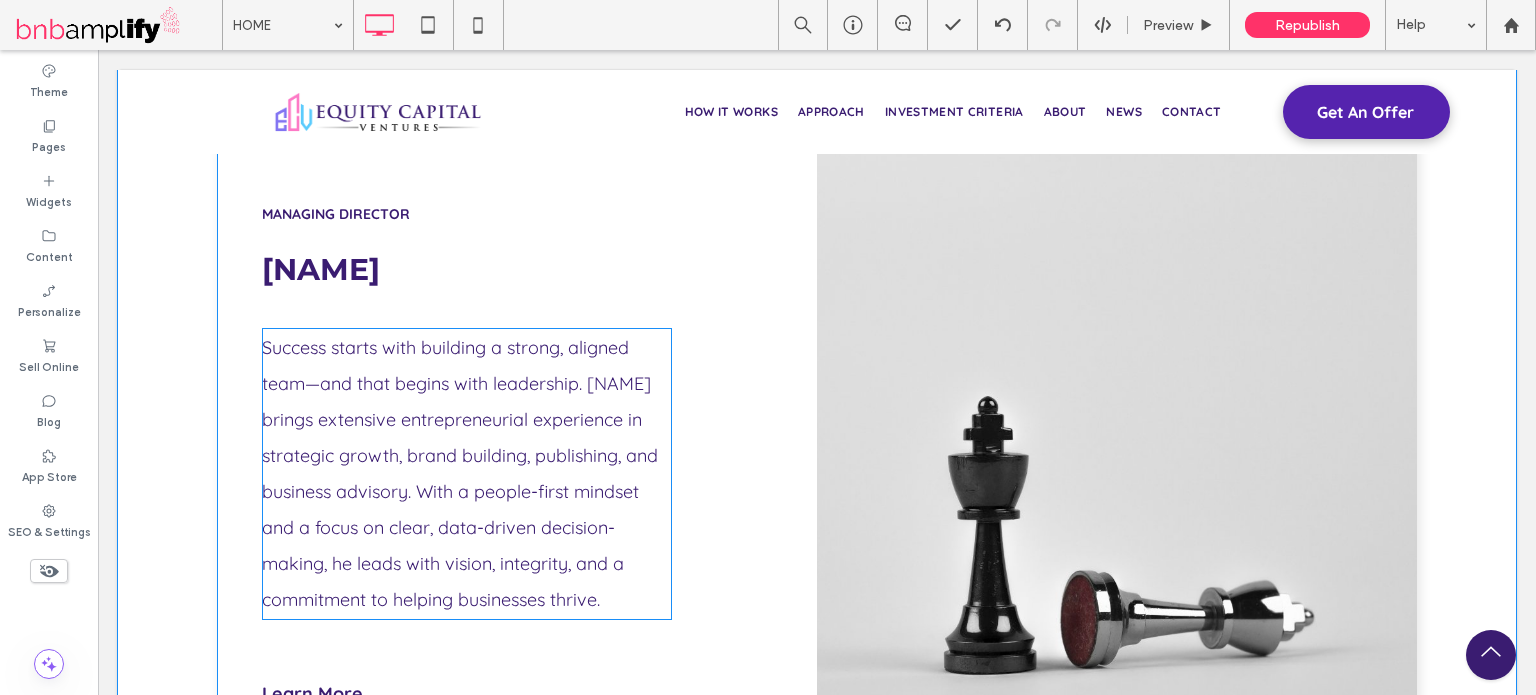click on "Success starts with building a strong, aligned team—and that begins with leadership. [NAME] brings extensive entrepreneurial experience in strategic growth, brand building, publishing, and business advisory. With a people-first mindset and a focus on clear, data-driven decision-making, he leads with vision, integrity, and a commitment to helping businesses thrive." at bounding box center (460, 473) 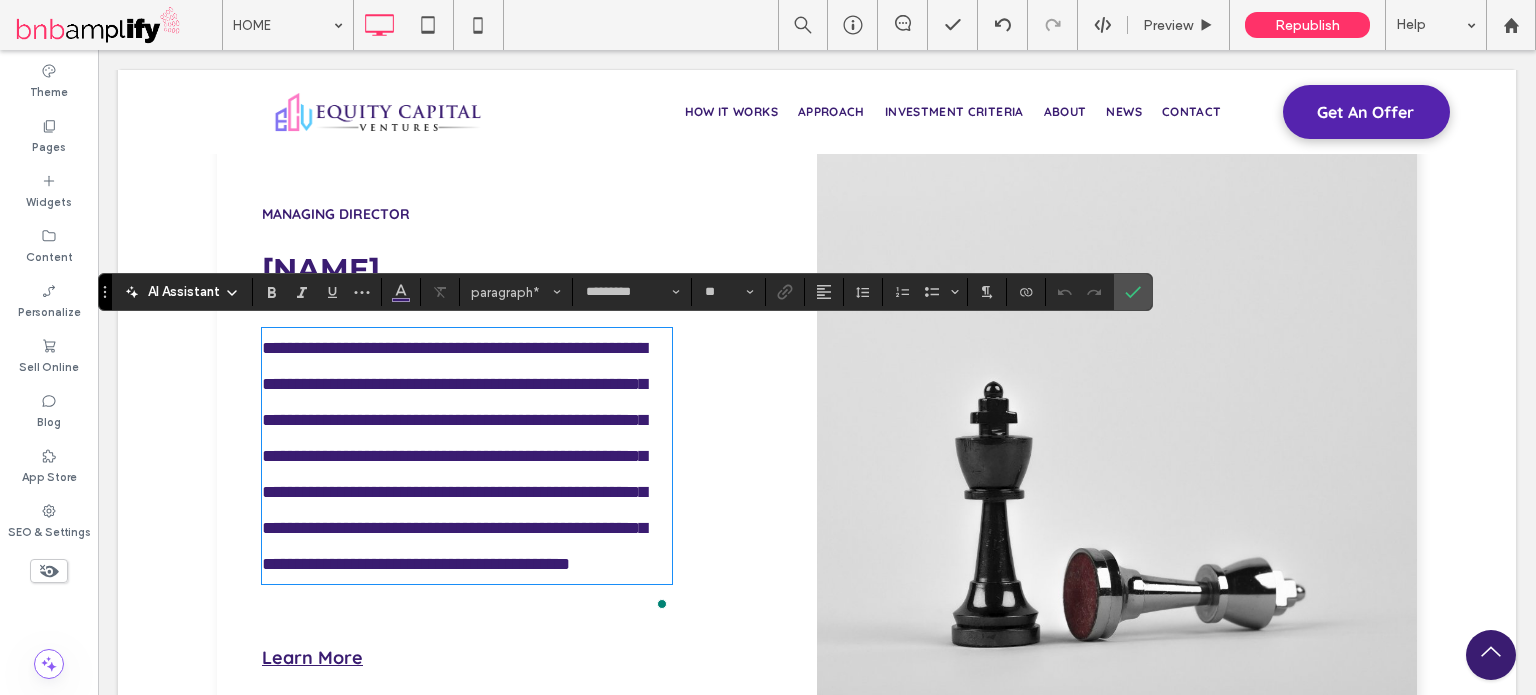 click on "**********" at bounding box center [454, 456] 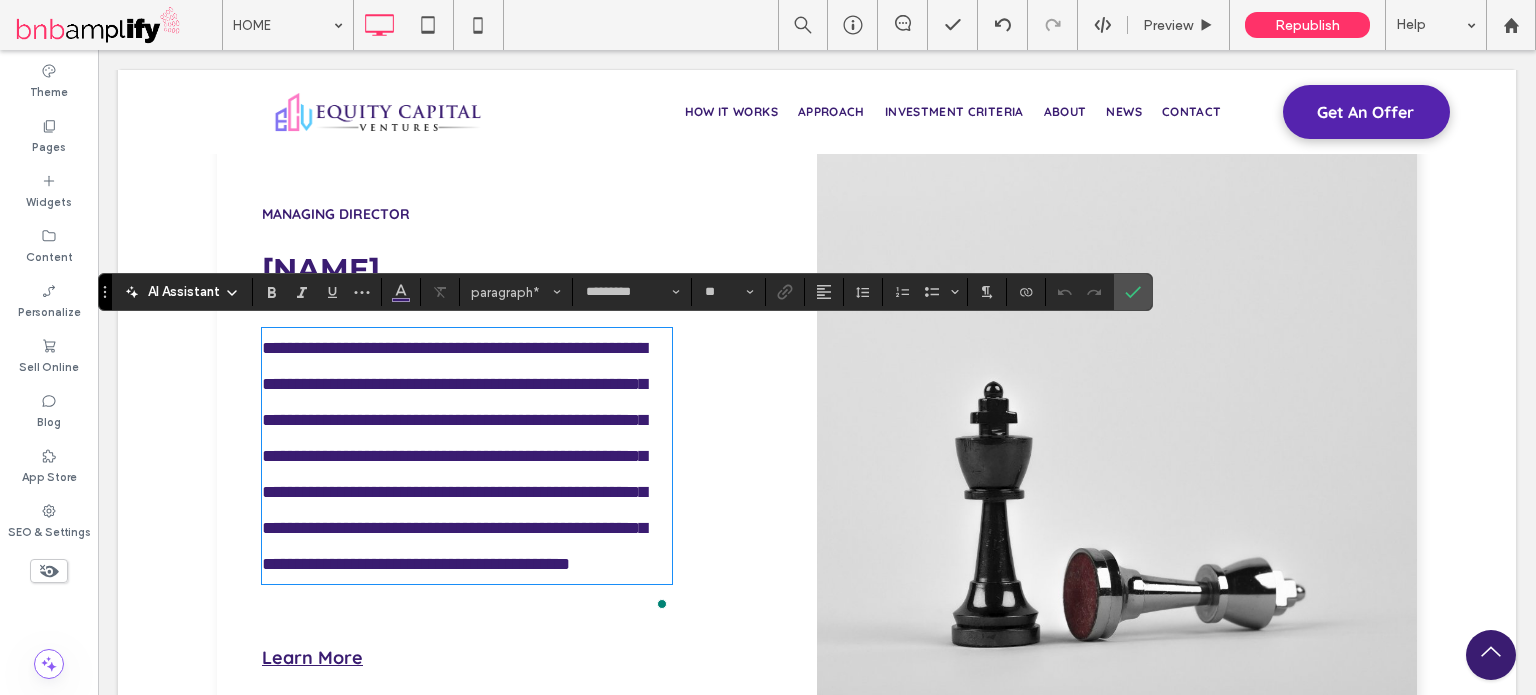 click on "**********" at bounding box center [454, 456] 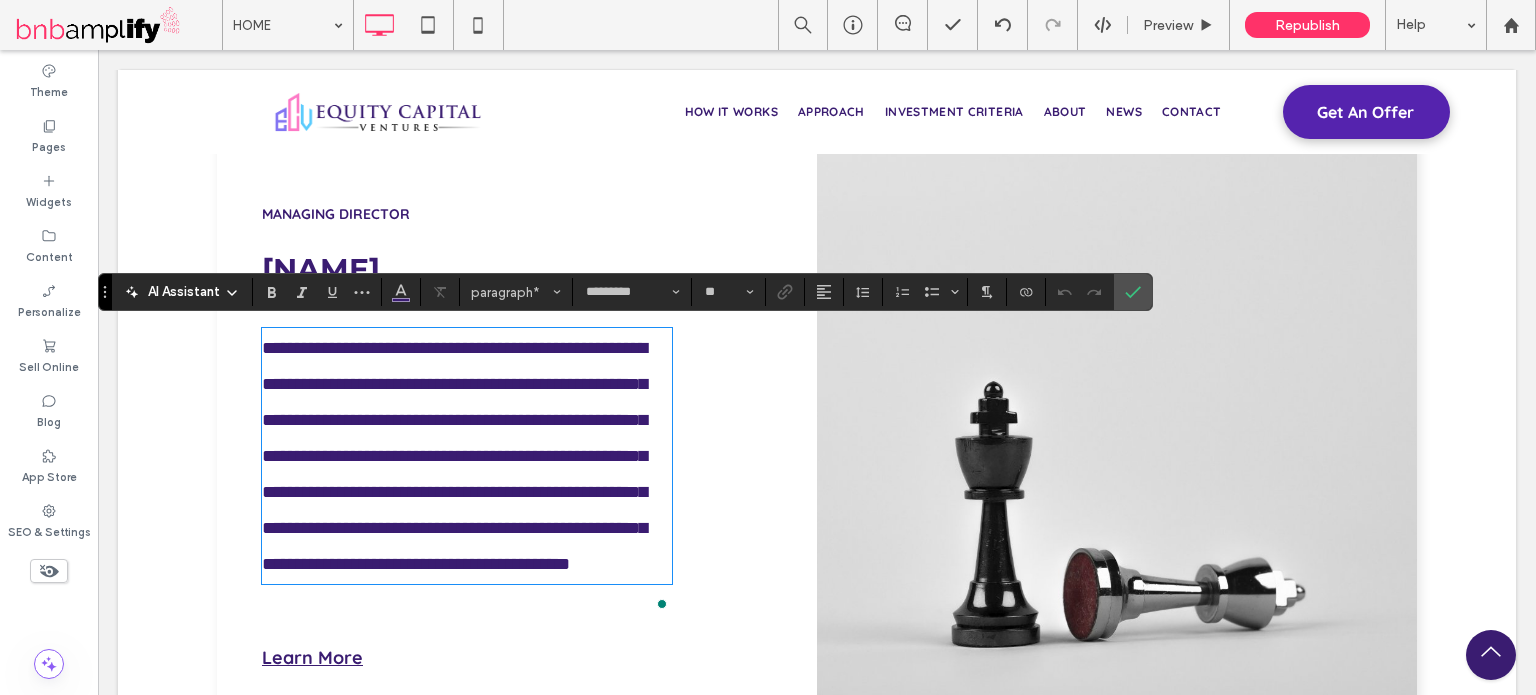 paste 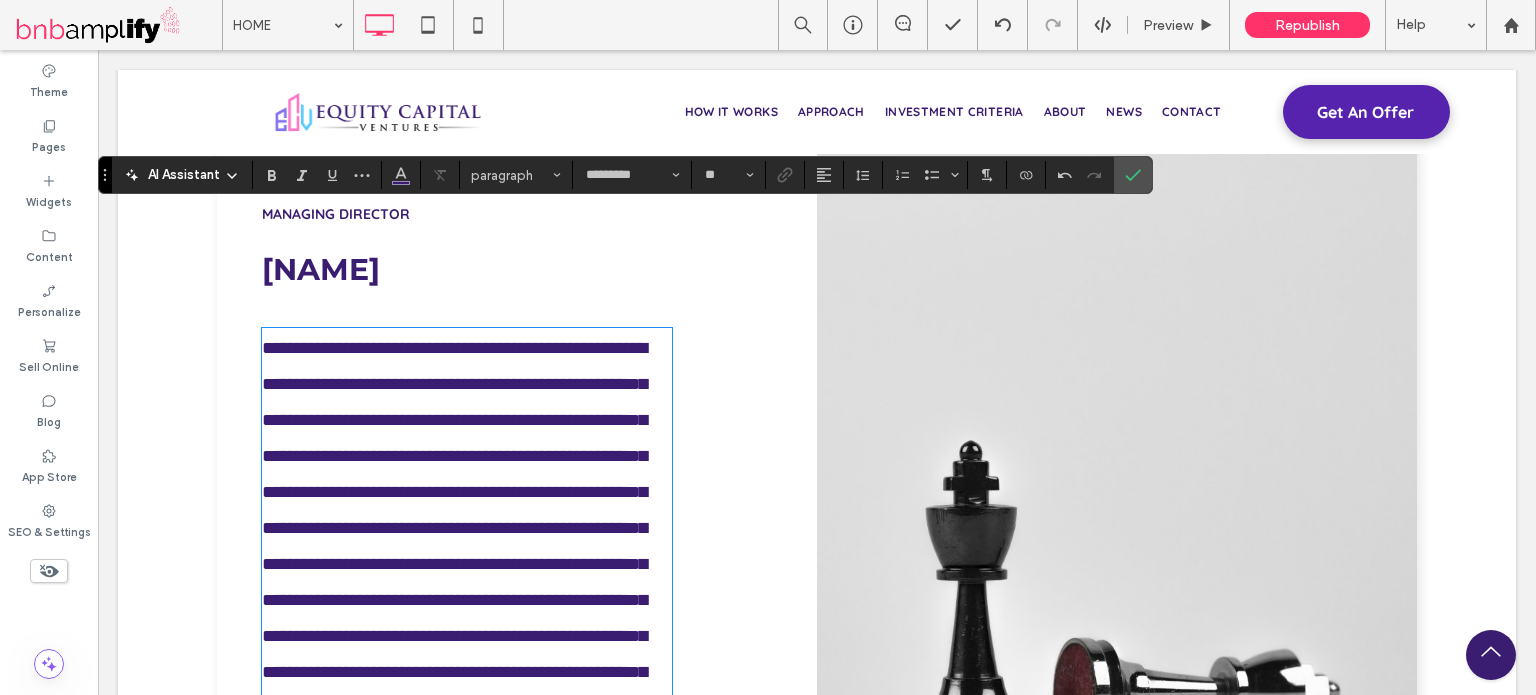 scroll, scrollTop: 0, scrollLeft: 0, axis: both 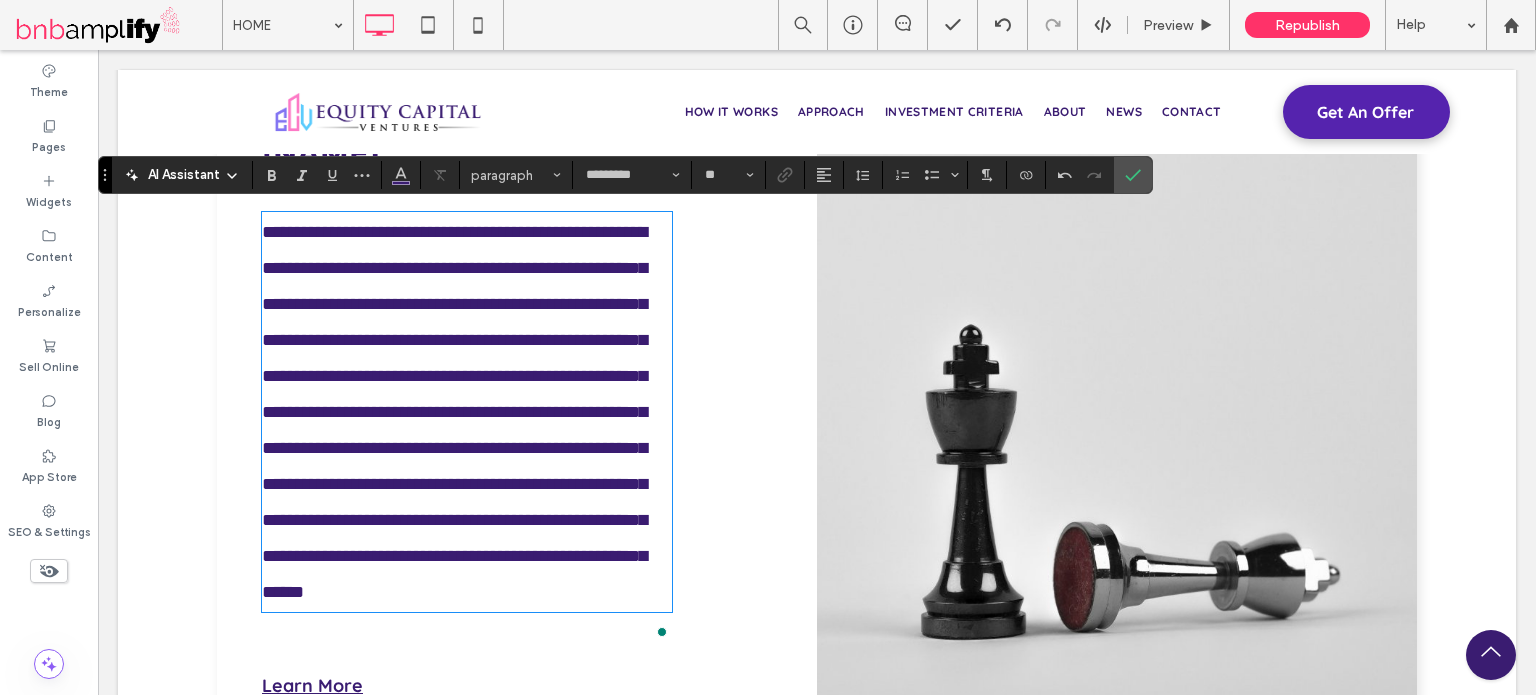 click on "**********" at bounding box center (454, 412) 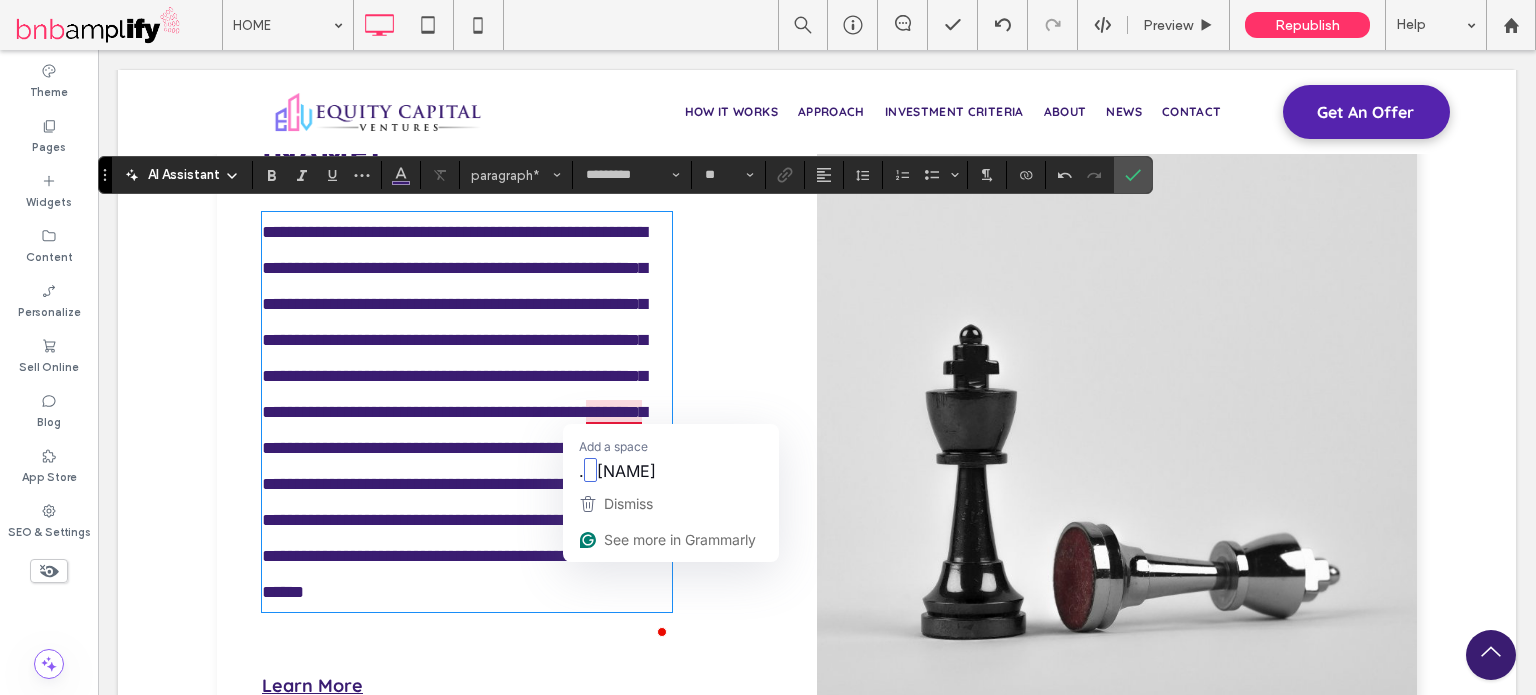 click on "**********" at bounding box center [454, 412] 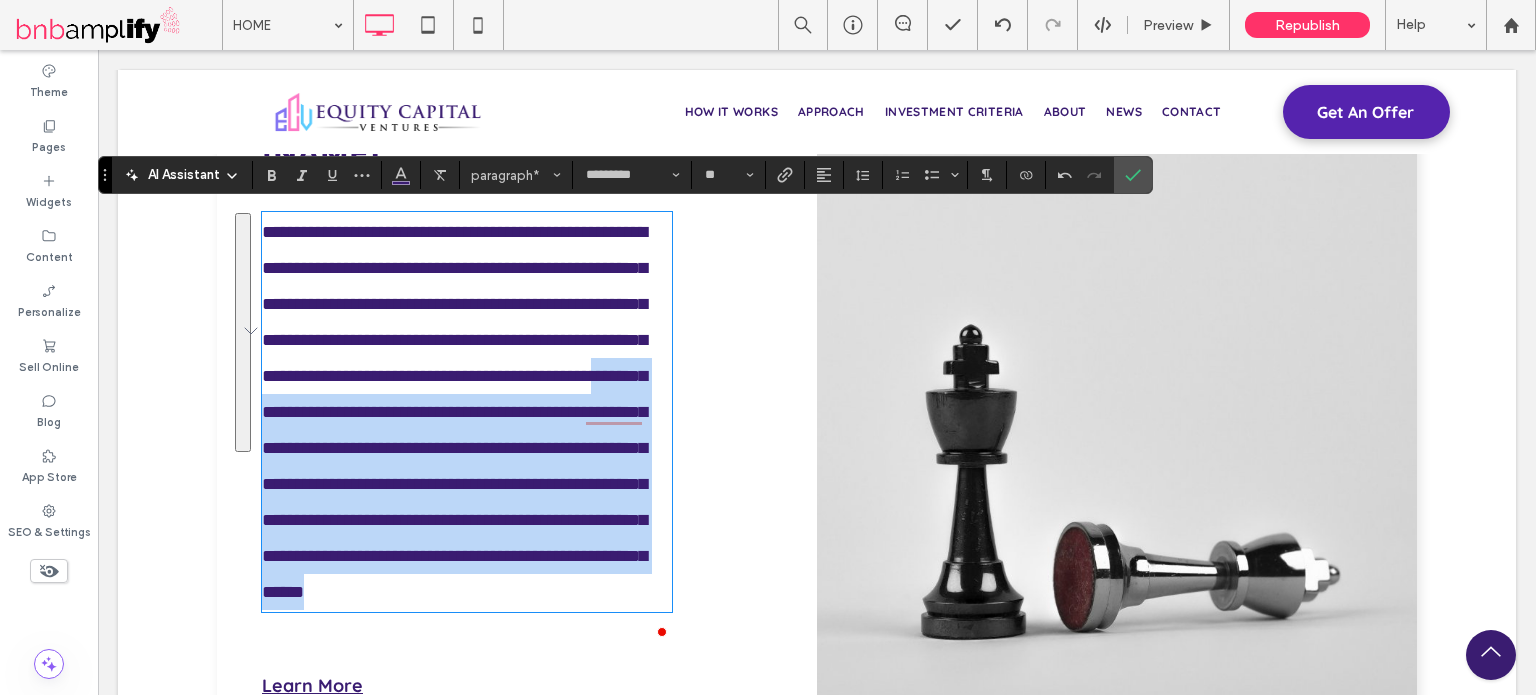 drag, startPoint x: 586, startPoint y: 405, endPoint x: 664, endPoint y: 645, distance: 252.35689 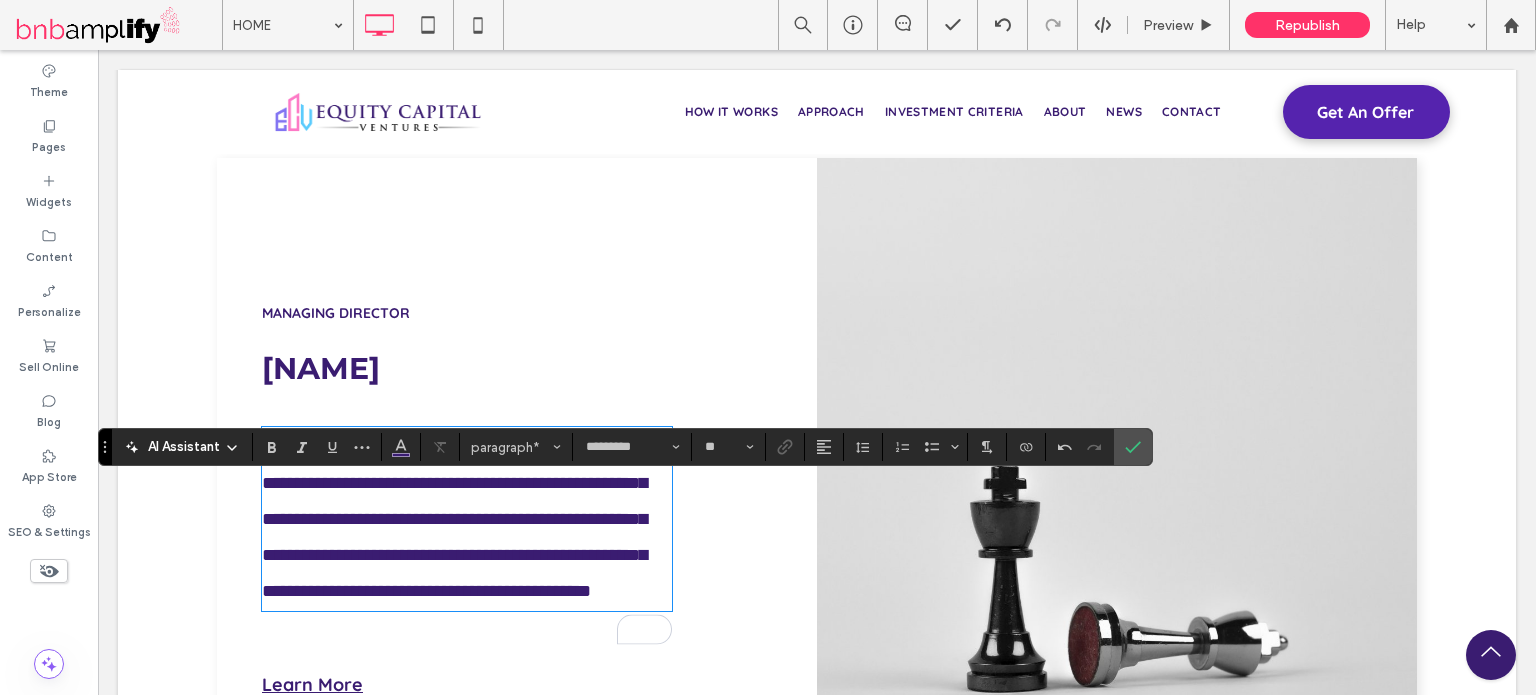 scroll, scrollTop: 3756, scrollLeft: 0, axis: vertical 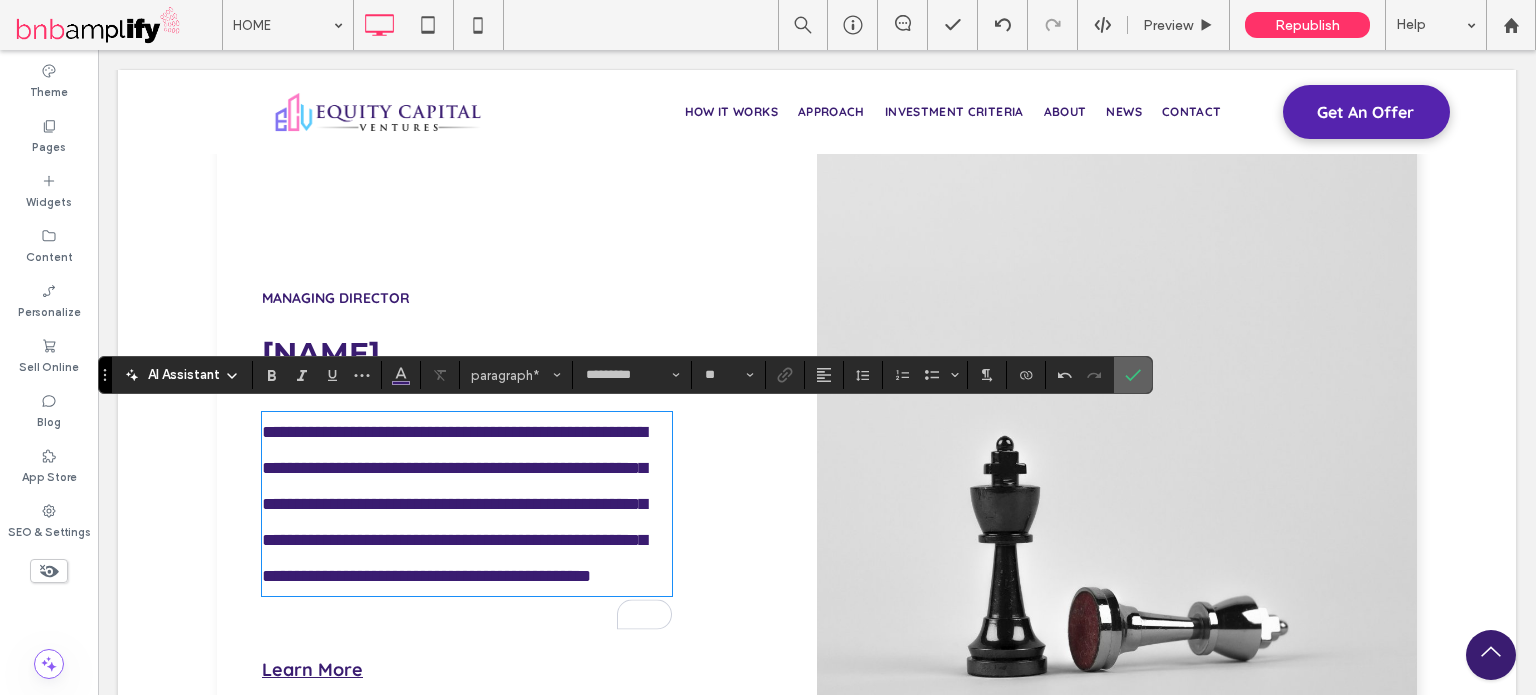 click 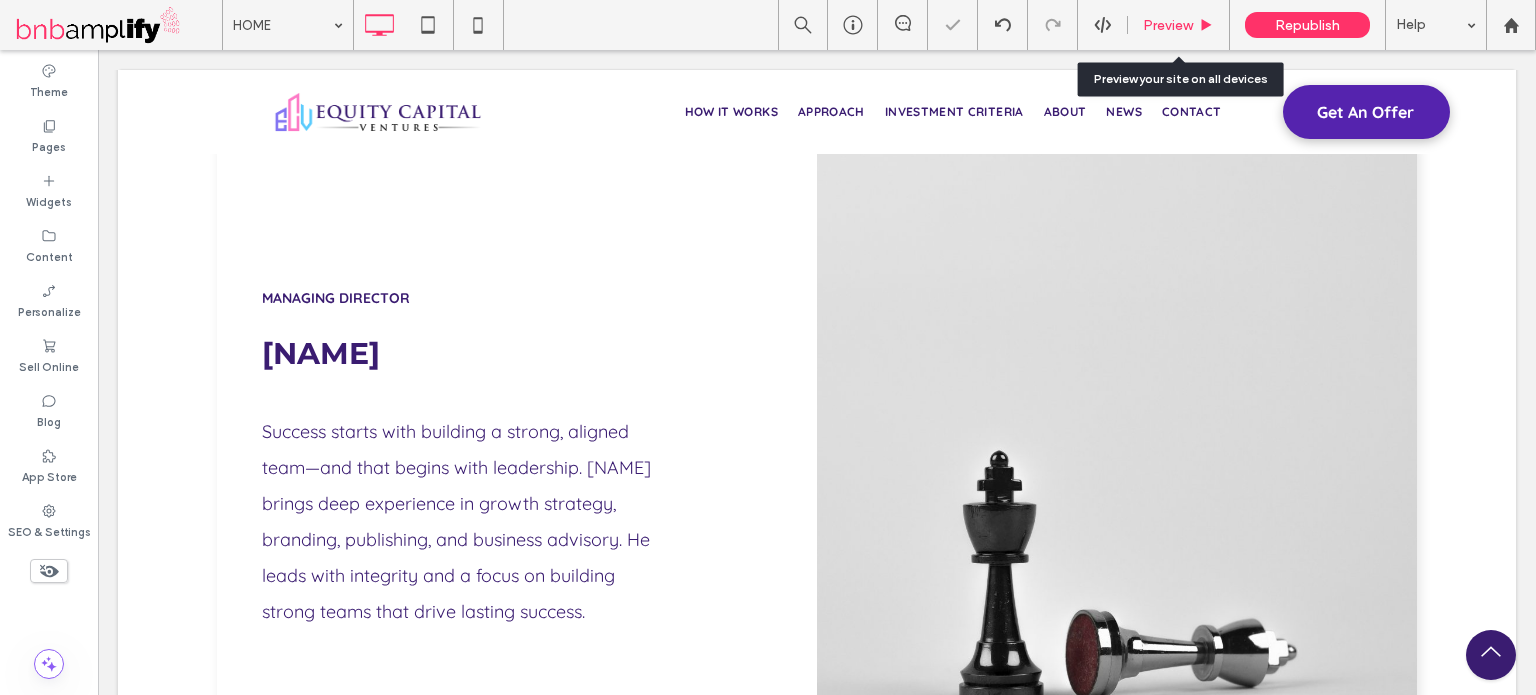 click on "Preview" at bounding box center (1179, 25) 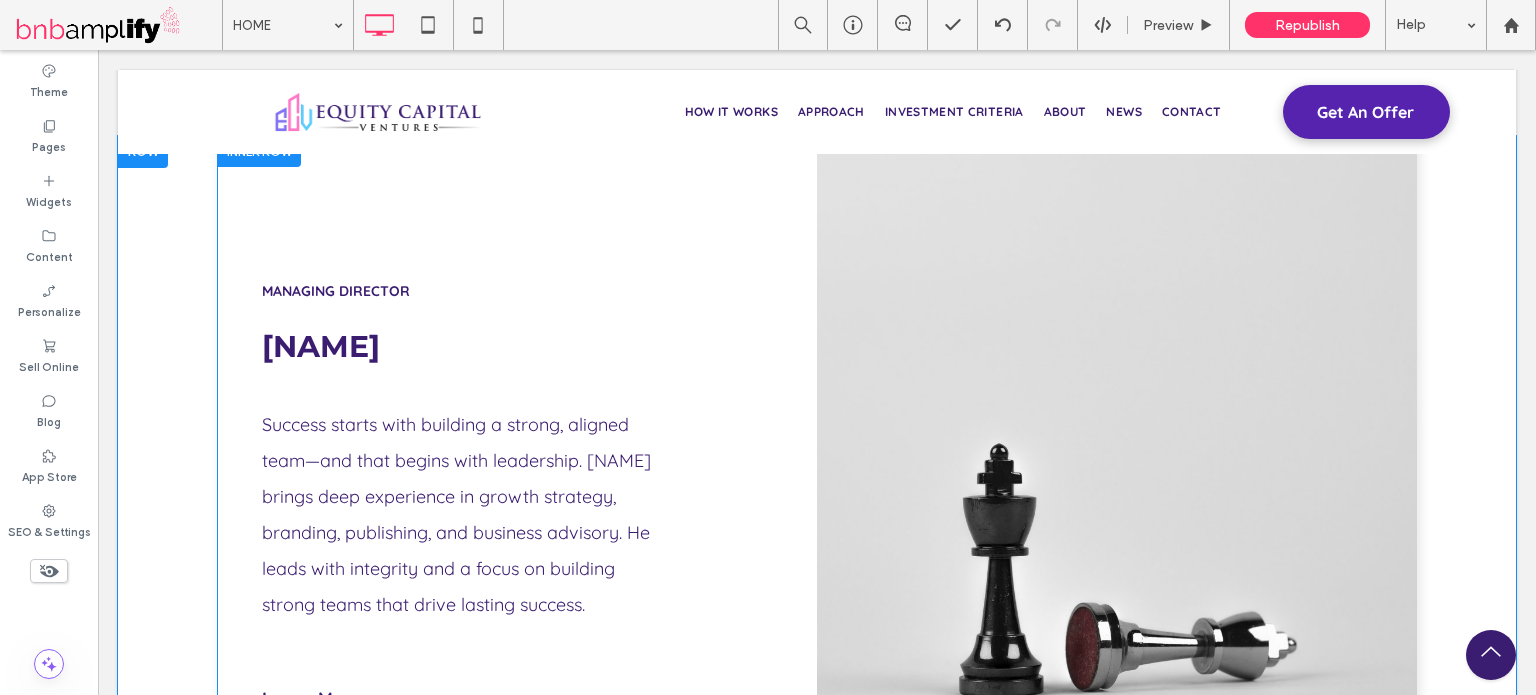scroll, scrollTop: 3756, scrollLeft: 0, axis: vertical 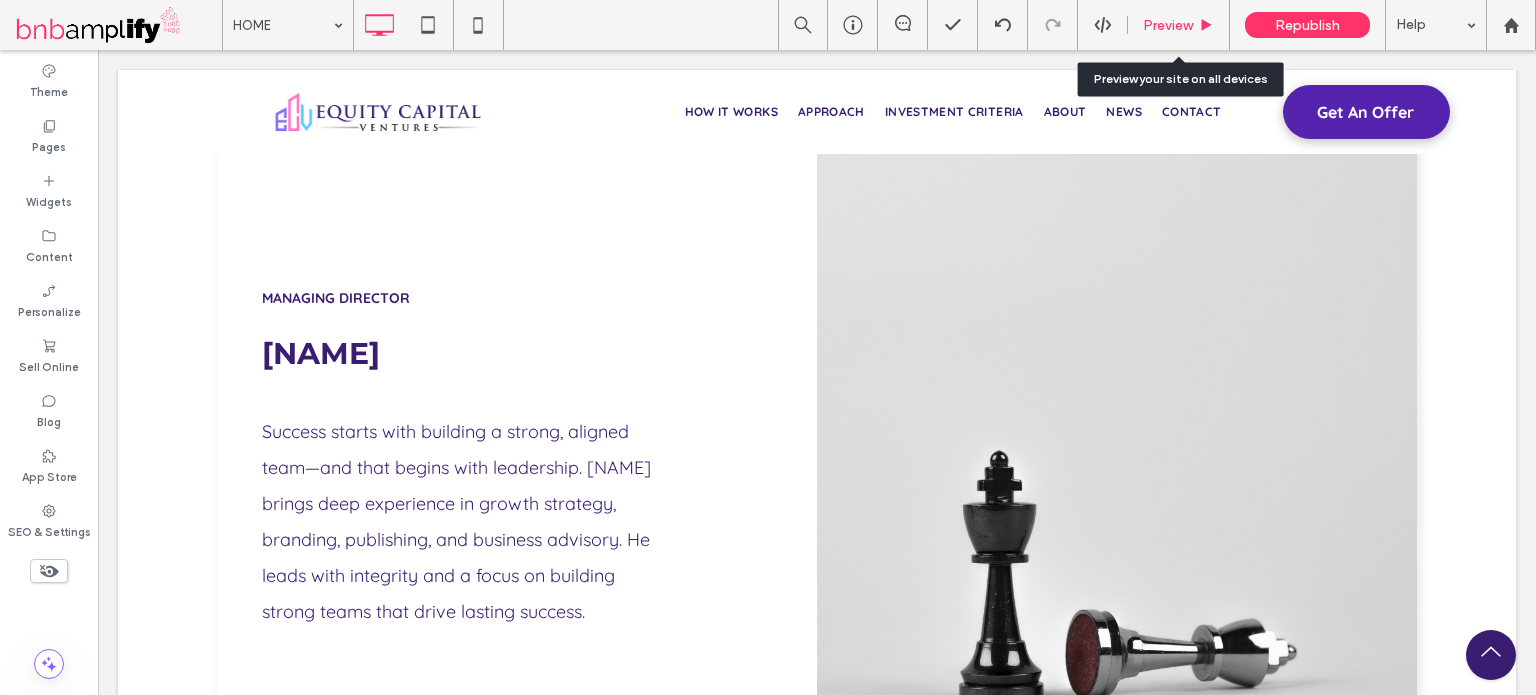 click on "Preview" at bounding box center (1168, 25) 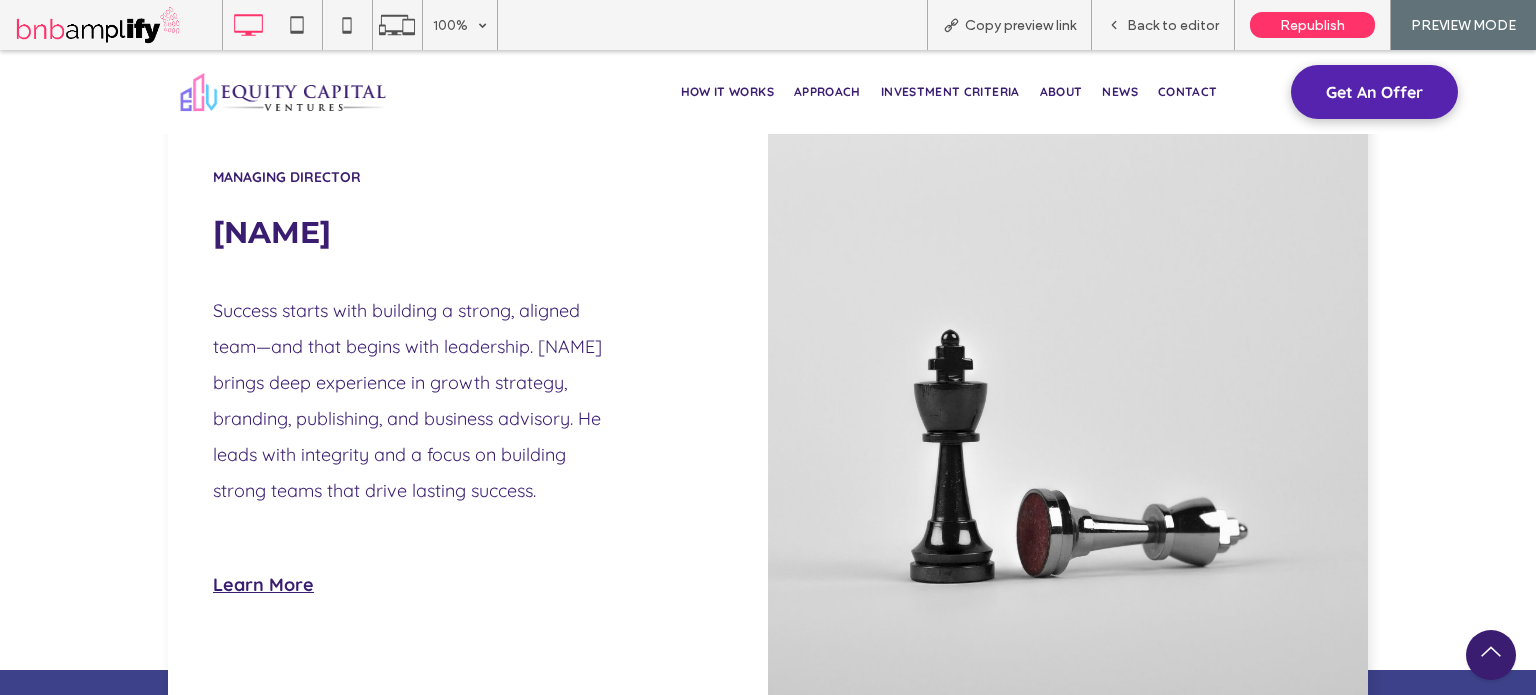 scroll, scrollTop: 3740, scrollLeft: 0, axis: vertical 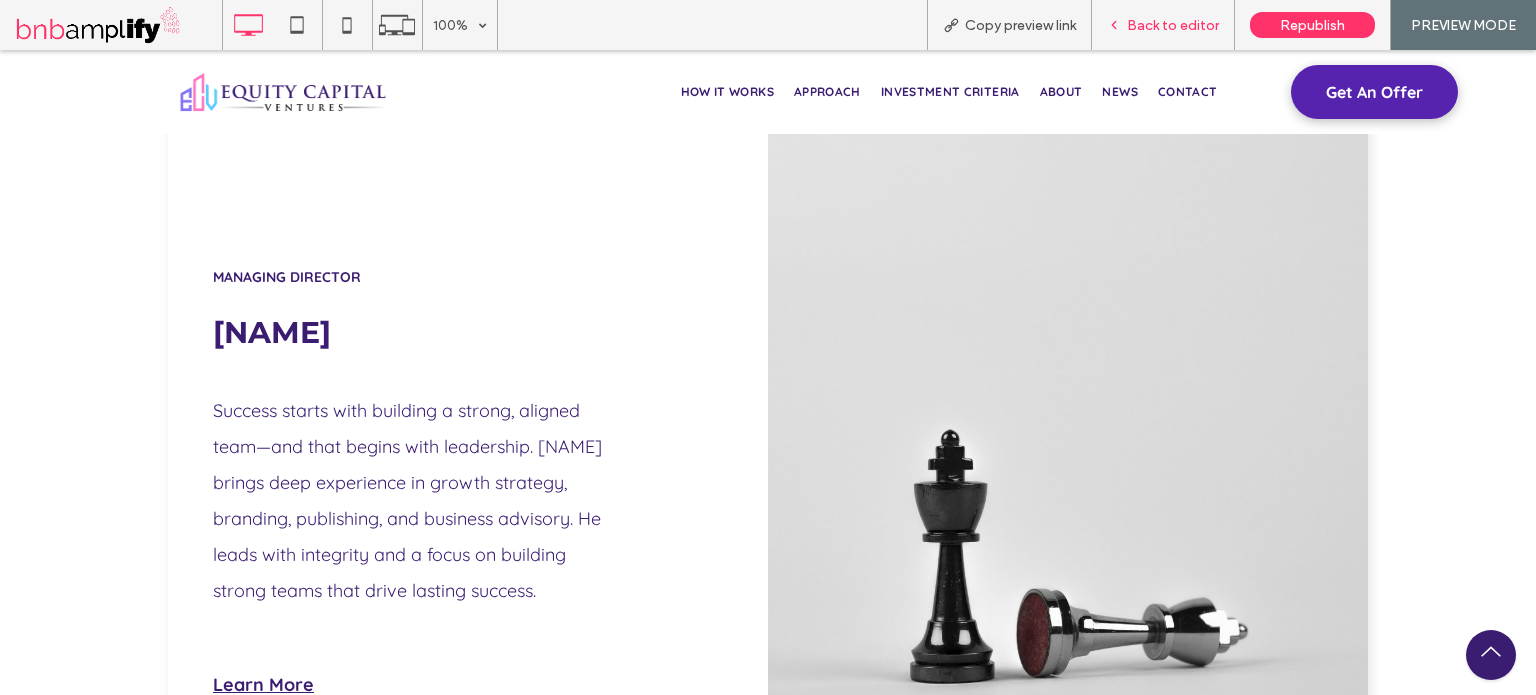 drag, startPoint x: 1160, startPoint y: 26, endPoint x: 991, endPoint y: 89, distance: 180.36075 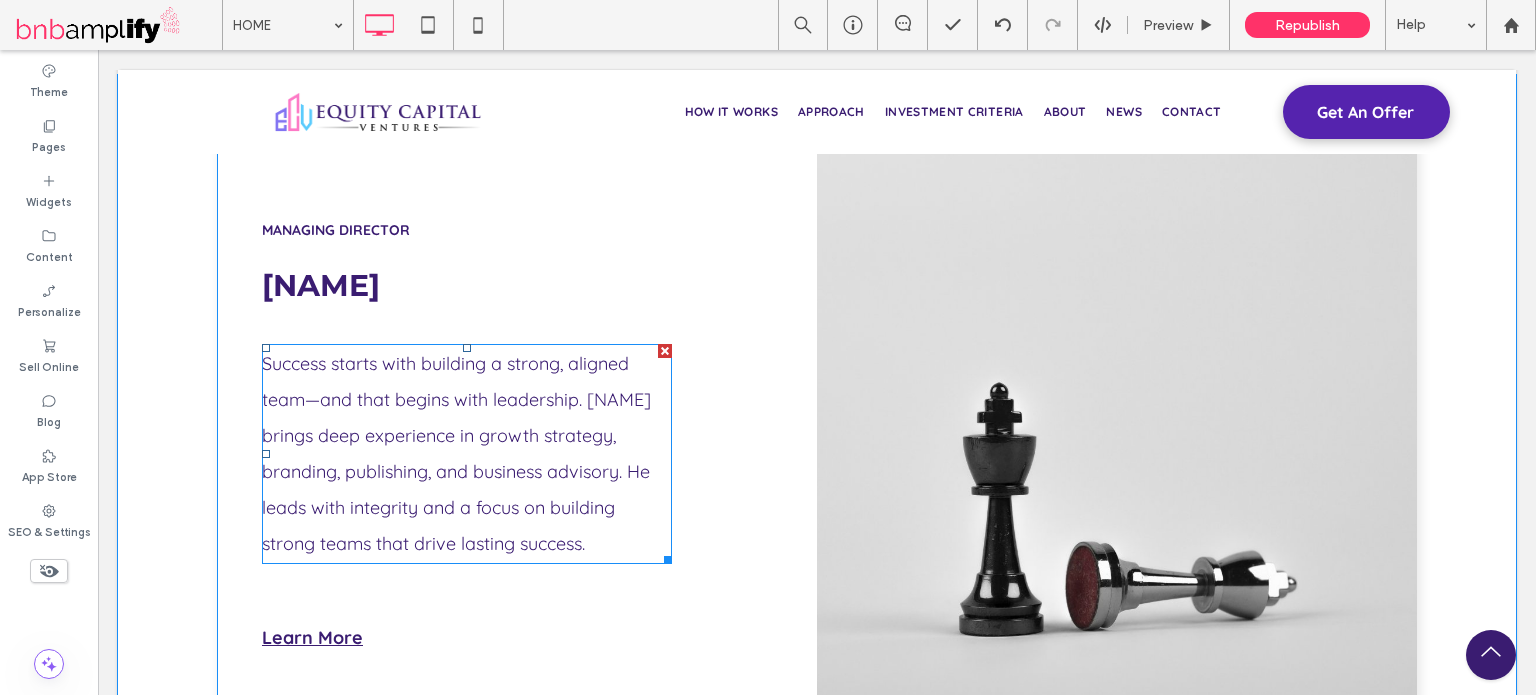 scroll, scrollTop: 3840, scrollLeft: 0, axis: vertical 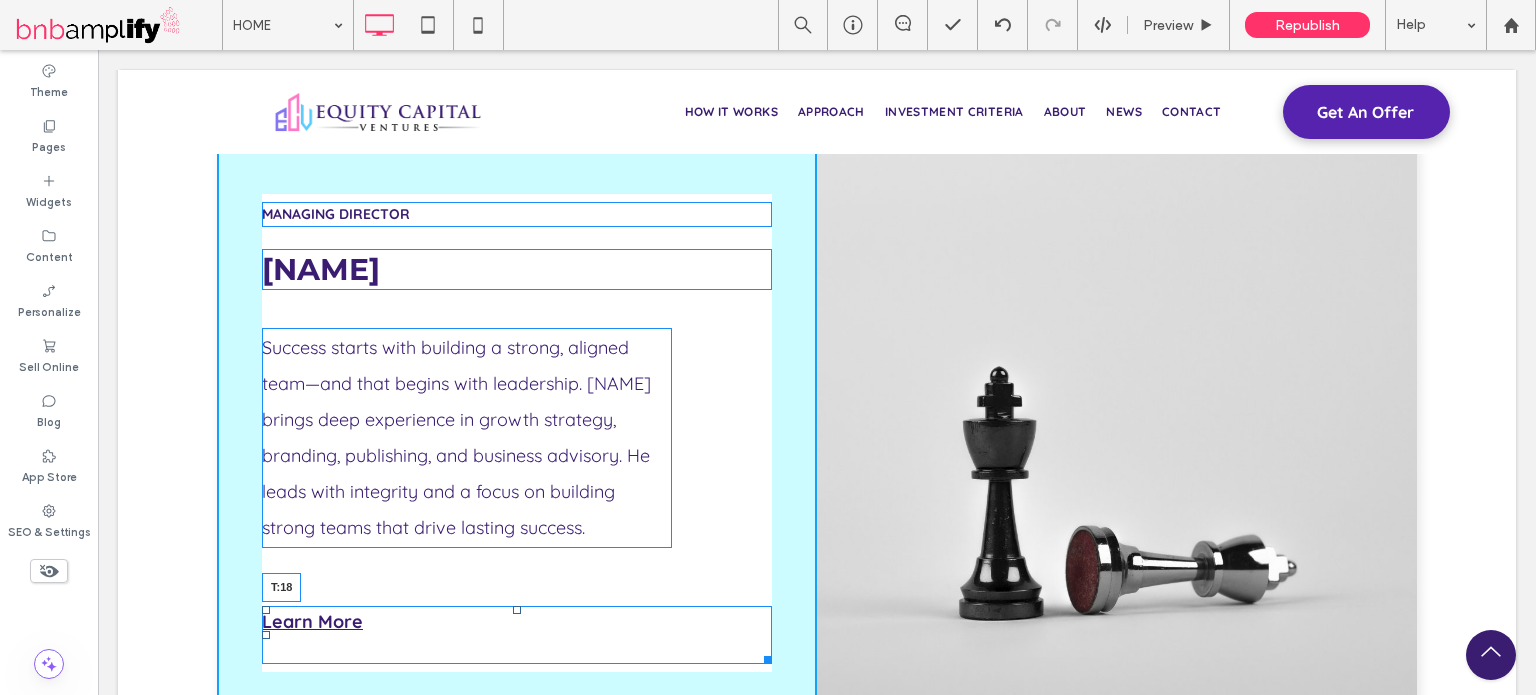 drag, startPoint x: 507, startPoint y: 606, endPoint x: 500, endPoint y: 566, distance: 40.60788 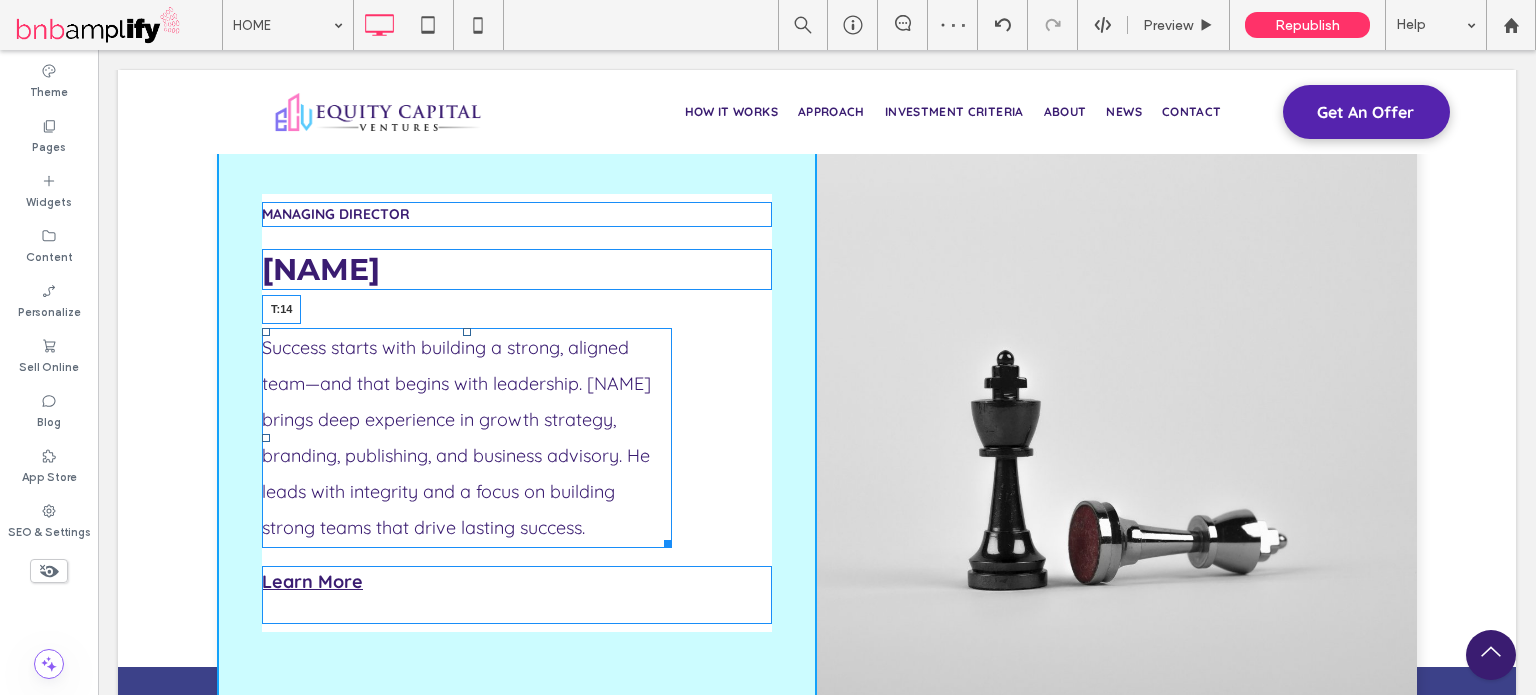 drag, startPoint x: 460, startPoint y: 327, endPoint x: 566, endPoint y: 353, distance: 109.14211 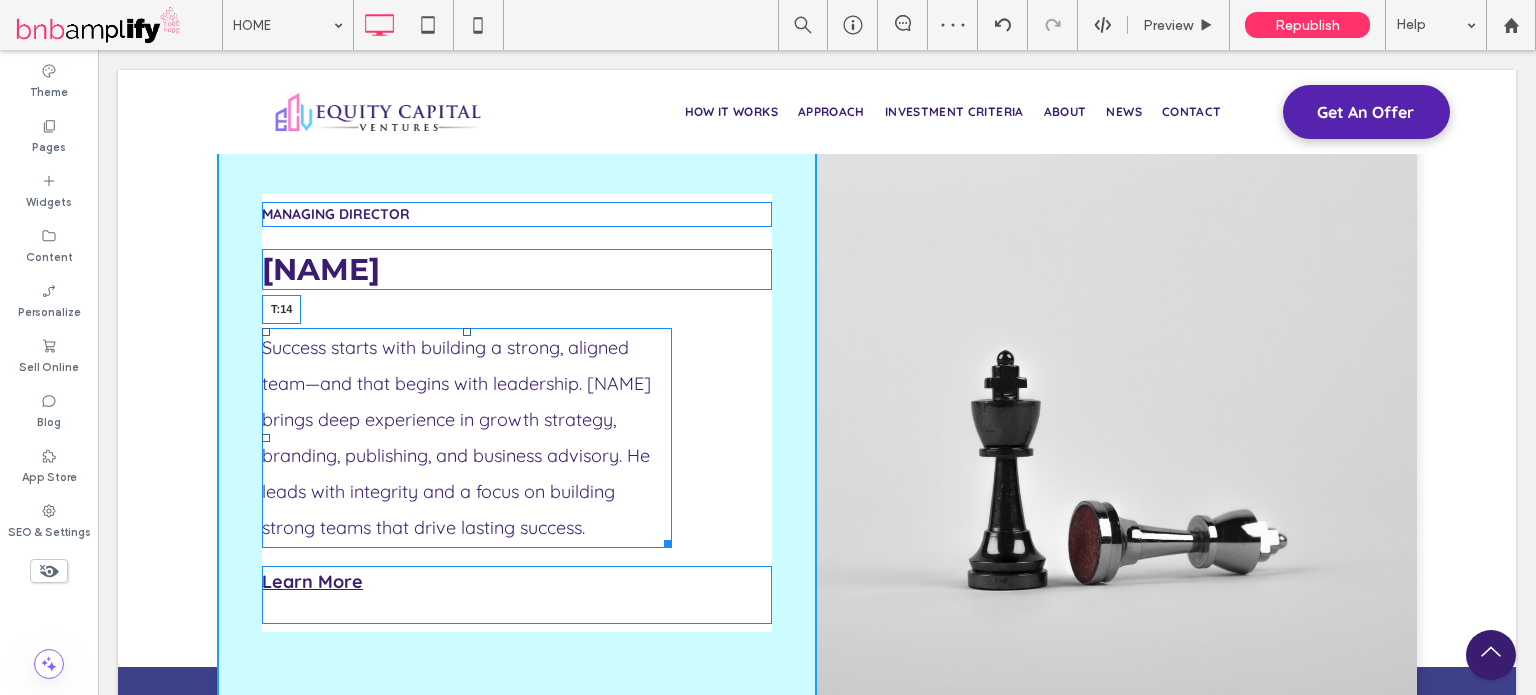 click on "Success starts with building a strong, aligned team—and that begins with leadership. Judah brings deep experience in growth strategy, branding, publishing, and business advisory. He leads with integrity and a focus on building strong teams that drive lasting success. T:14" at bounding box center (467, 438) 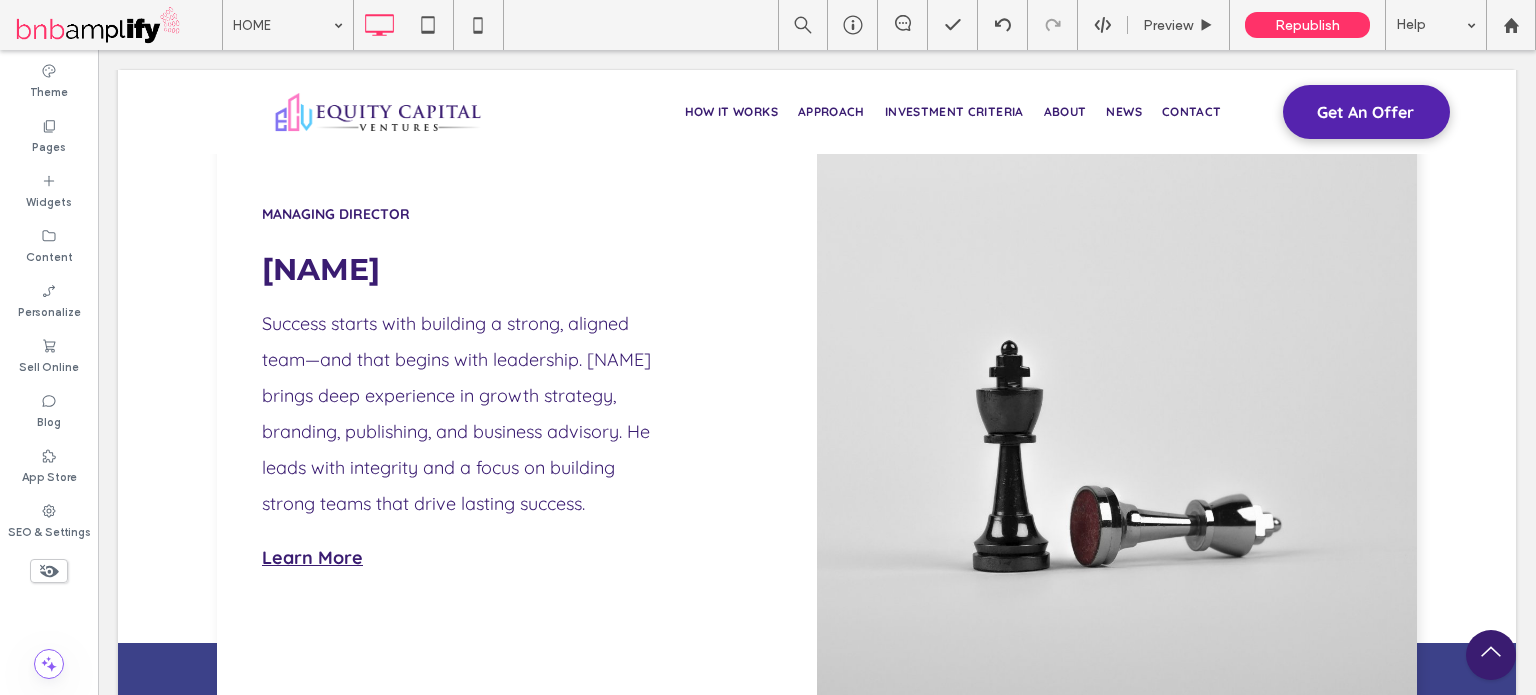 click at bounding box center (768, 347) 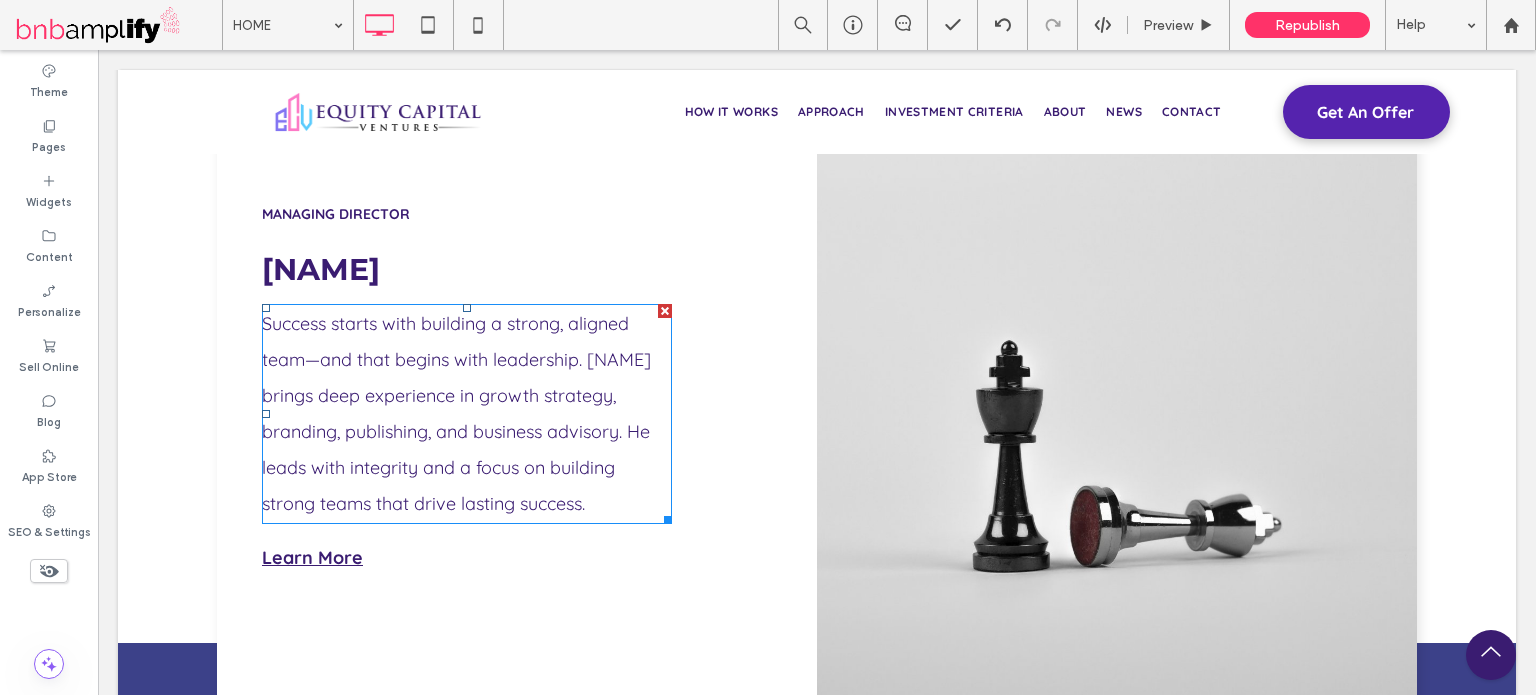 click on "Success starts with building a strong, aligned team—and that begins with leadership. Judah brings deep experience in growth strategy, branding, publishing, and business advisory. He leads with integrity and a focus on building strong teams that drive lasting success." at bounding box center [456, 413] 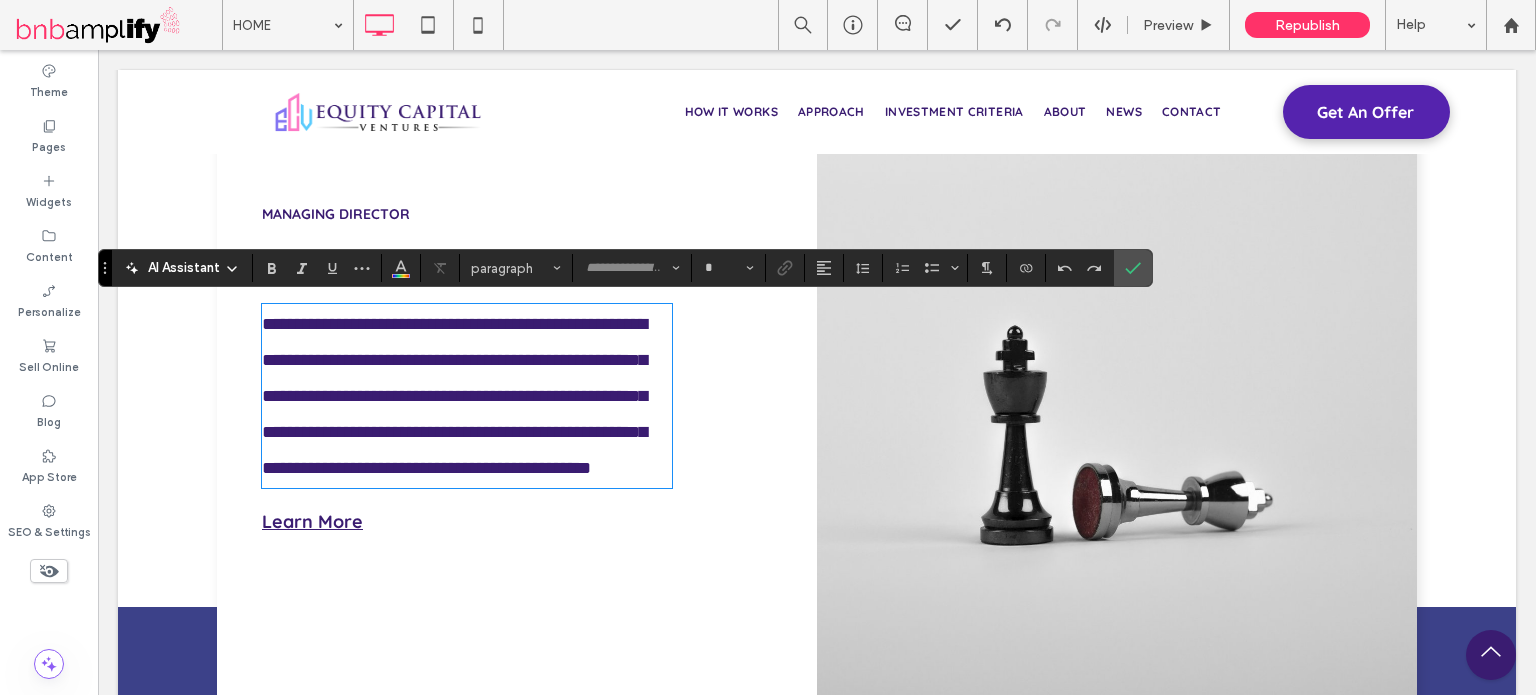type on "*********" 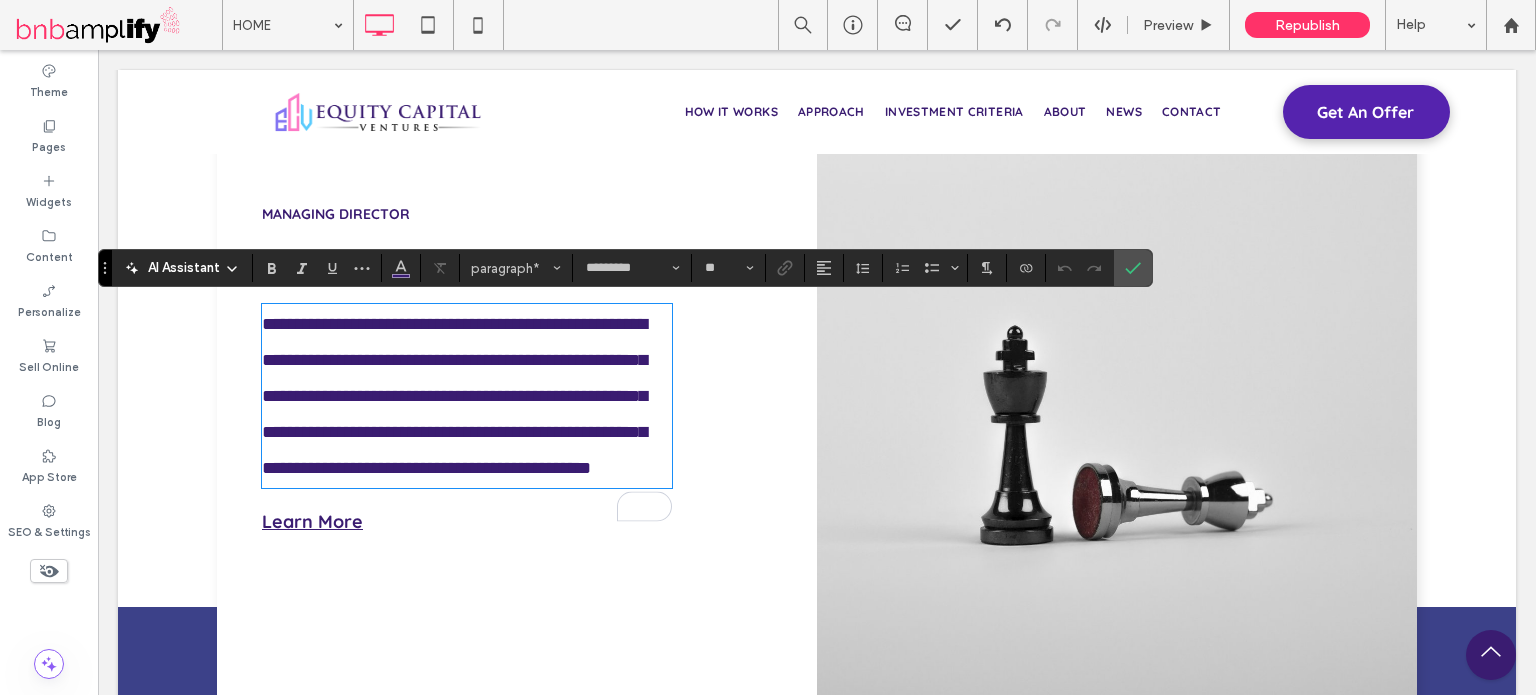 click on "**********" at bounding box center (454, 396) 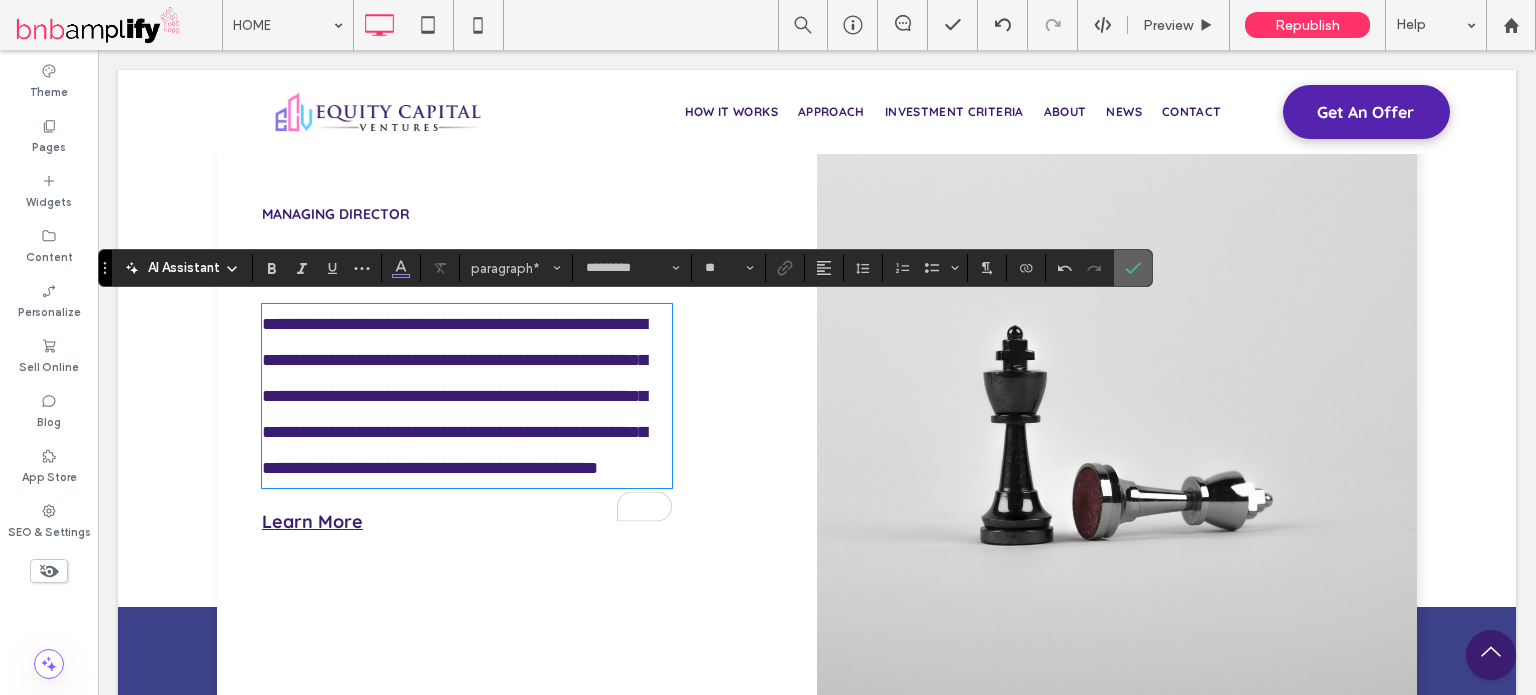 click 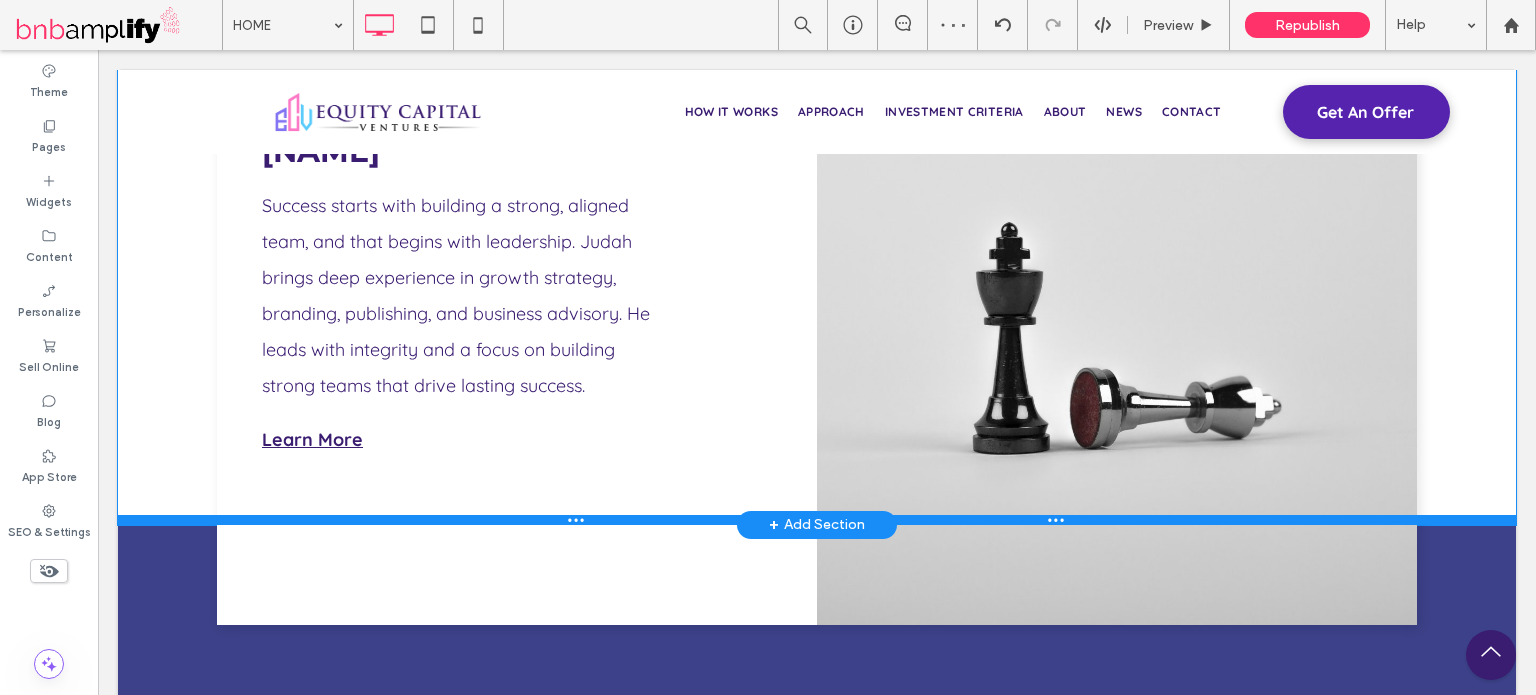 scroll, scrollTop: 3840, scrollLeft: 0, axis: vertical 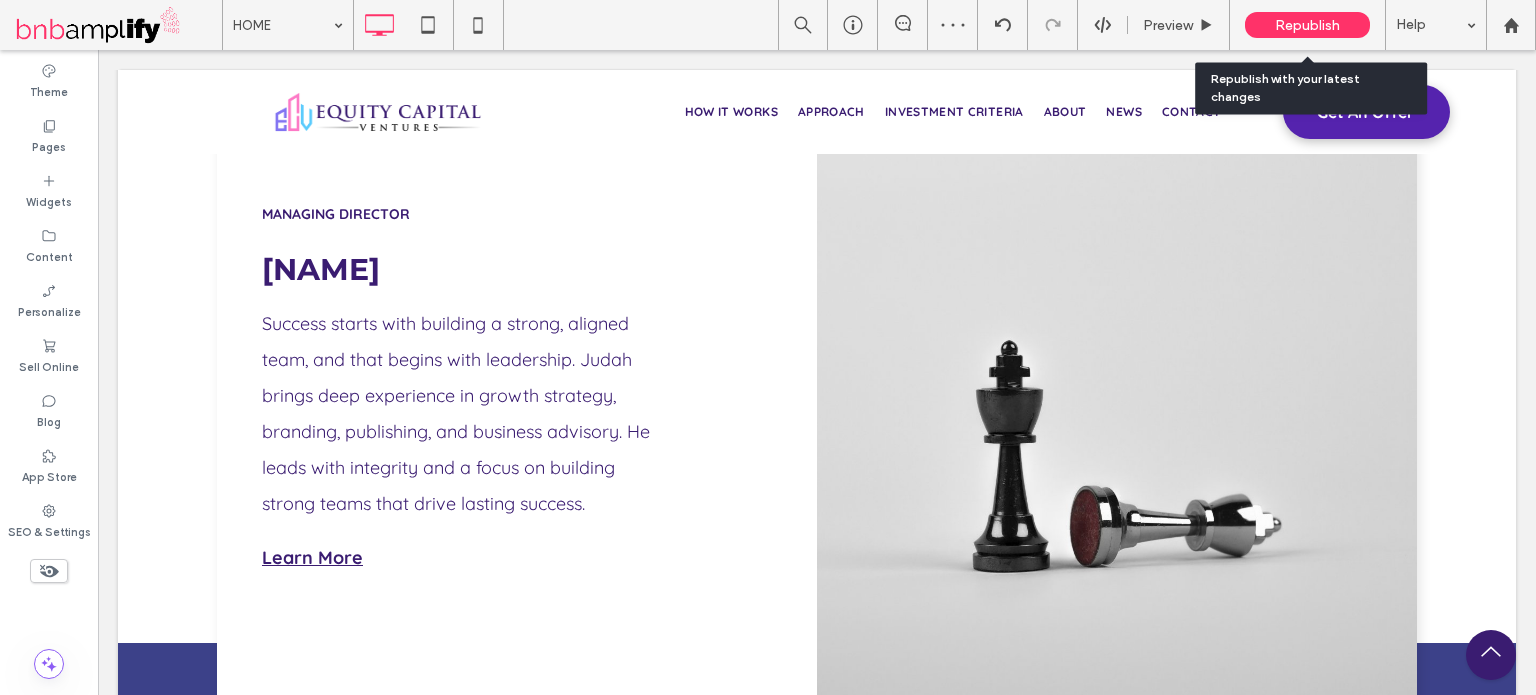 click on "Republish" at bounding box center [1307, 25] 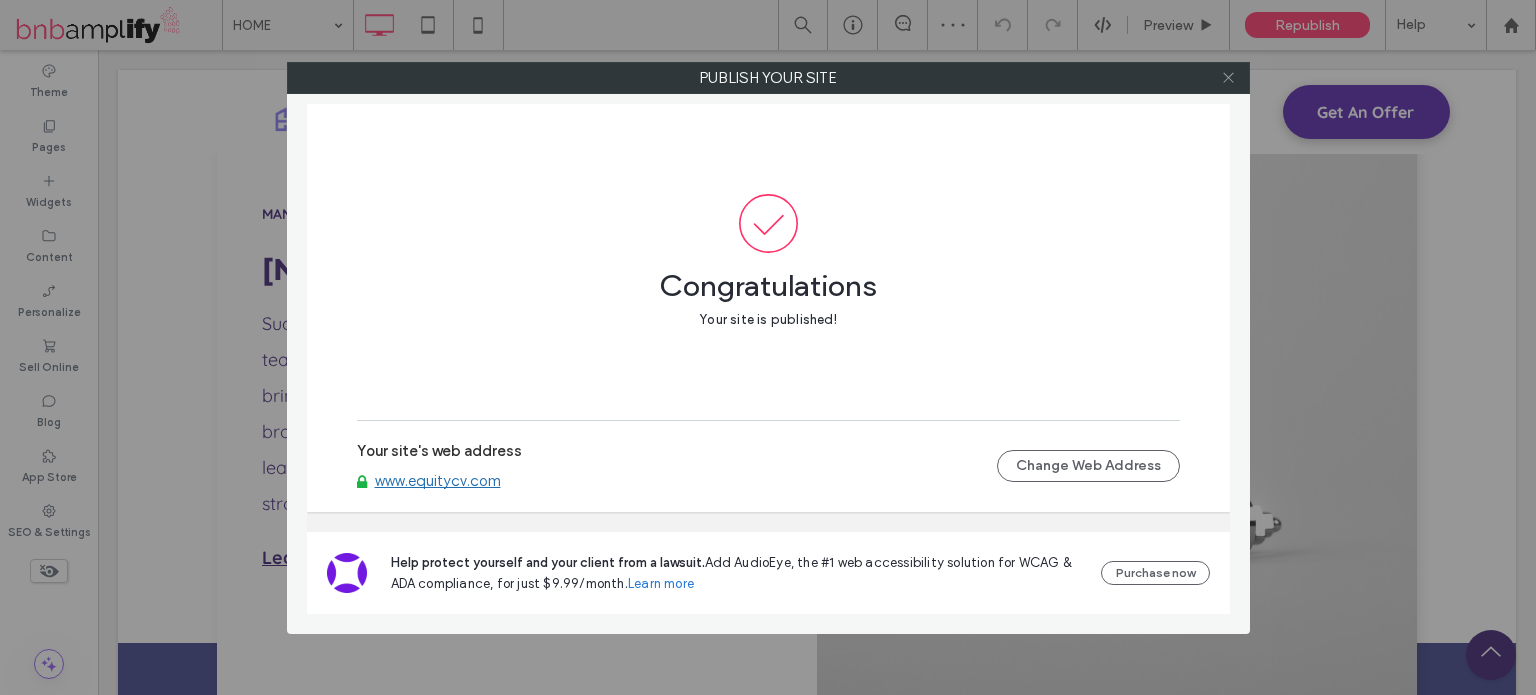 click 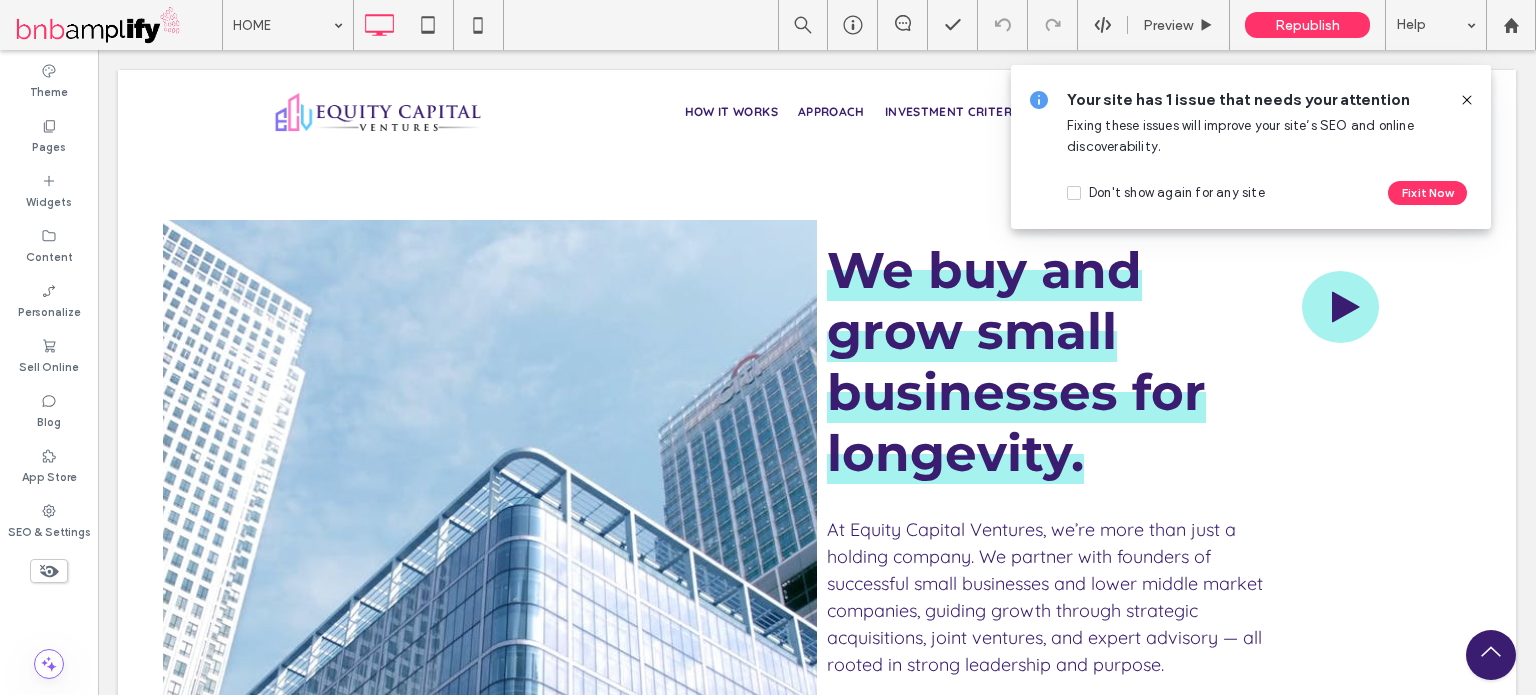 scroll, scrollTop: 3840, scrollLeft: 0, axis: vertical 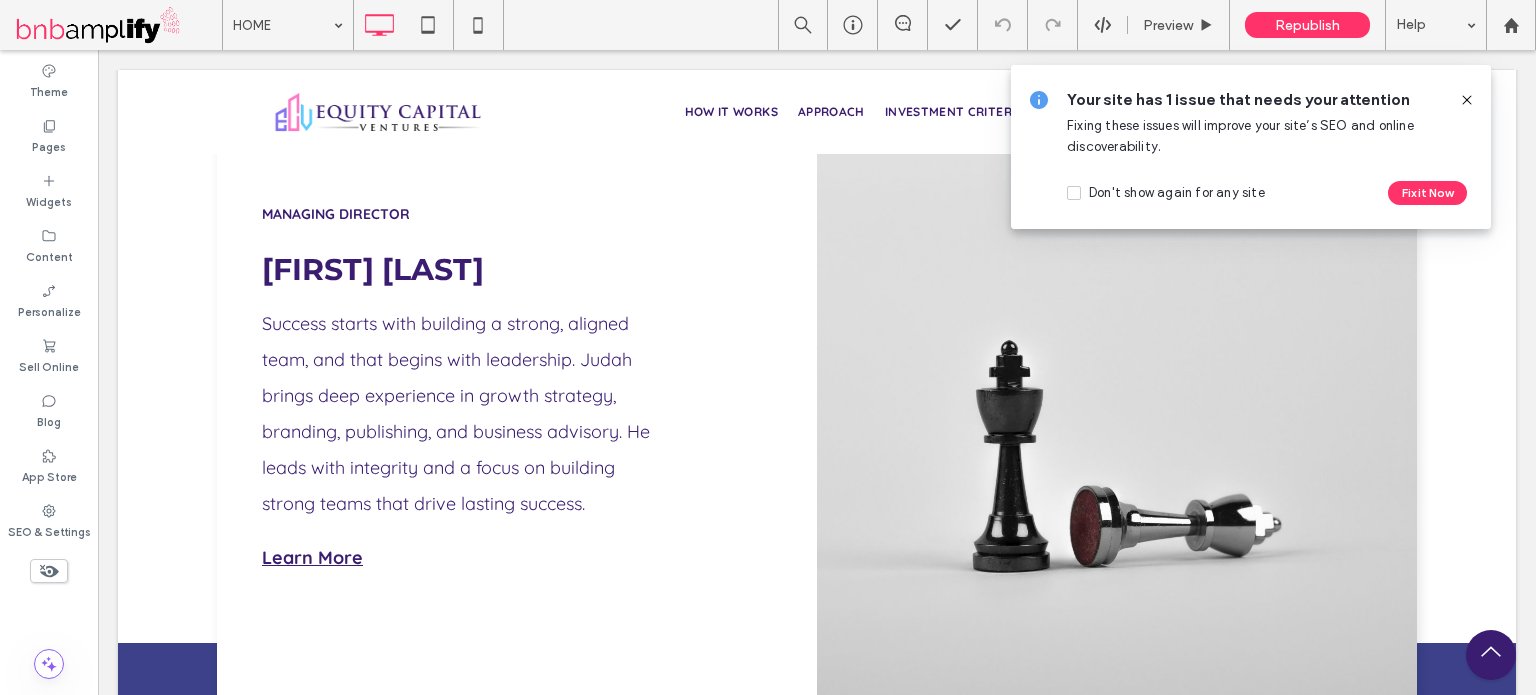 click 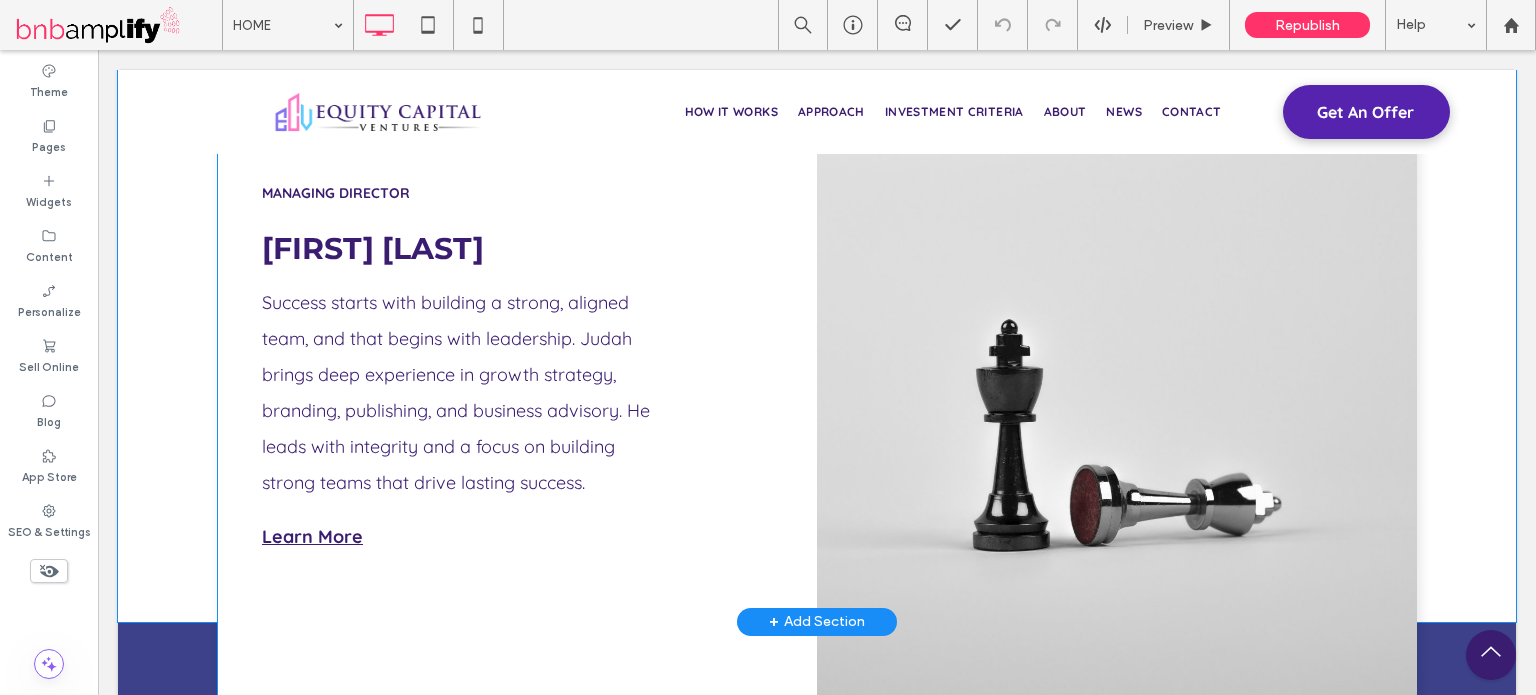 scroll, scrollTop: 3840, scrollLeft: 0, axis: vertical 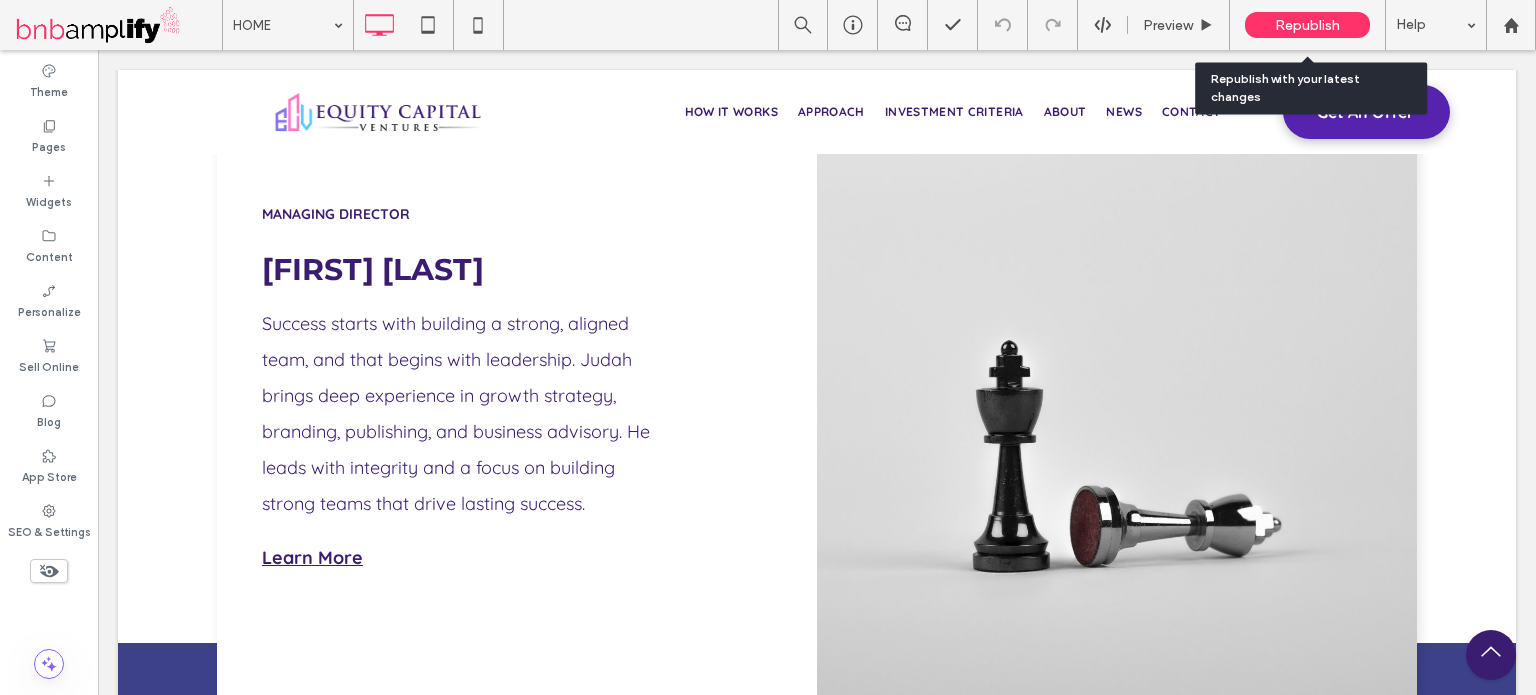 click on "Republish" at bounding box center [1307, 25] 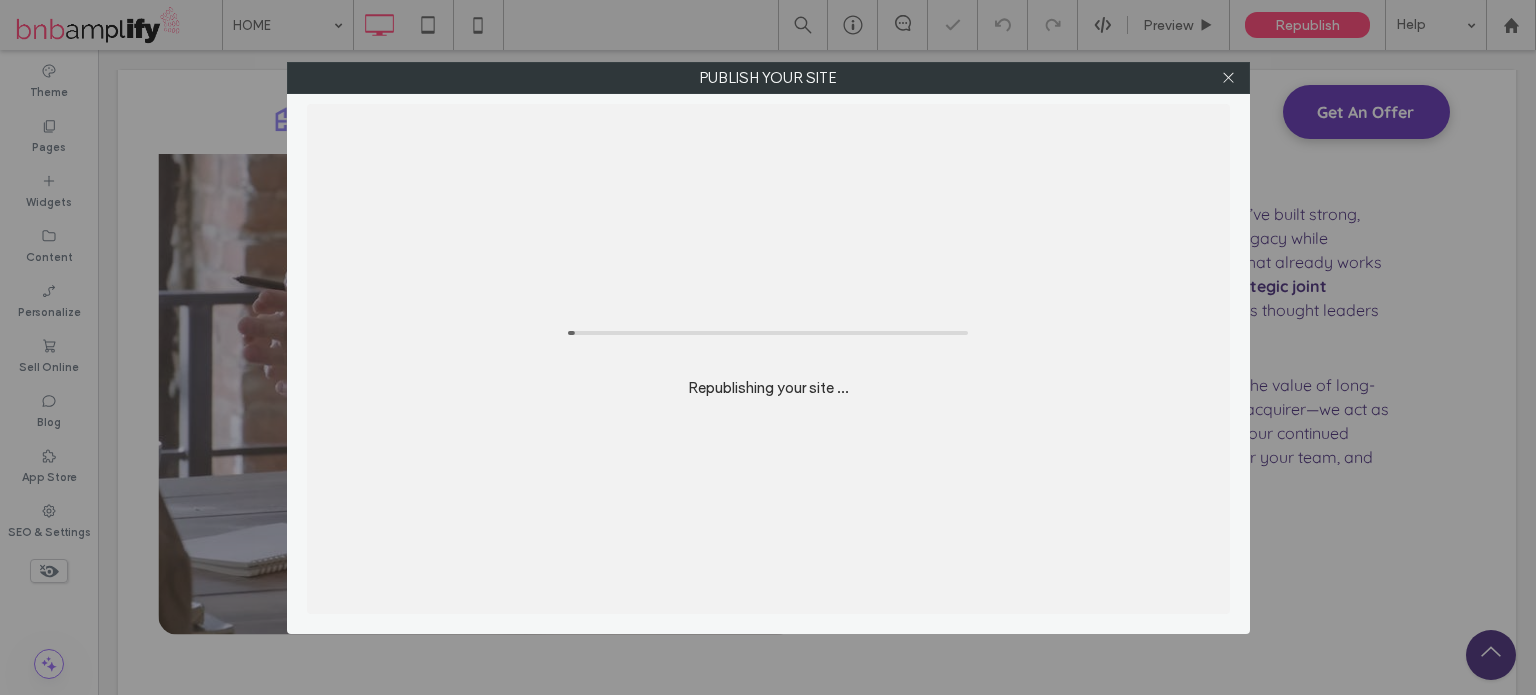 scroll, scrollTop: 3140, scrollLeft: 0, axis: vertical 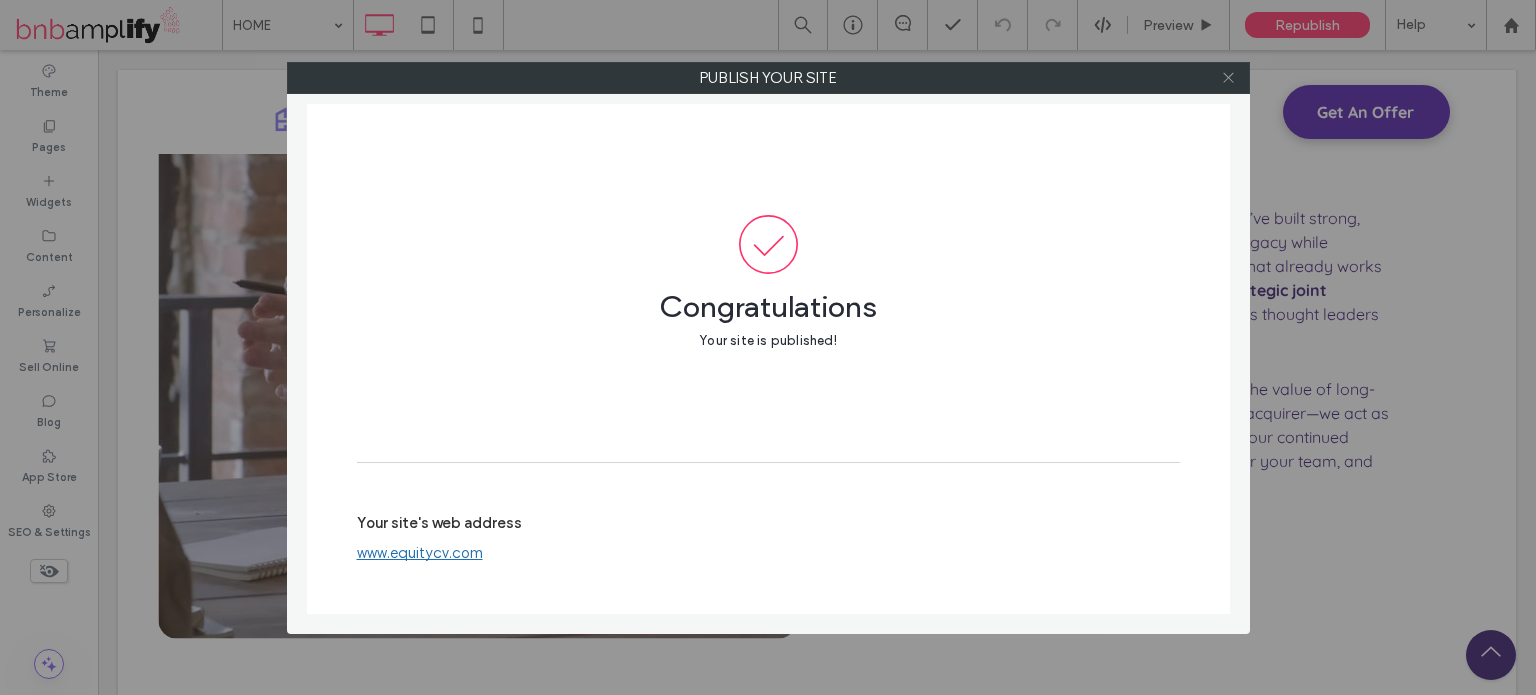 click 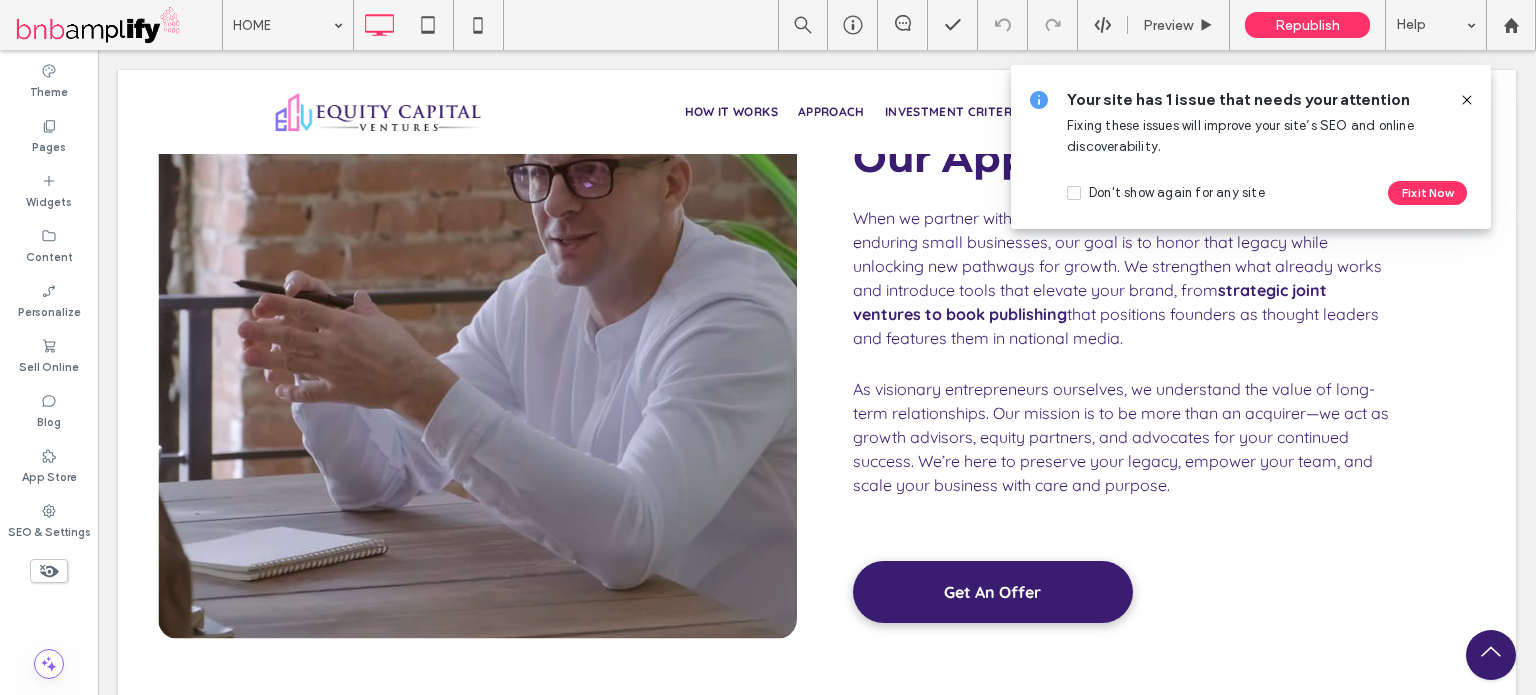 click 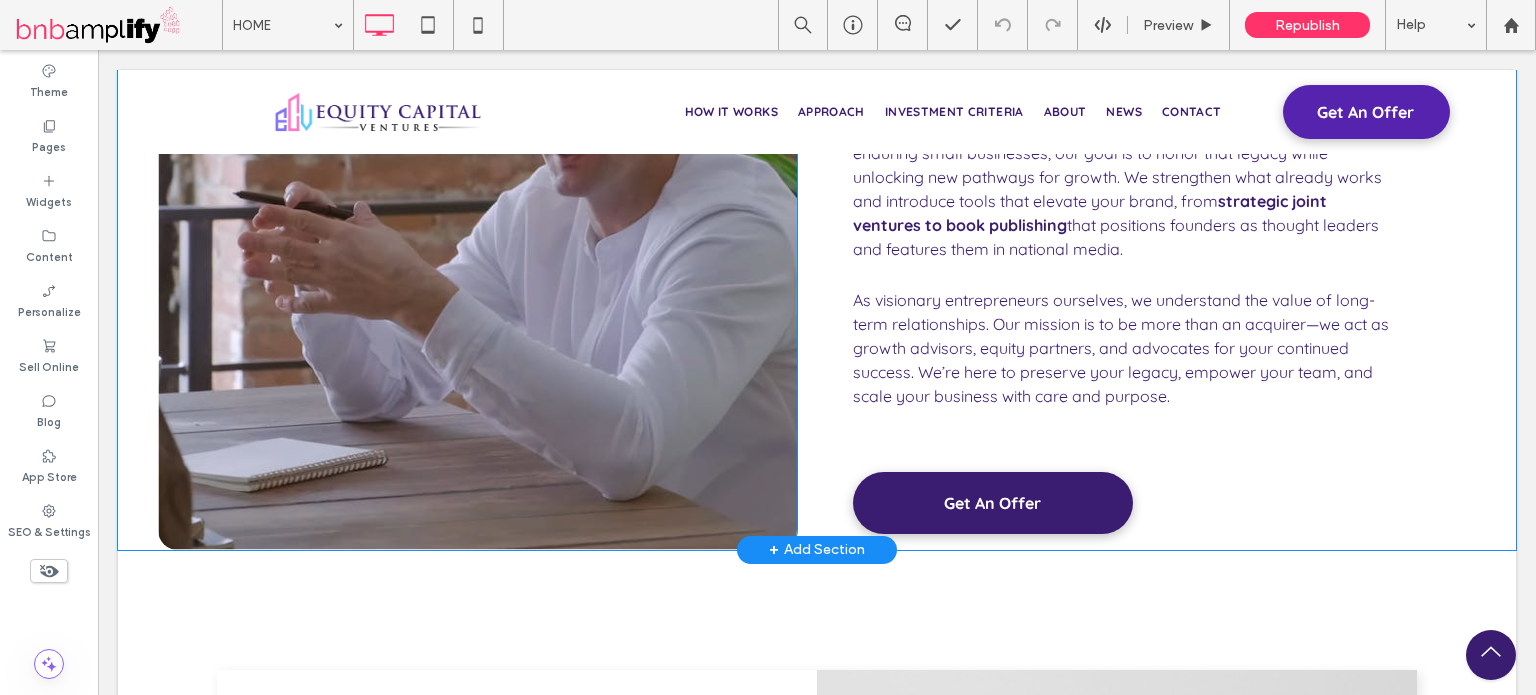 scroll, scrollTop: 3240, scrollLeft: 0, axis: vertical 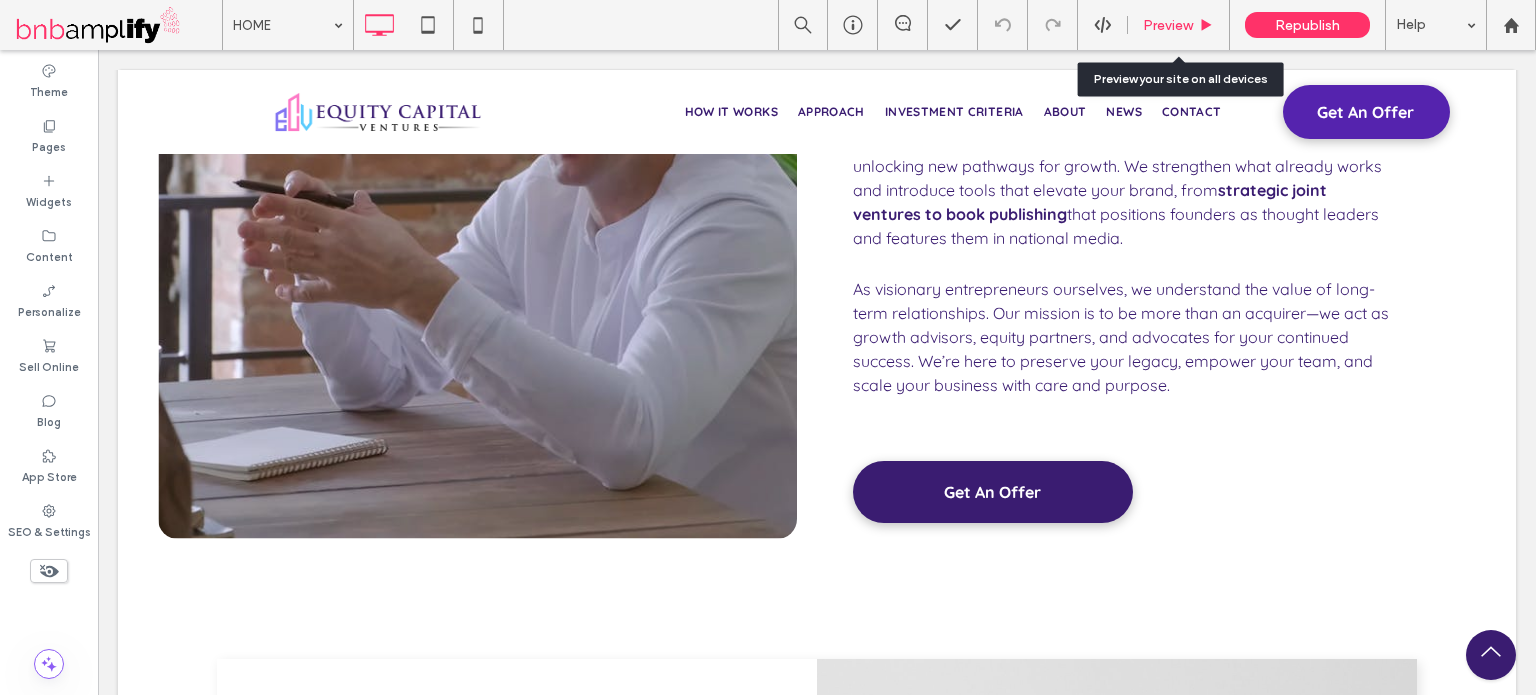 drag, startPoint x: 1158, startPoint y: 27, endPoint x: 1161, endPoint y: 332, distance: 305.01474 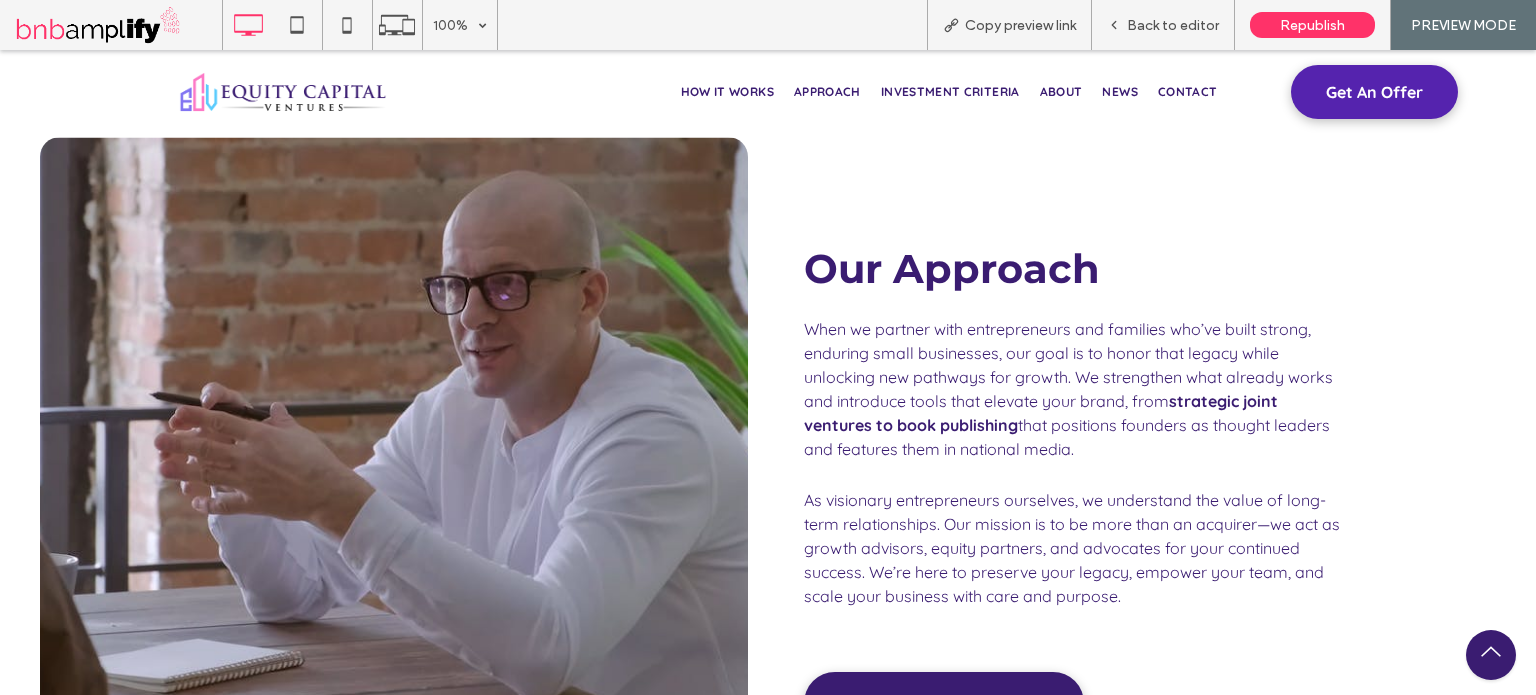 scroll, scrollTop: 3024, scrollLeft: 0, axis: vertical 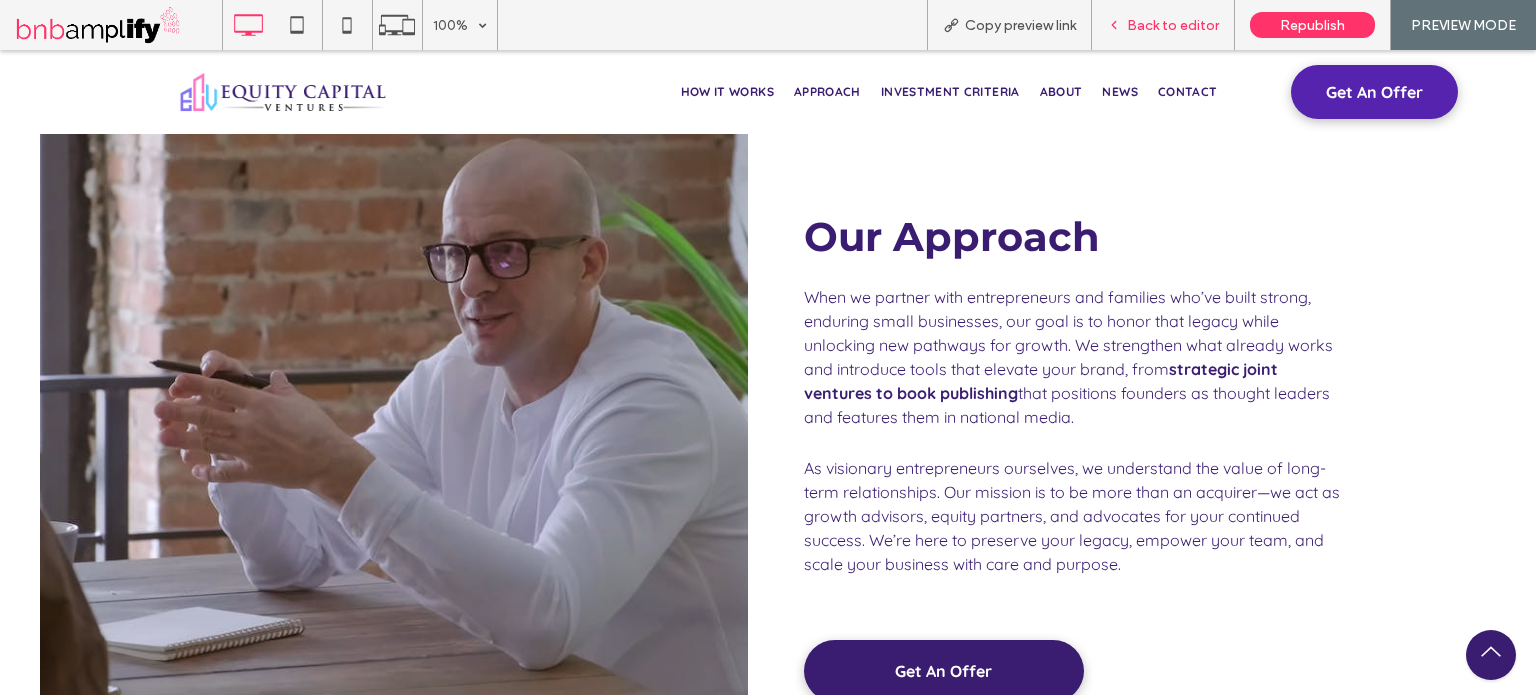 click on "Back to editor" at bounding box center [1173, 25] 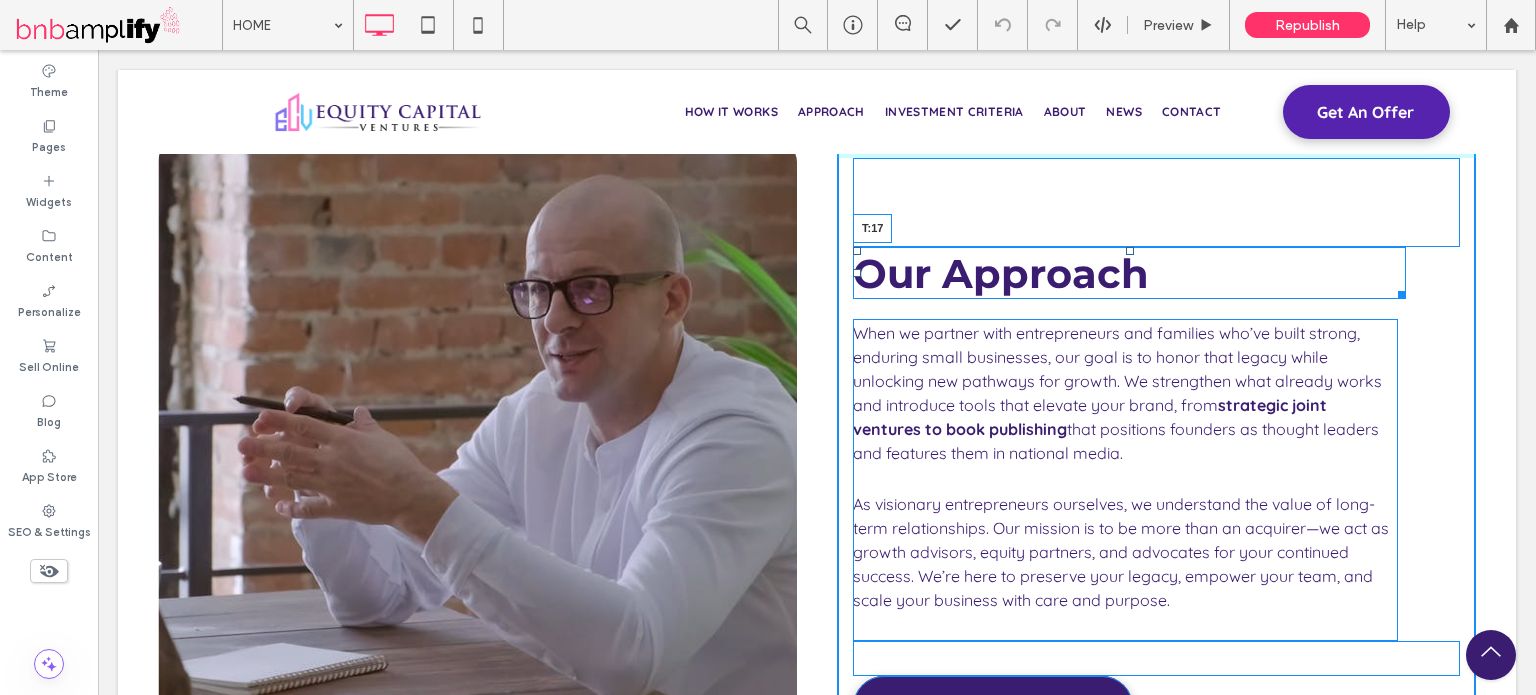 drag, startPoint x: 1124, startPoint y: 247, endPoint x: 1112, endPoint y: 240, distance: 13.892444 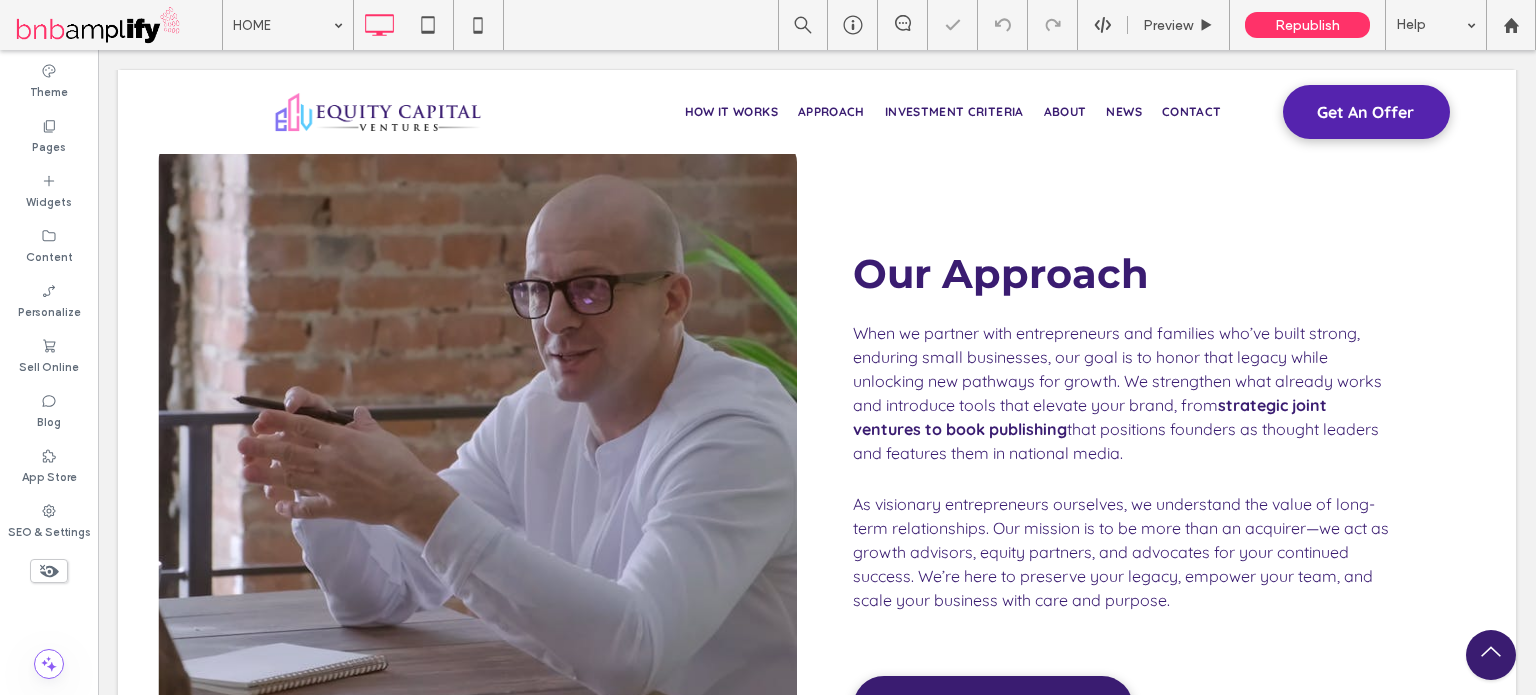 drag, startPoint x: 1112, startPoint y: 217, endPoint x: 1014, endPoint y: 165, distance: 110.94143 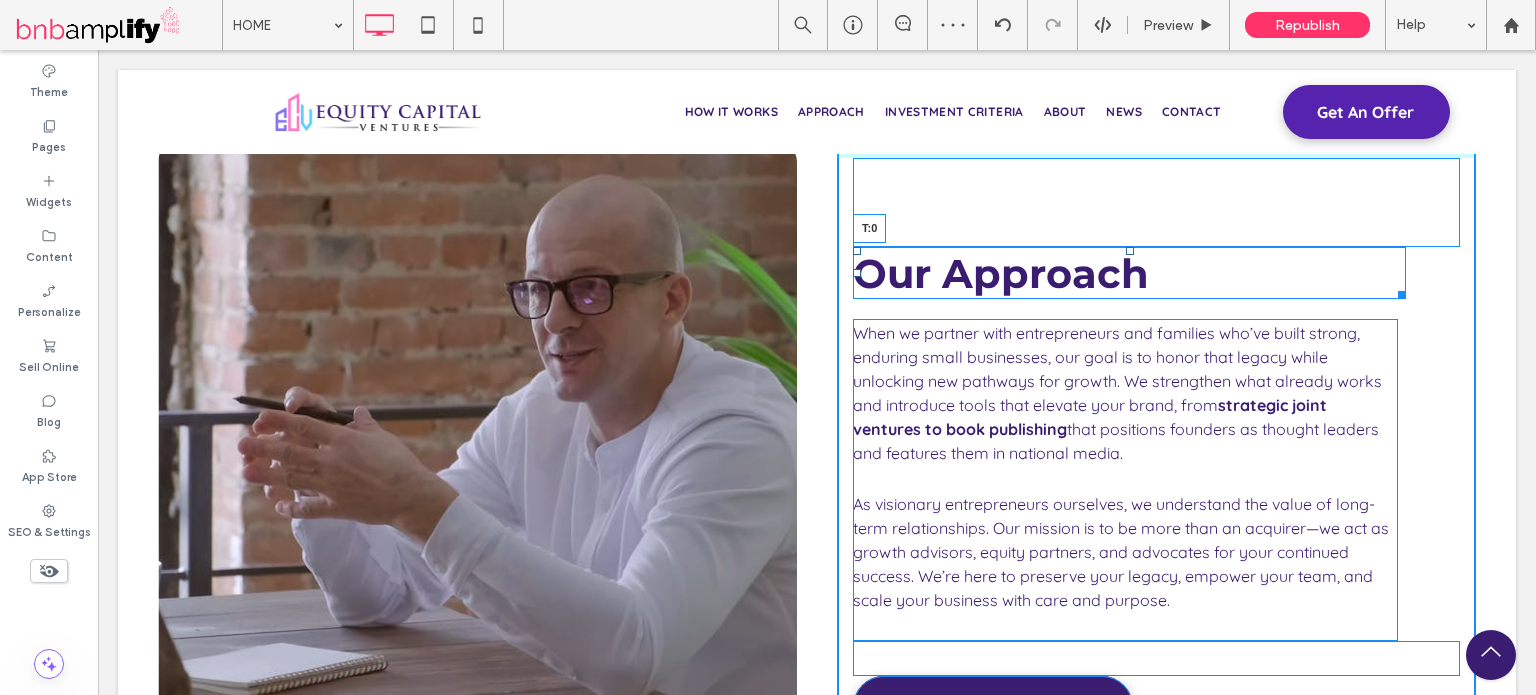 drag, startPoint x: 1119, startPoint y: 247, endPoint x: 1220, endPoint y: 283, distance: 107.22407 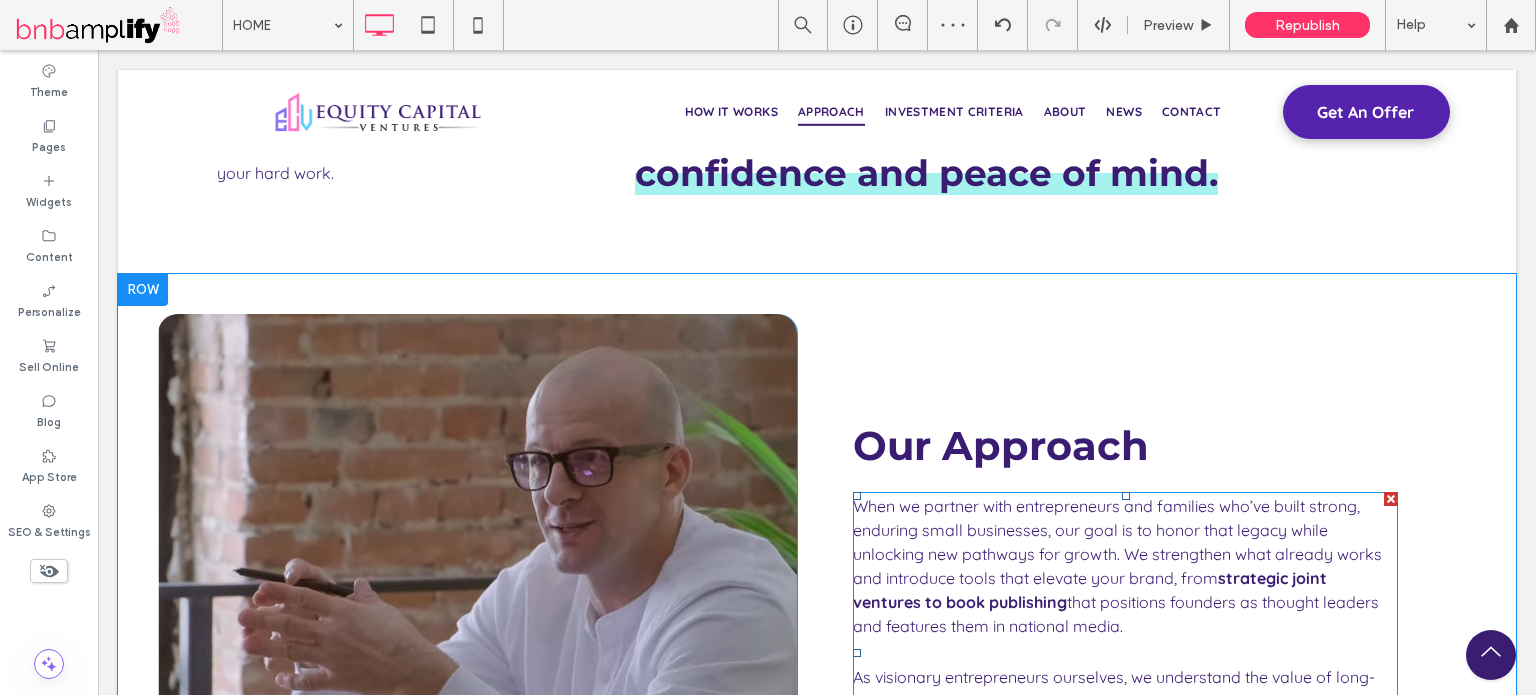 scroll, scrollTop: 2824, scrollLeft: 0, axis: vertical 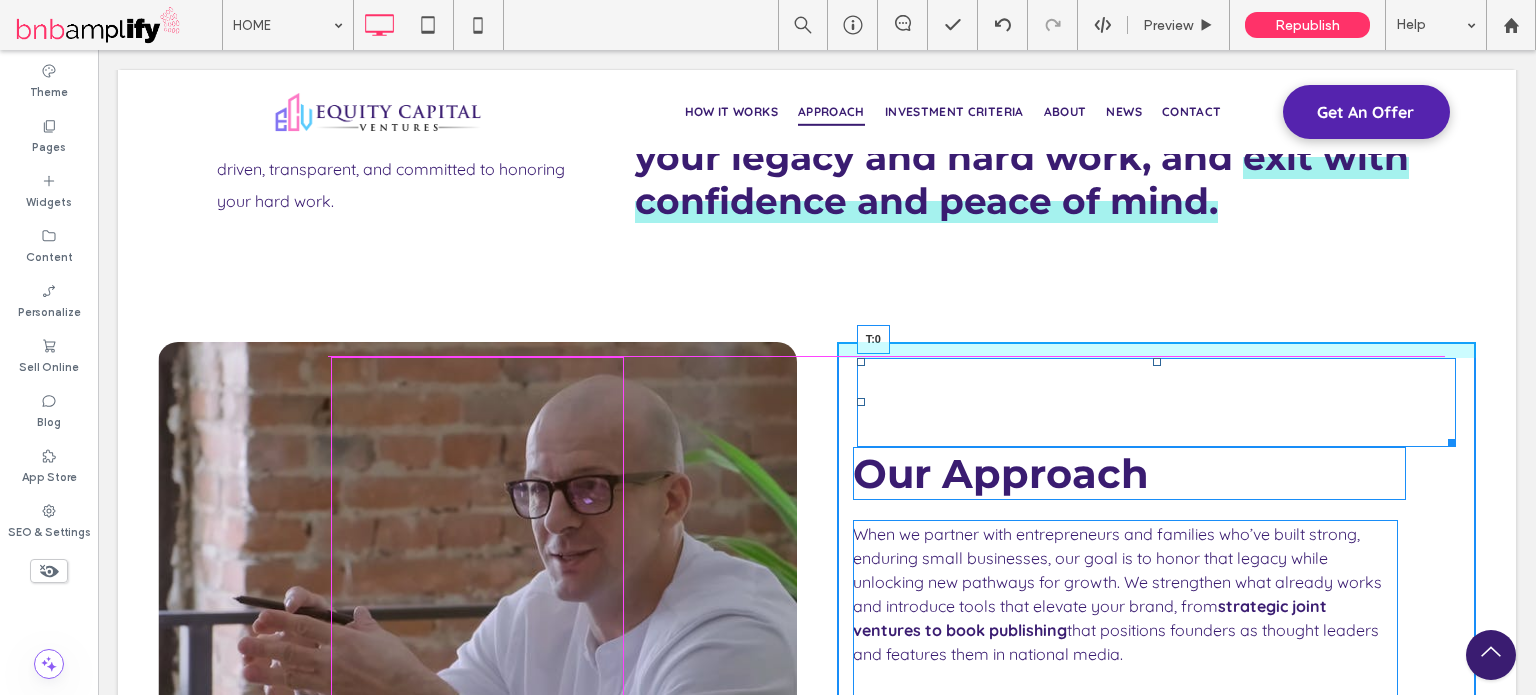 click at bounding box center (1157, 362) 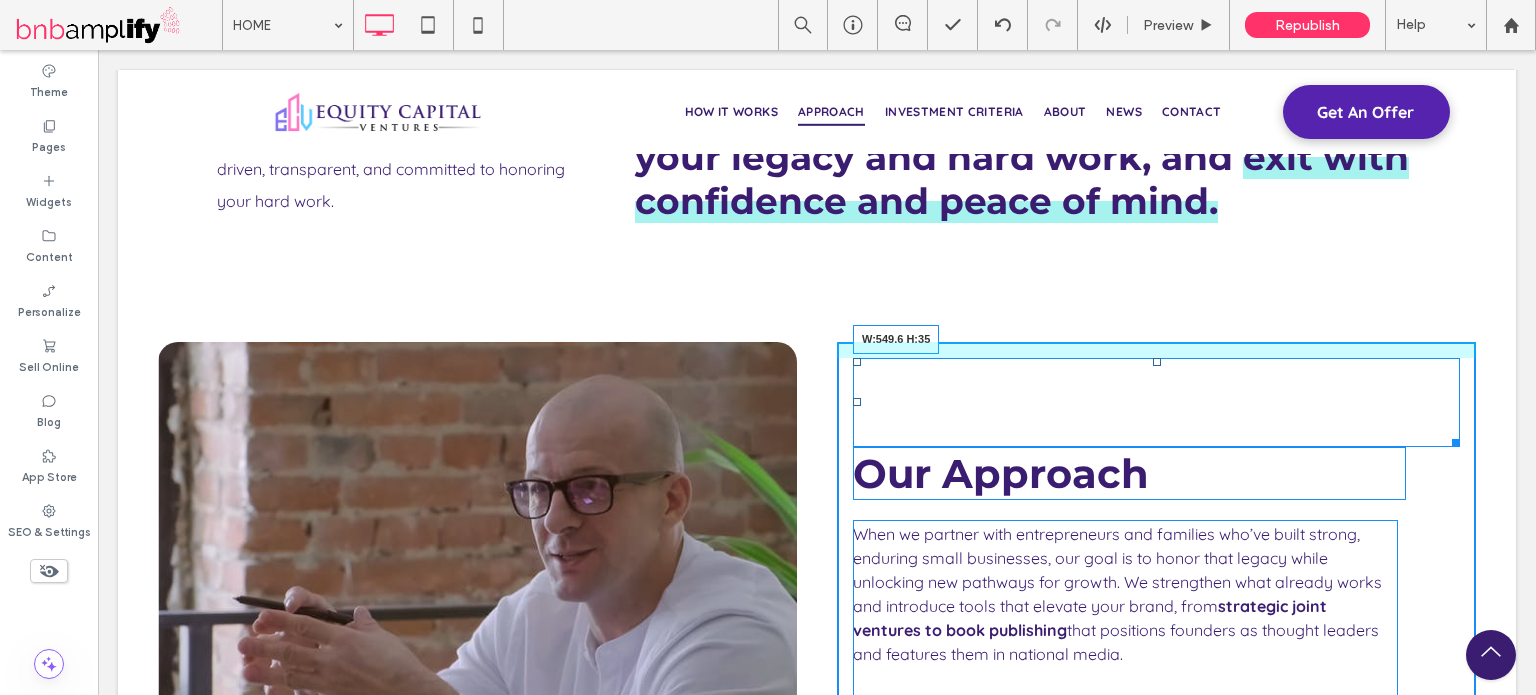 drag, startPoint x: 1437, startPoint y: 441, endPoint x: 1510, endPoint y: 437, distance: 73.109505 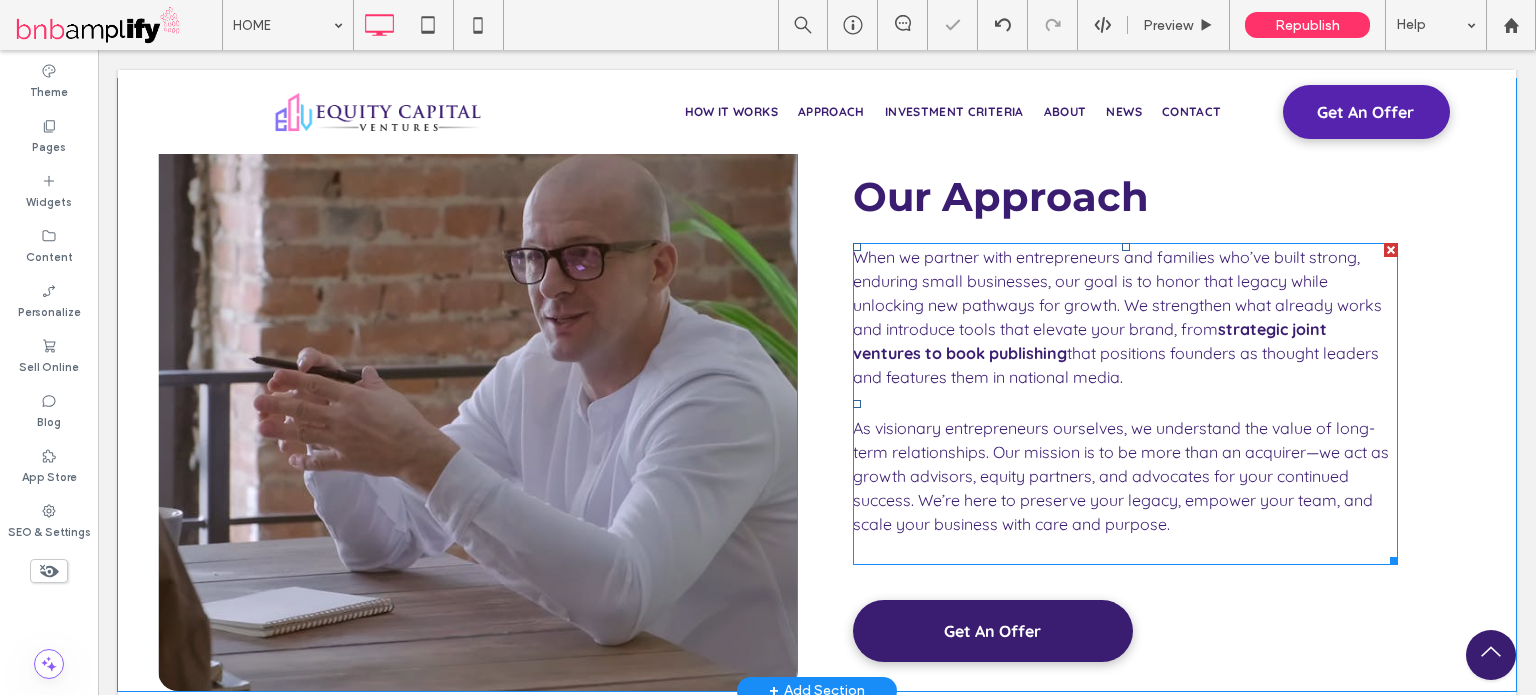 scroll, scrollTop: 3224, scrollLeft: 0, axis: vertical 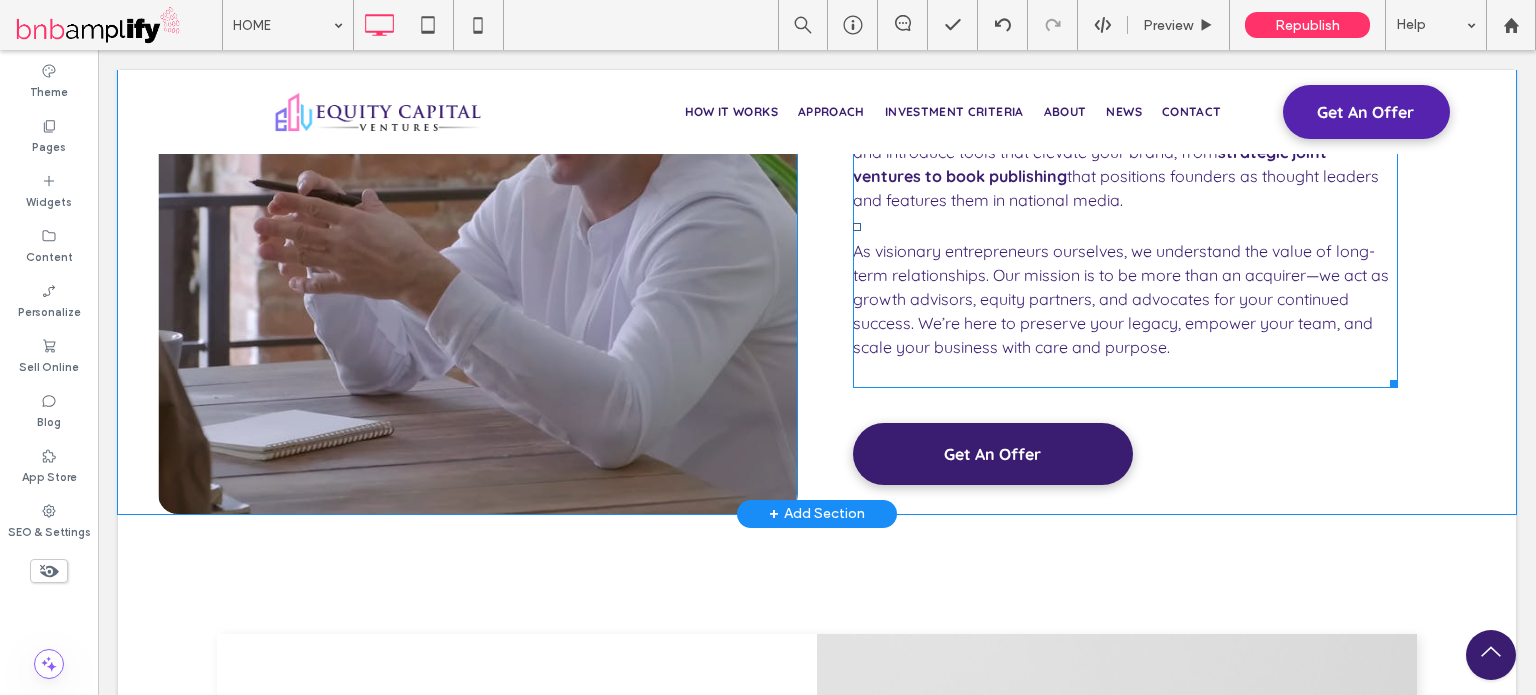 click on "As visionary entrepreneurs ourselves, we understand the value of long-term relationships. Our mission is to be more than an acquirer—we act as growth advisors, equity partners, and advocates for your continued success. We’re here to preserve your legacy, empower your team, and scale your business with care and purpose." at bounding box center (1125, 299) 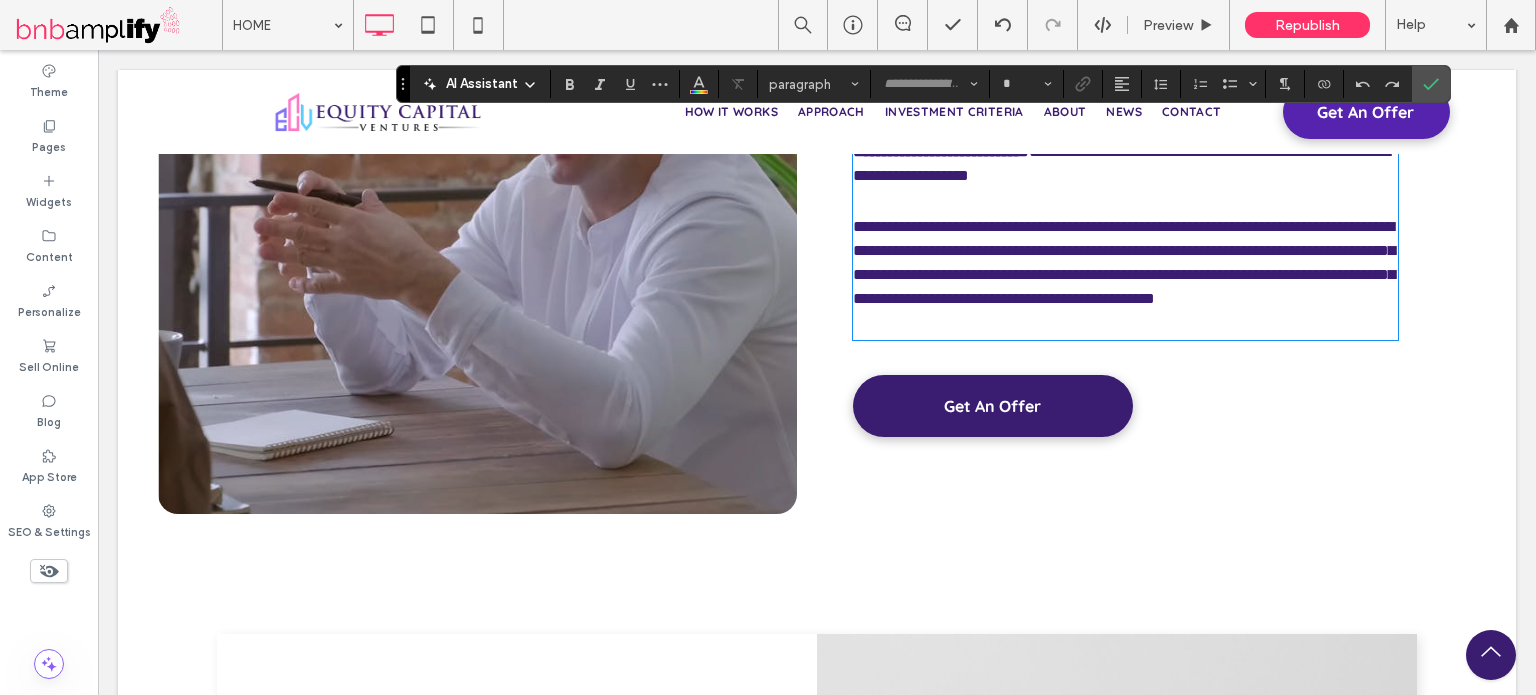 type on "*********" 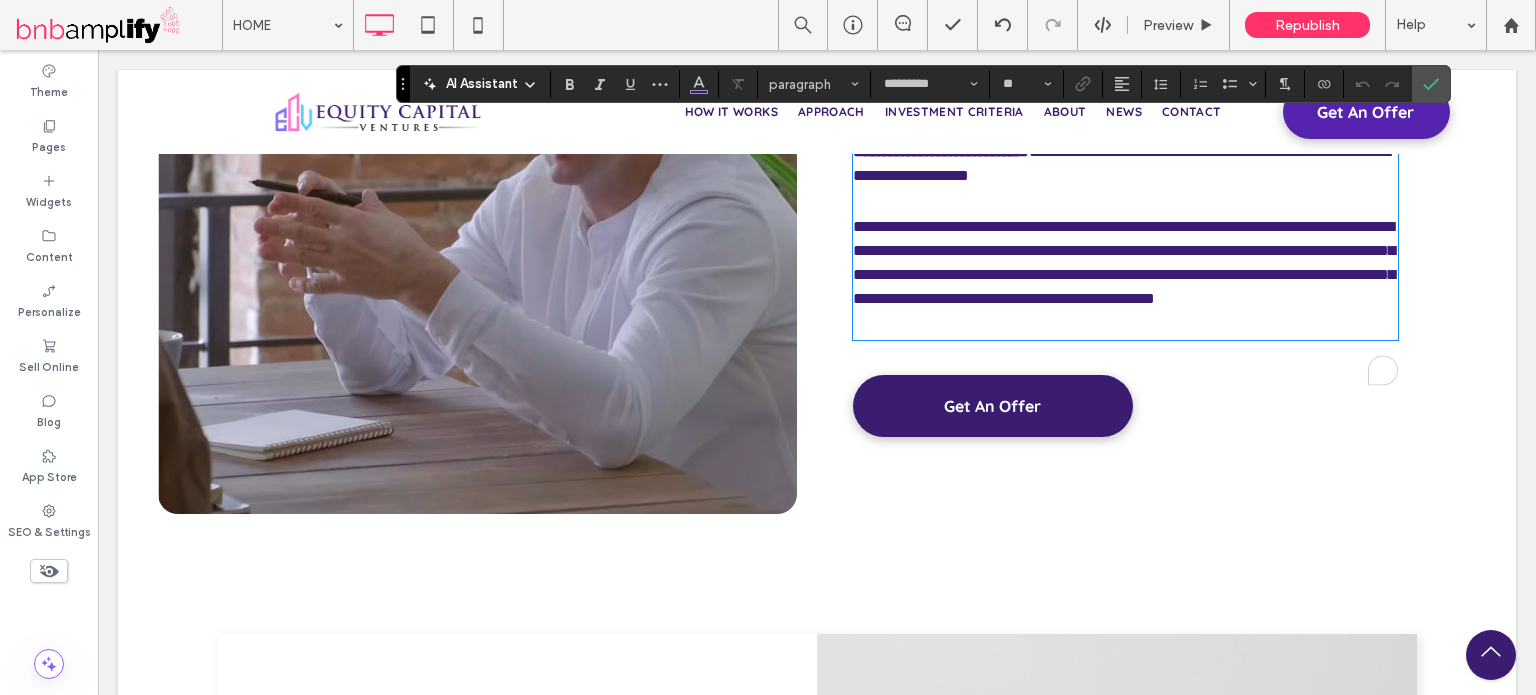 click on "**********" at bounding box center [1125, 263] 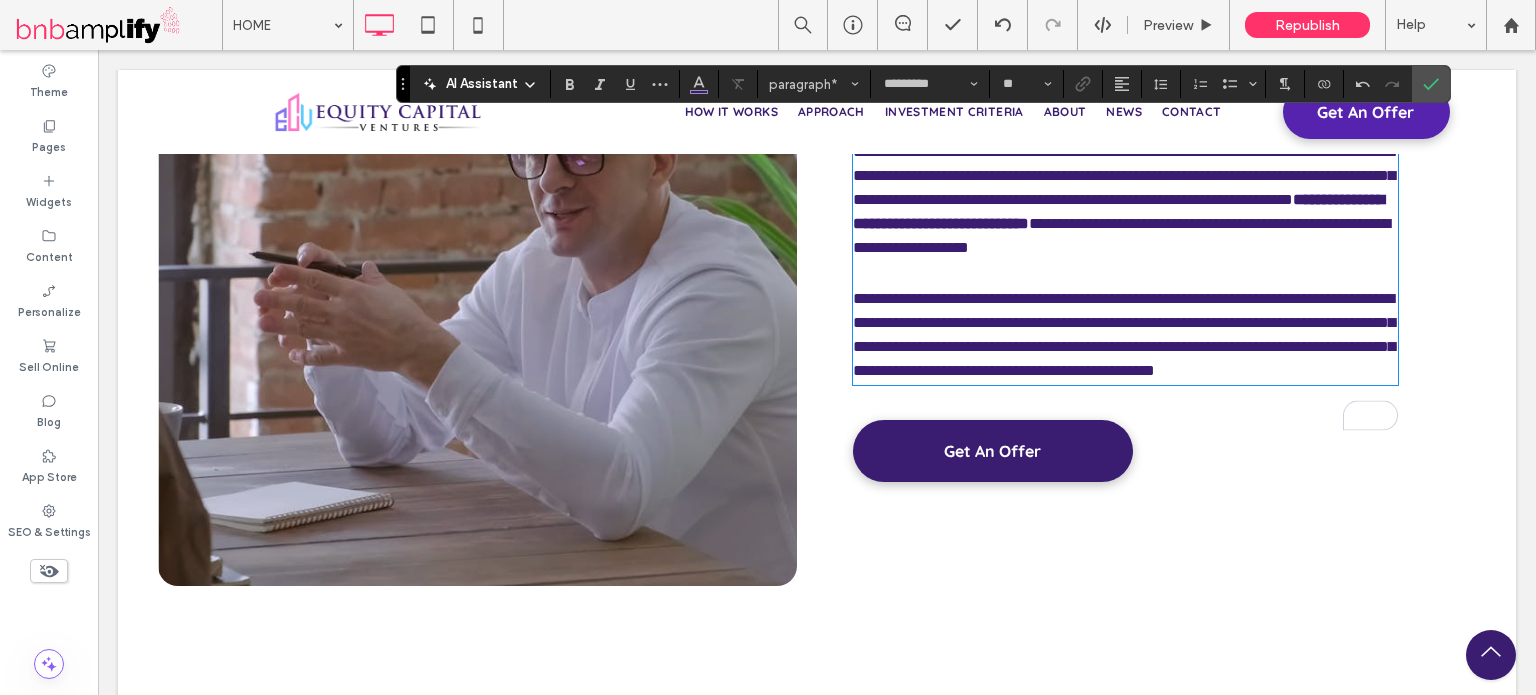 scroll, scrollTop: 3124, scrollLeft: 0, axis: vertical 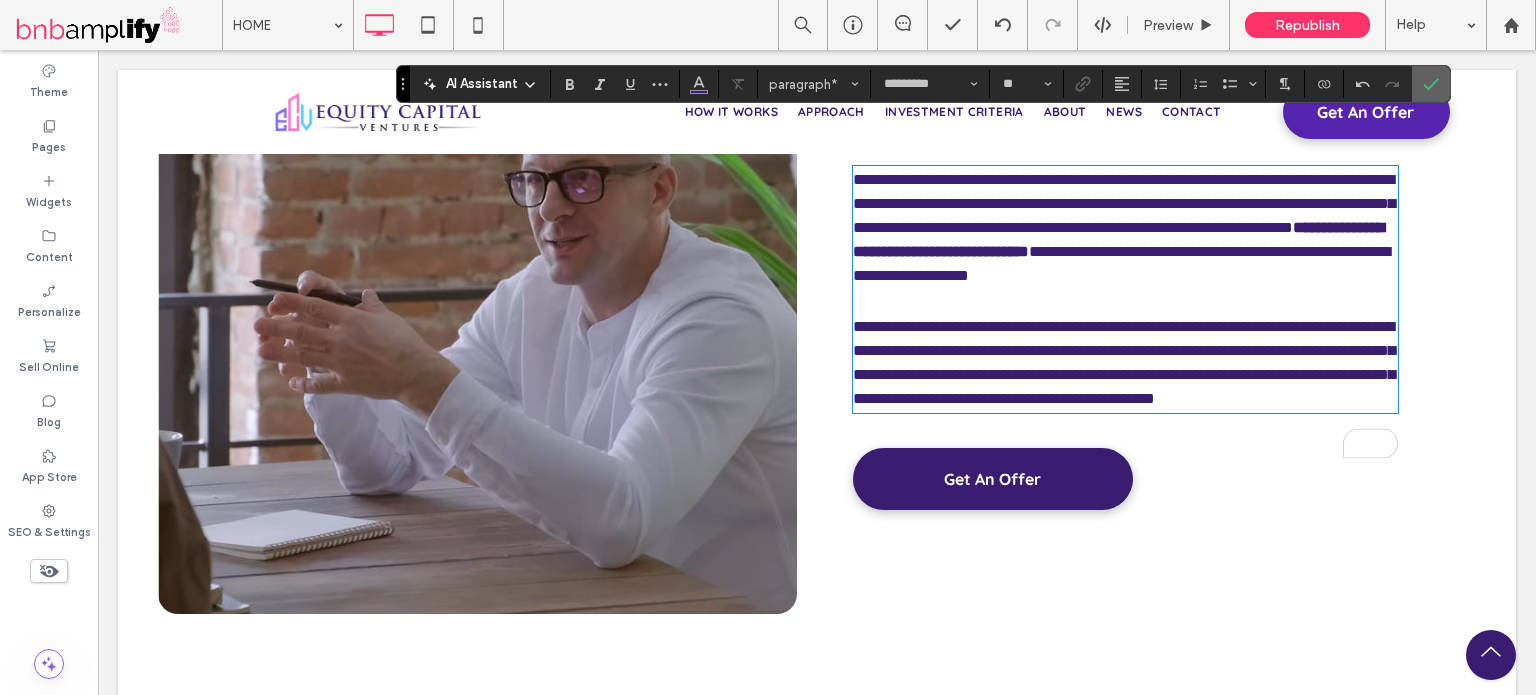 click 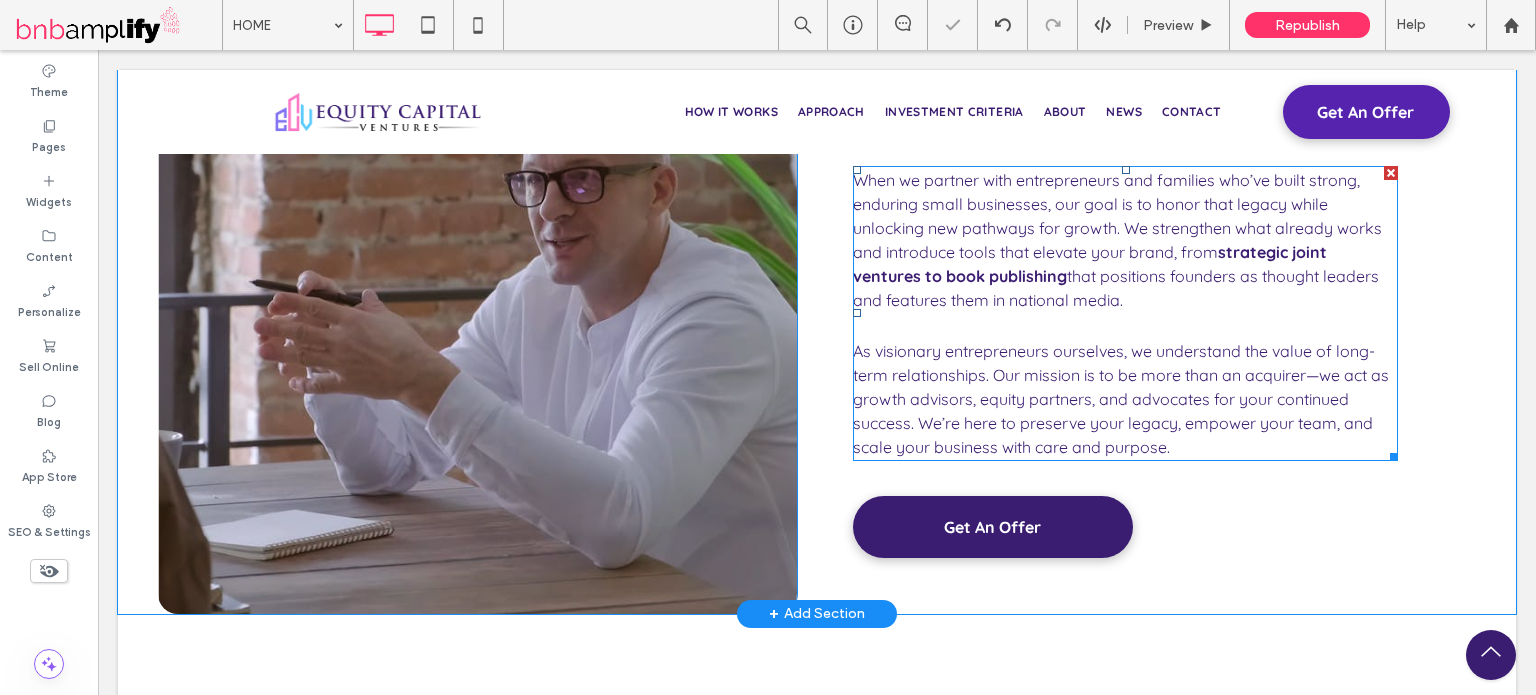 scroll, scrollTop: 3024, scrollLeft: 0, axis: vertical 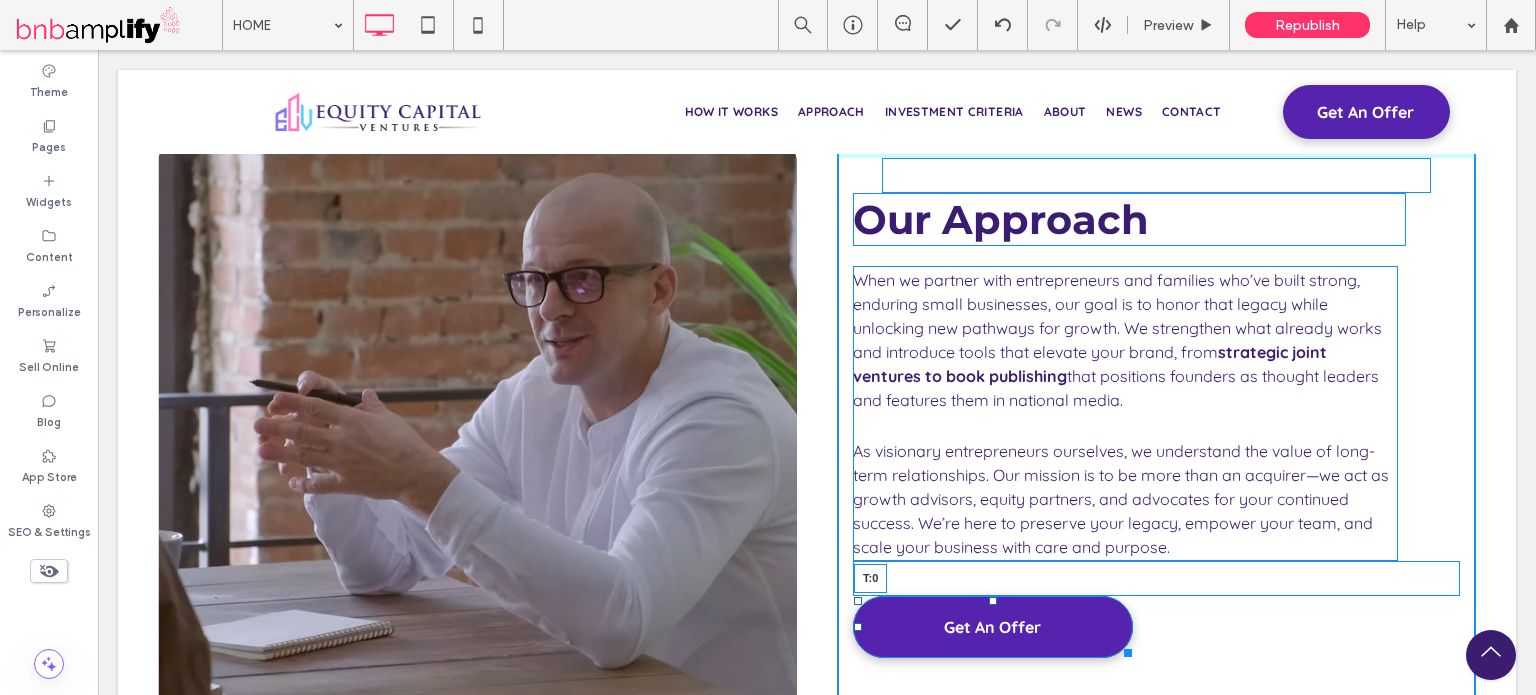 drag, startPoint x: 984, startPoint y: 596, endPoint x: 985, endPoint y: 579, distance: 17.029387 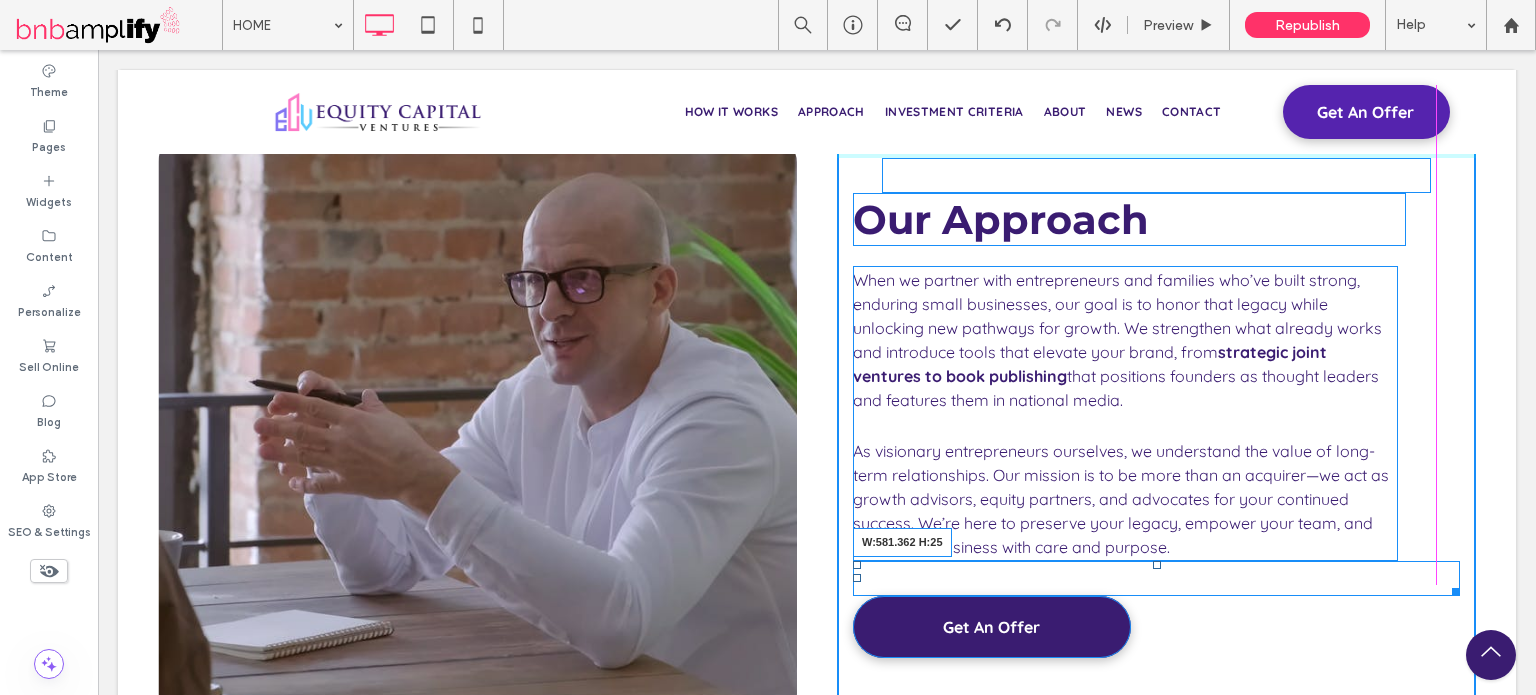 drag, startPoint x: 1438, startPoint y: 590, endPoint x: 1427, endPoint y: 580, distance: 14.866069 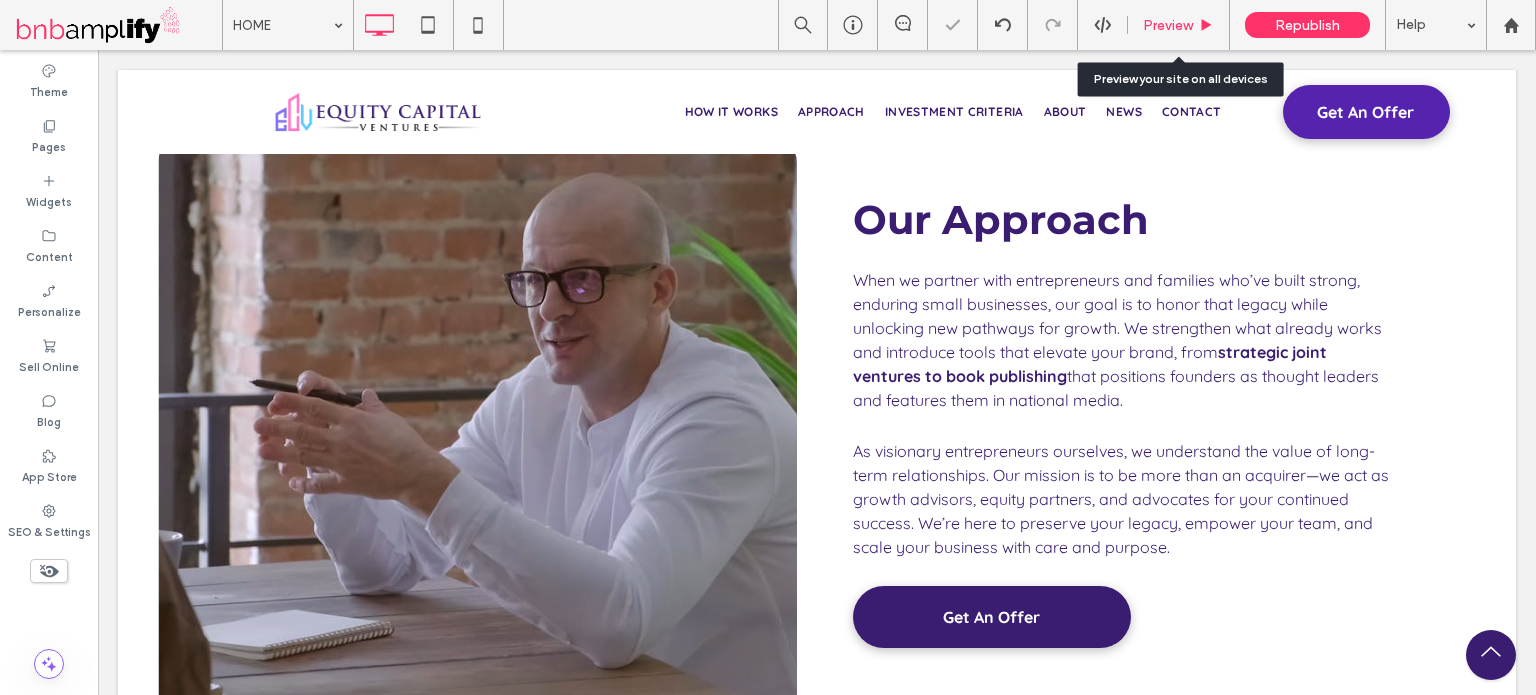 click on "Preview" at bounding box center (1168, 25) 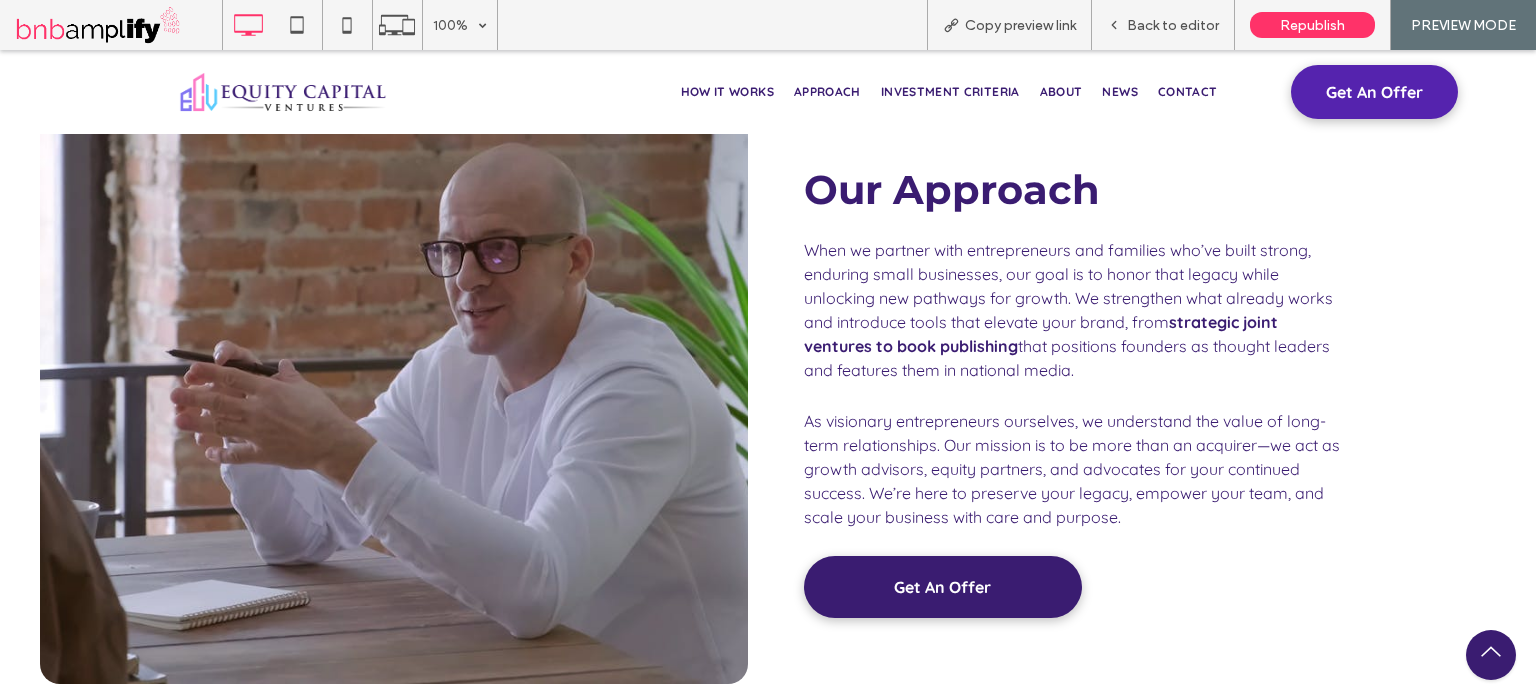 scroll, scrollTop: 3007, scrollLeft: 0, axis: vertical 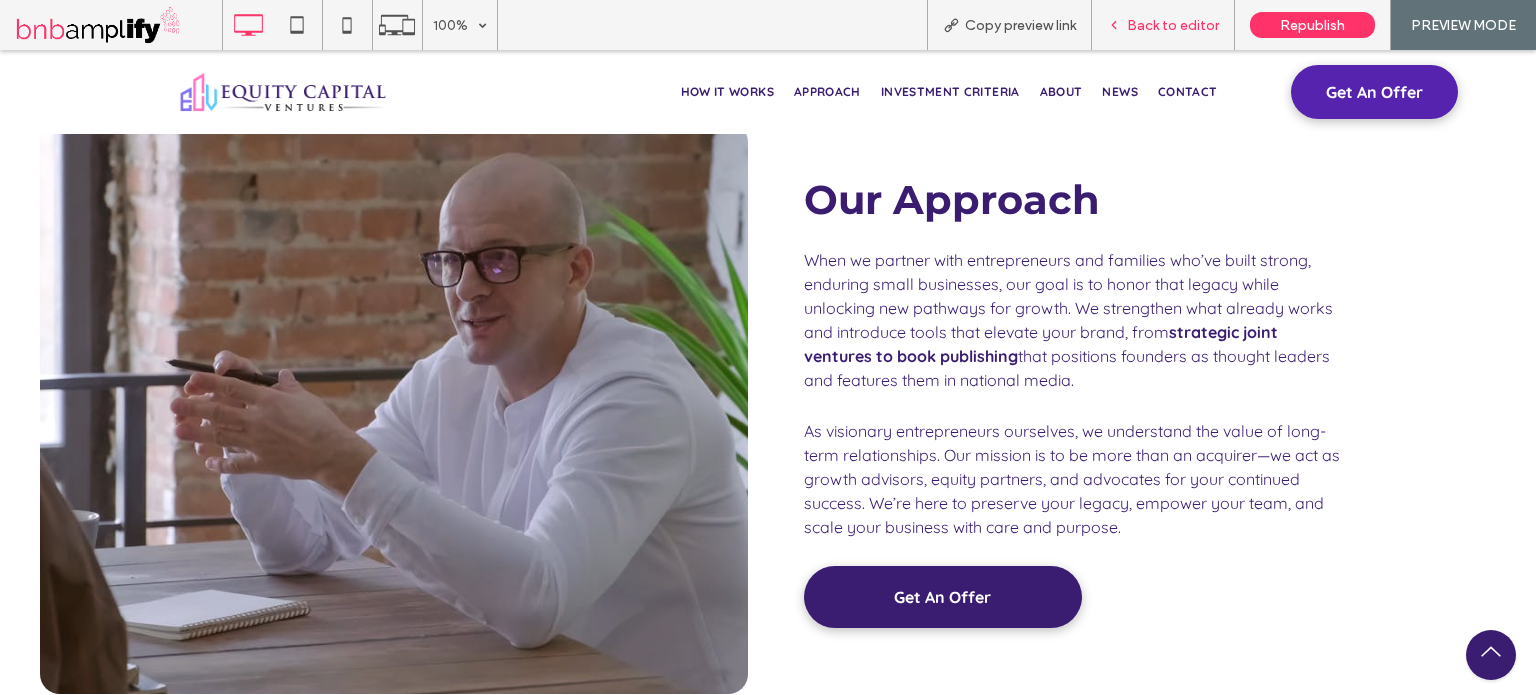 click on "Back to editor" at bounding box center (1163, 25) 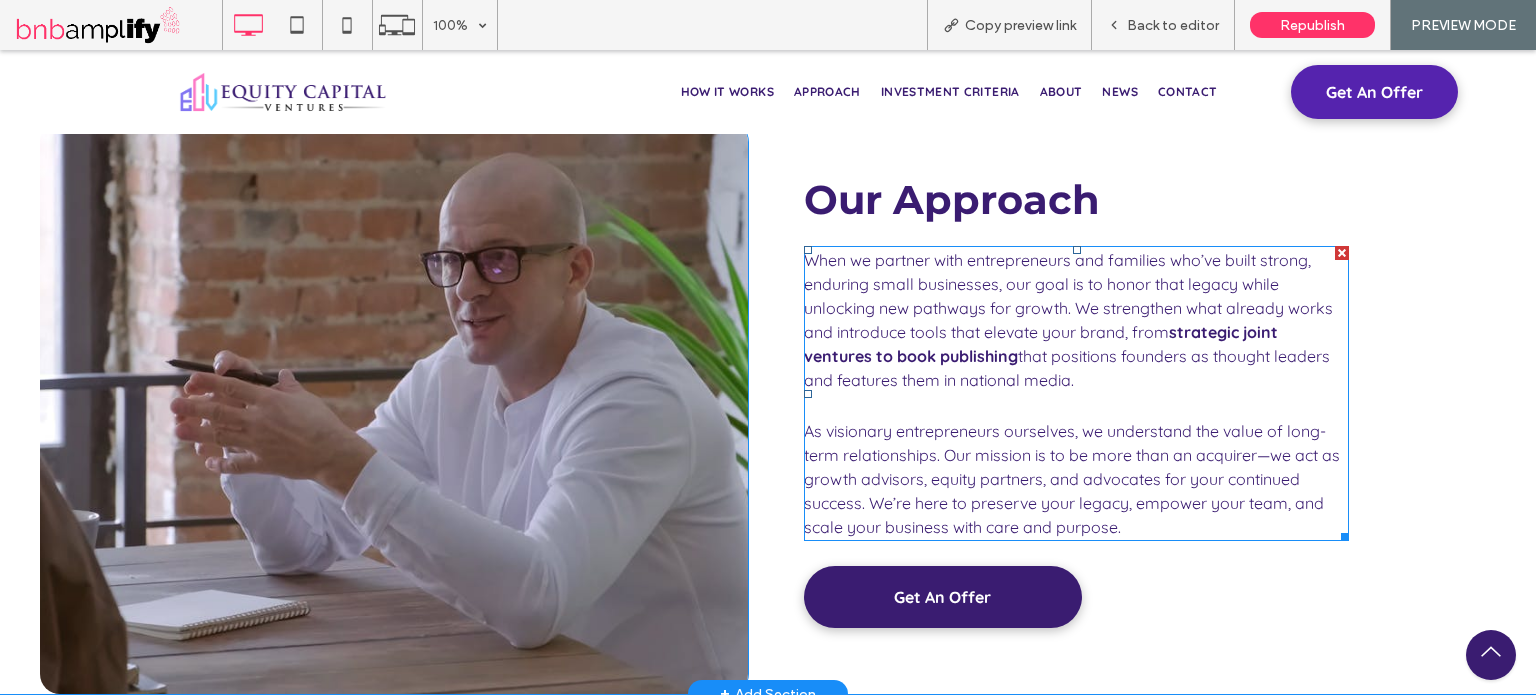 click on "As visionary entrepreneurs ourselves, we understand the value of long-term relationships. Our mission is to be more than an acquirer—we act as growth advisors, equity partners, and advocates for your continued success. We’re here to preserve your legacy, empower your team, and scale your business with care and purpose." at bounding box center [1072, 479] 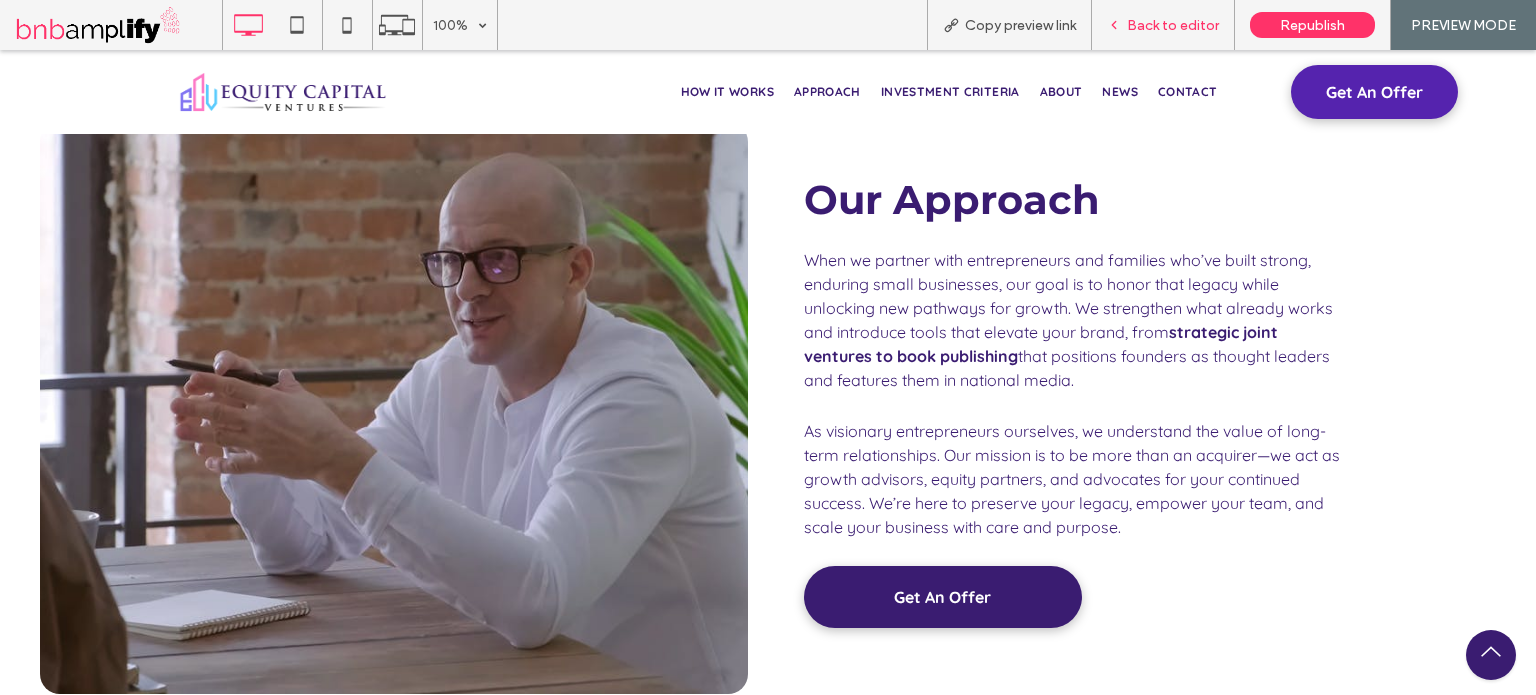 click on "Back to editor" at bounding box center (1173, 25) 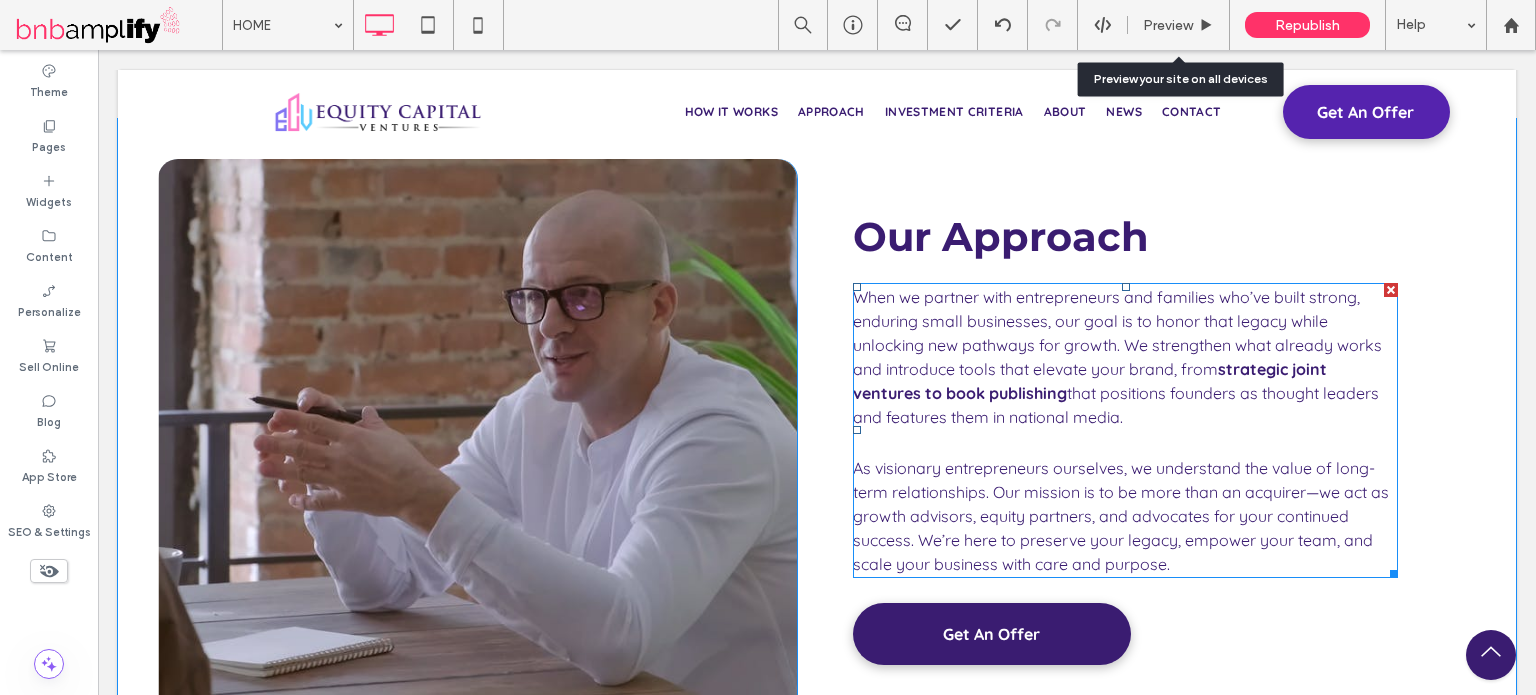 click on "As visionary entrepreneurs ourselves, we understand the value of long-term relationships. Our mission is to be more than an acquirer—we act as growth advisors, equity partners, and advocates for your continued success. We’re here to preserve your legacy, empower your team, and scale your business with care and purpose." at bounding box center (1121, 516) 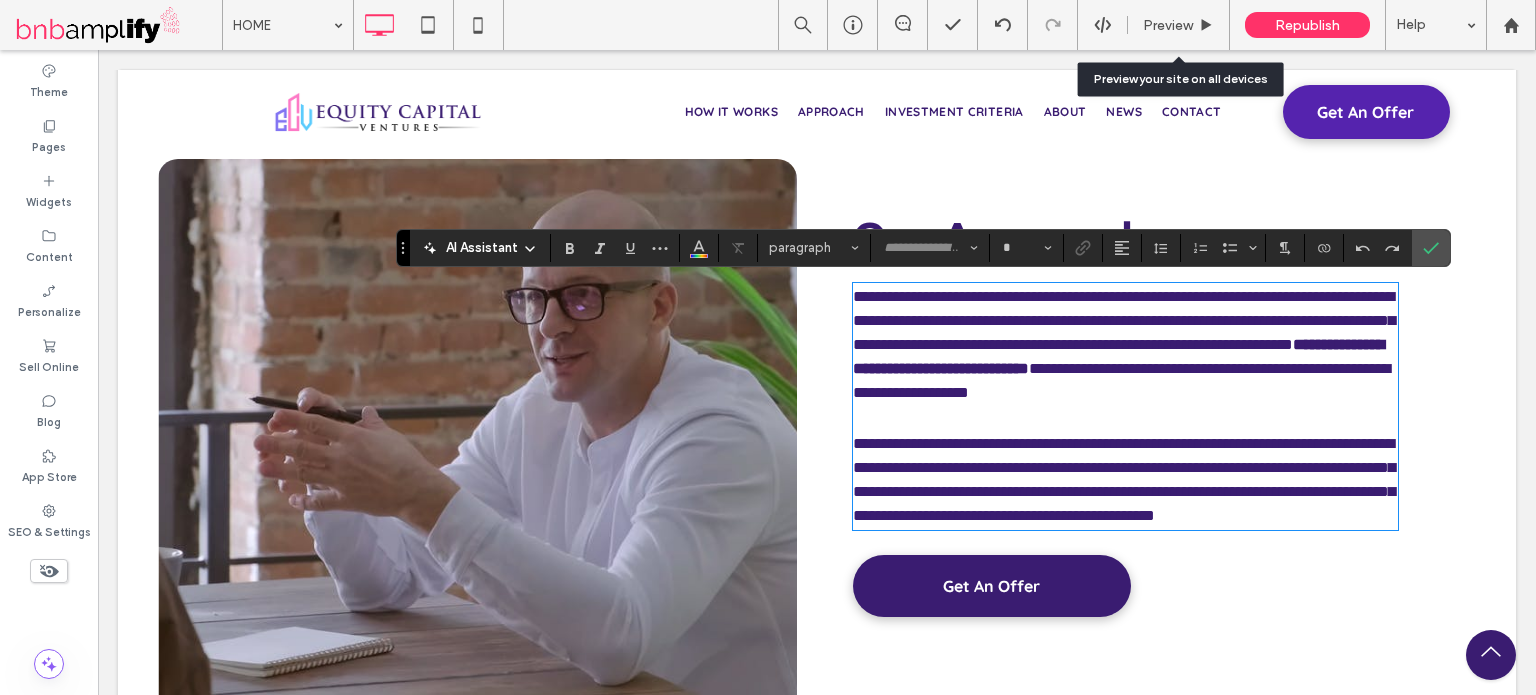 type on "*********" 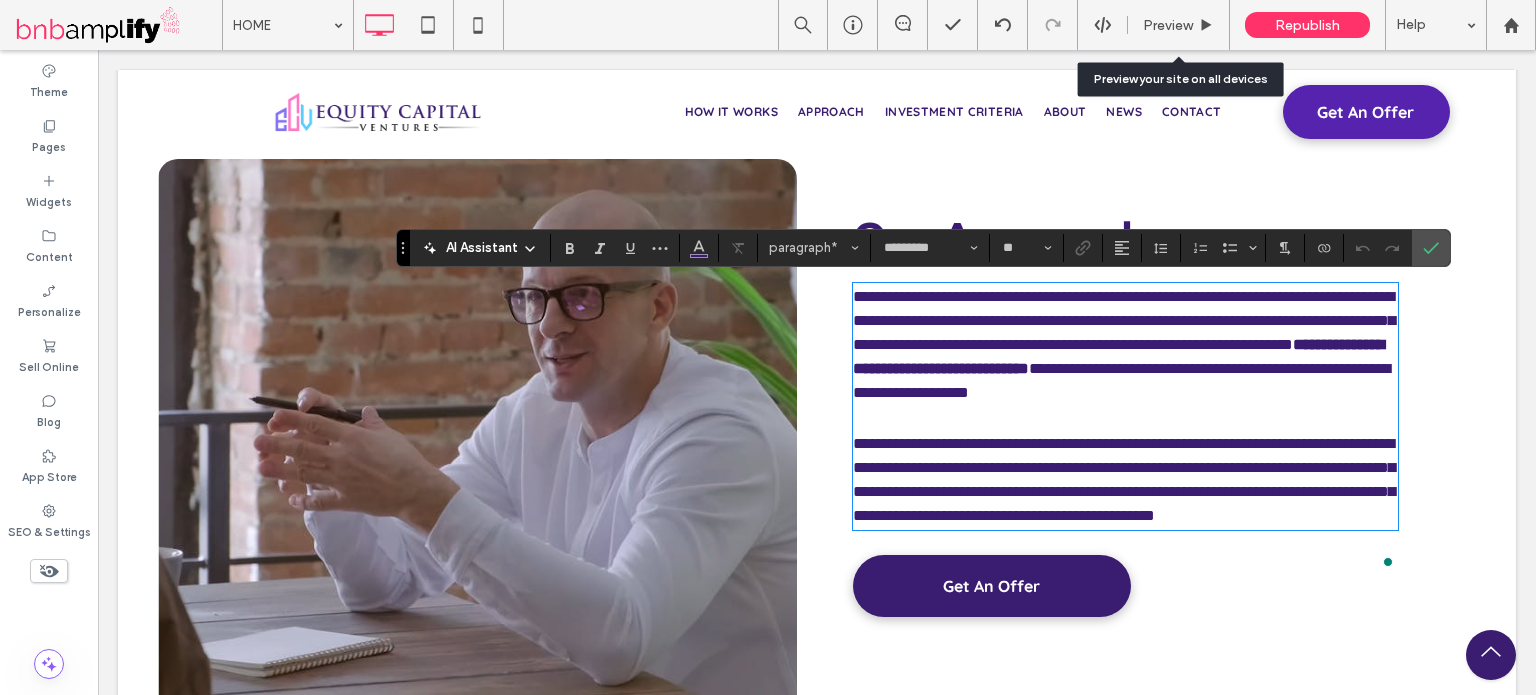 click on "**********" at bounding box center [1124, 479] 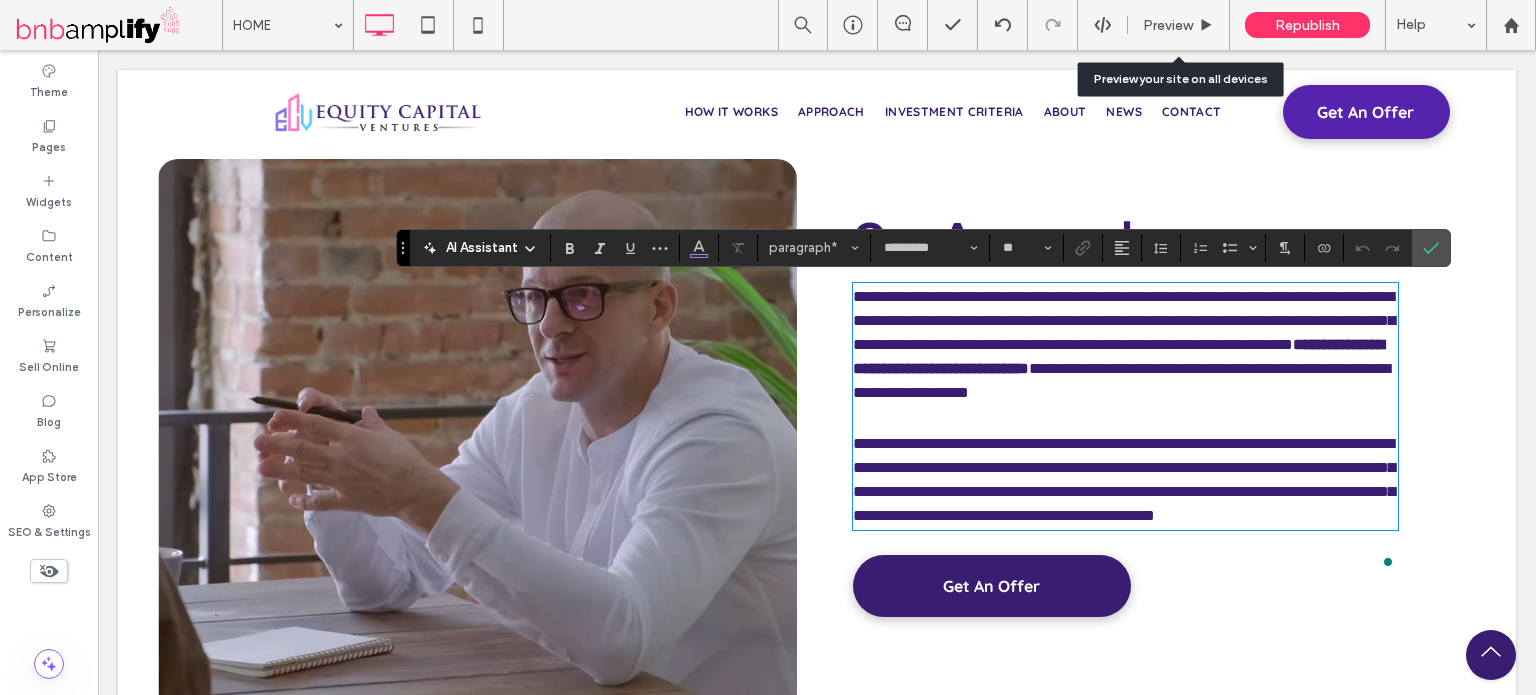 type 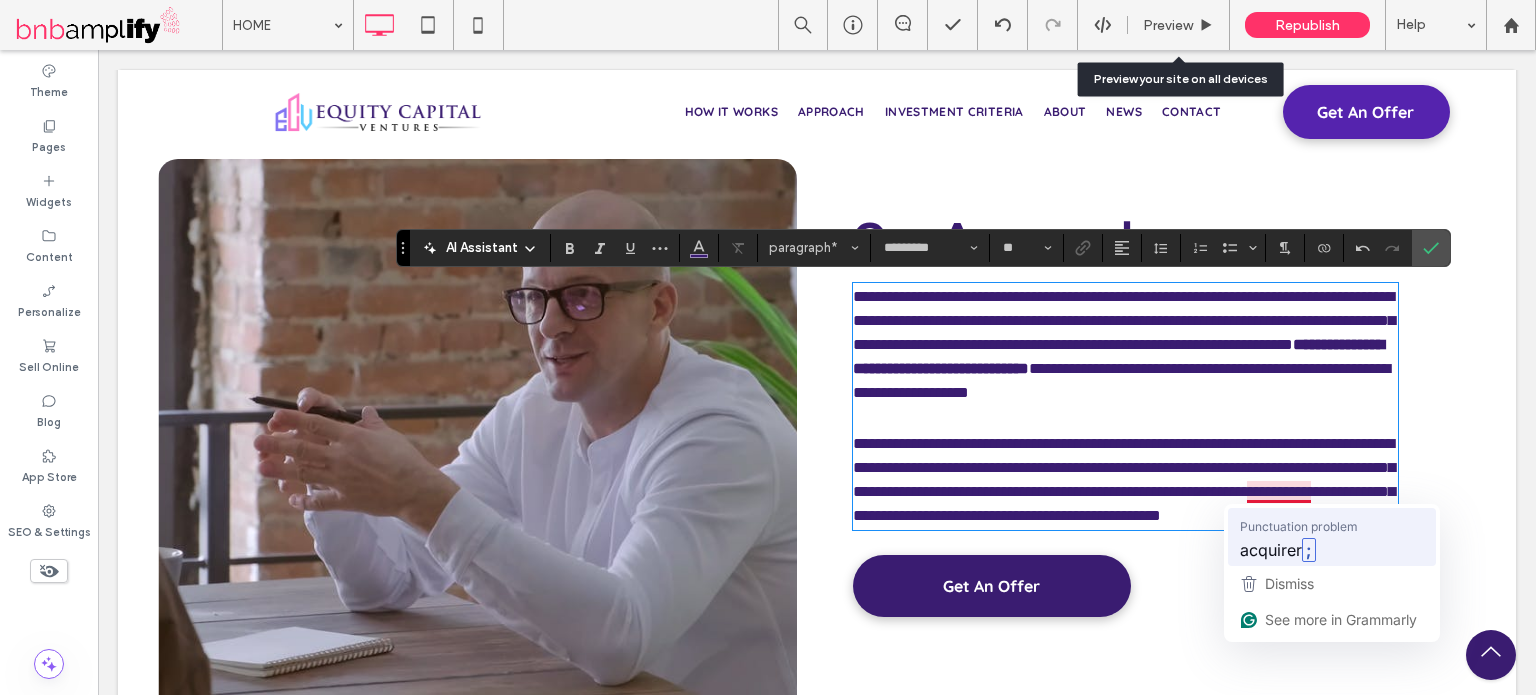 click on "acquirer  ;" at bounding box center (1332, 550) 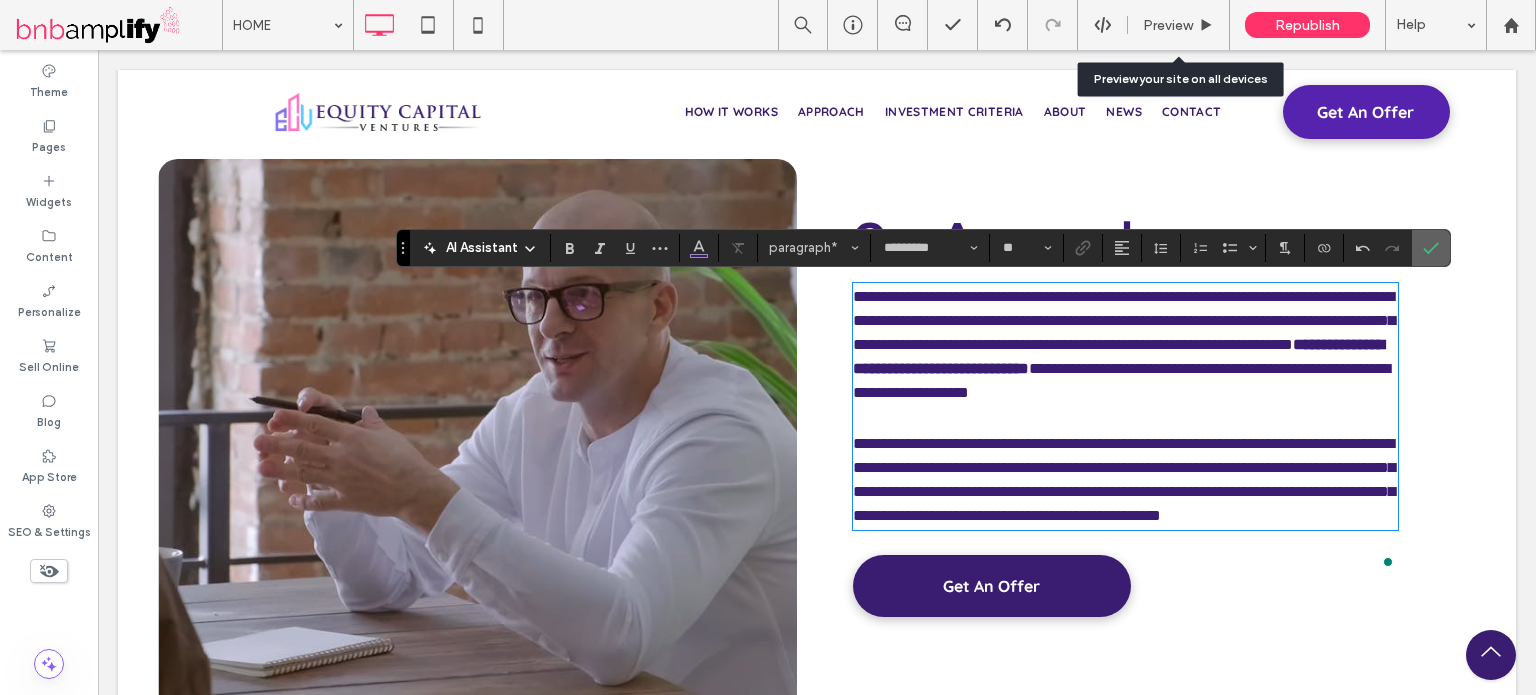click 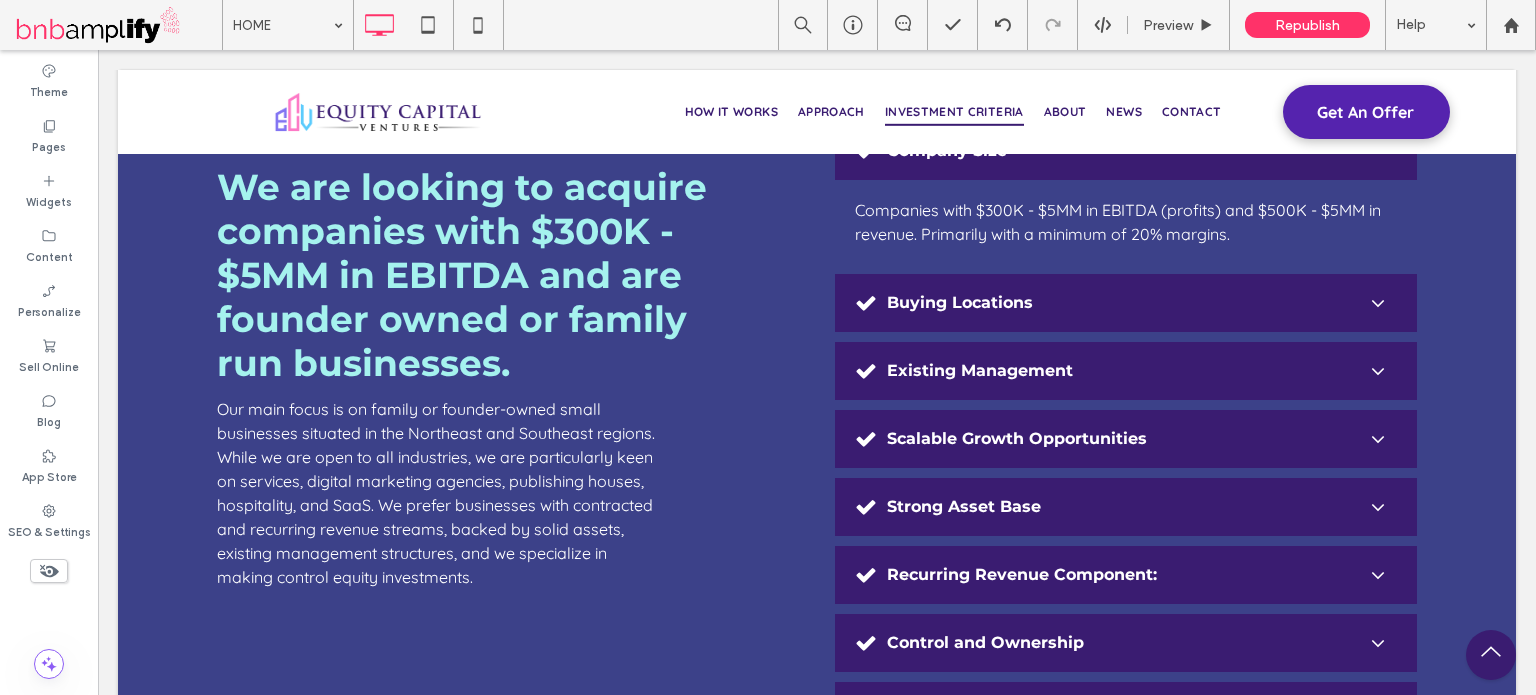 scroll, scrollTop: 4507, scrollLeft: 0, axis: vertical 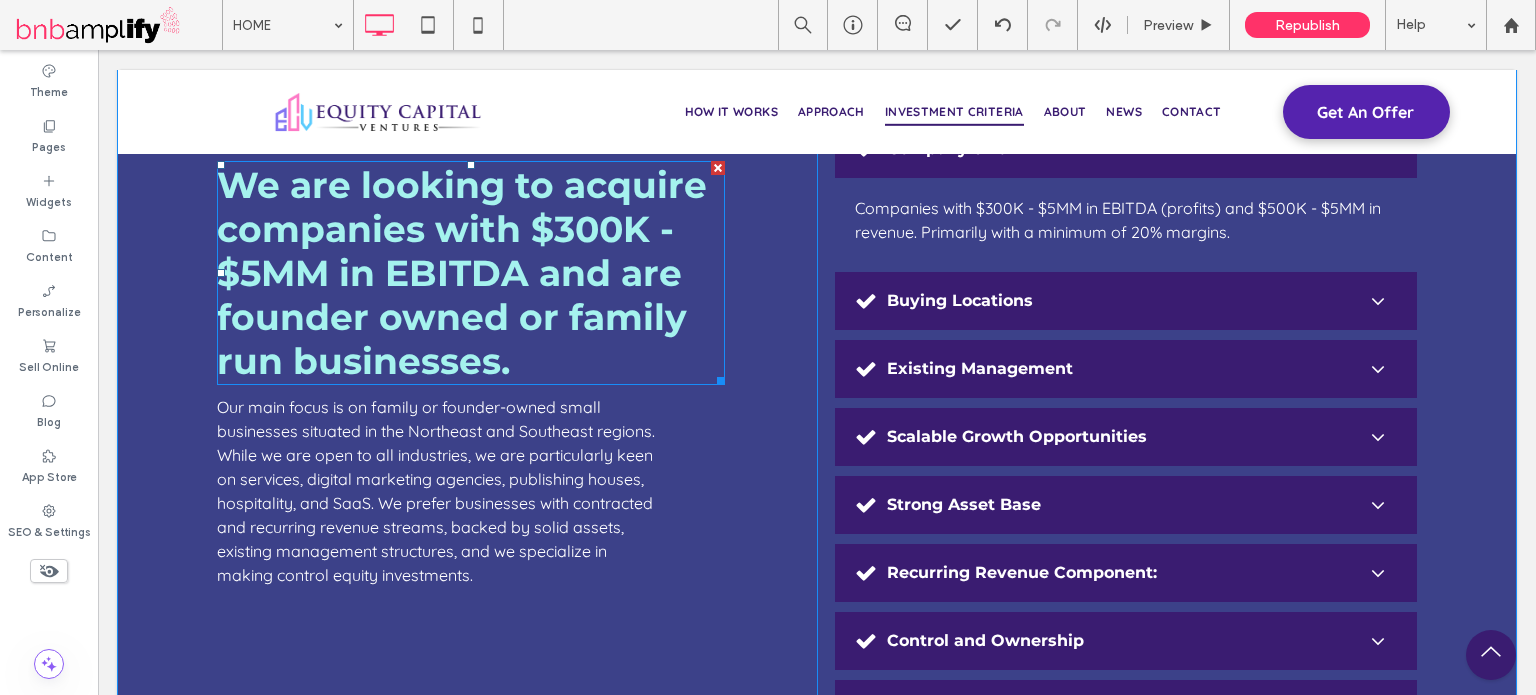 click on "We are looking to acquire companies with $300K - $5MM in EBITDA and are founder owned or family run businesses." at bounding box center (462, 273) 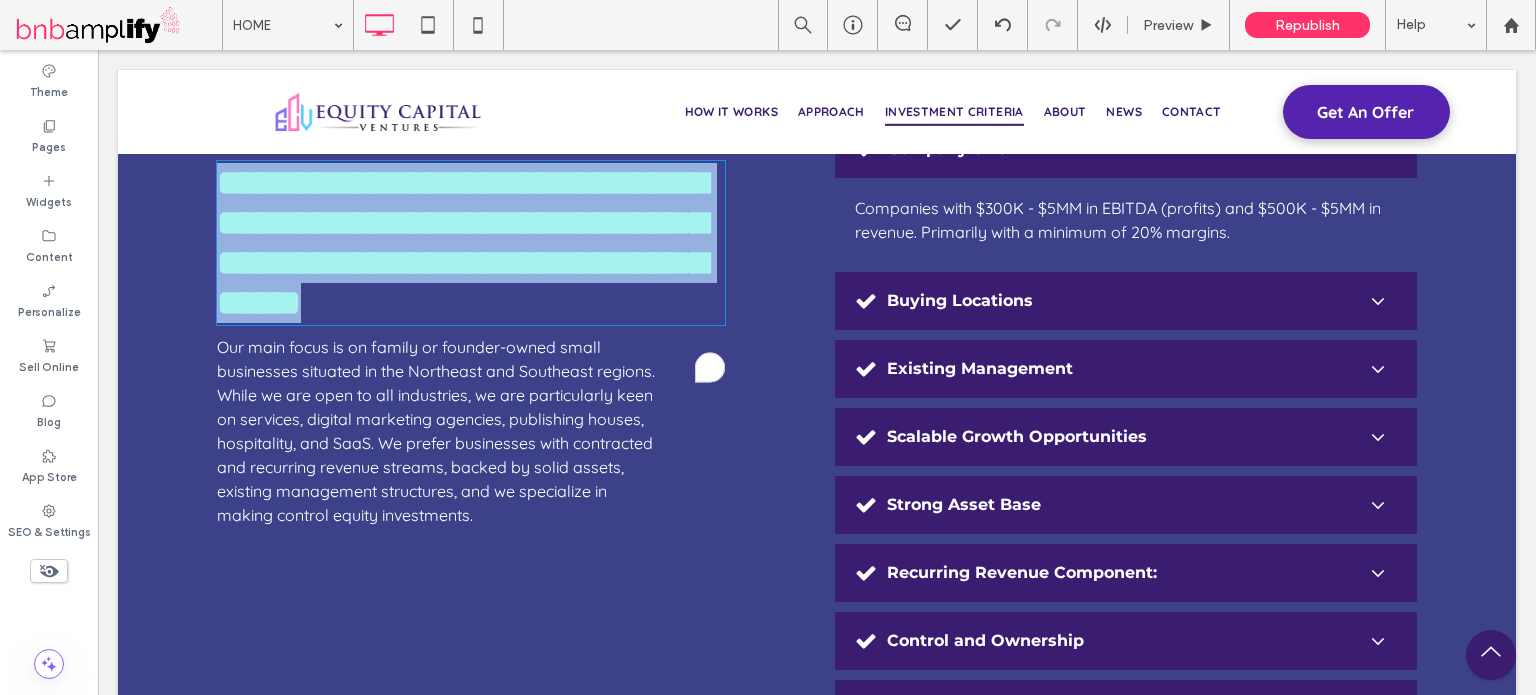 type on "**********" 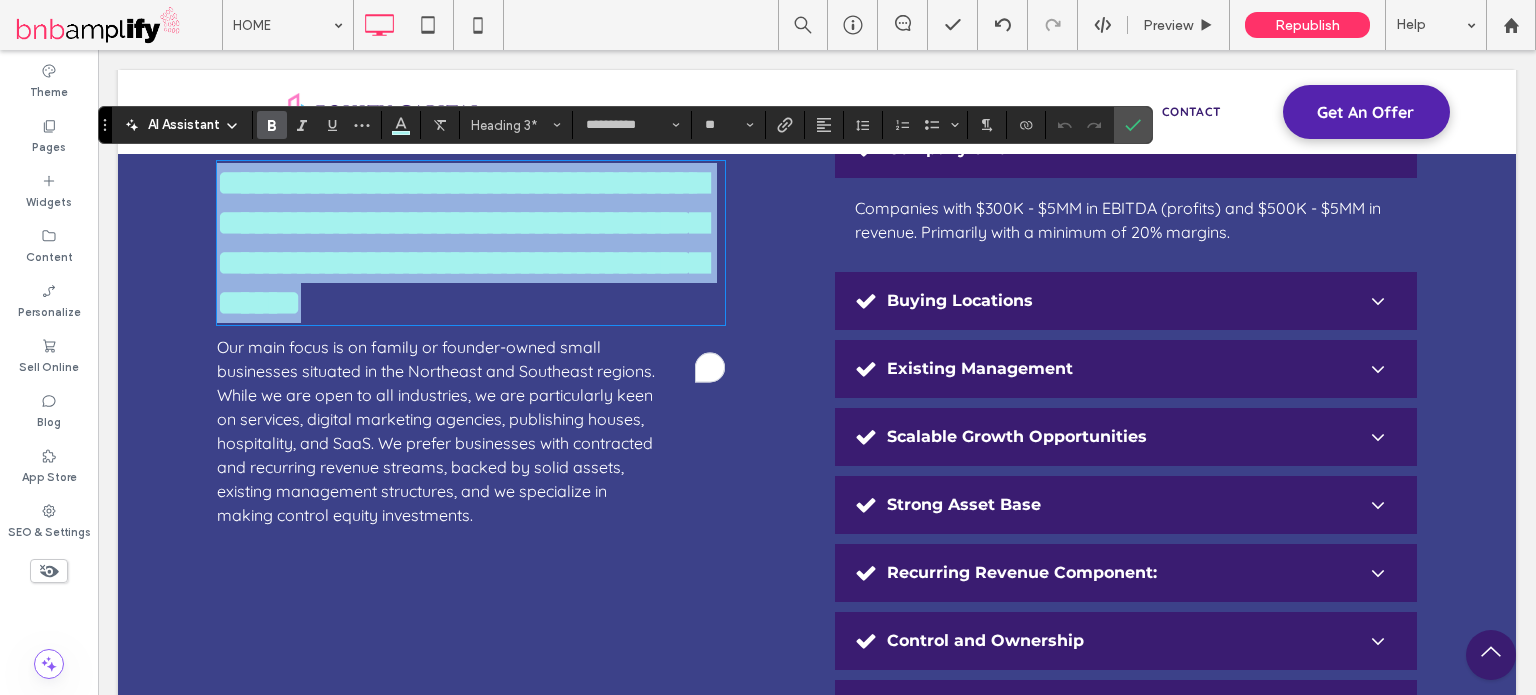 click on "**********" at bounding box center (462, 243) 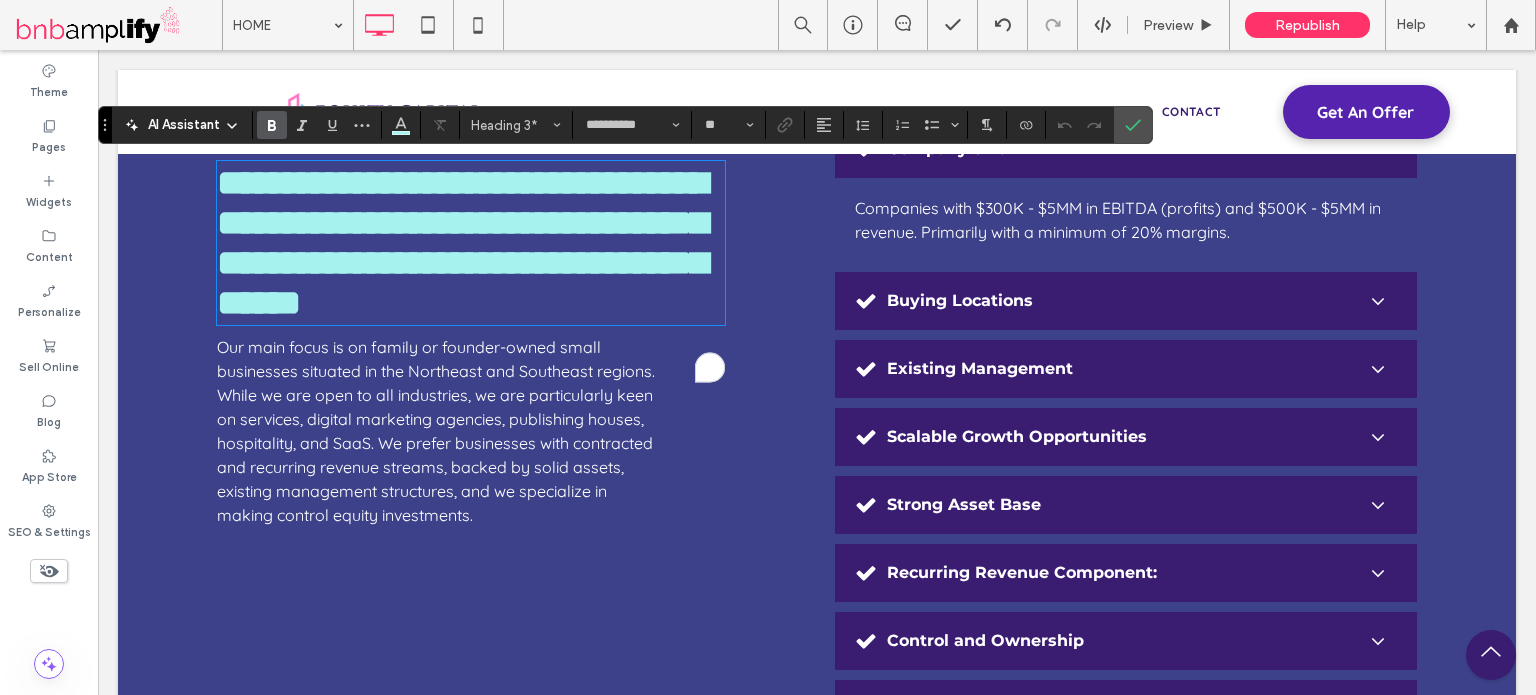click on "**********" at bounding box center (462, 243) 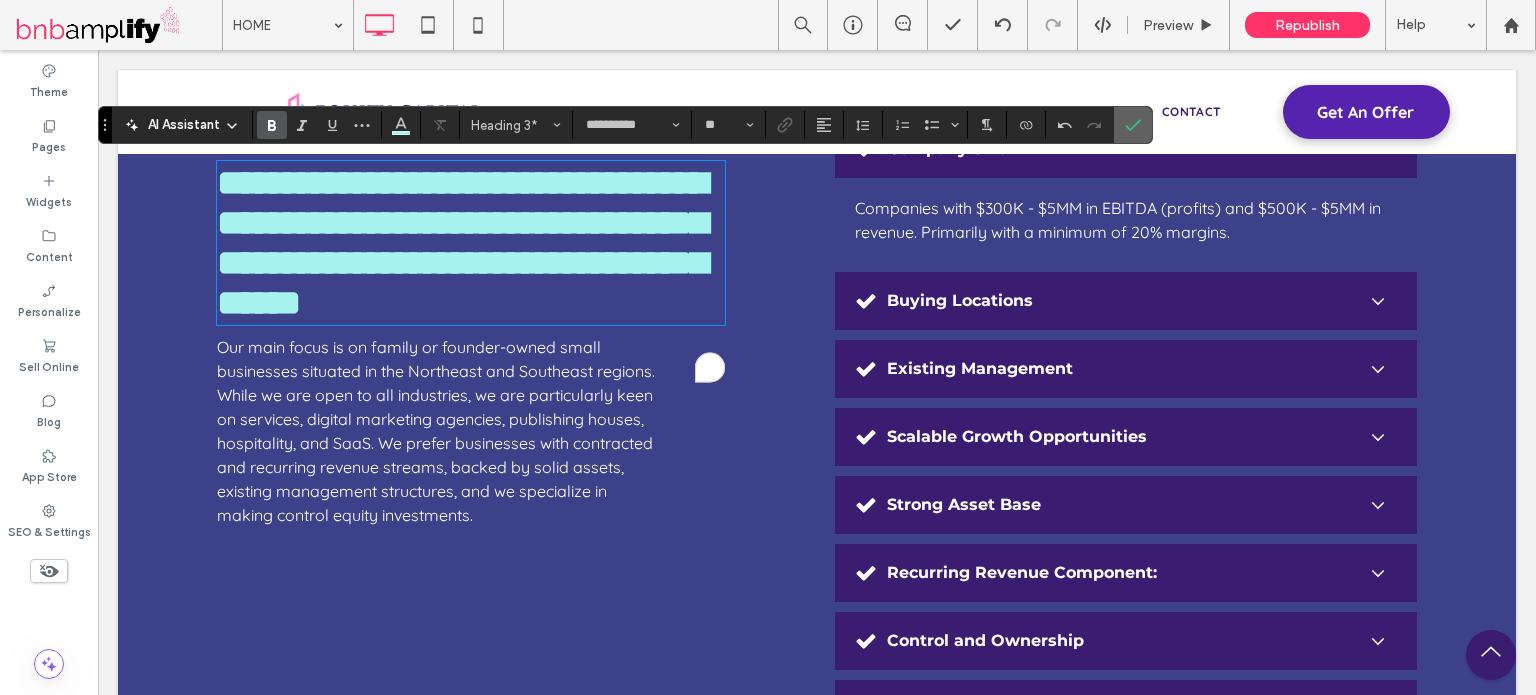click 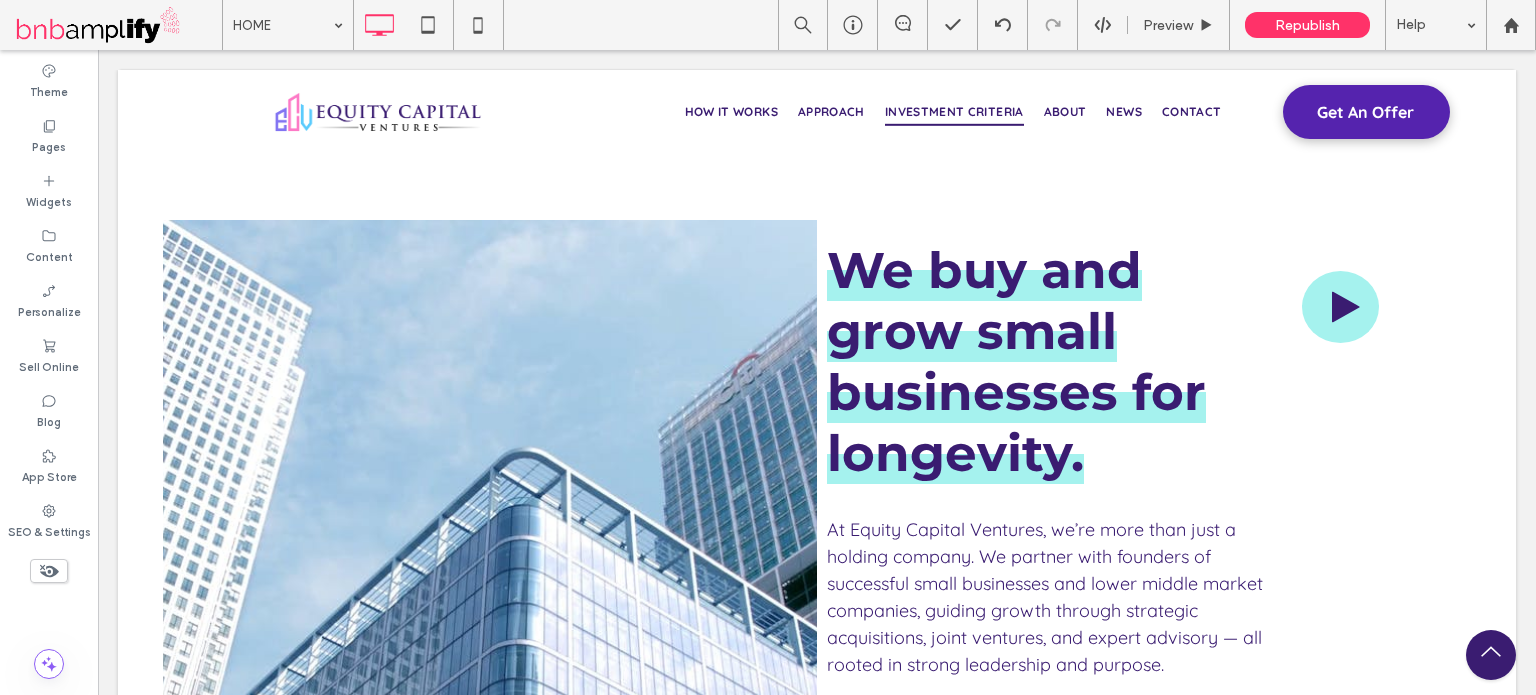 scroll, scrollTop: 4507, scrollLeft: 0, axis: vertical 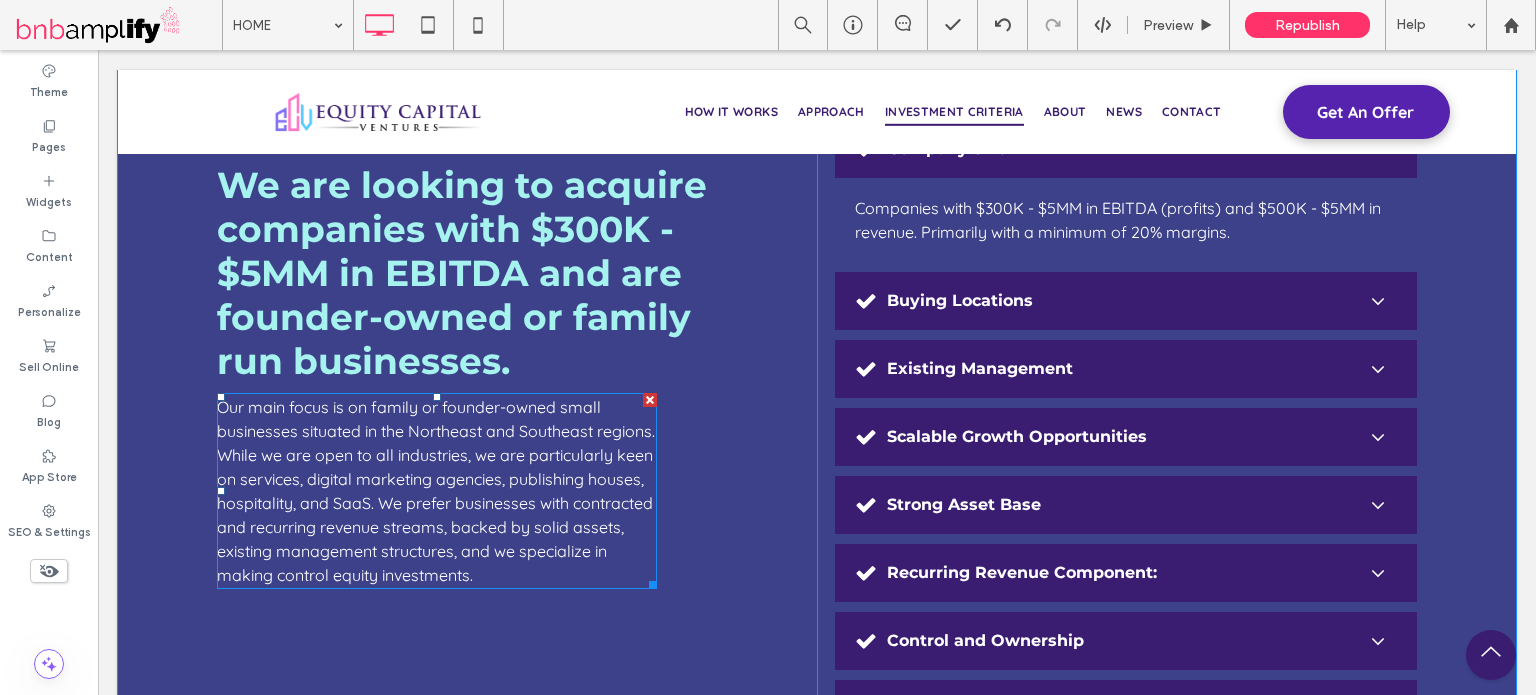 click on "Our main focus is on family or founder-owned small businesses situated in the Northeast and Southeast regions. While we are open to all industries, we are particularly keen on services, digital marketing agencies, publishing houses, hospitality, and SaaS. We prefer businesses with contracted and recurring revenue streams, backed by solid assets, existing management structures, and we specialize in making control equity investments." at bounding box center (436, 491) 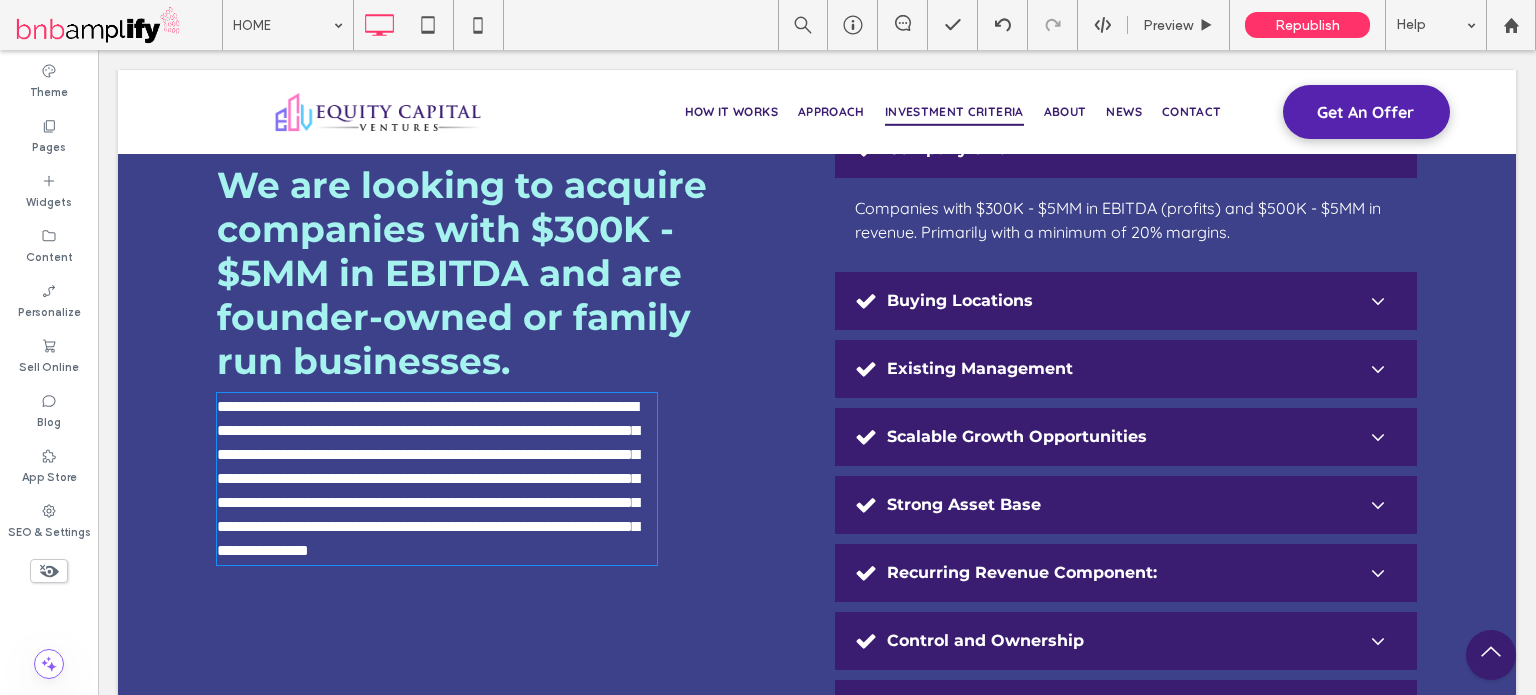 scroll, scrollTop: 4507, scrollLeft: 0, axis: vertical 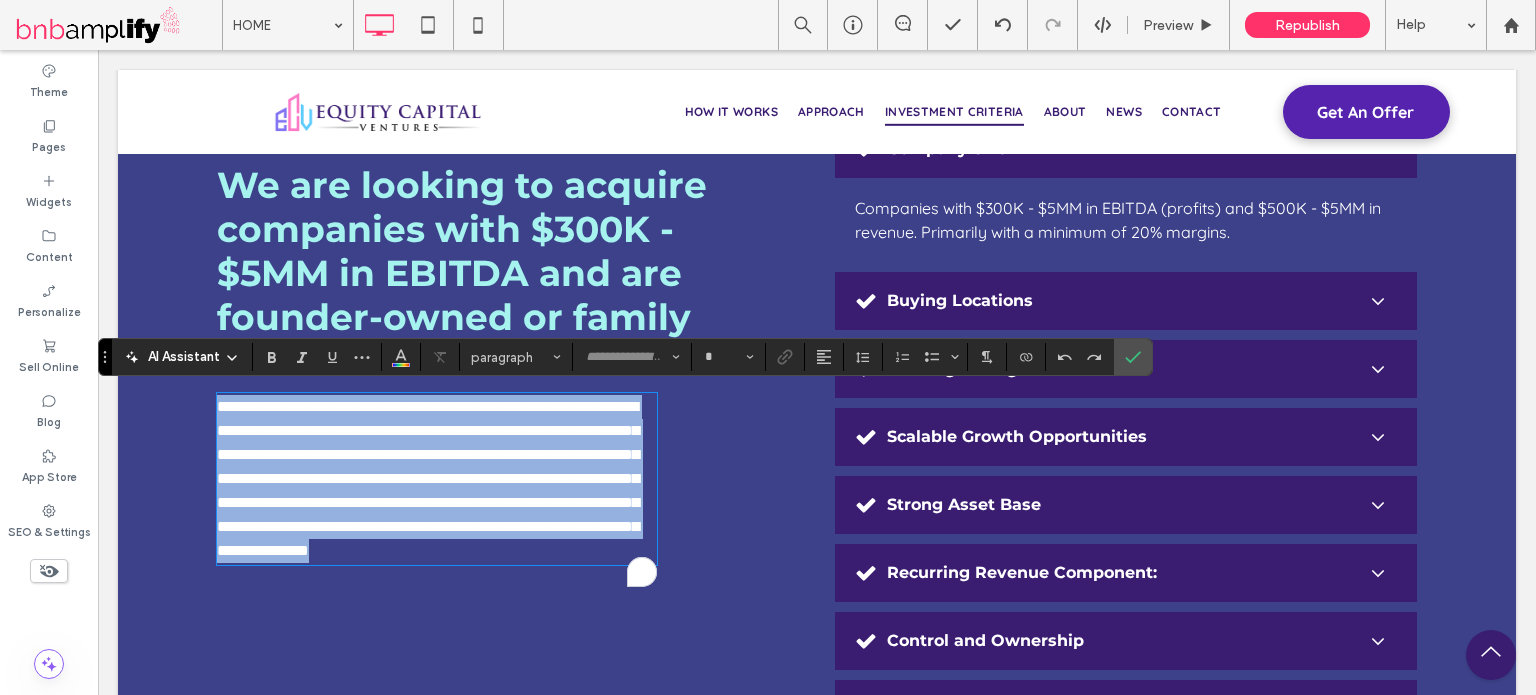 type on "*********" 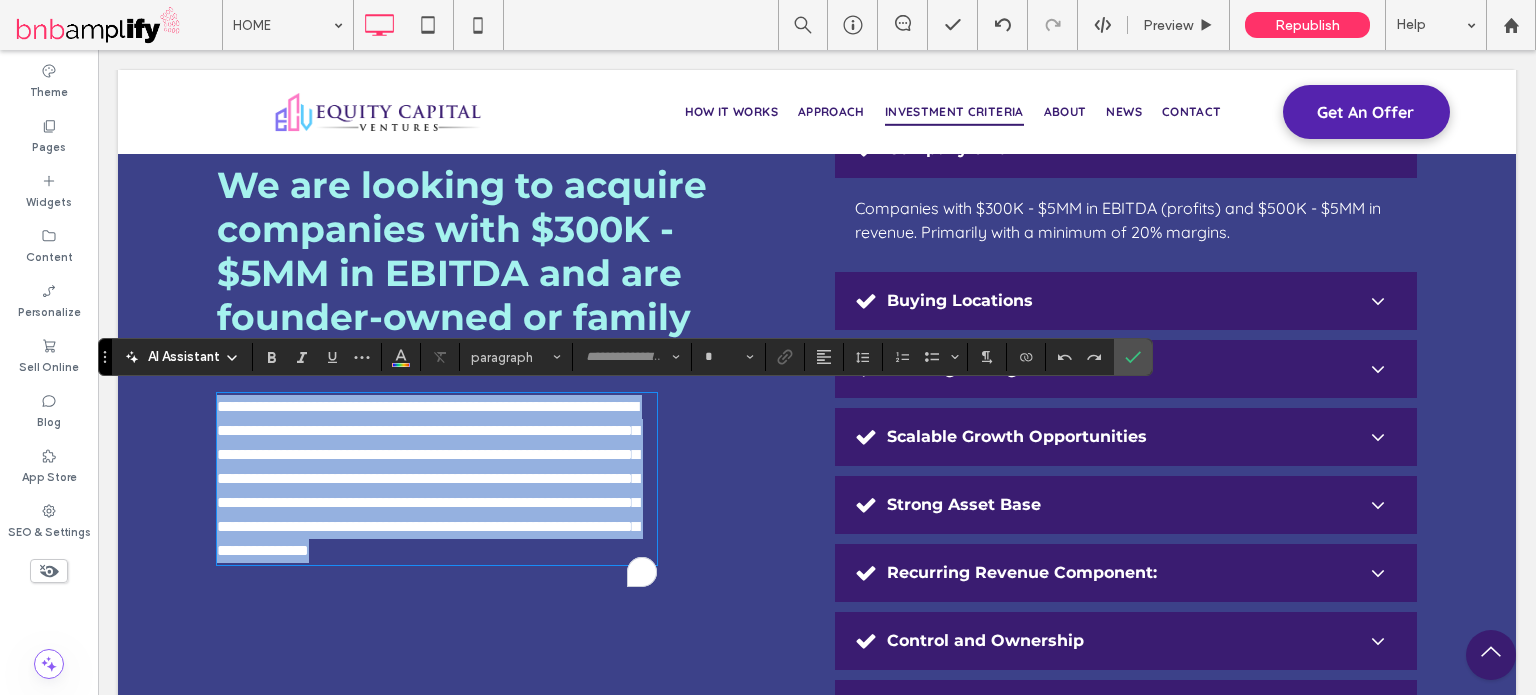 type on "**" 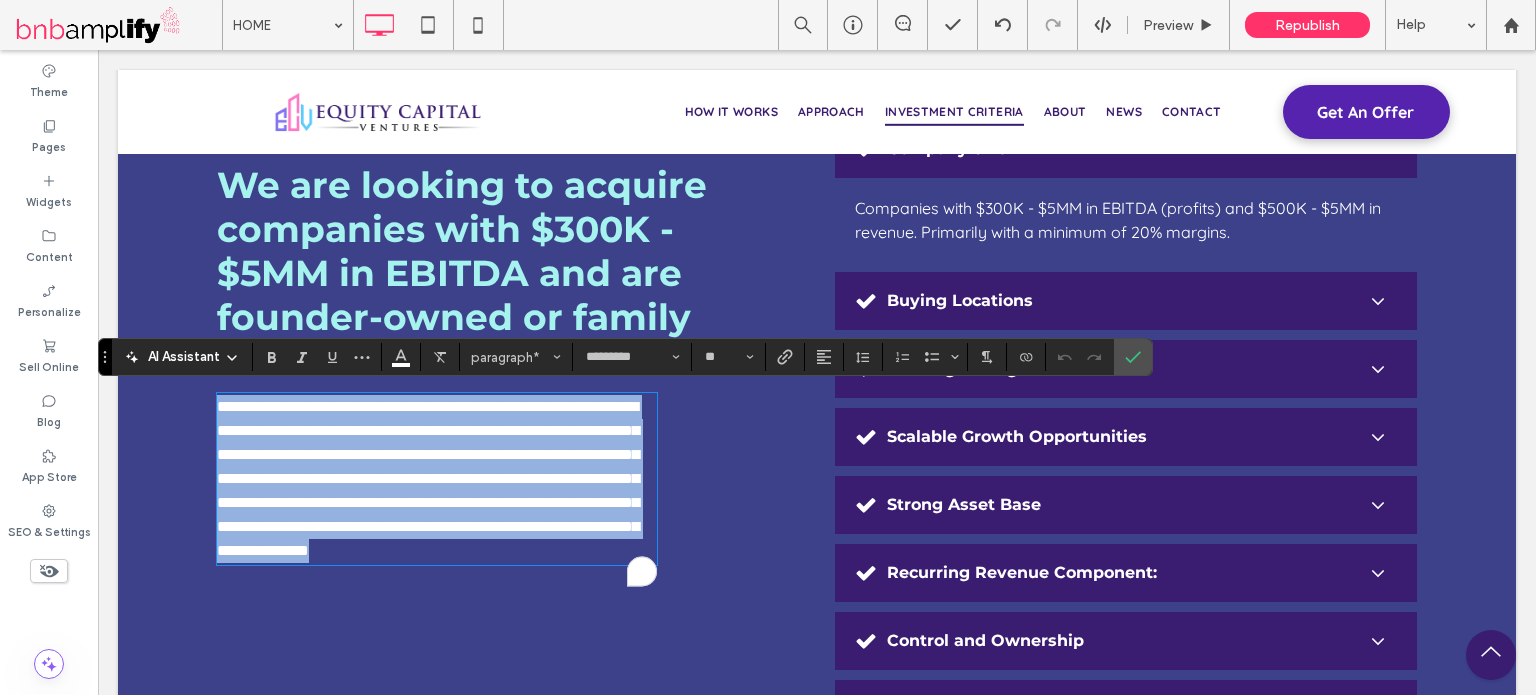 click on "**********" at bounding box center [437, 479] 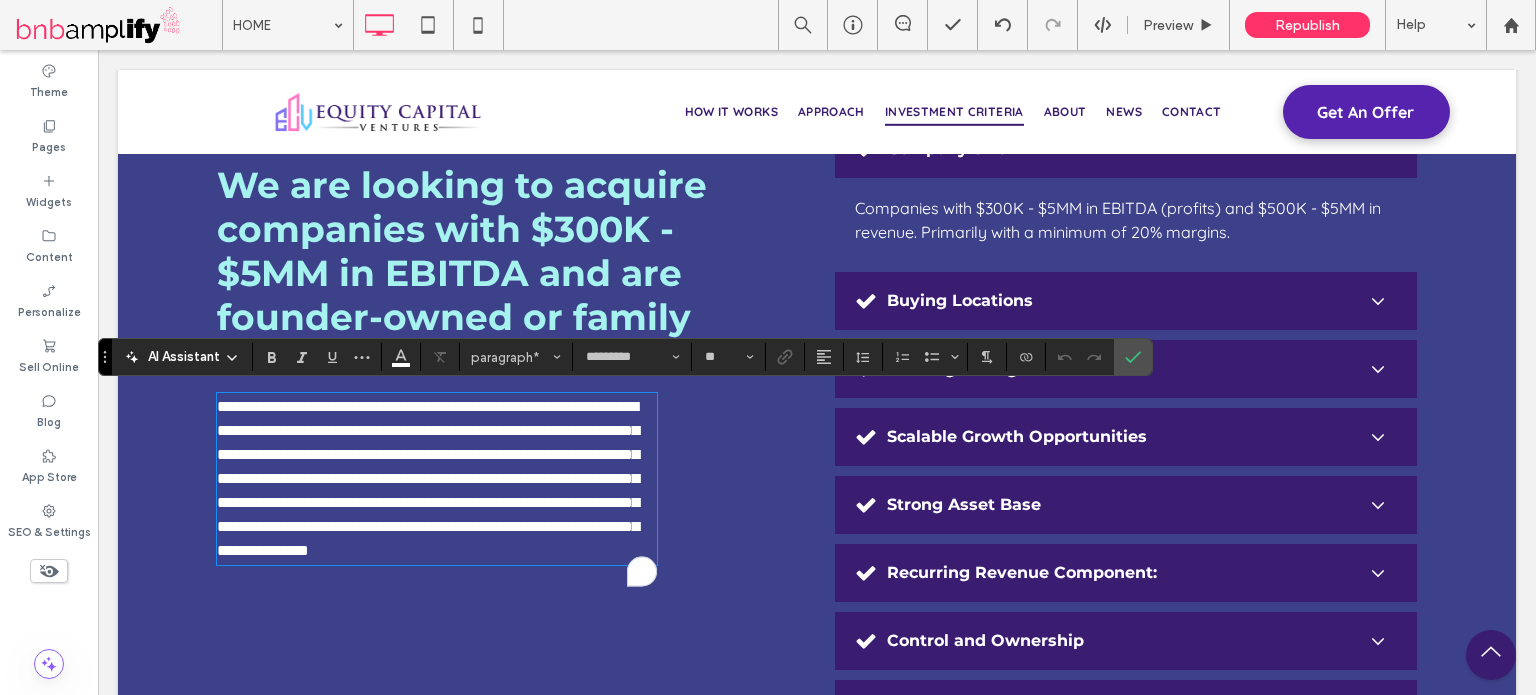 type 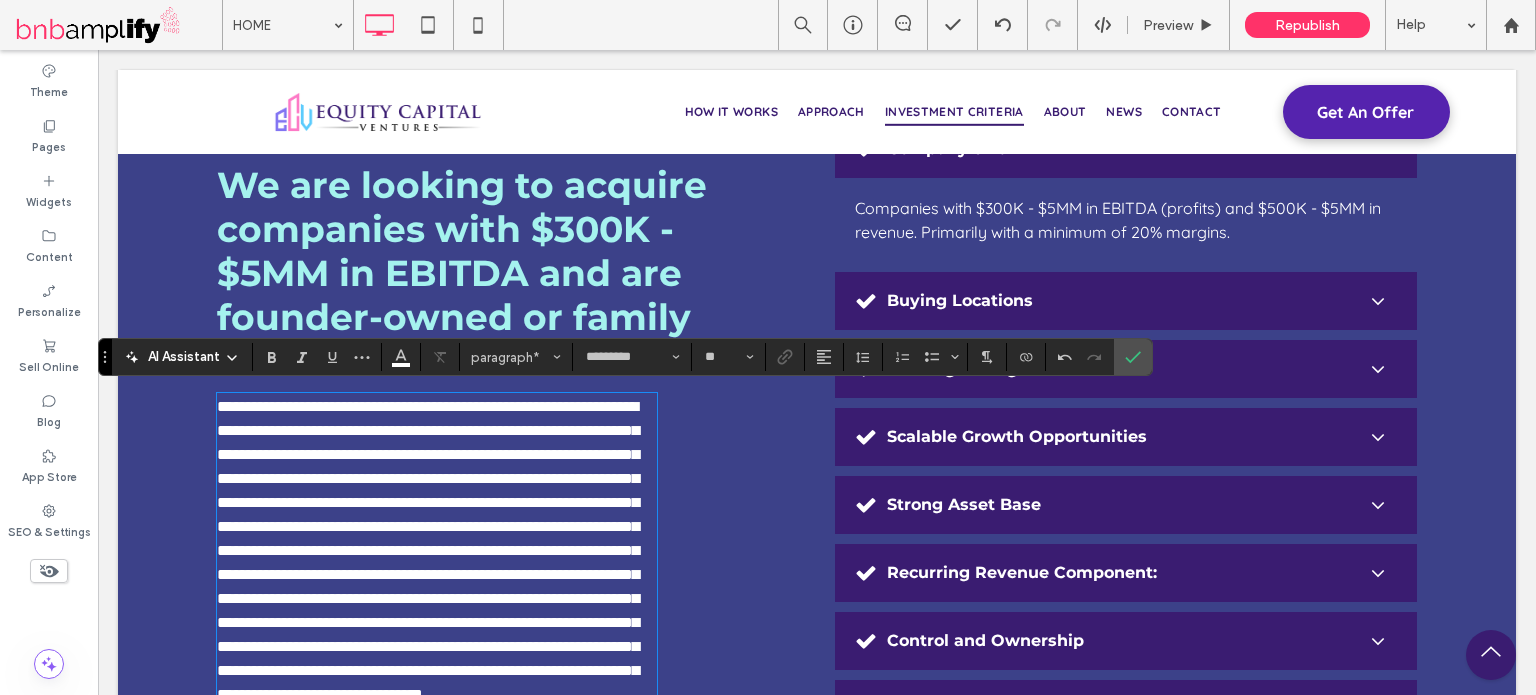 scroll, scrollTop: 4884, scrollLeft: 0, axis: vertical 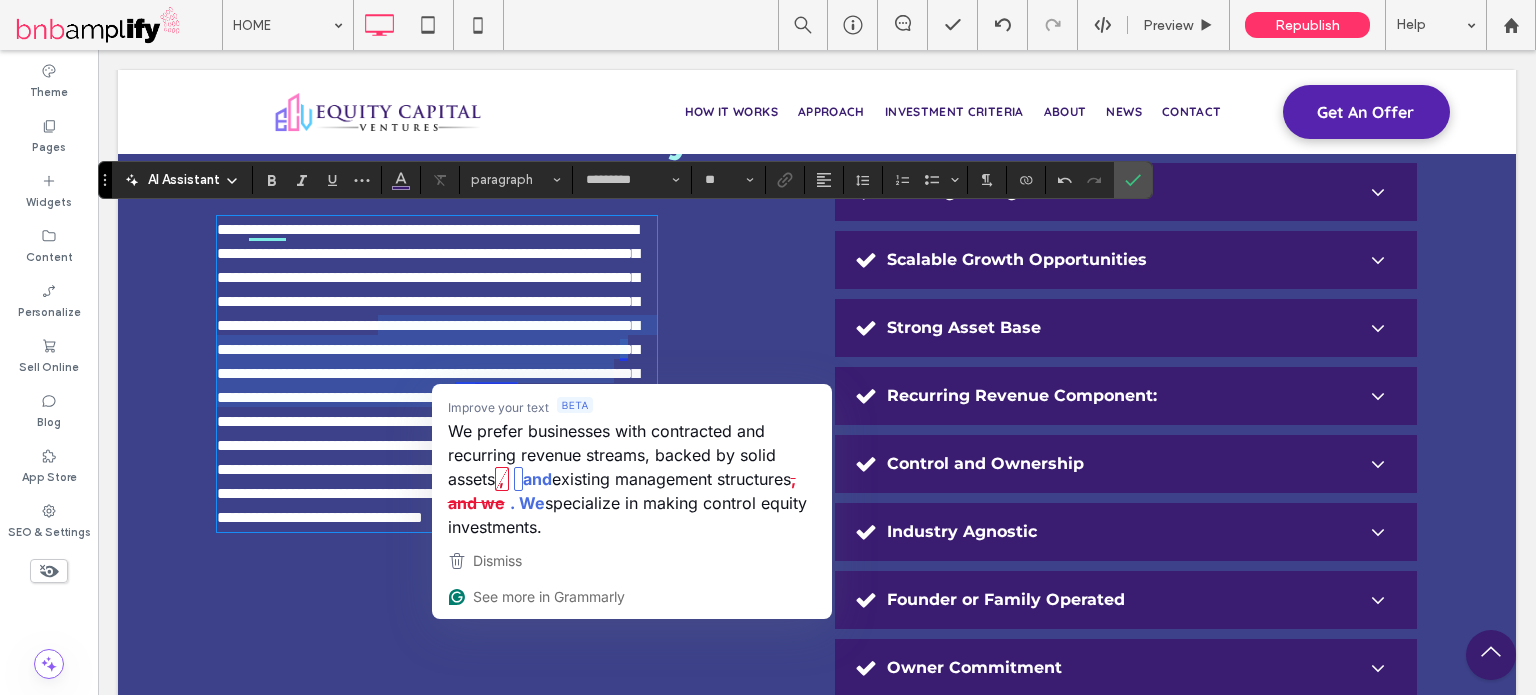type on "**" 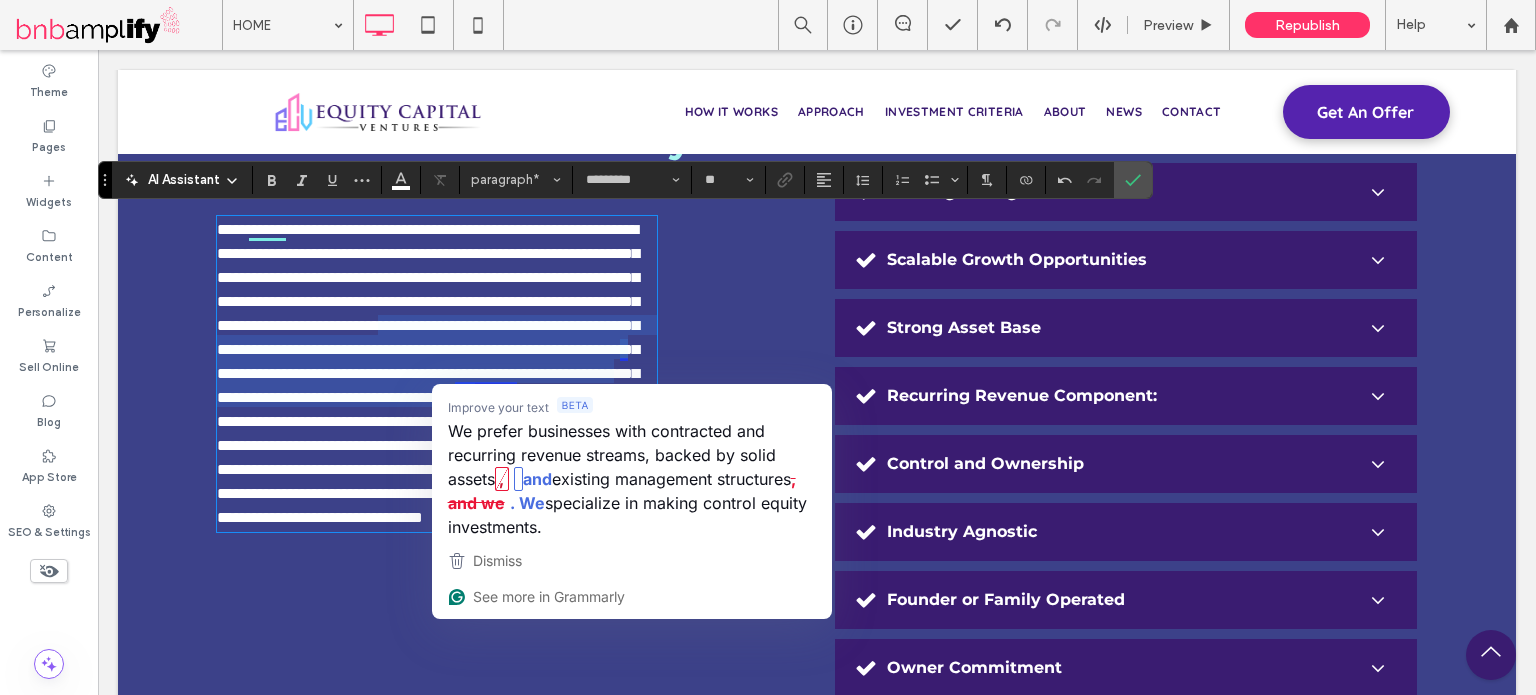 click on "**********" at bounding box center [428, 373] 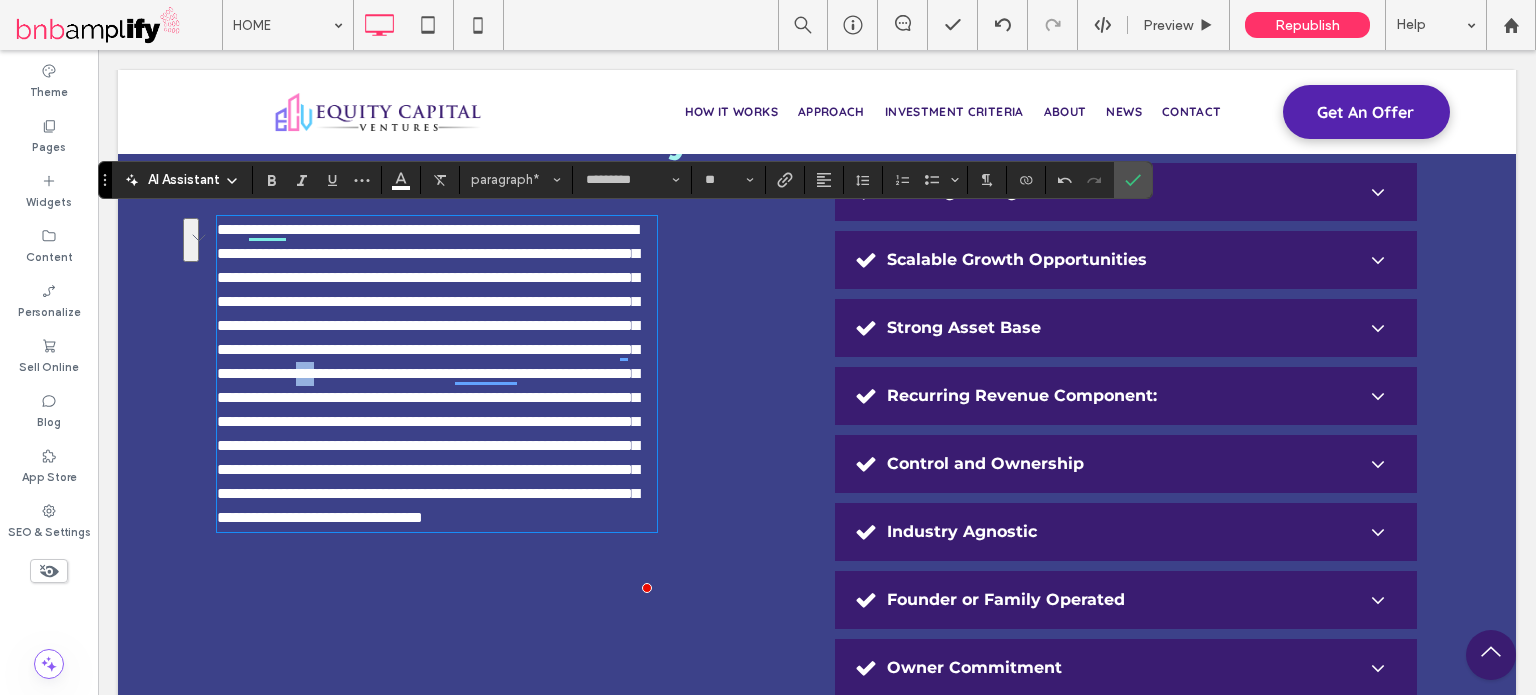 click on "**********" at bounding box center [428, 373] 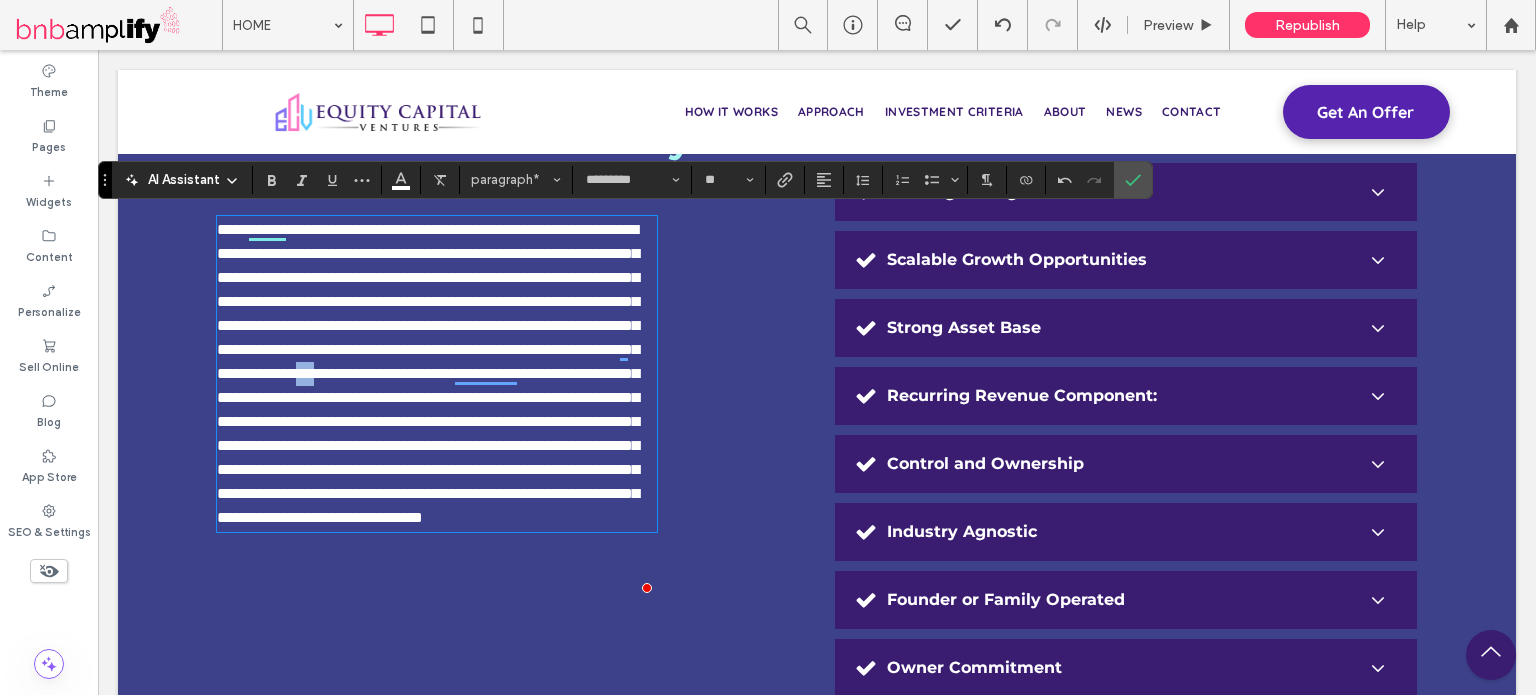click on "**********" at bounding box center (428, 373) 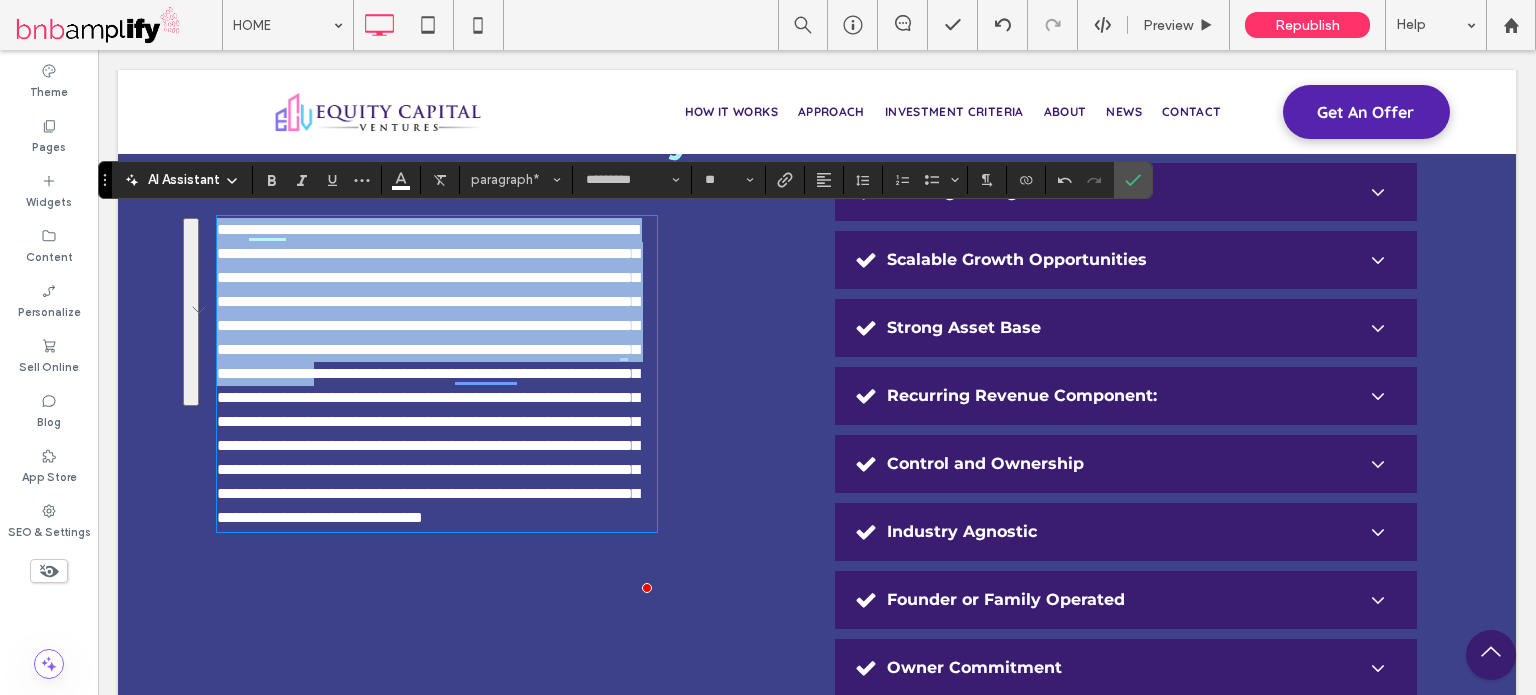 drag, startPoint x: 472, startPoint y: 398, endPoint x: 211, endPoint y: 229, distance: 310.9373 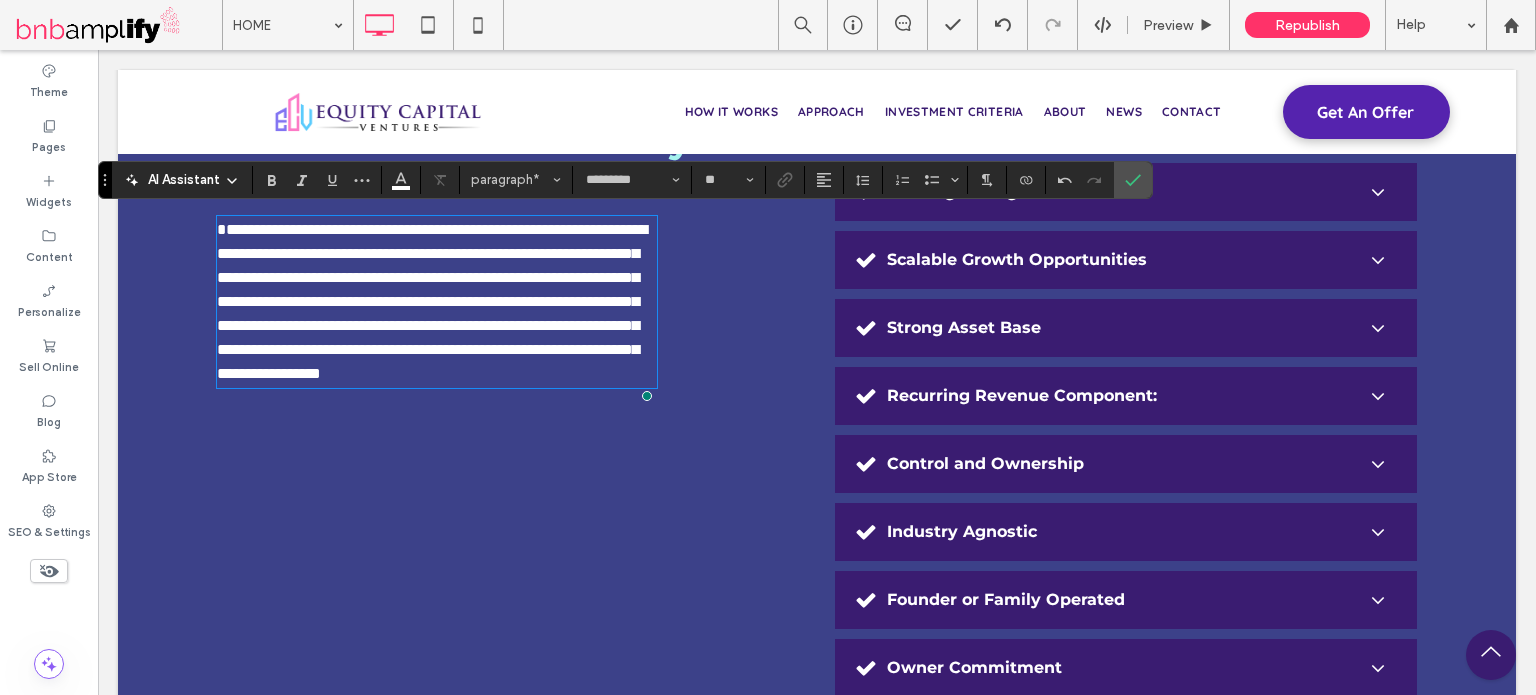 click on "**********" at bounding box center [432, 301] 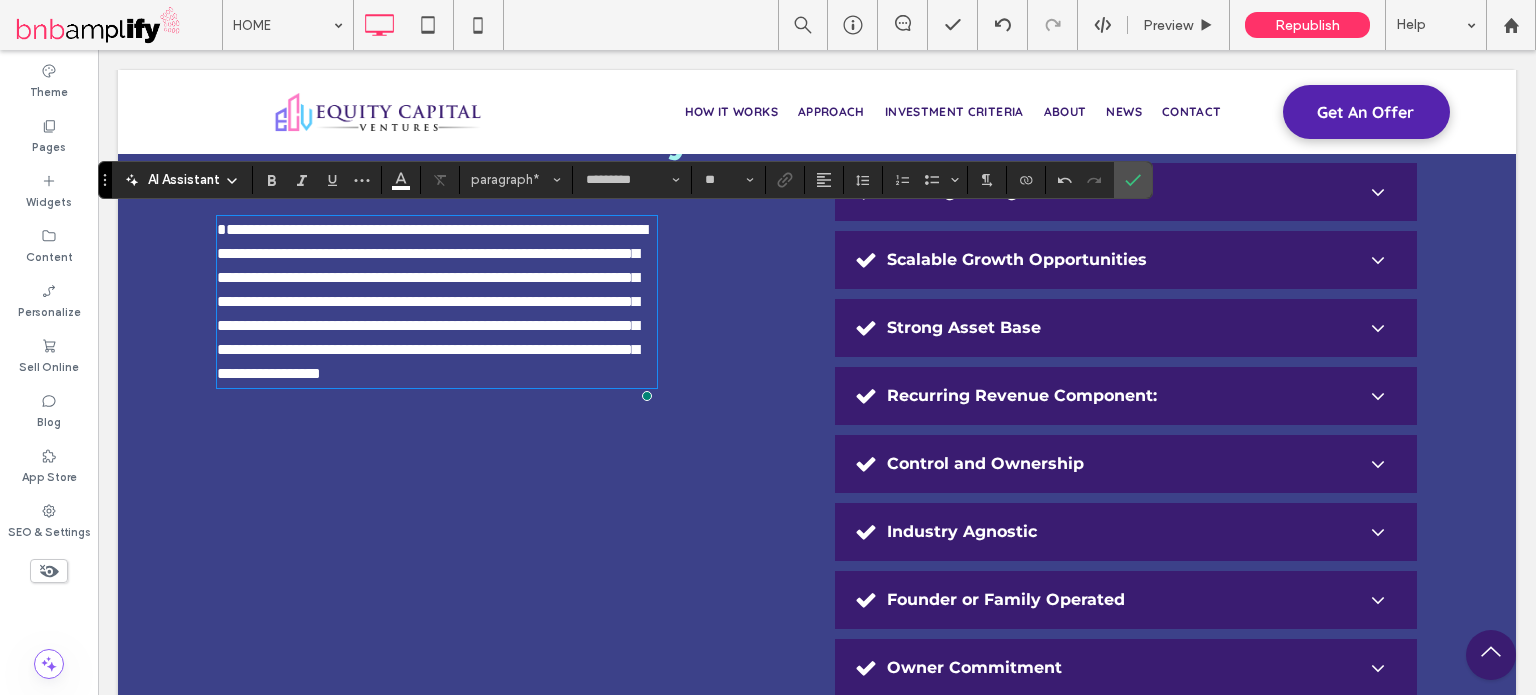 click on "**********" at bounding box center [432, 301] 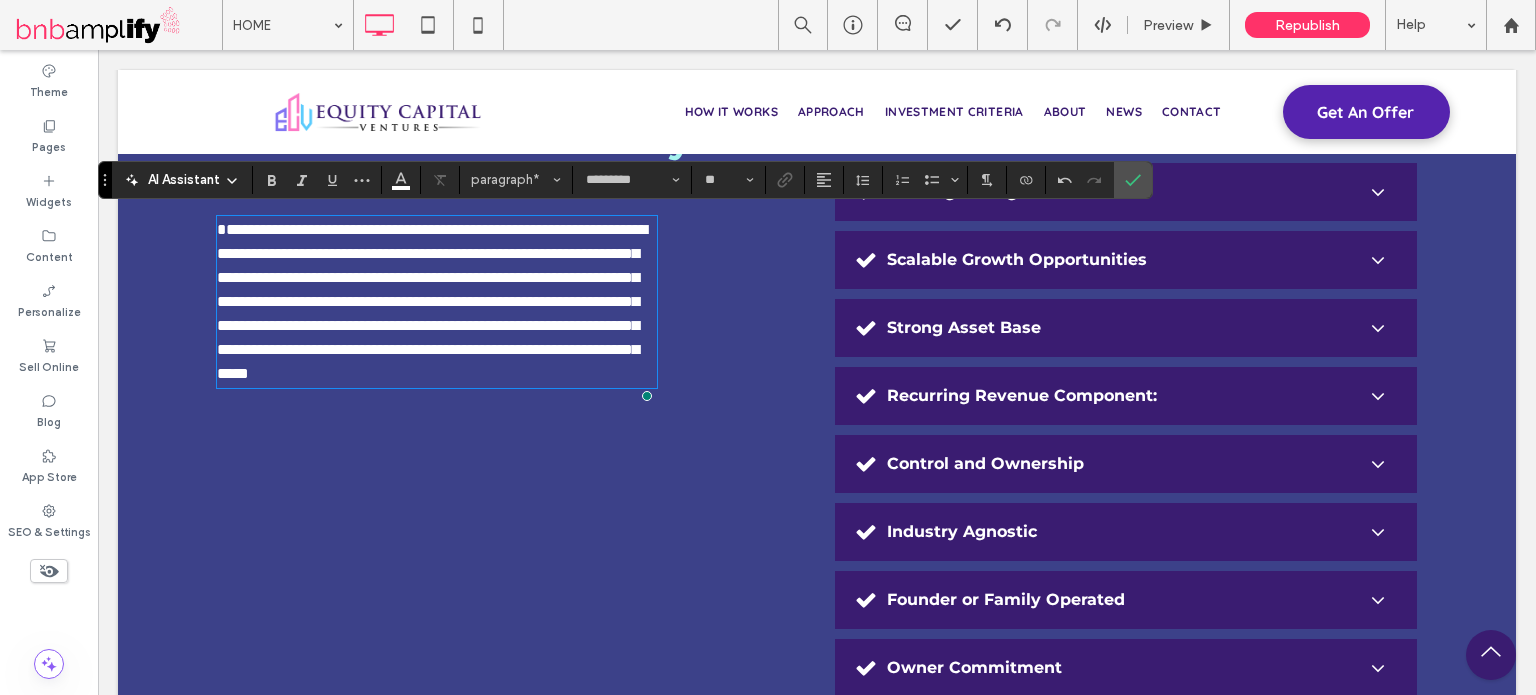 click on "**********" at bounding box center (432, 301) 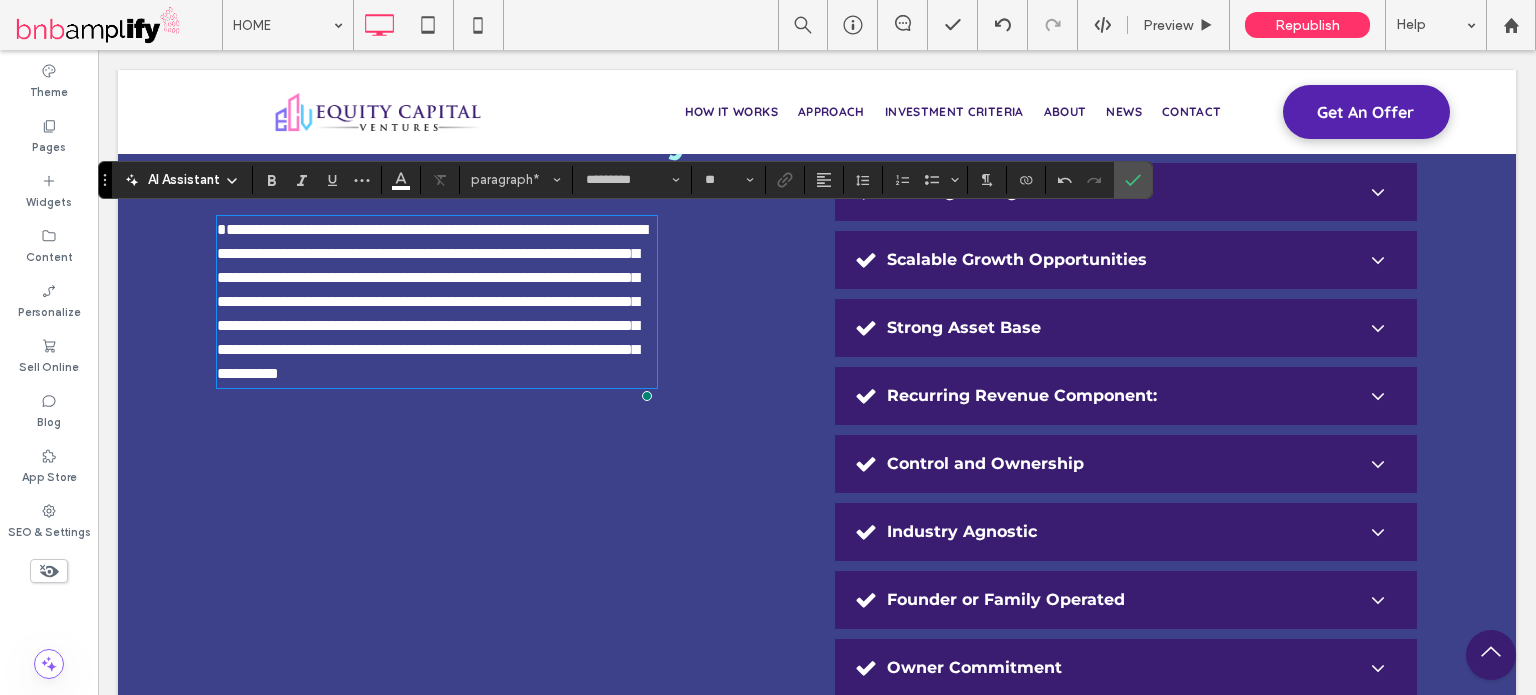click on "**********" at bounding box center (432, 301) 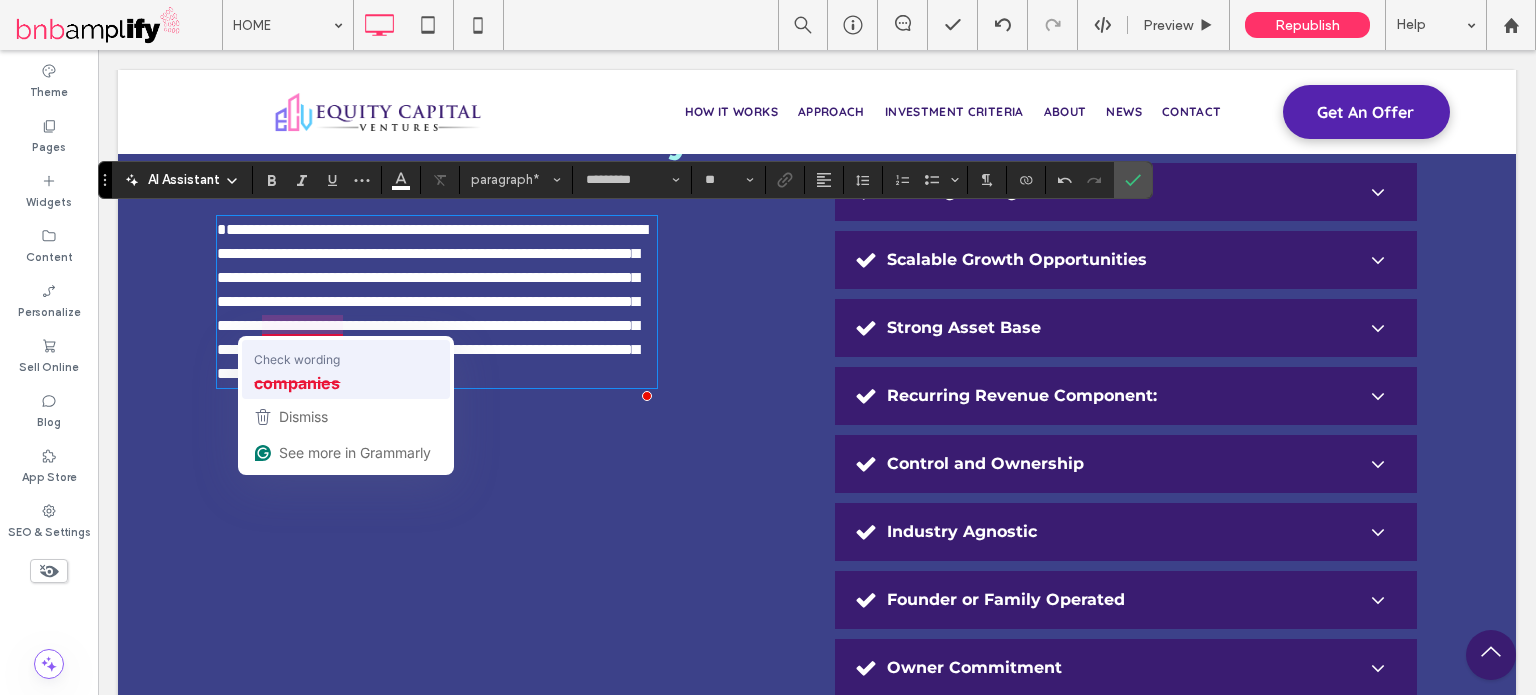 click on "companies" at bounding box center (346, 383) 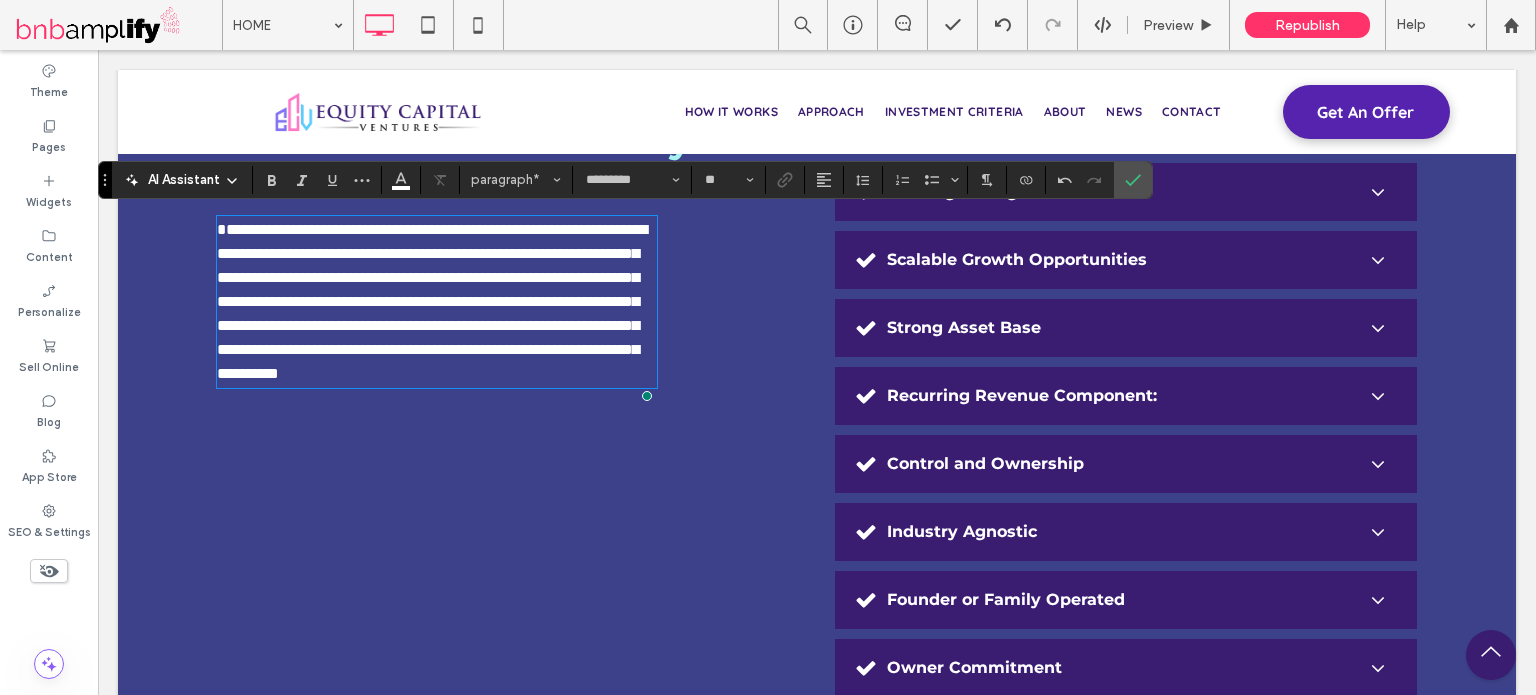 click on "**********" at bounding box center (437, 302) 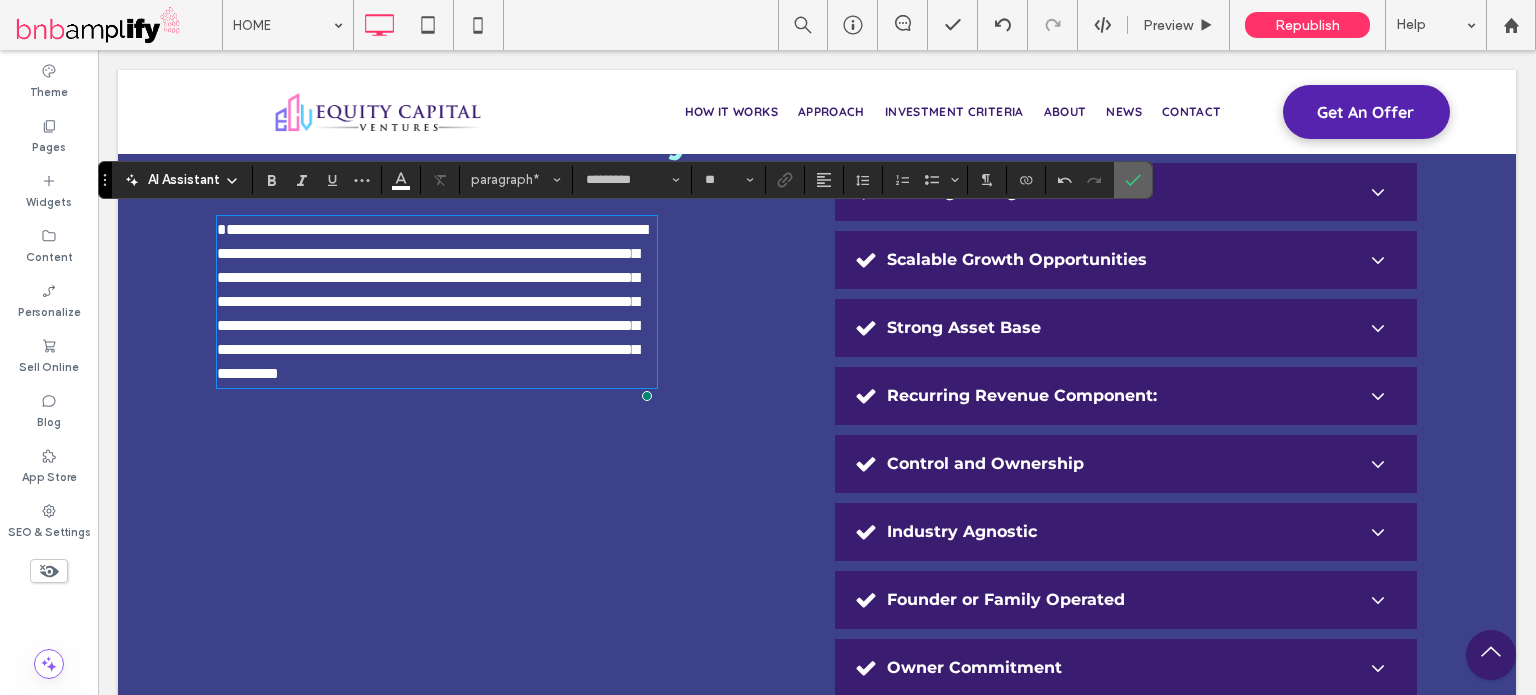 click 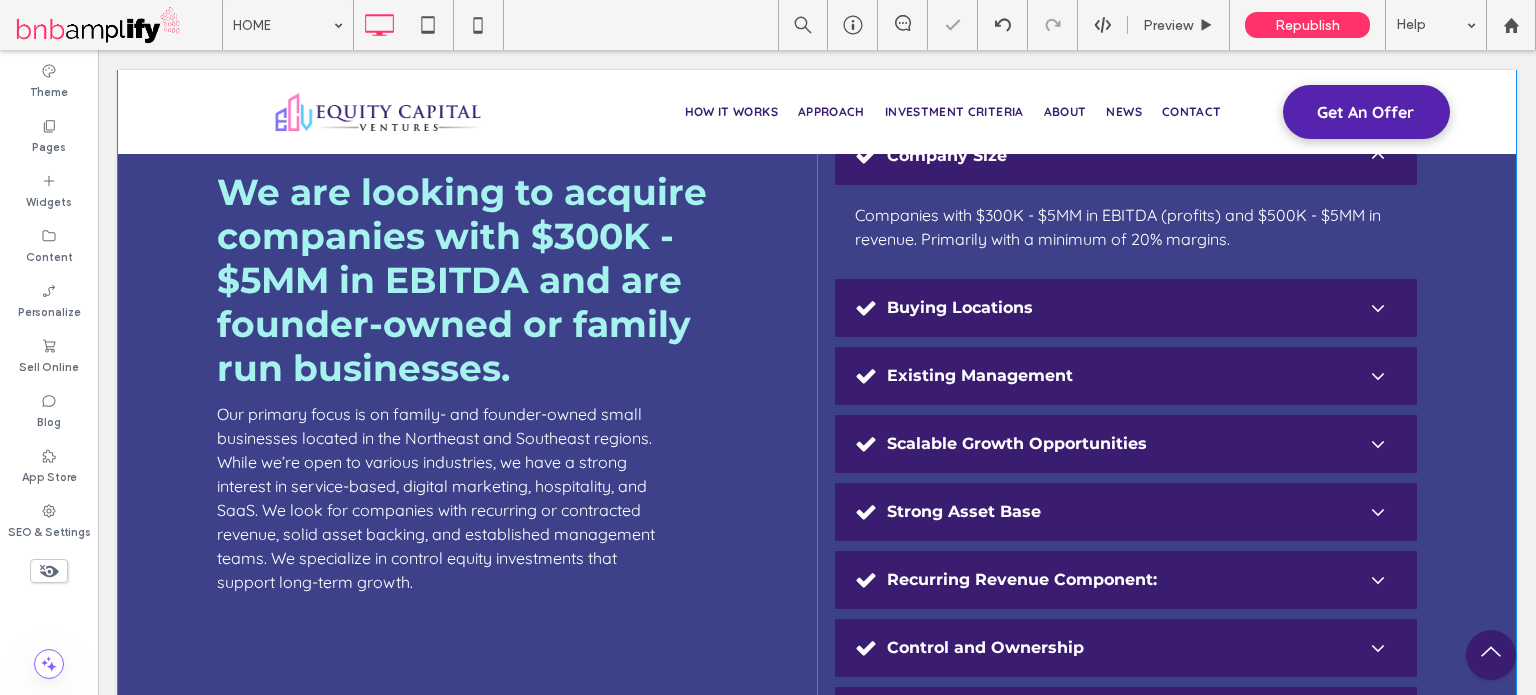 scroll, scrollTop: 4484, scrollLeft: 0, axis: vertical 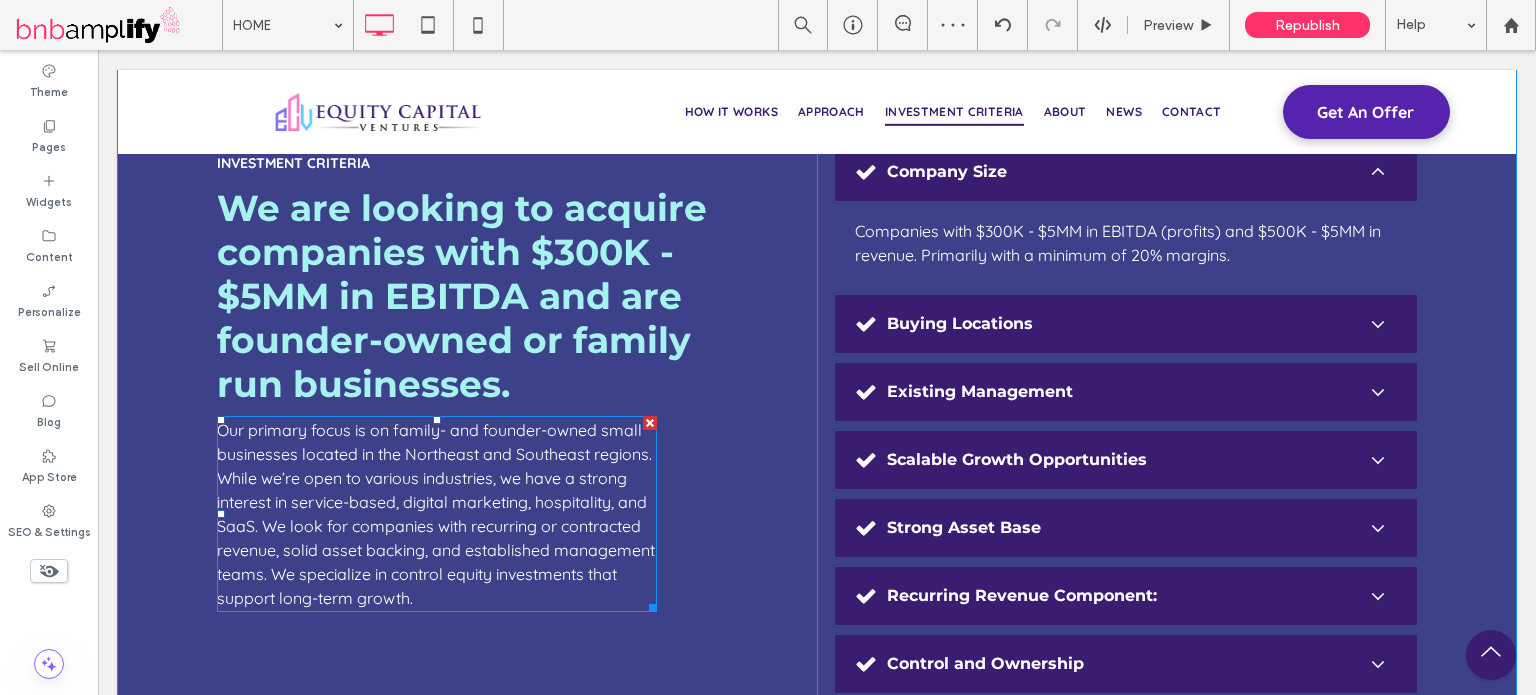 click on "Our primary focus is on family- and founder-owned small businesses located in the Northeast and Southeast regions. While we’re open to various industries, we have a strong interest in service-based, digital marketing, hospitality, and SaaS. We look for companies with recurring or contracted revenue, solid asset backing, and established management teams. We specialize in control equity investments that support long-term growth." at bounding box center (436, 514) 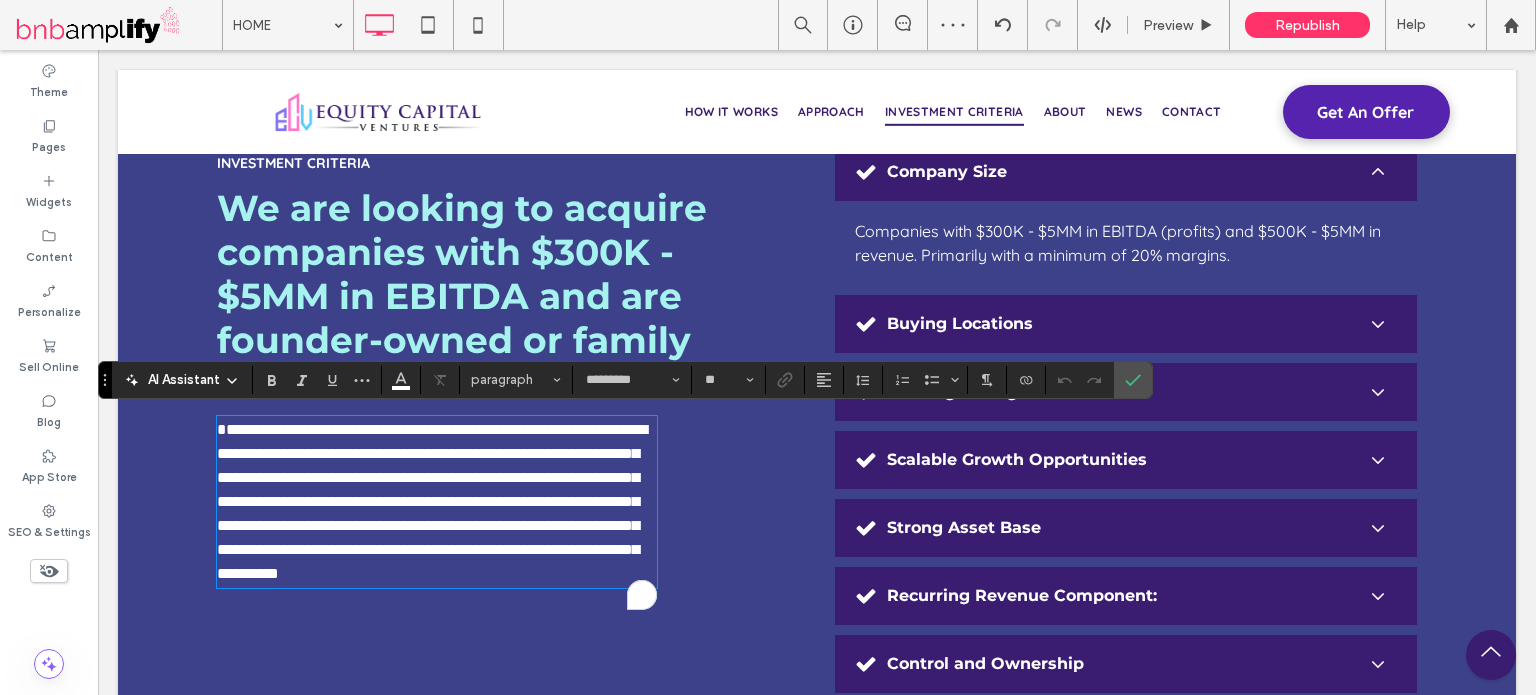 type on "*********" 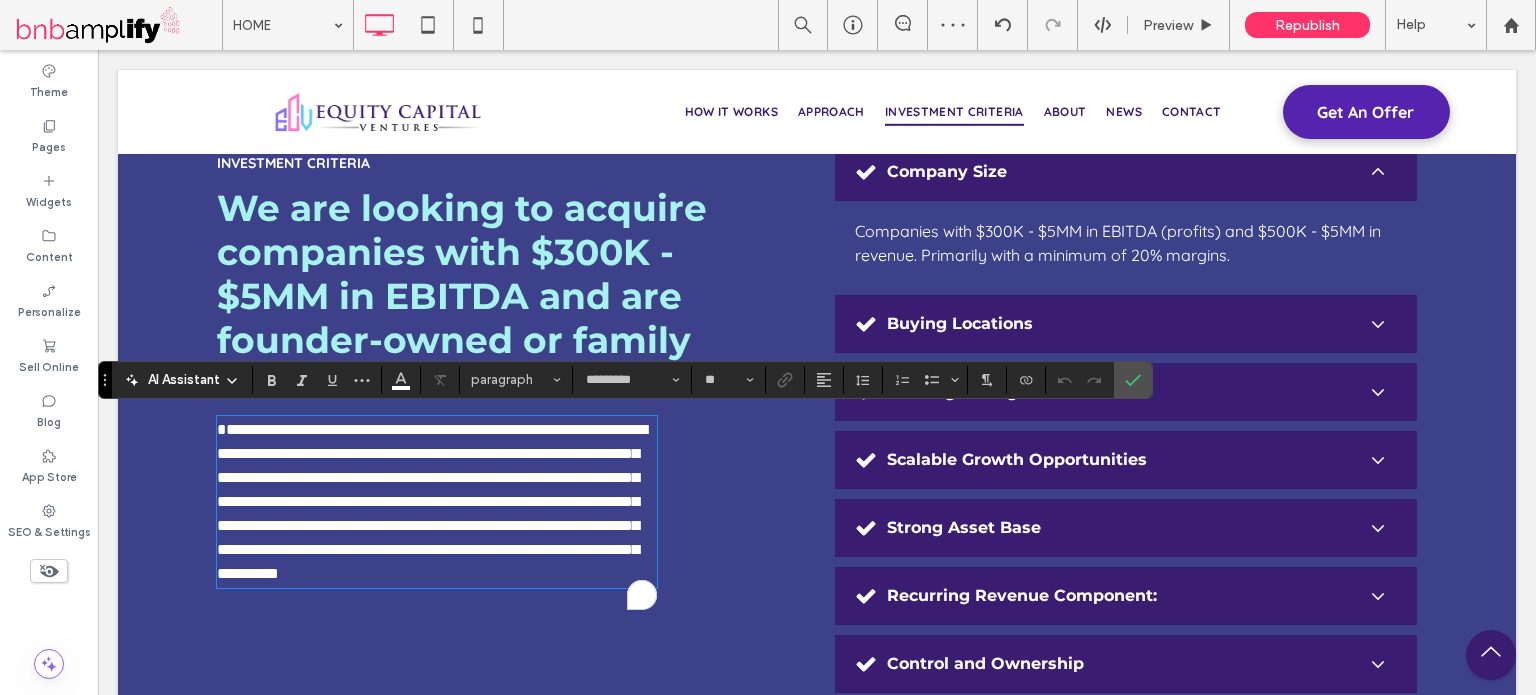 type on "**" 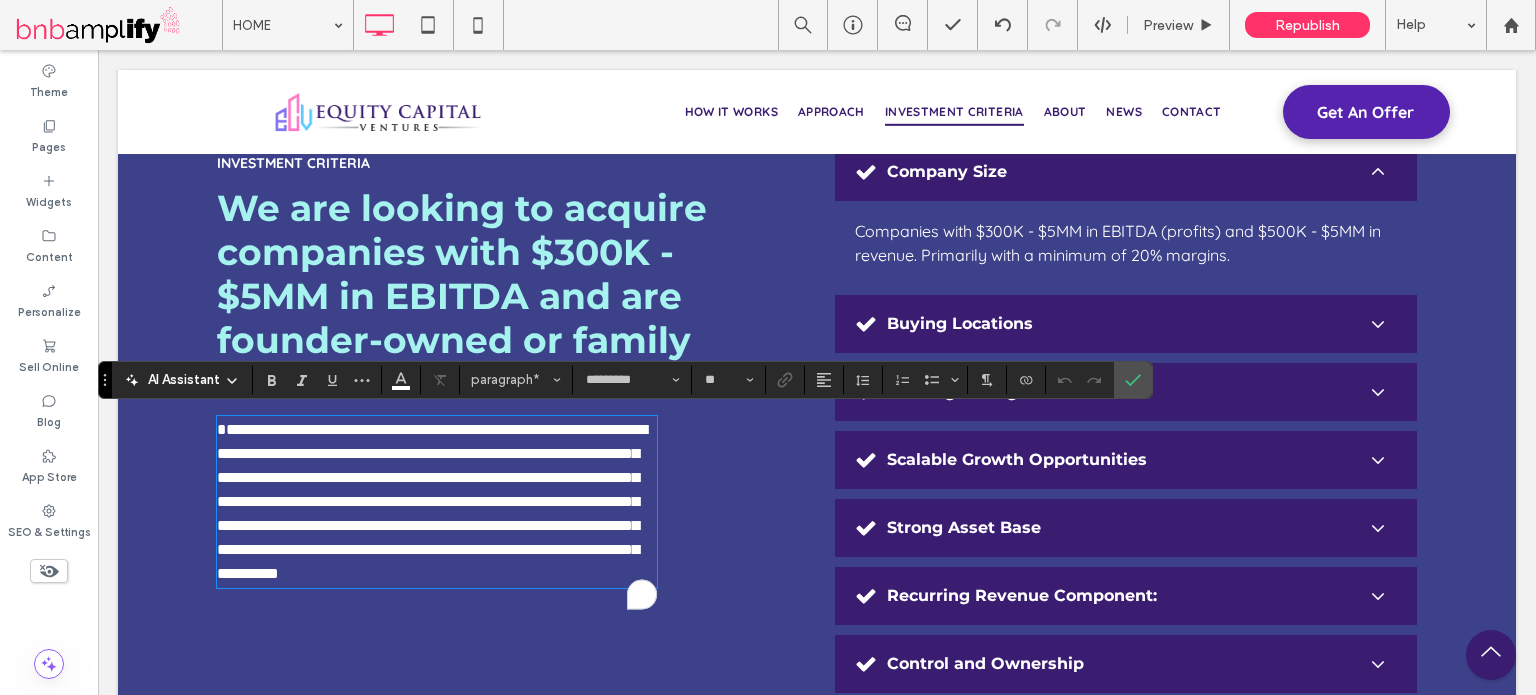click on "**********" at bounding box center [432, 501] 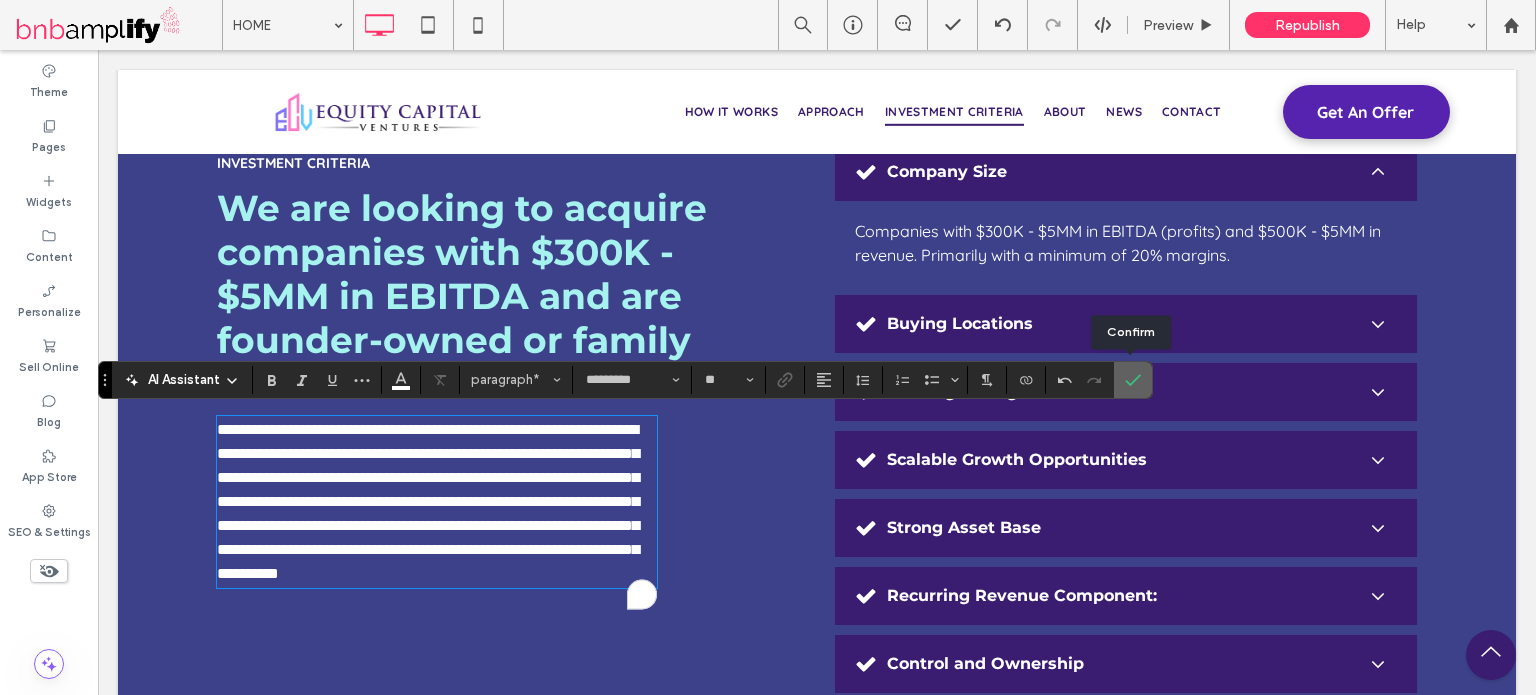 click at bounding box center [1133, 380] 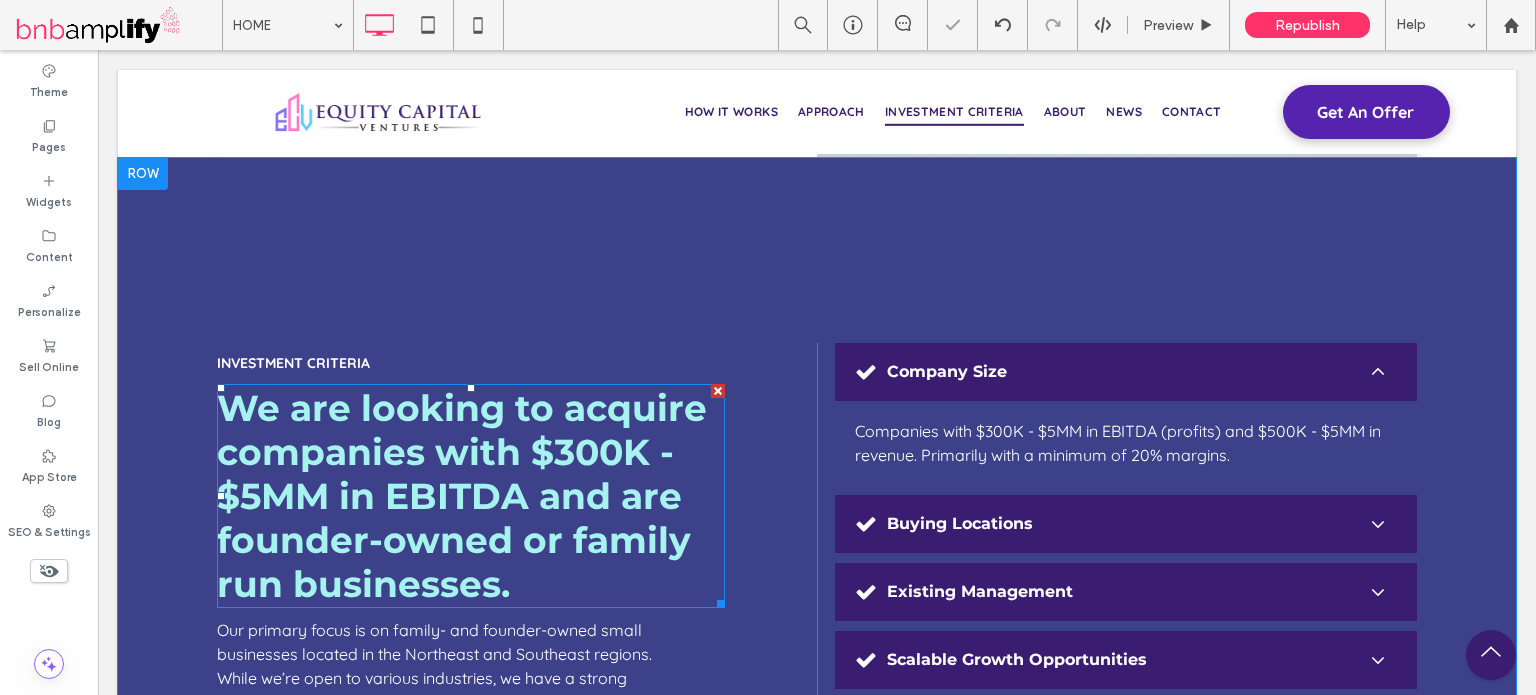 scroll, scrollTop: 4384, scrollLeft: 0, axis: vertical 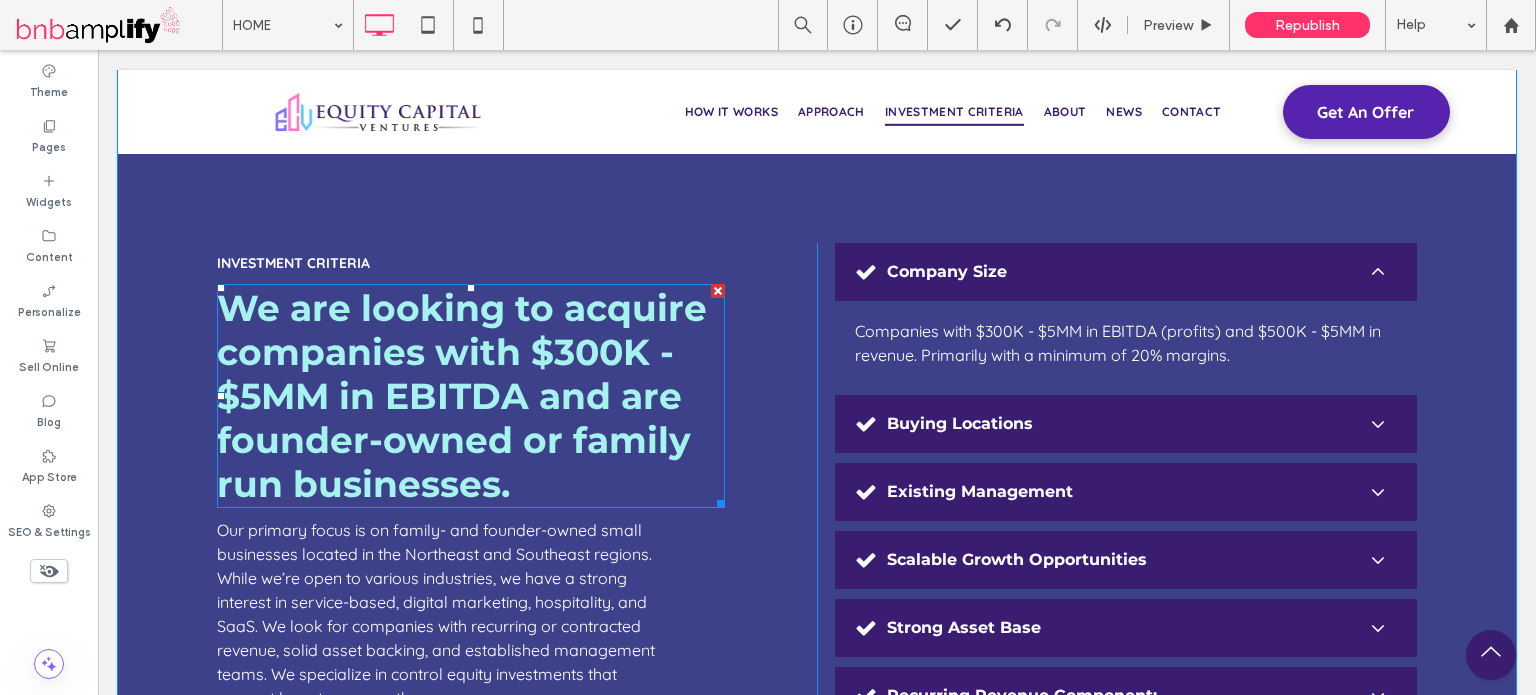click on "We are looking to acquire companies with $300K - $5MM in EBITDA and are founder-owned or family run businesses." at bounding box center (462, 396) 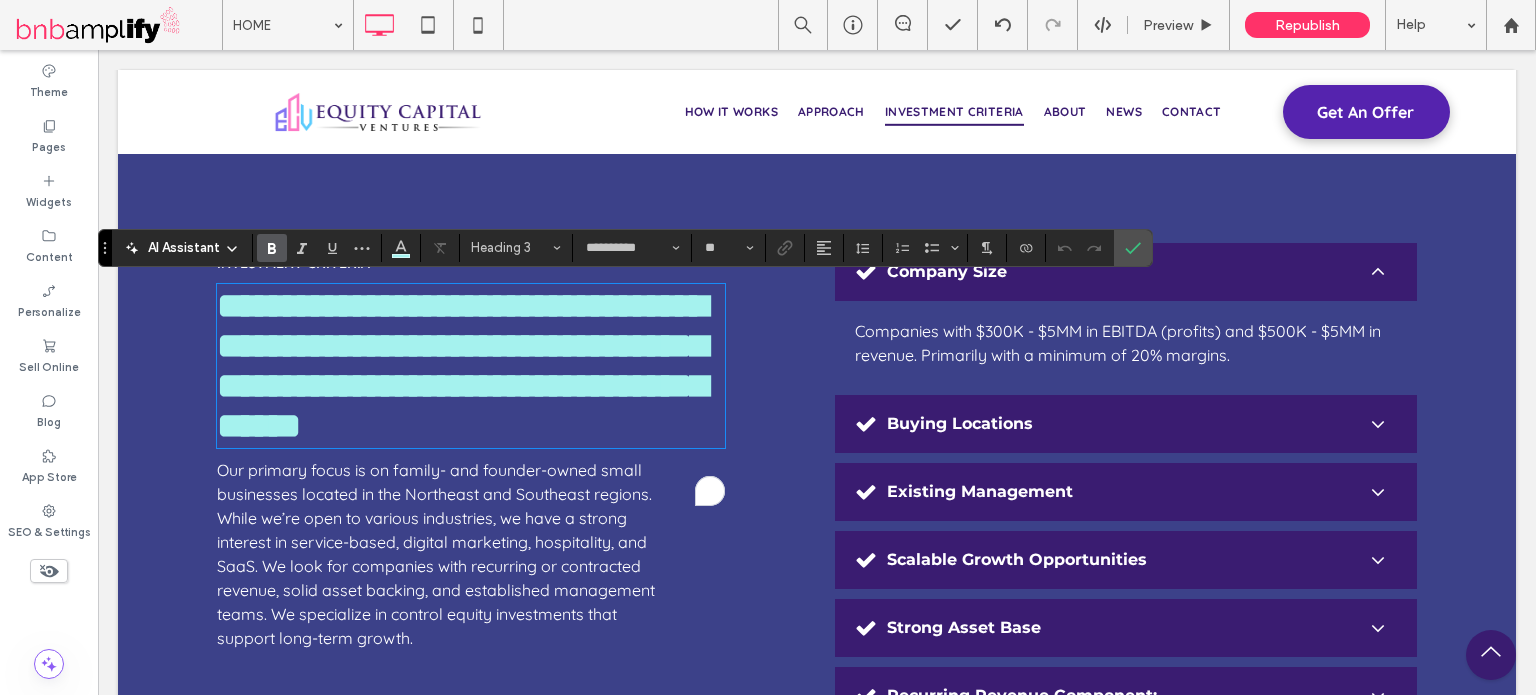 type on "**********" 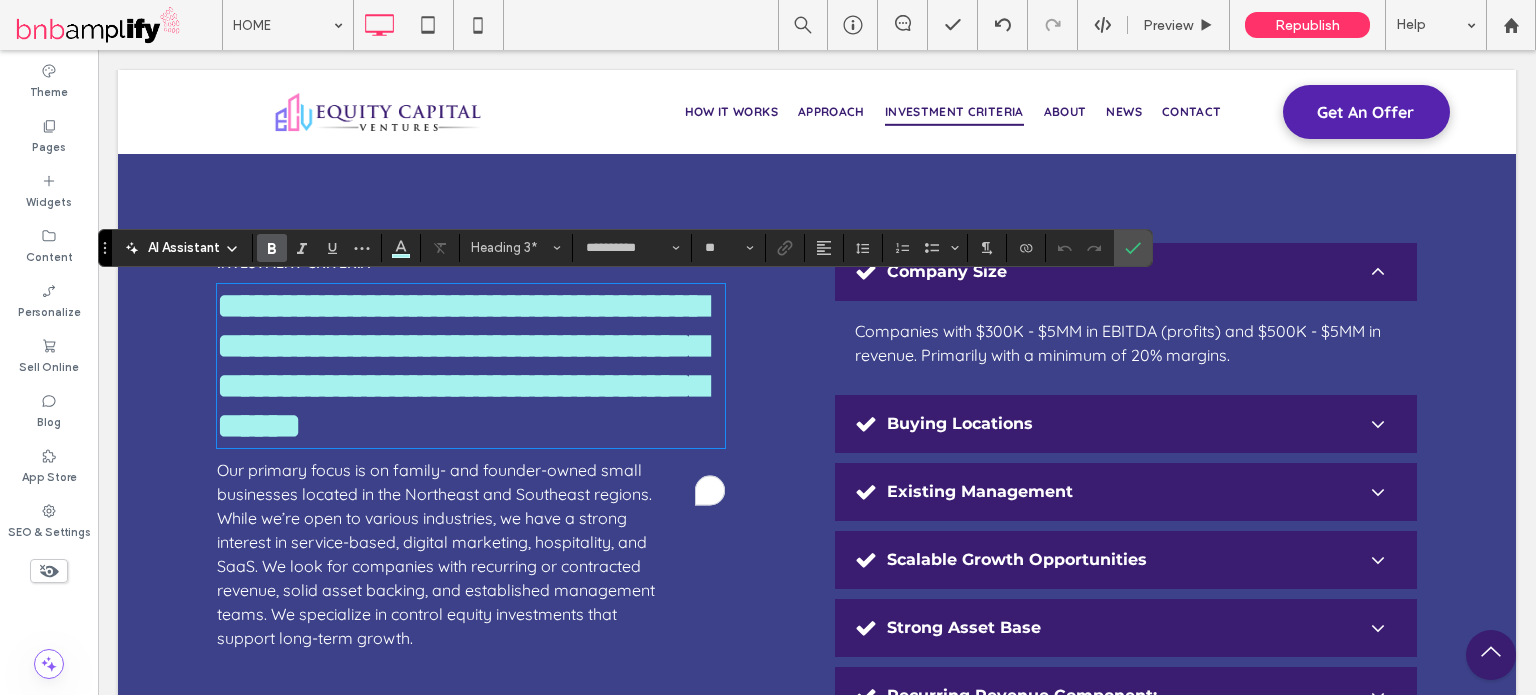 click on "**********" at bounding box center [462, 366] 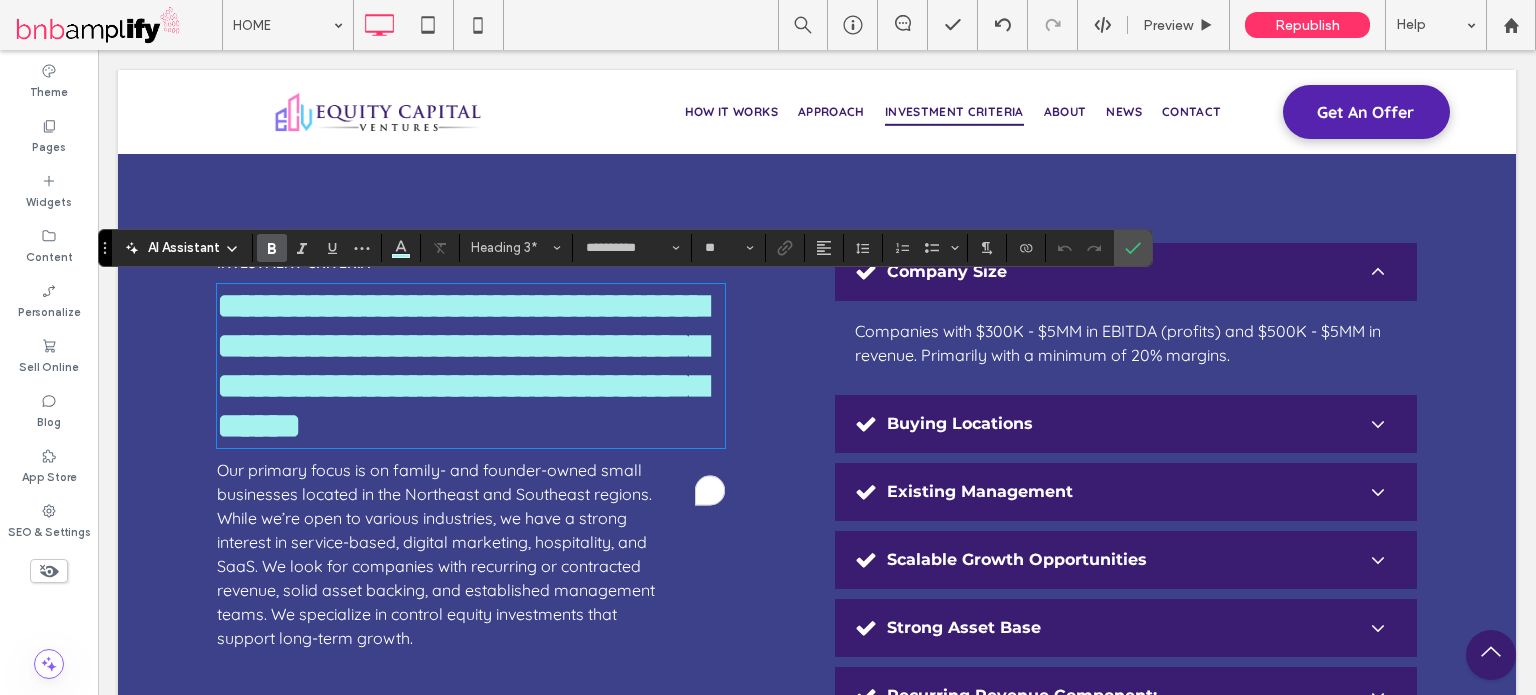 type 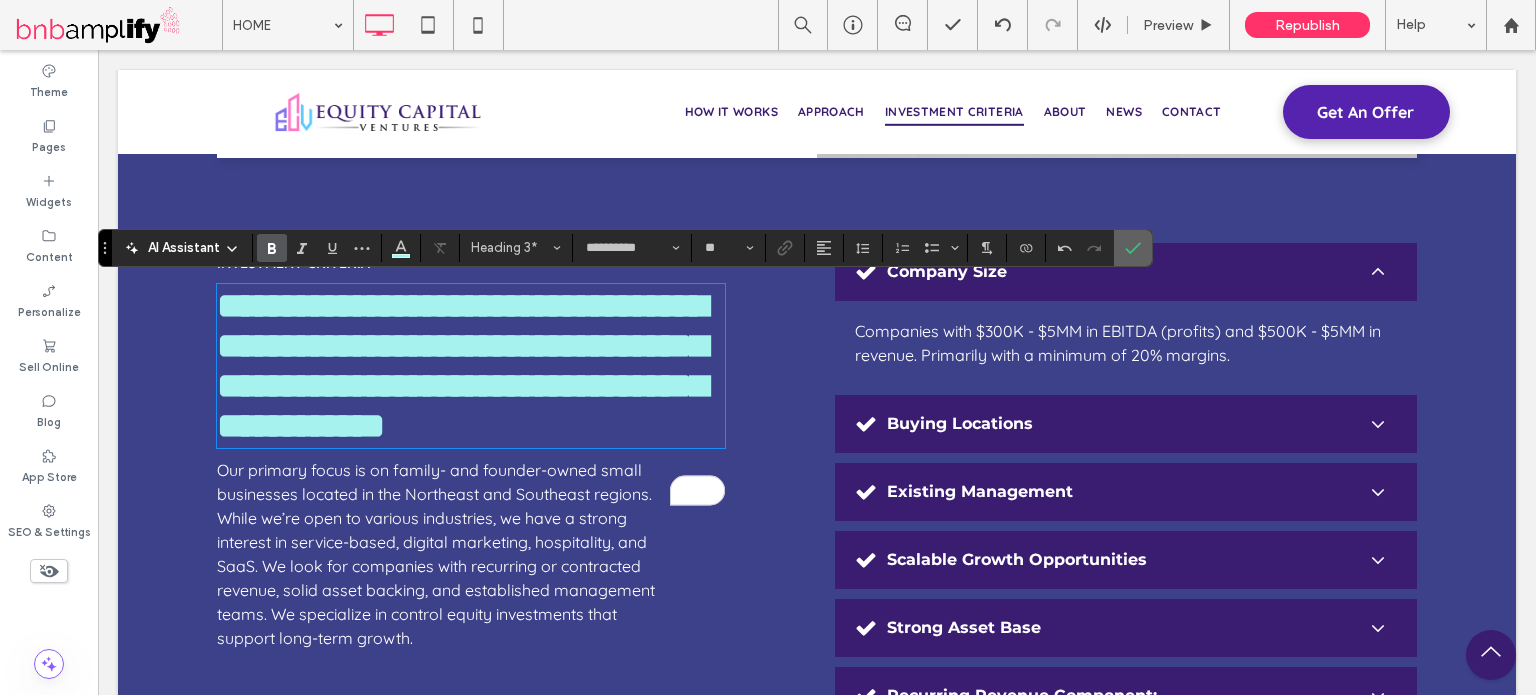 click at bounding box center [1133, 248] 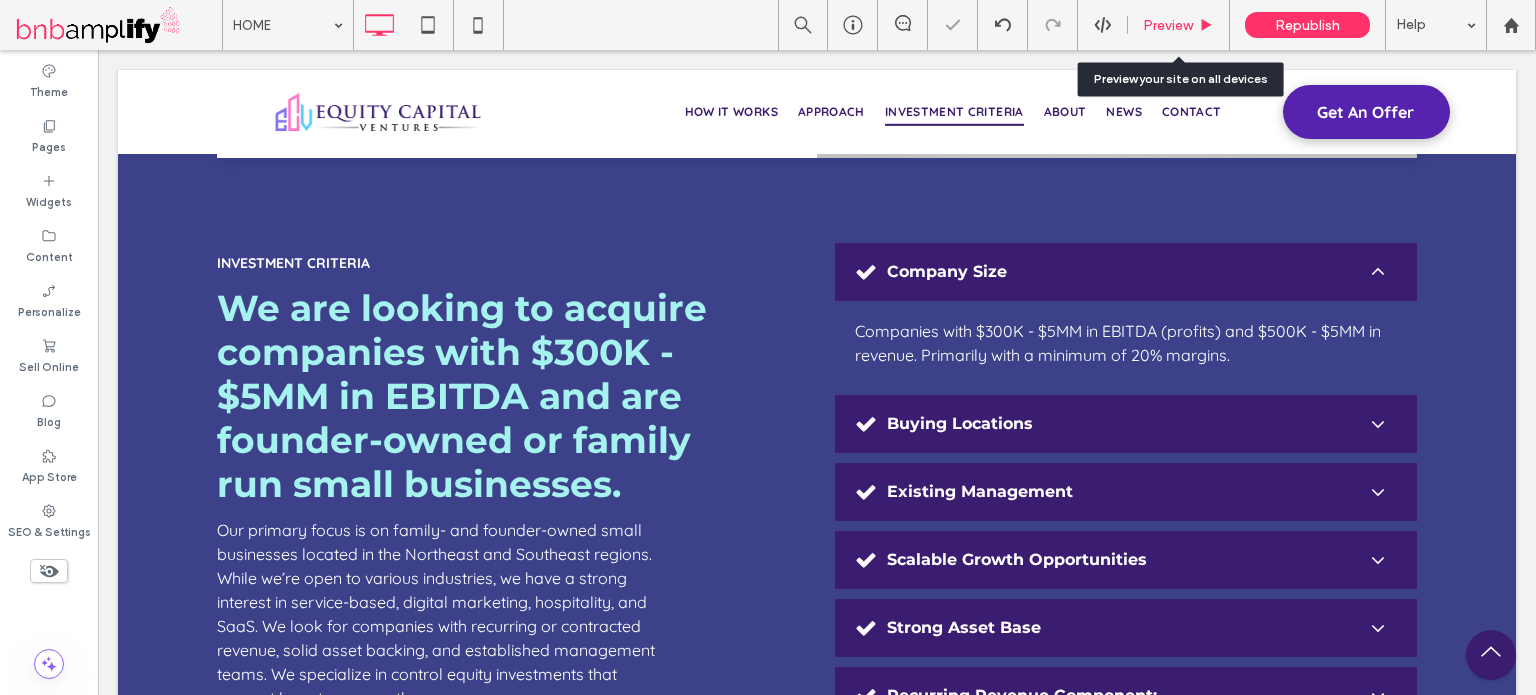 click on "Preview" at bounding box center (1168, 25) 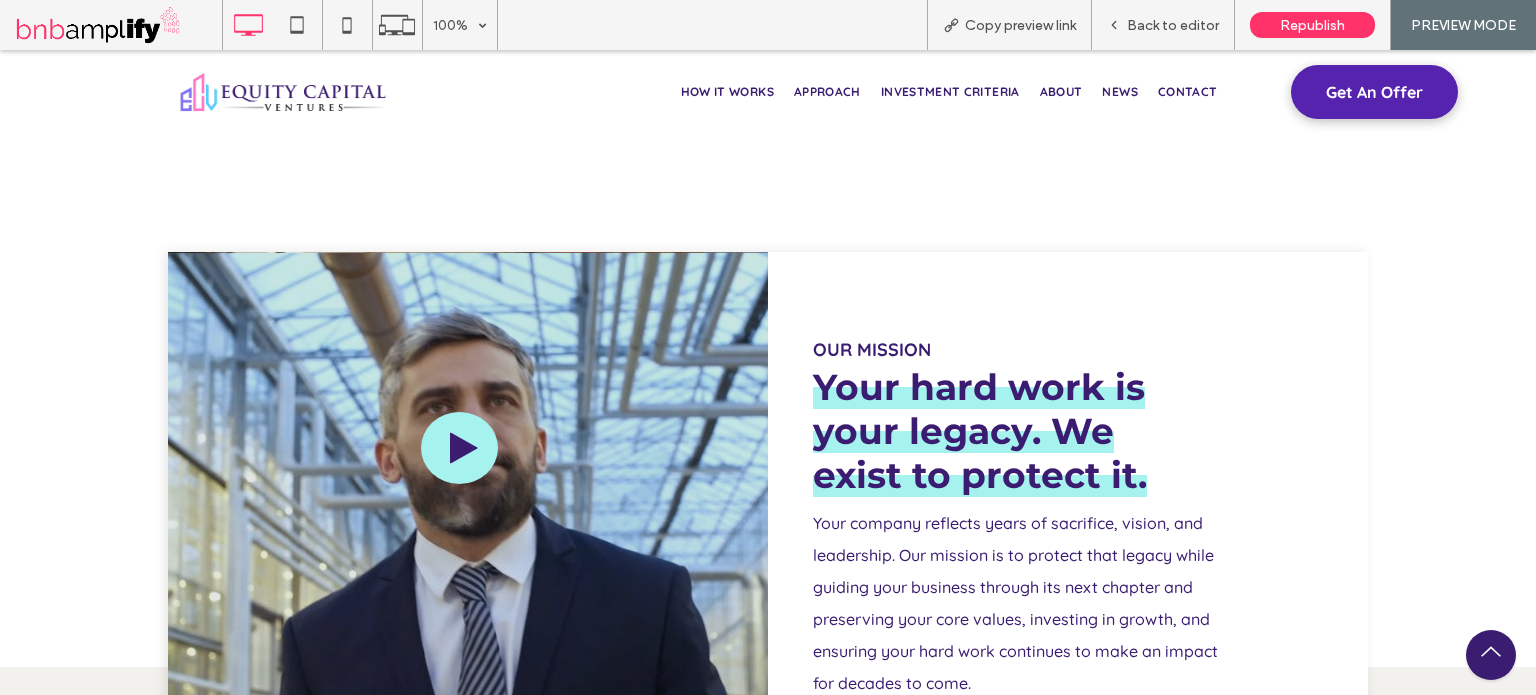 scroll, scrollTop: 1336, scrollLeft: 0, axis: vertical 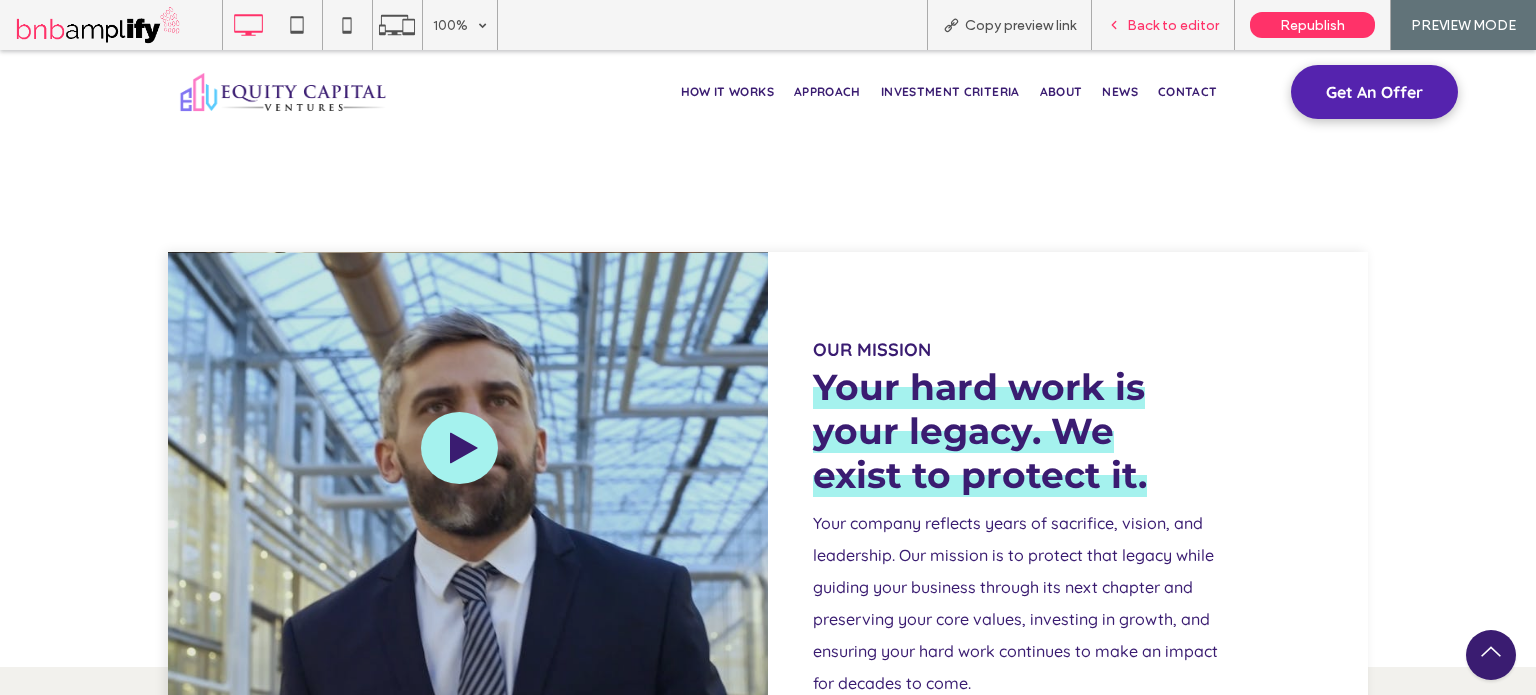 click on "Back to editor" at bounding box center [1173, 25] 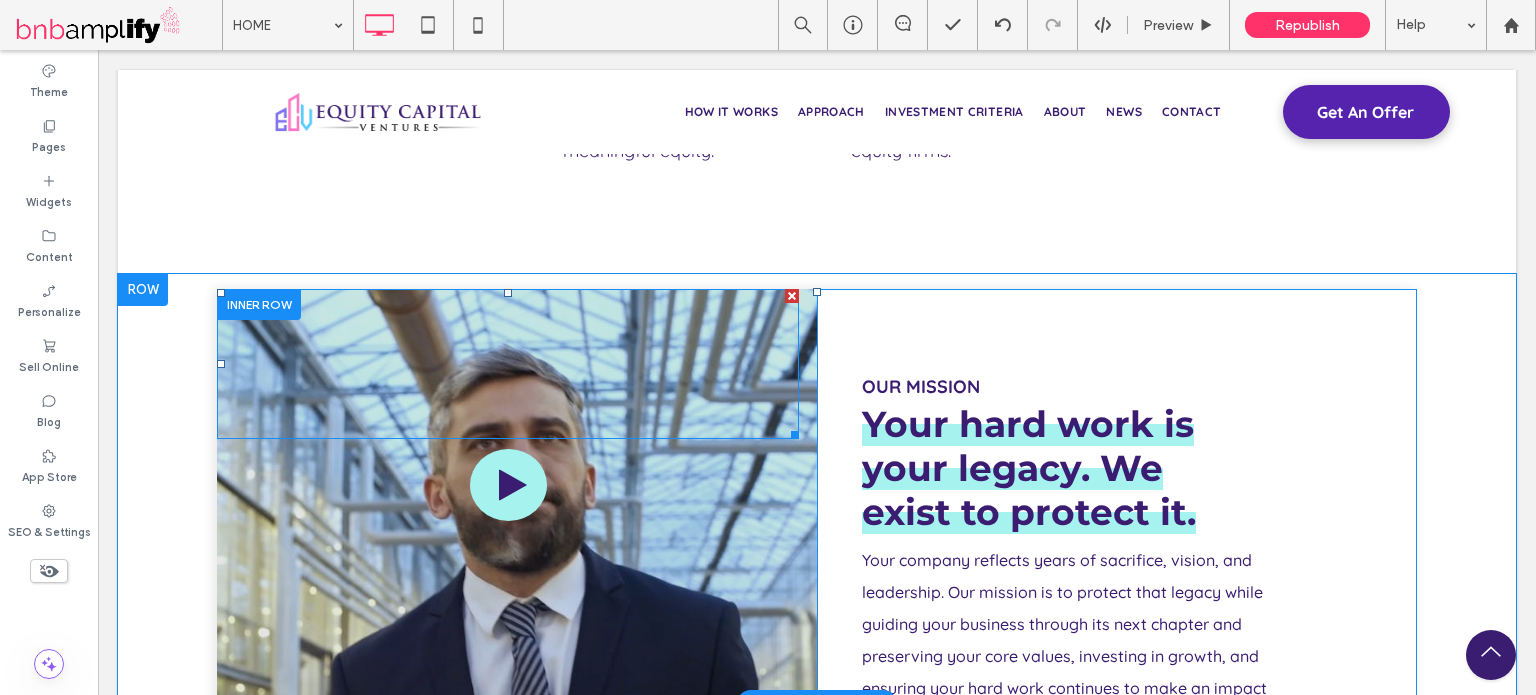 click at bounding box center (508, 364) 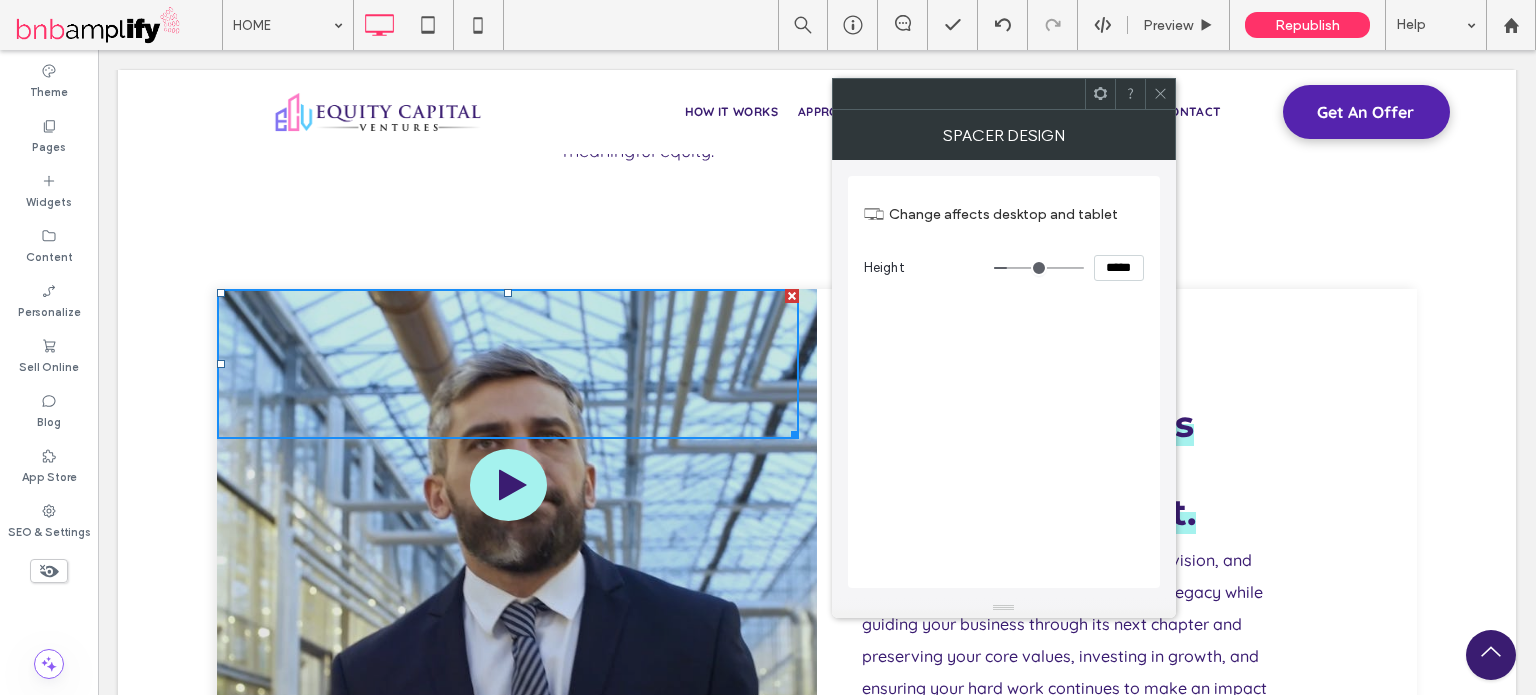 click at bounding box center [485, 667] 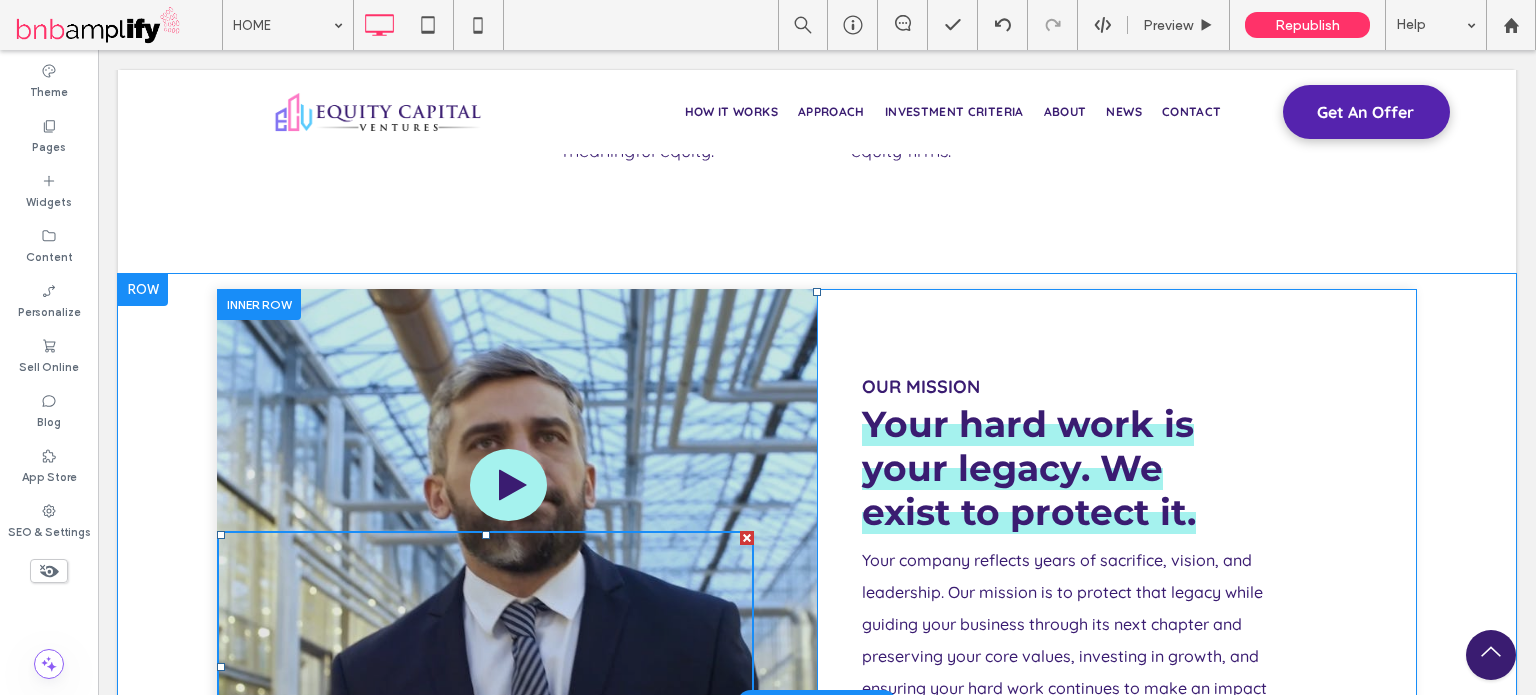 click at bounding box center (517, 546) 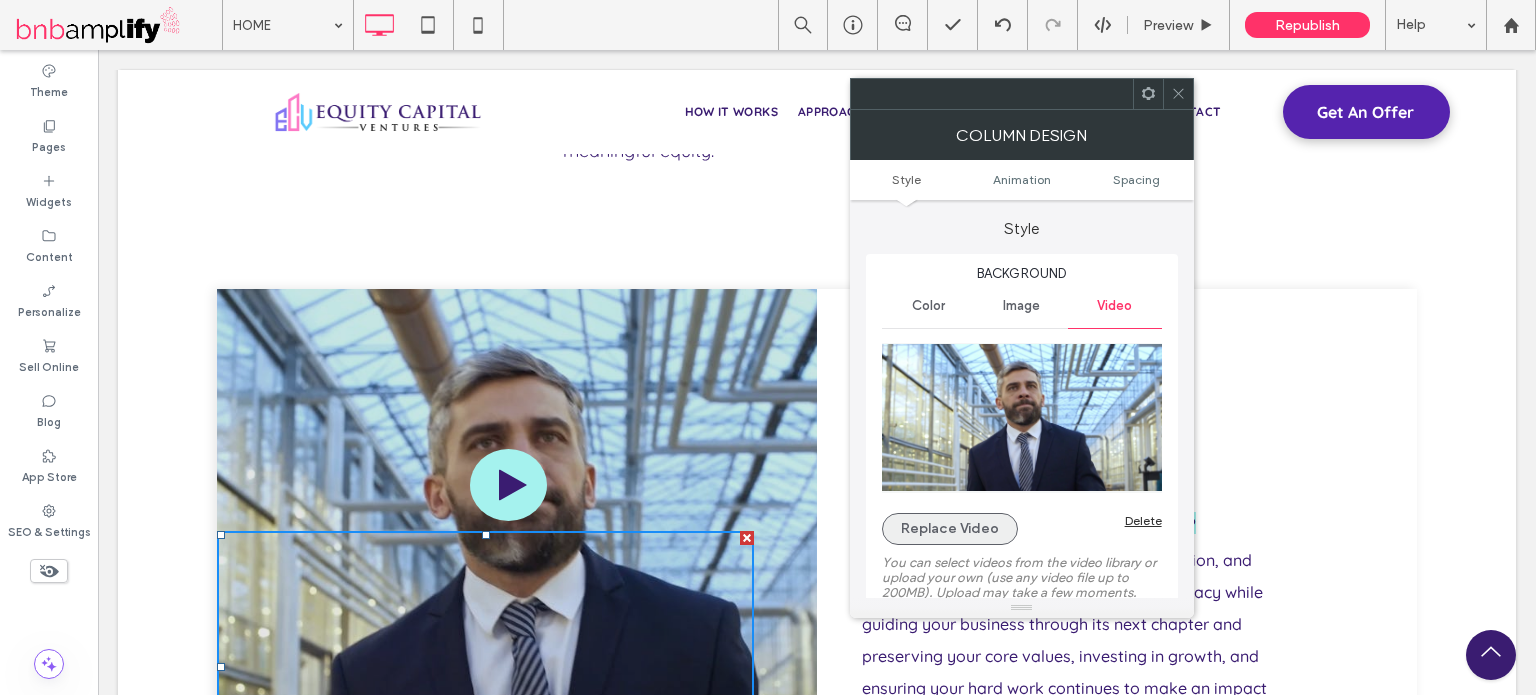click on "Replace Video" at bounding box center (950, 529) 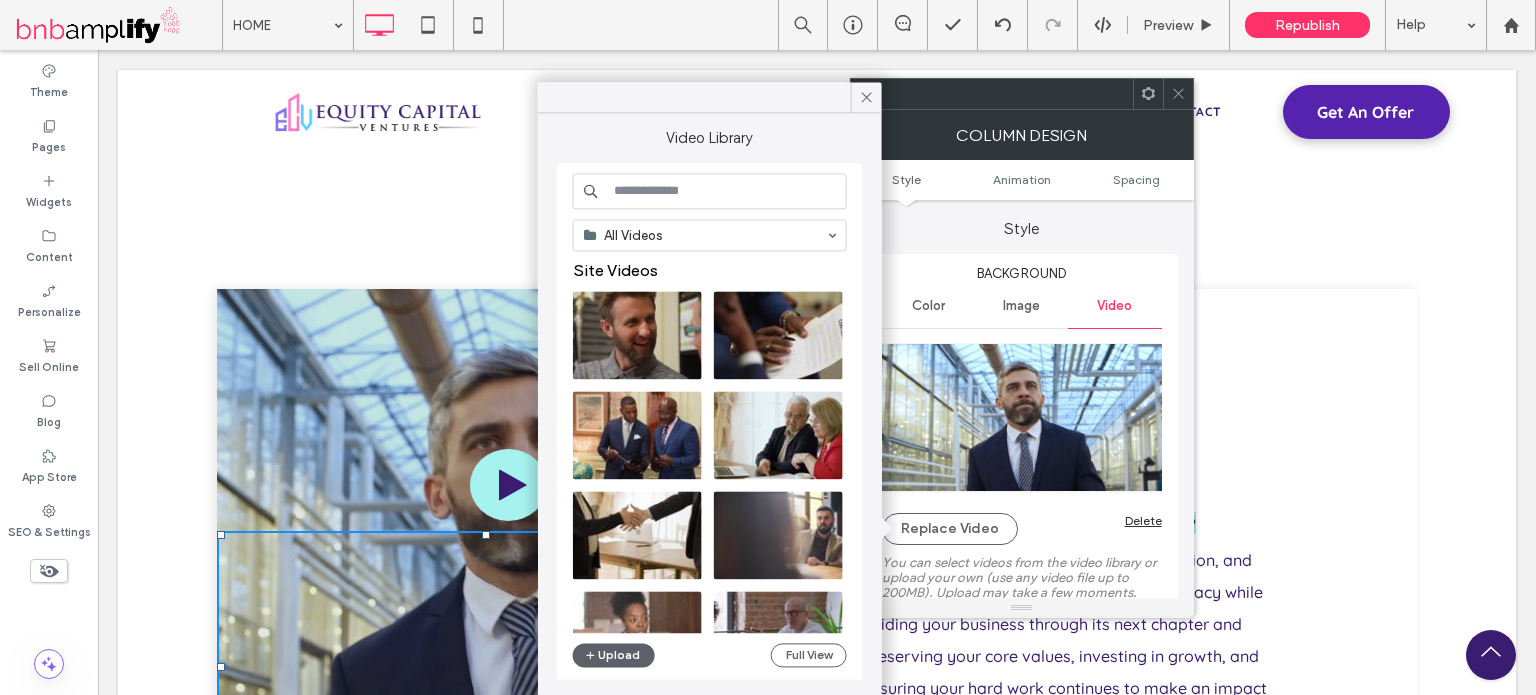 click at bounding box center [710, 191] 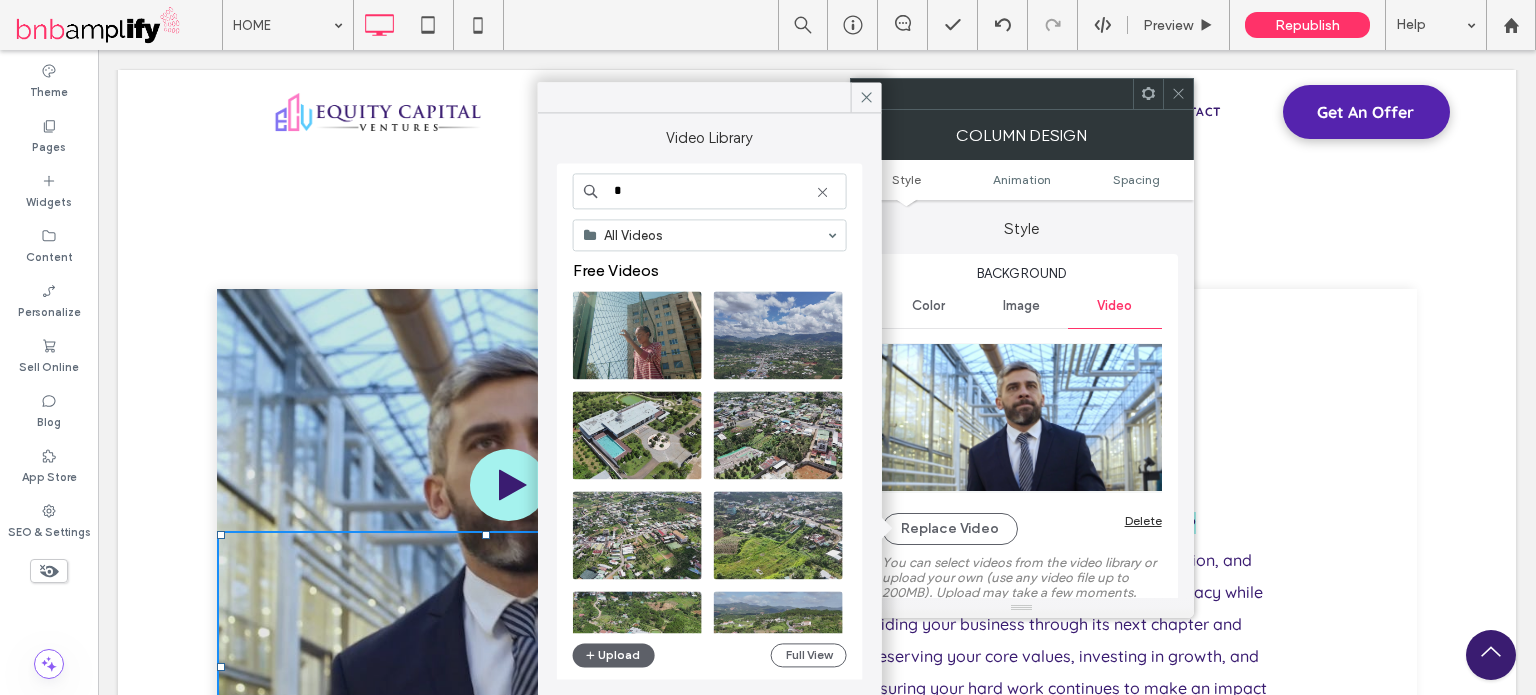 type on "*" 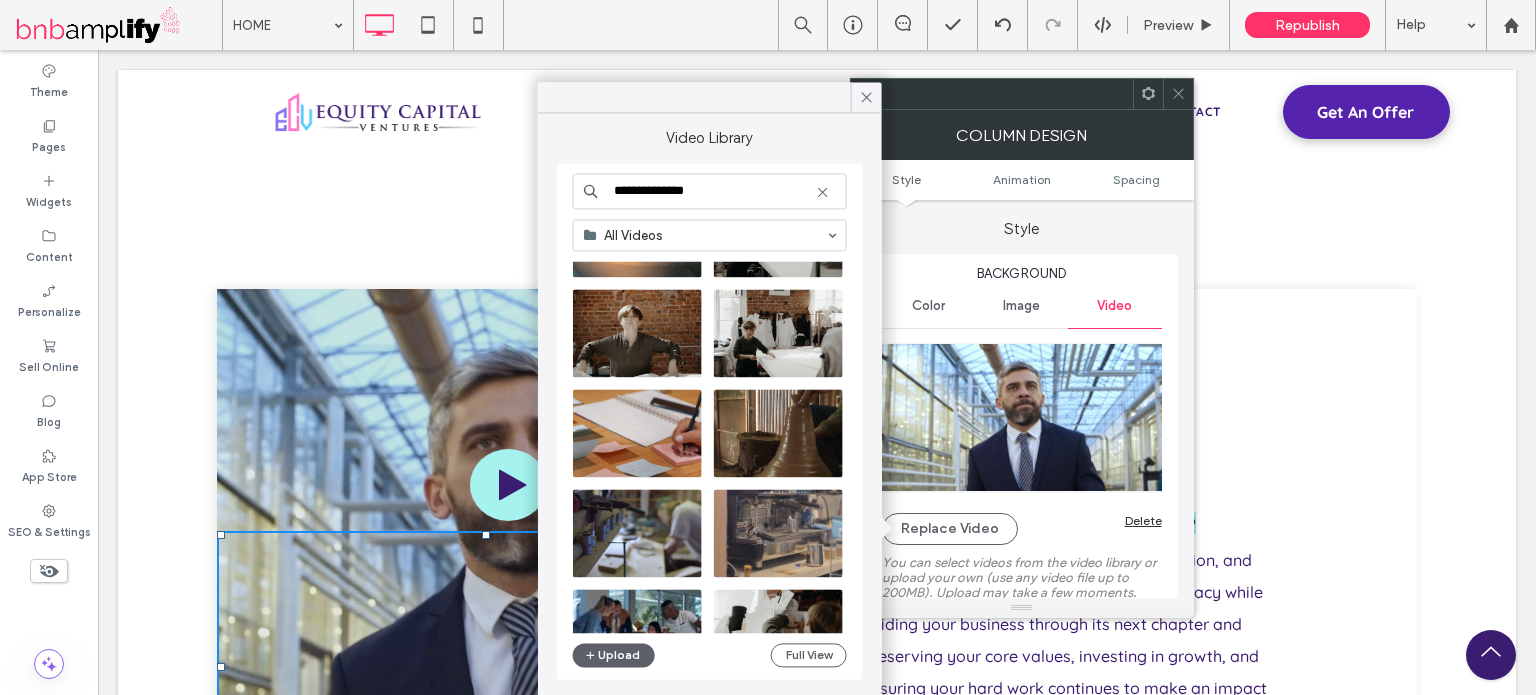 scroll, scrollTop: 600, scrollLeft: 0, axis: vertical 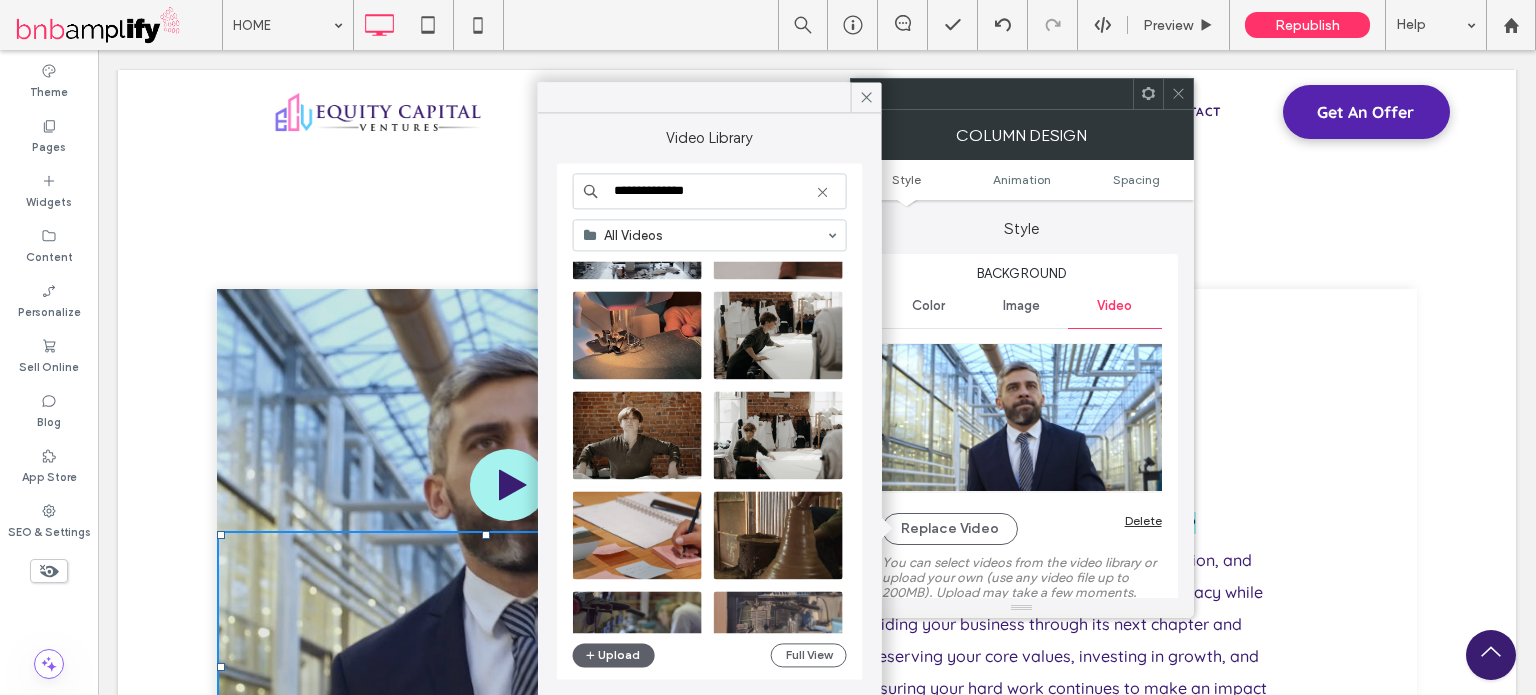 drag, startPoint x: 644, startPoint y: 189, endPoint x: 585, endPoint y: 193, distance: 59.135437 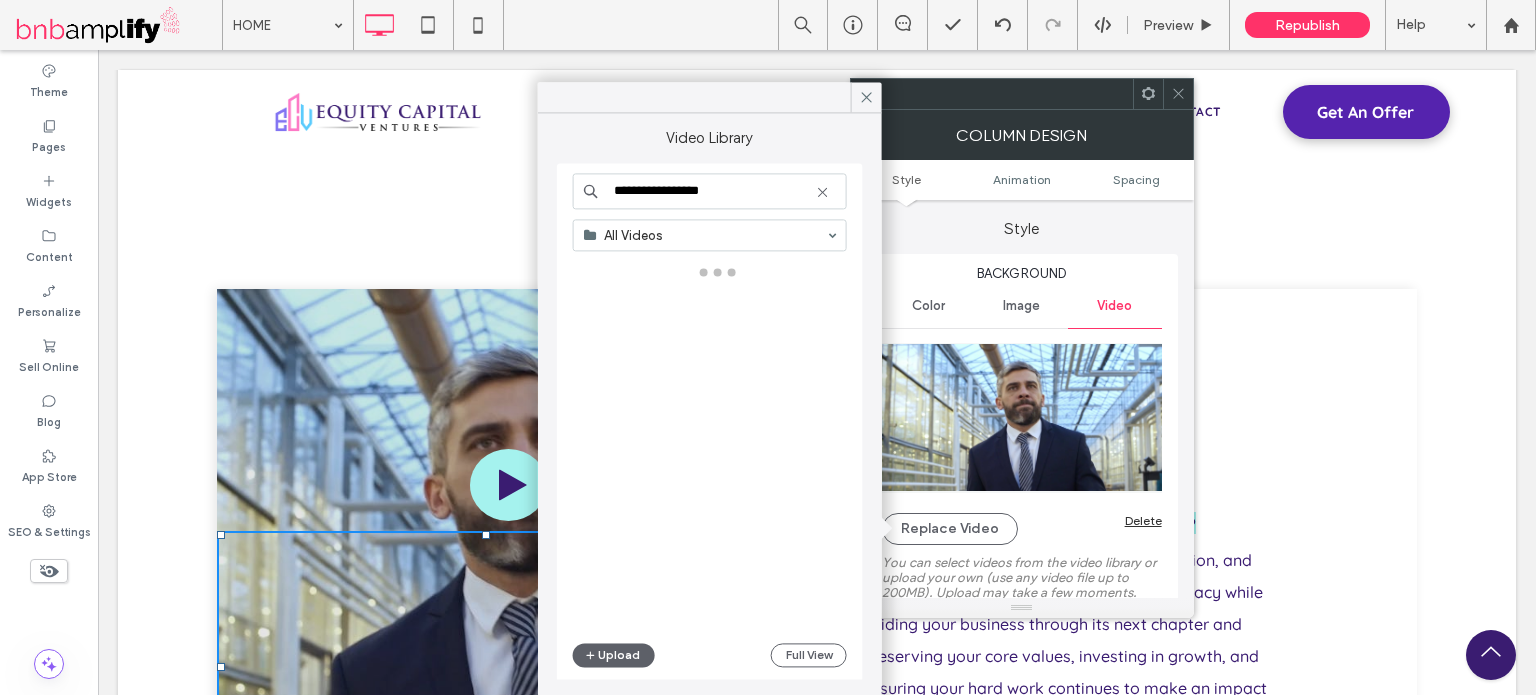 type on "**********" 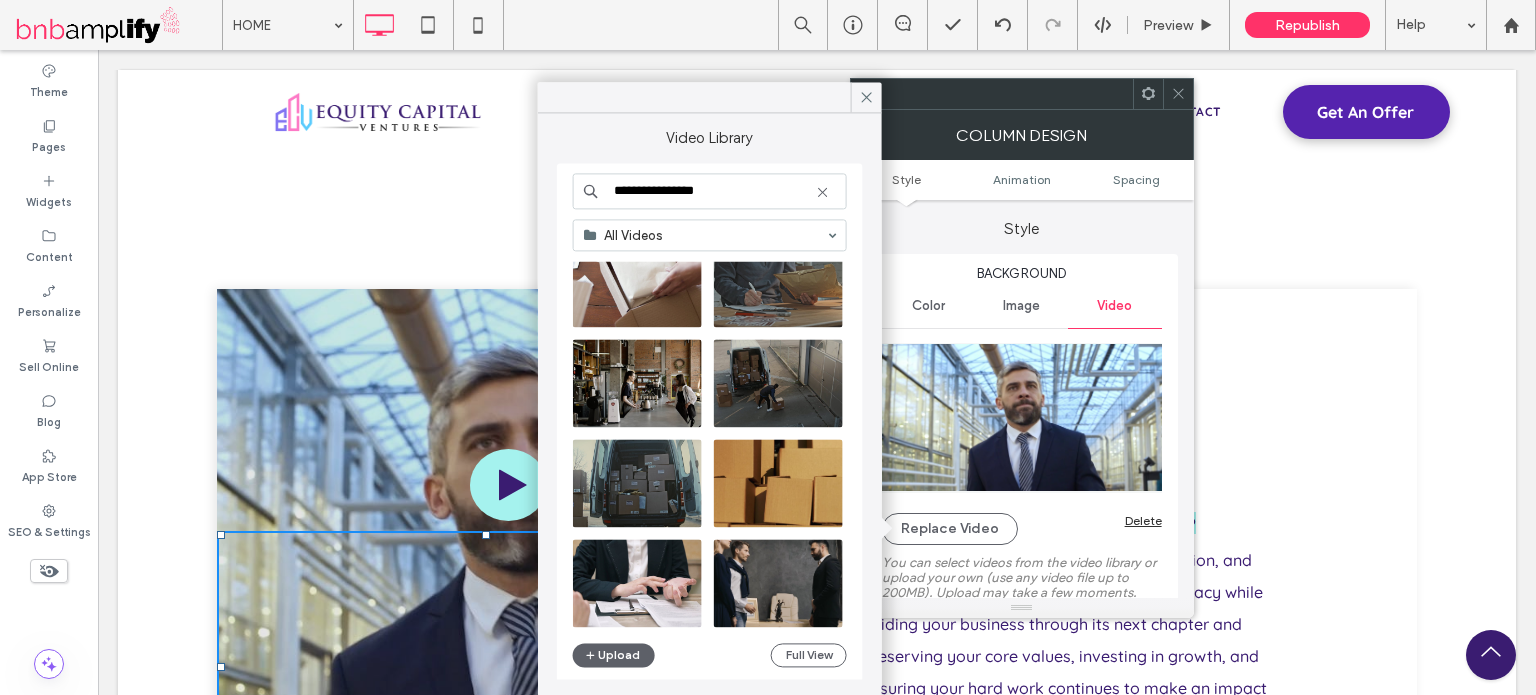 scroll, scrollTop: 857, scrollLeft: 0, axis: vertical 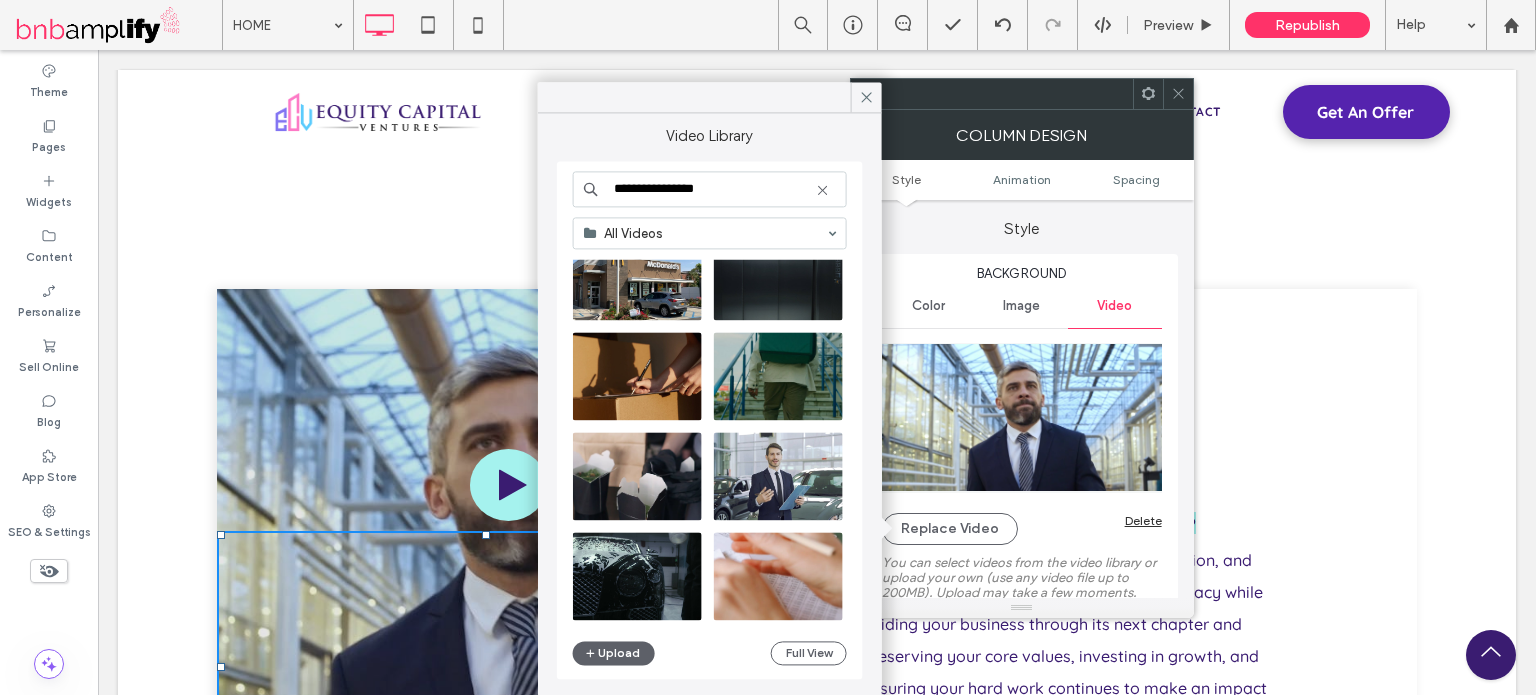 drag, startPoint x: 717, startPoint y: 191, endPoint x: 569, endPoint y: 193, distance: 148.01352 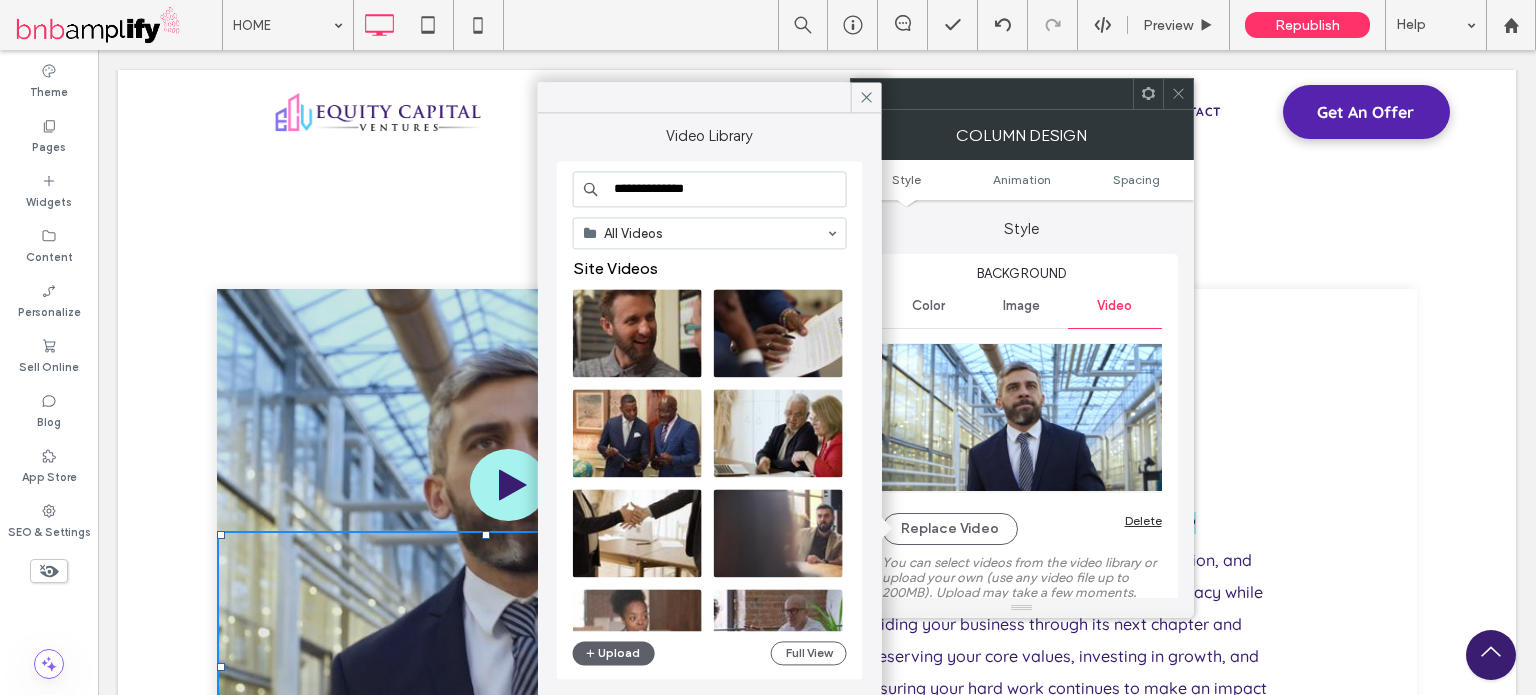 type on "**********" 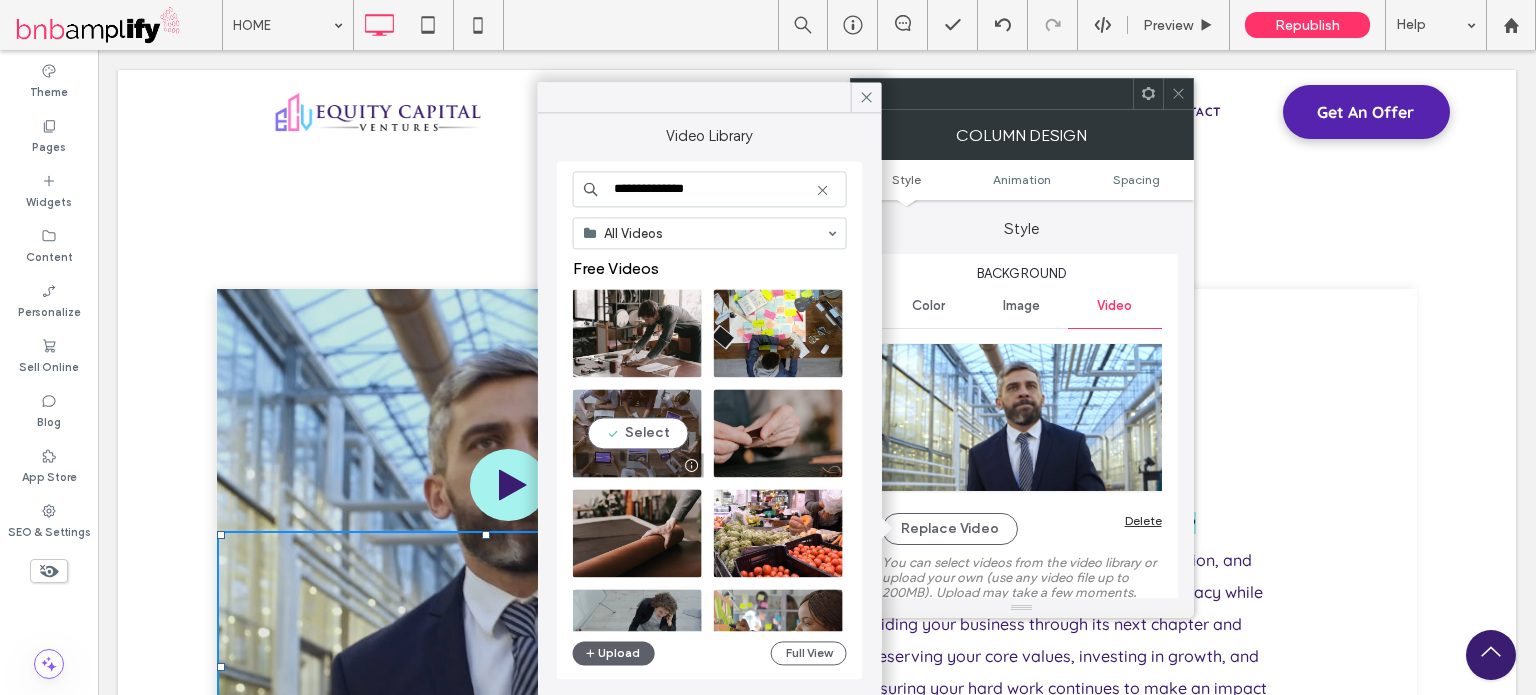 click at bounding box center (637, 433) 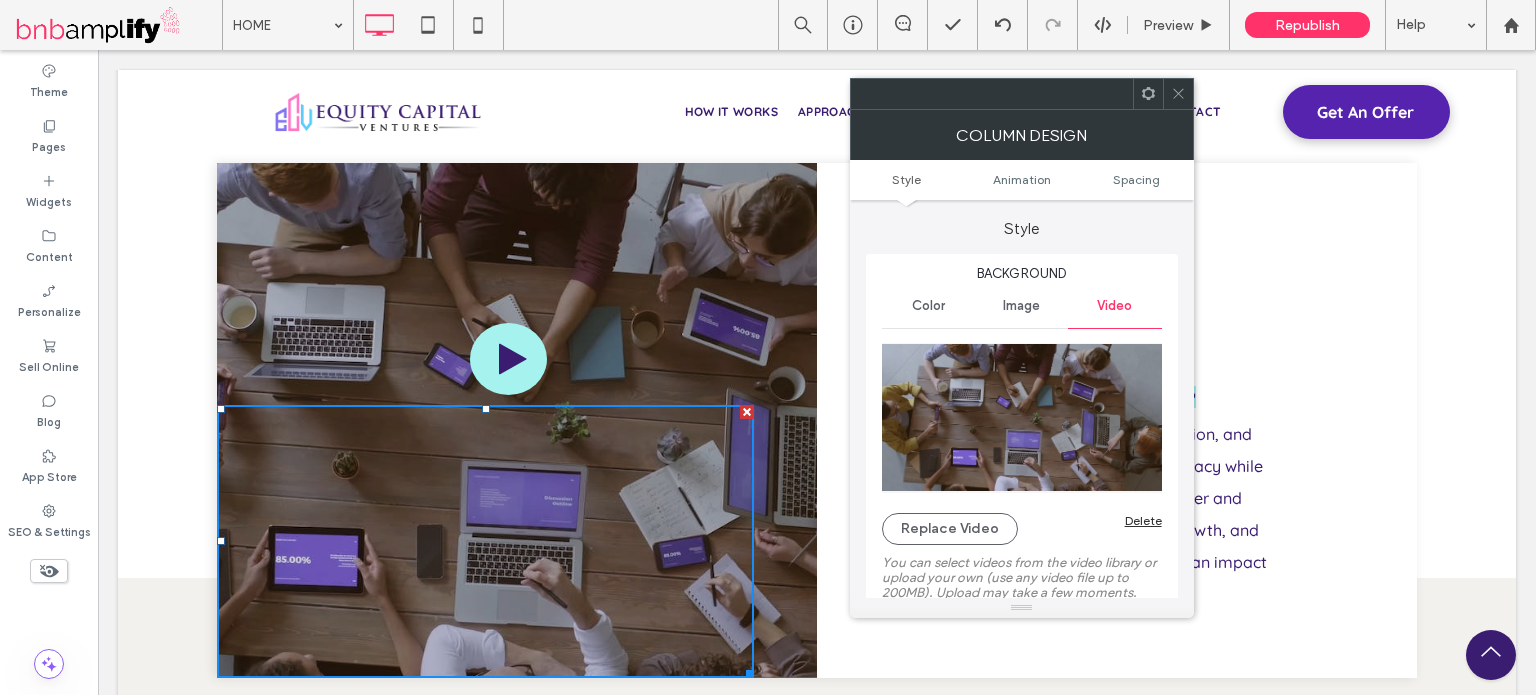 scroll, scrollTop: 1436, scrollLeft: 0, axis: vertical 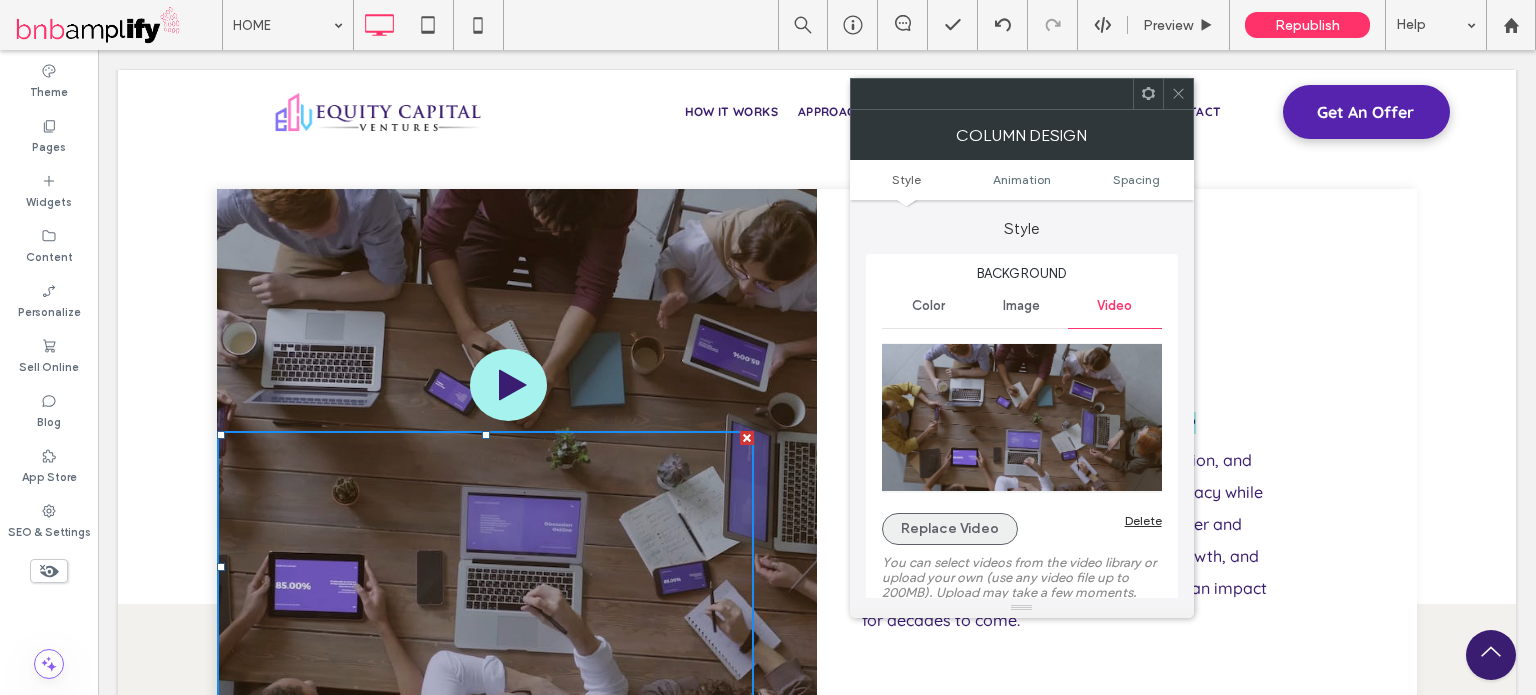 click on "Replace Video" at bounding box center (950, 529) 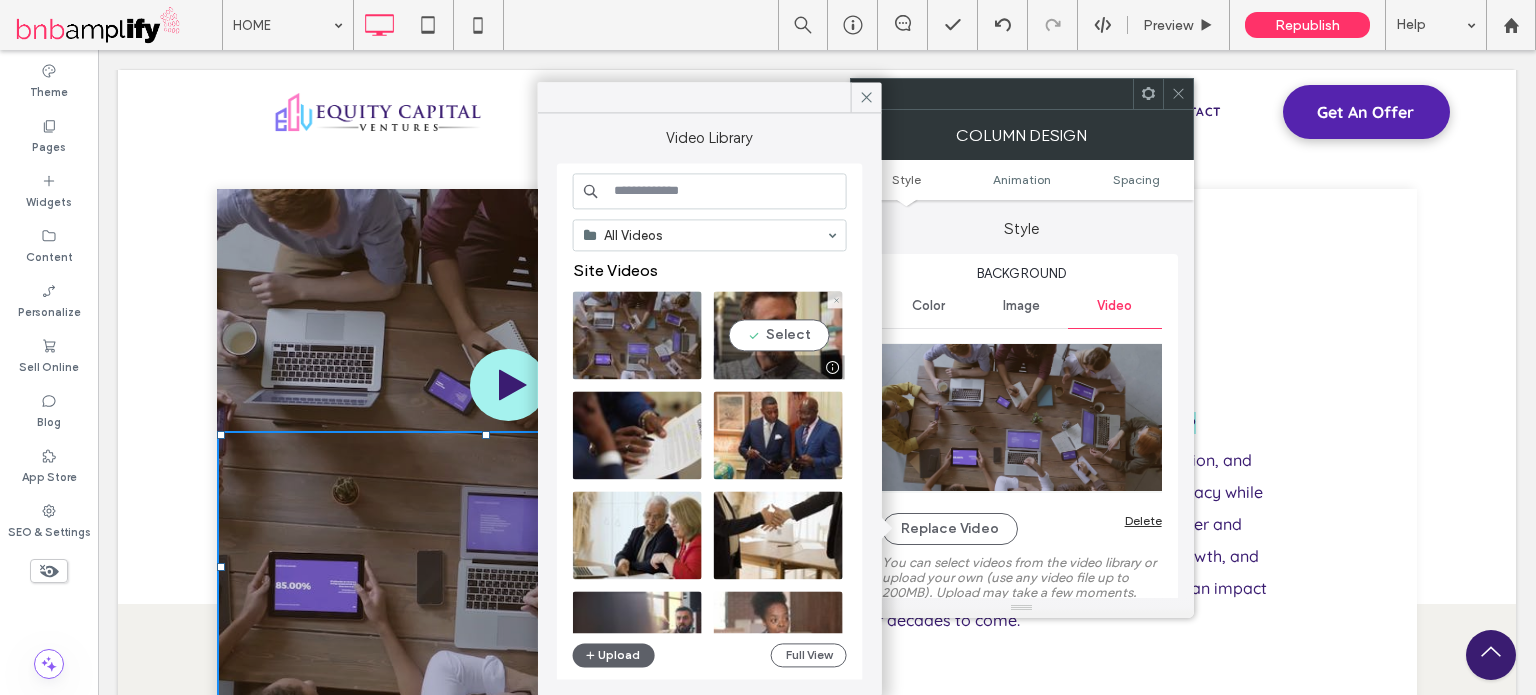 click at bounding box center [778, 335] 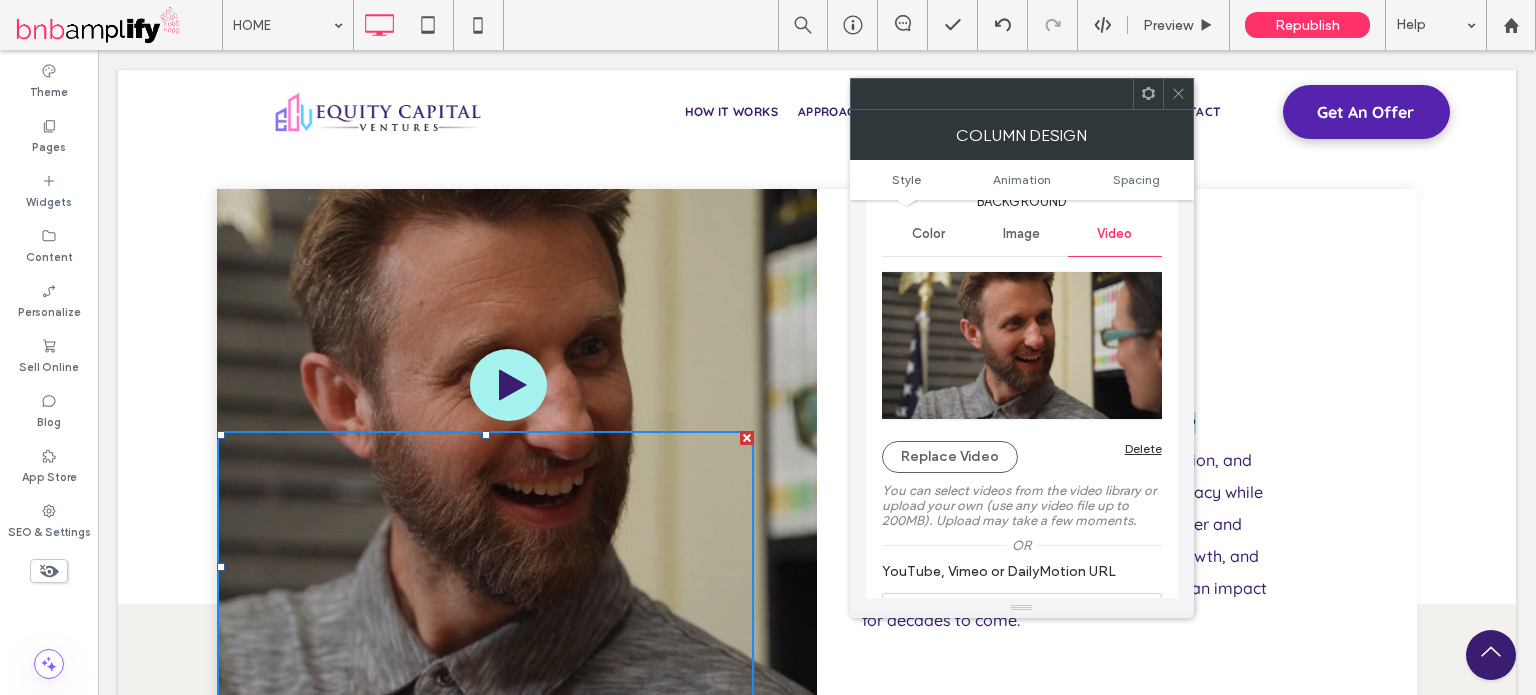 scroll, scrollTop: 100, scrollLeft: 0, axis: vertical 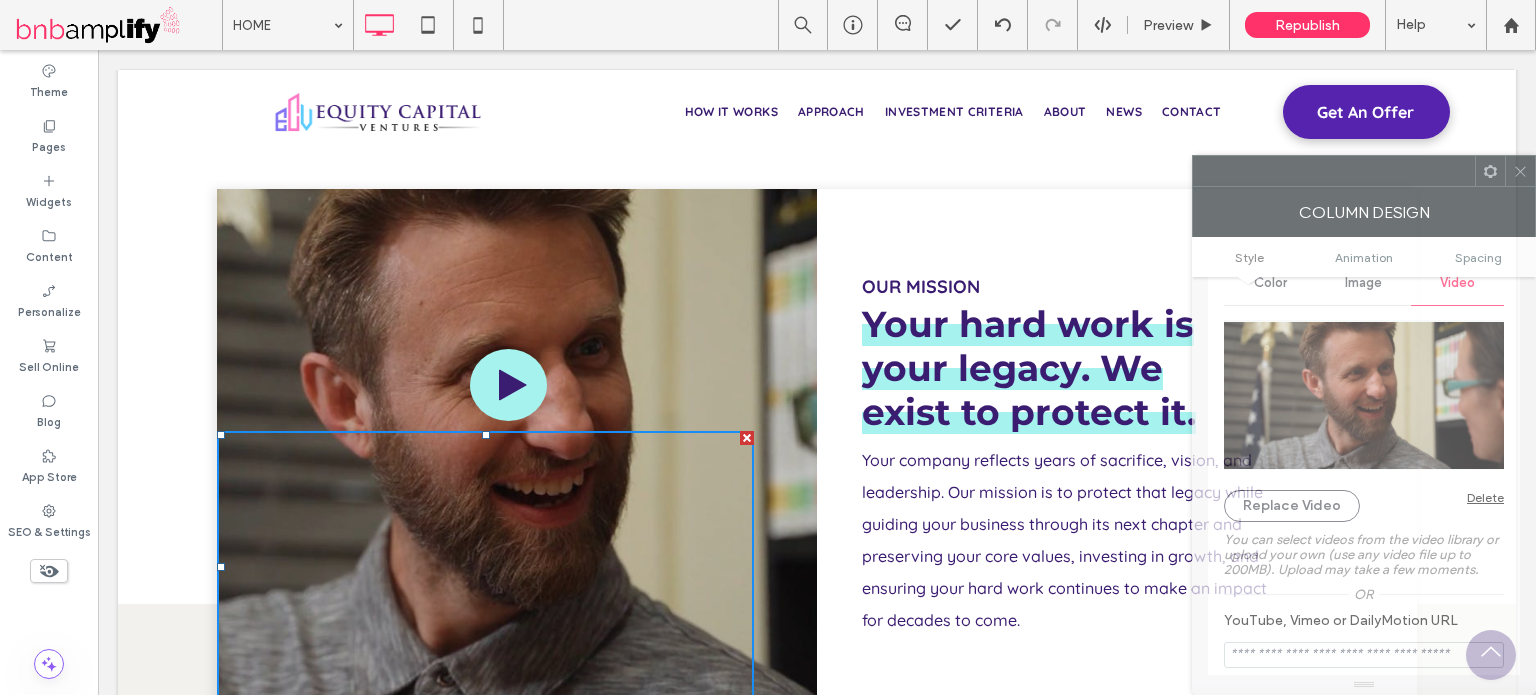 drag, startPoint x: 1027, startPoint y: 99, endPoint x: 1277, endPoint y: 439, distance: 422.01895 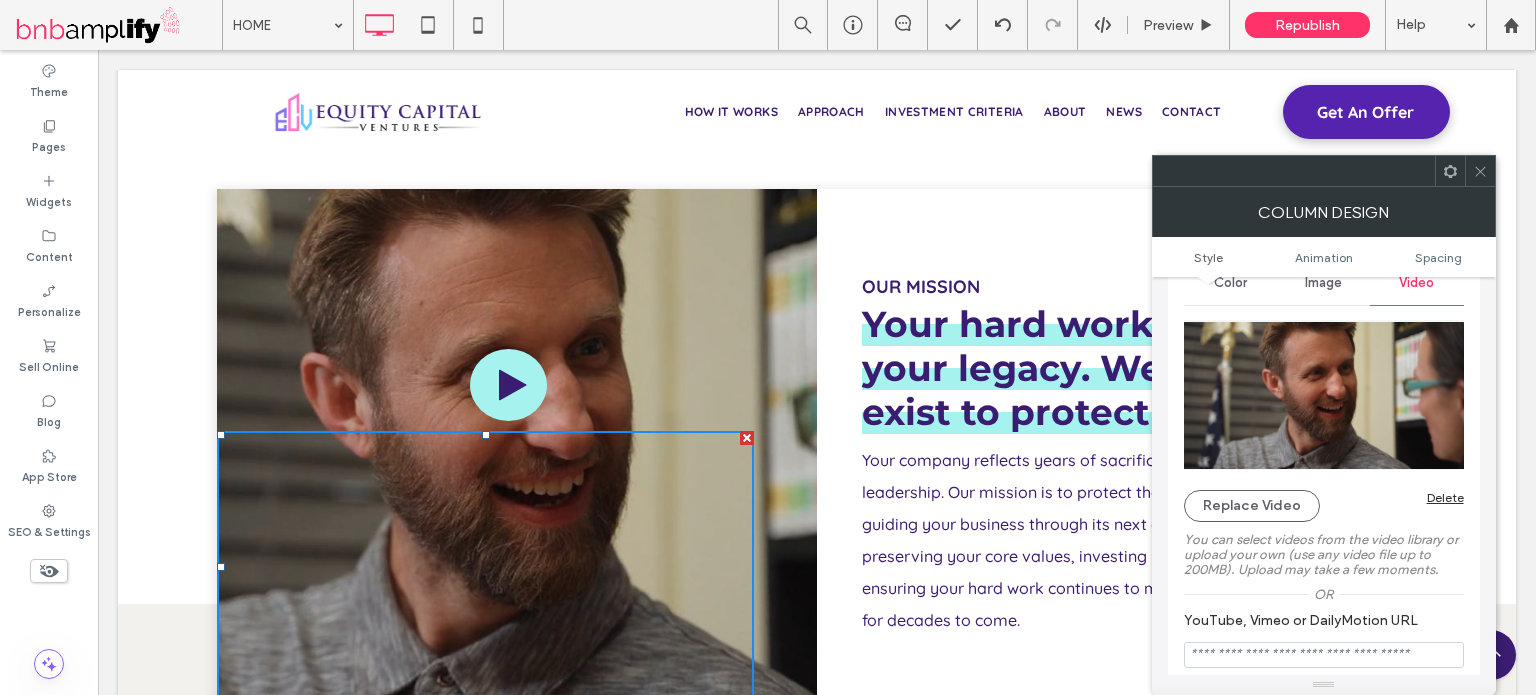 click 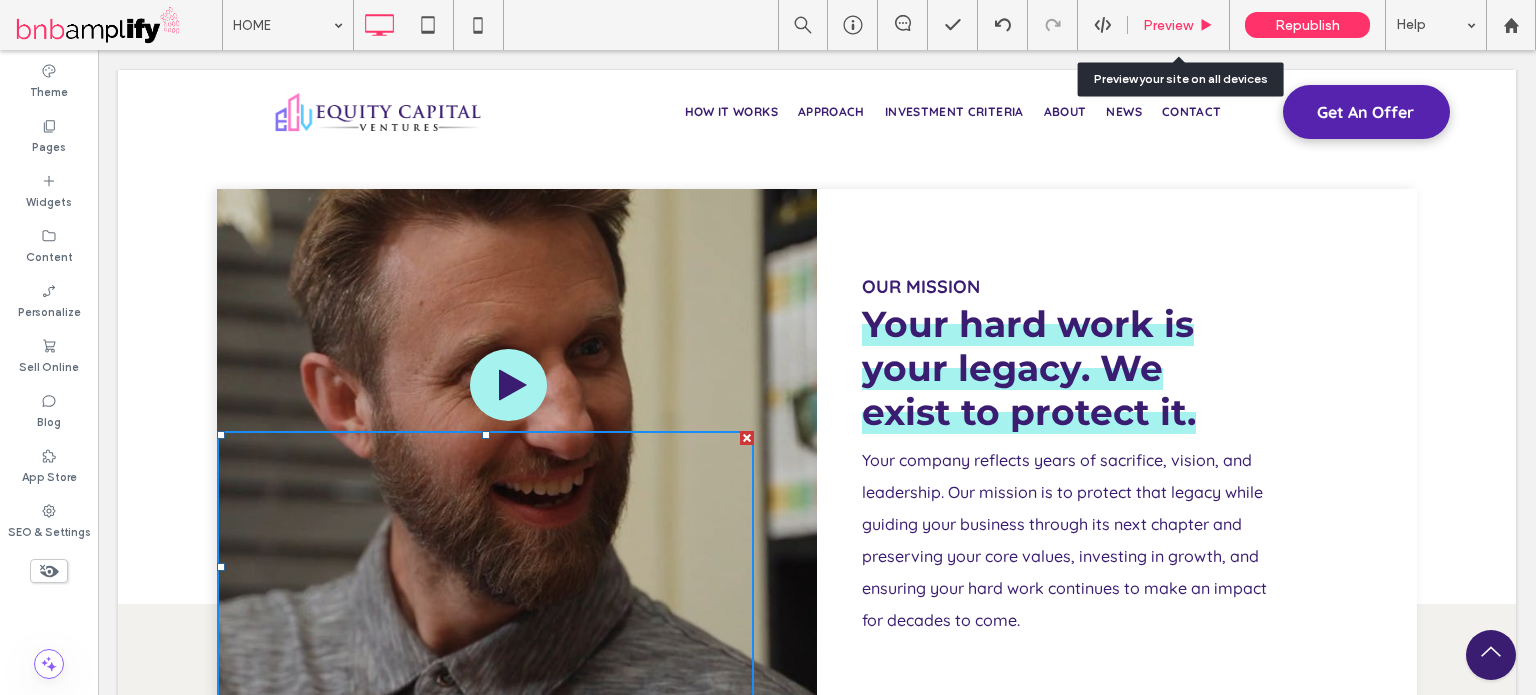click on "Preview" at bounding box center (1168, 25) 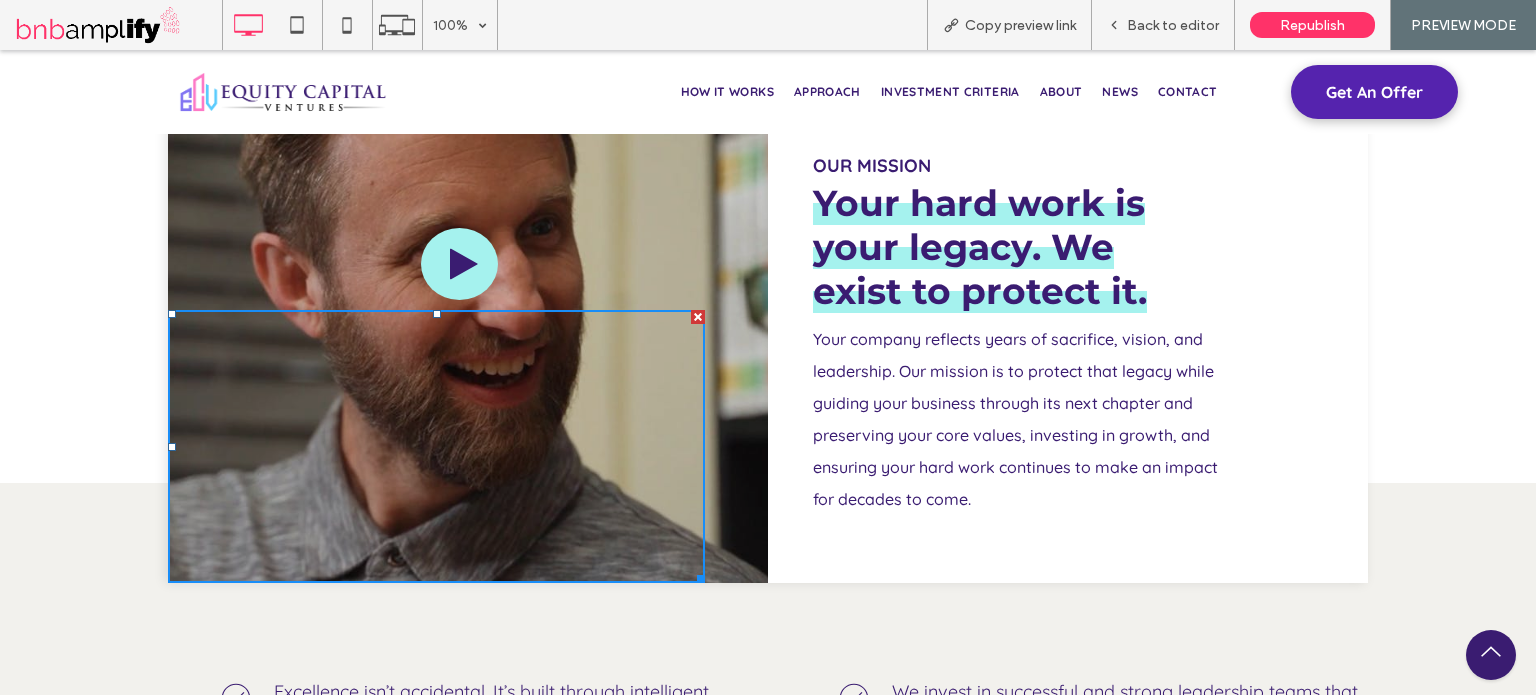 scroll, scrollTop: 1420, scrollLeft: 0, axis: vertical 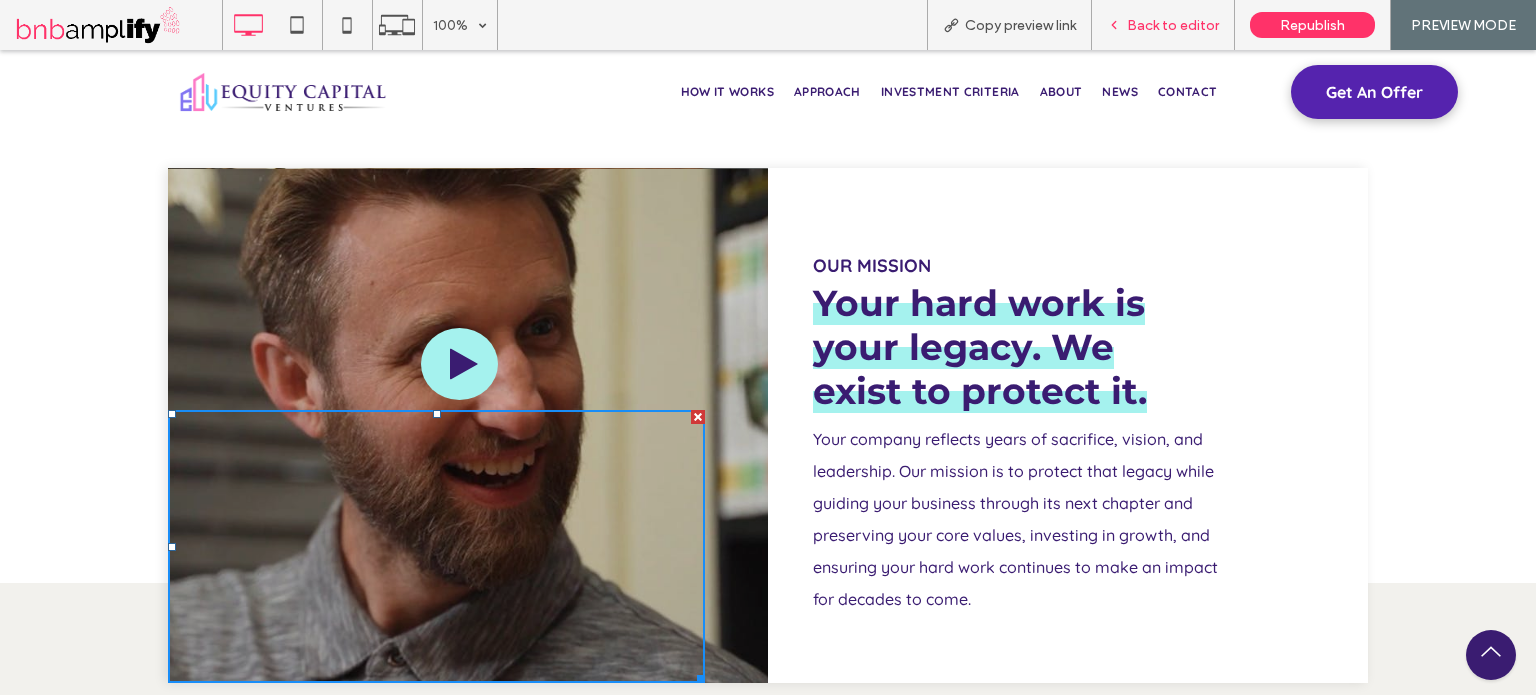 click on "Back to editor" at bounding box center [1163, 25] 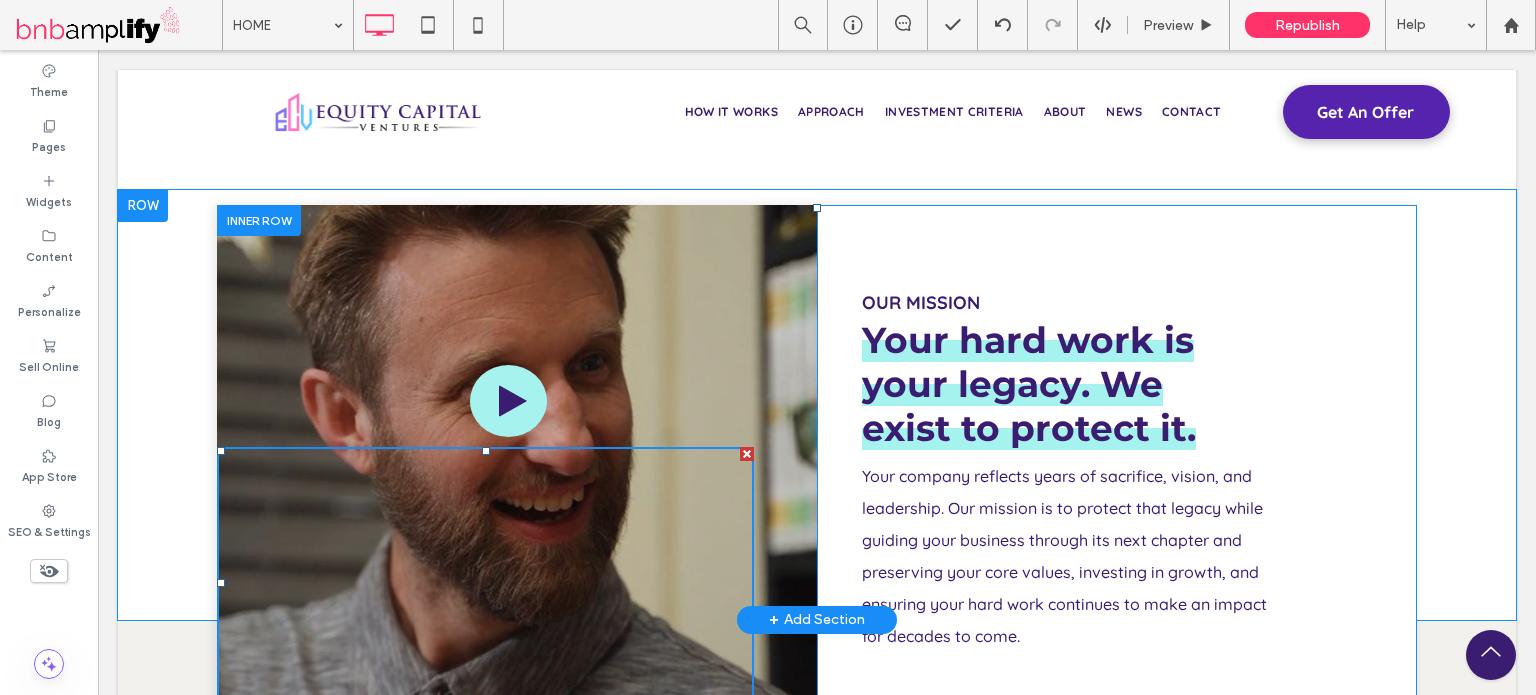 click at bounding box center (517, 462) 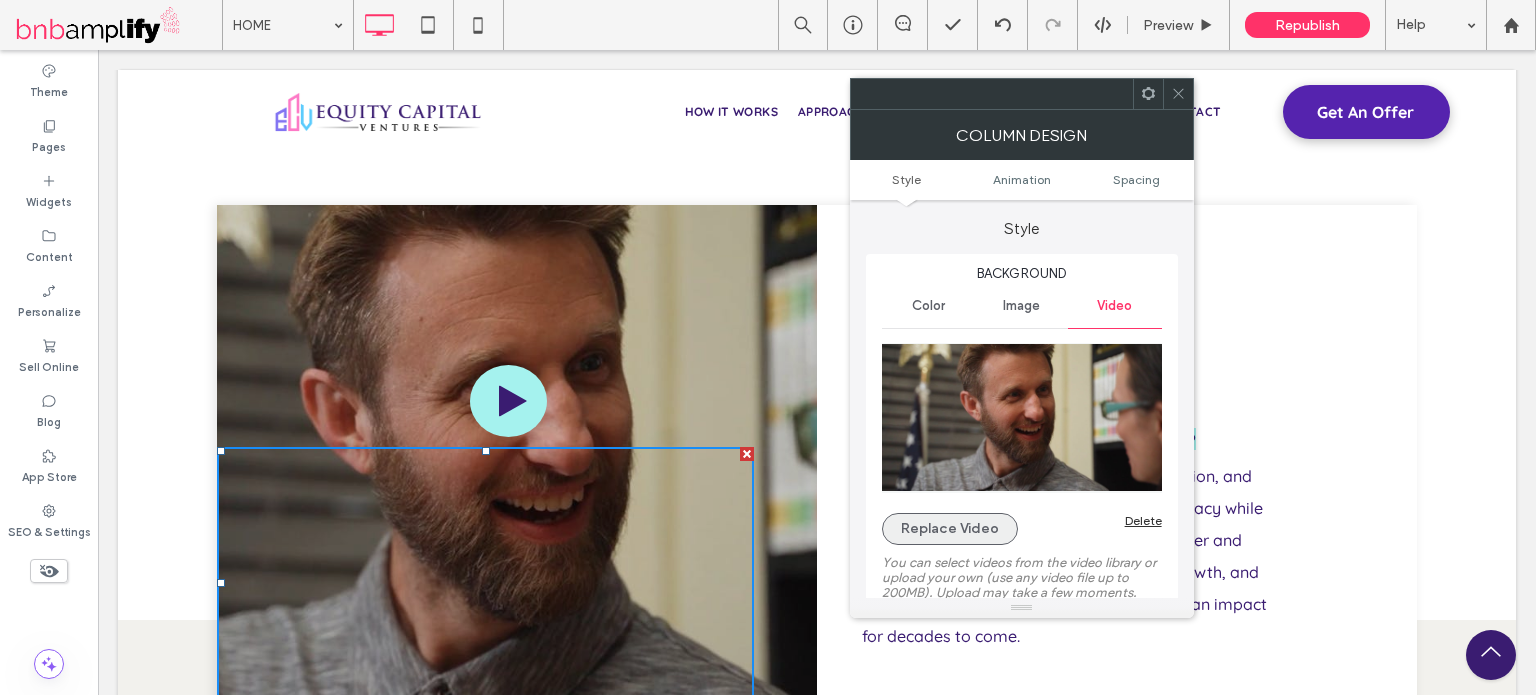 click on "Replace Video" at bounding box center (950, 529) 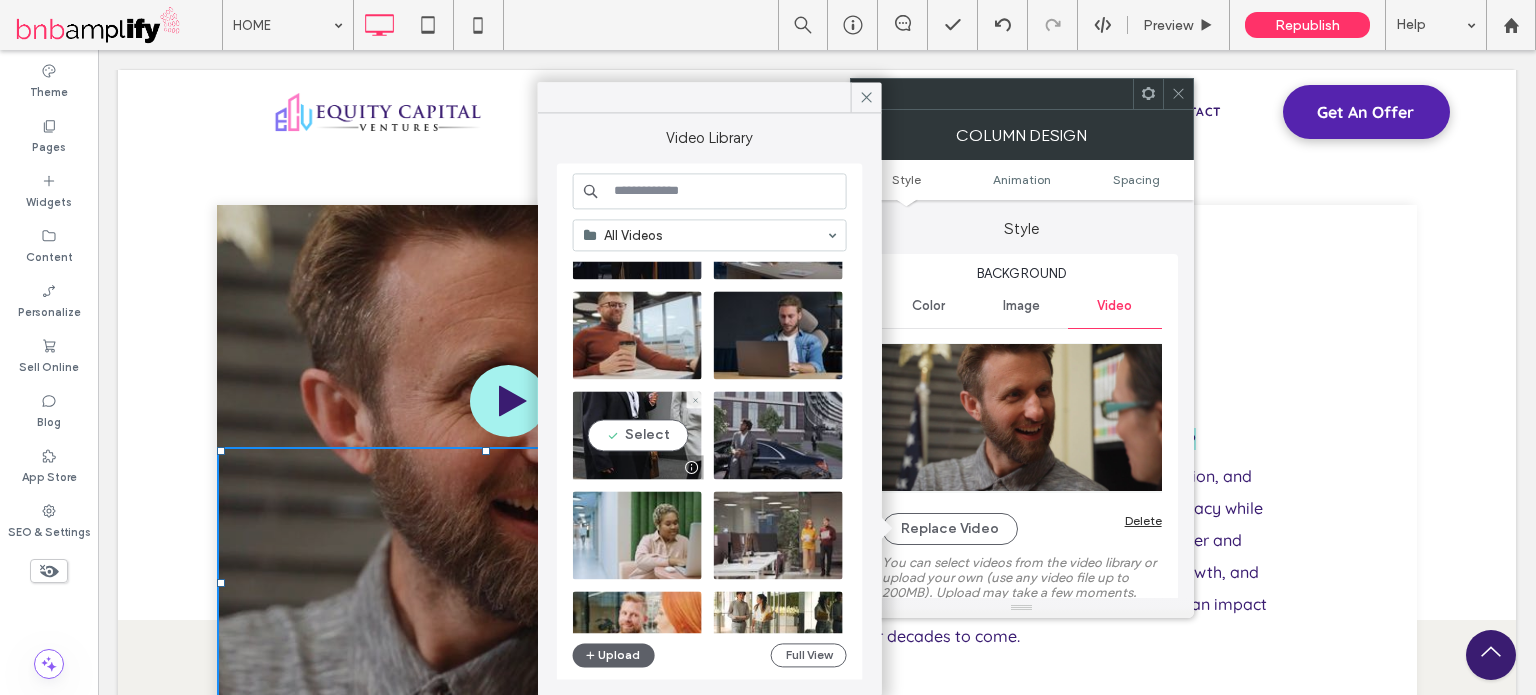 scroll, scrollTop: 700, scrollLeft: 0, axis: vertical 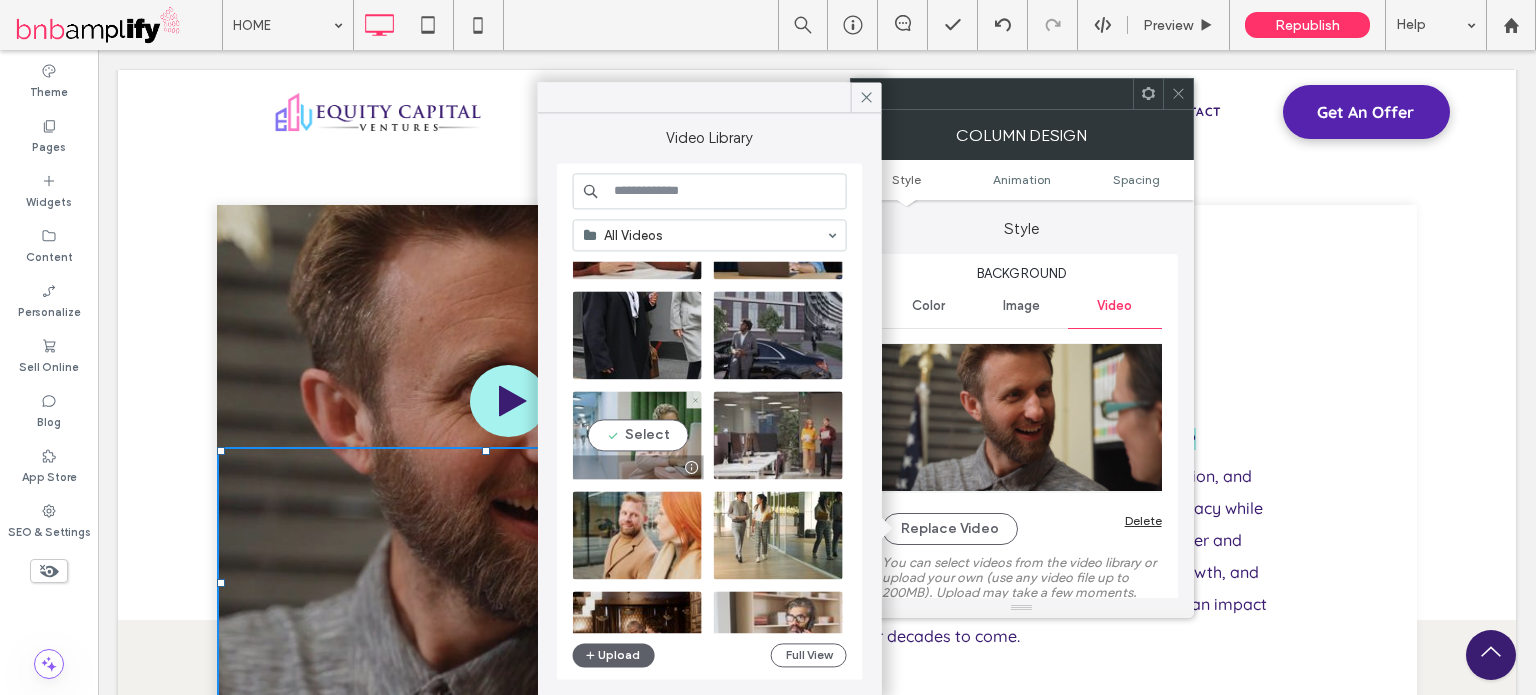 click at bounding box center [637, 435] 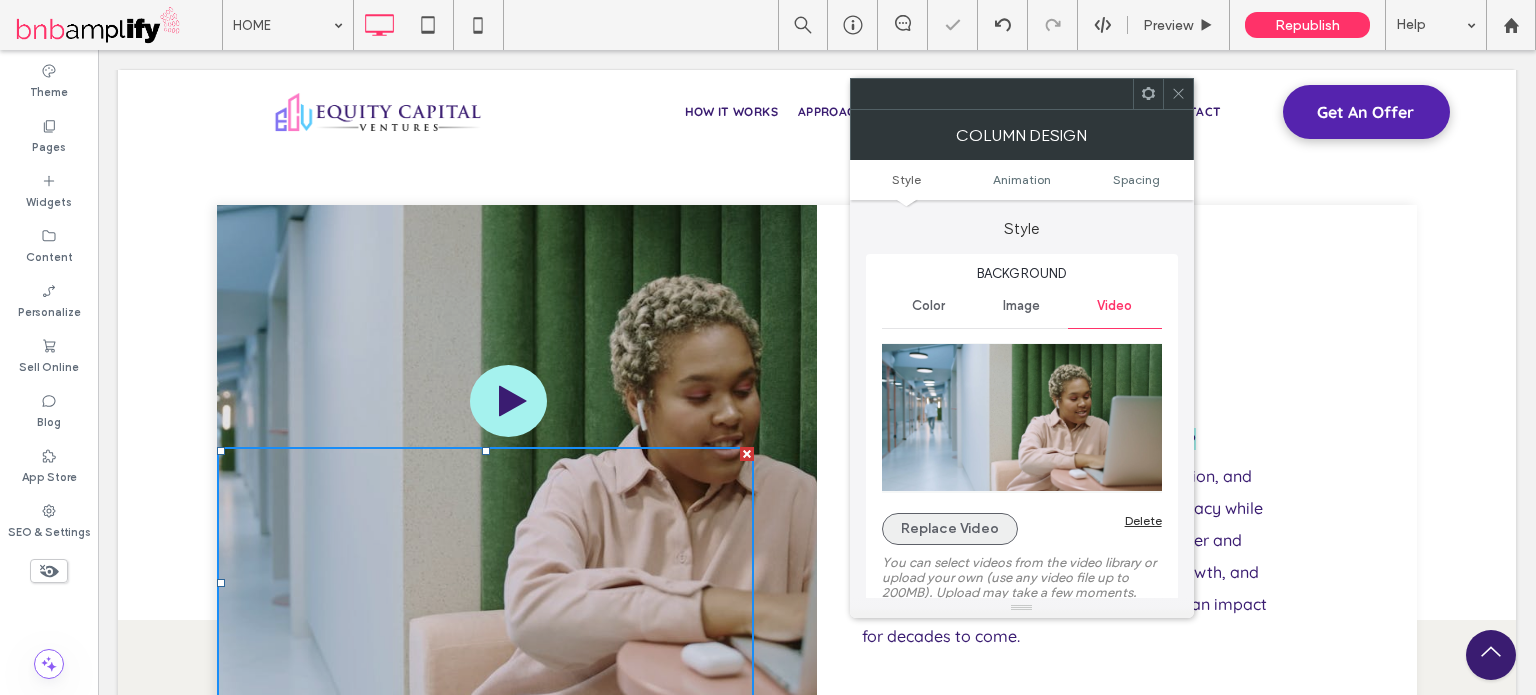 click on "Replace Video" at bounding box center [950, 529] 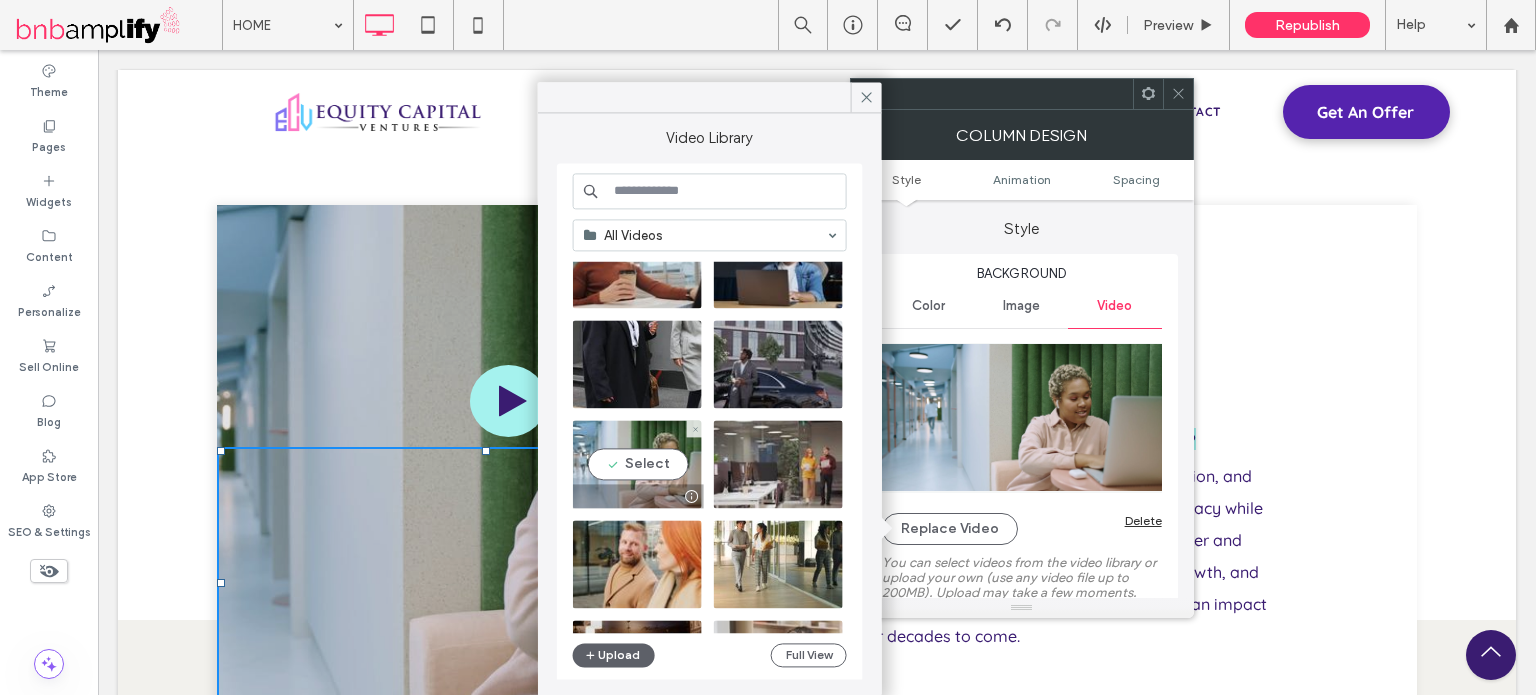 scroll, scrollTop: 700, scrollLeft: 0, axis: vertical 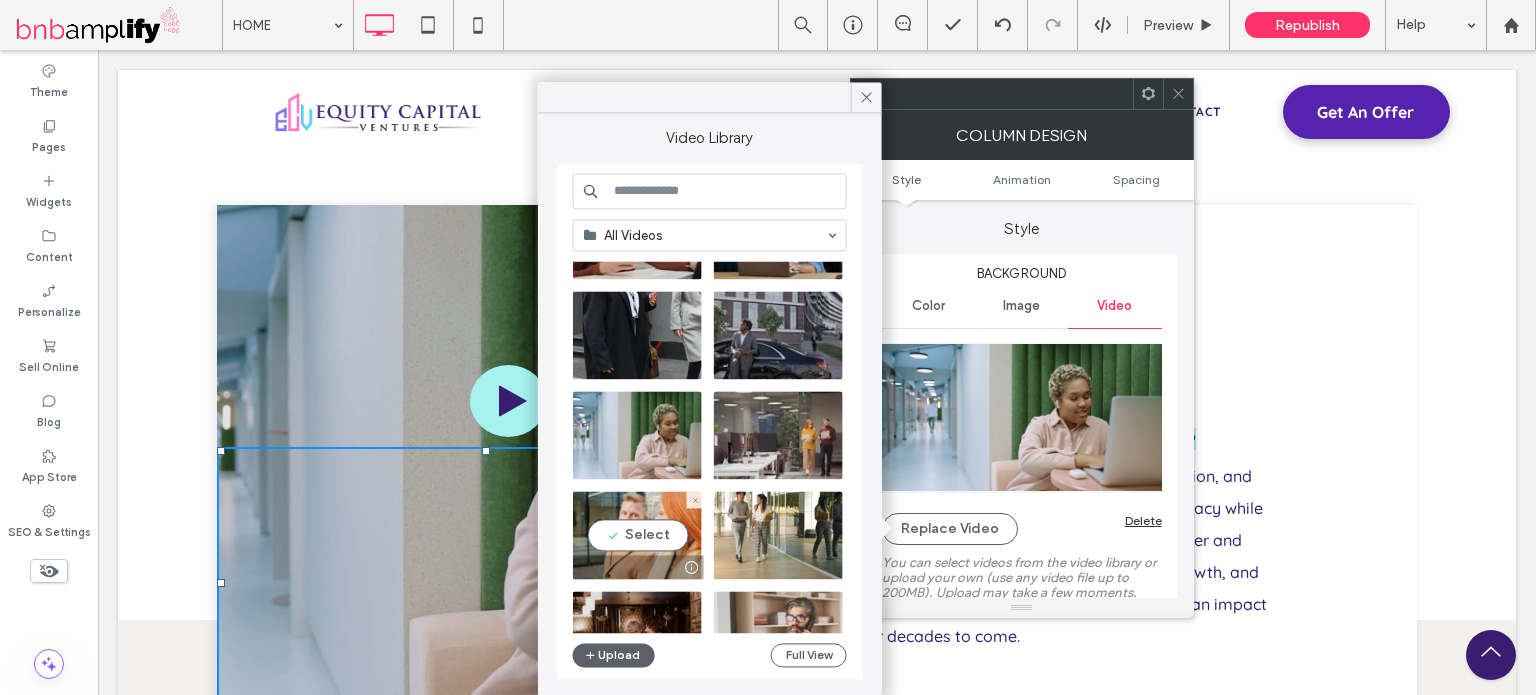 click at bounding box center (637, 535) 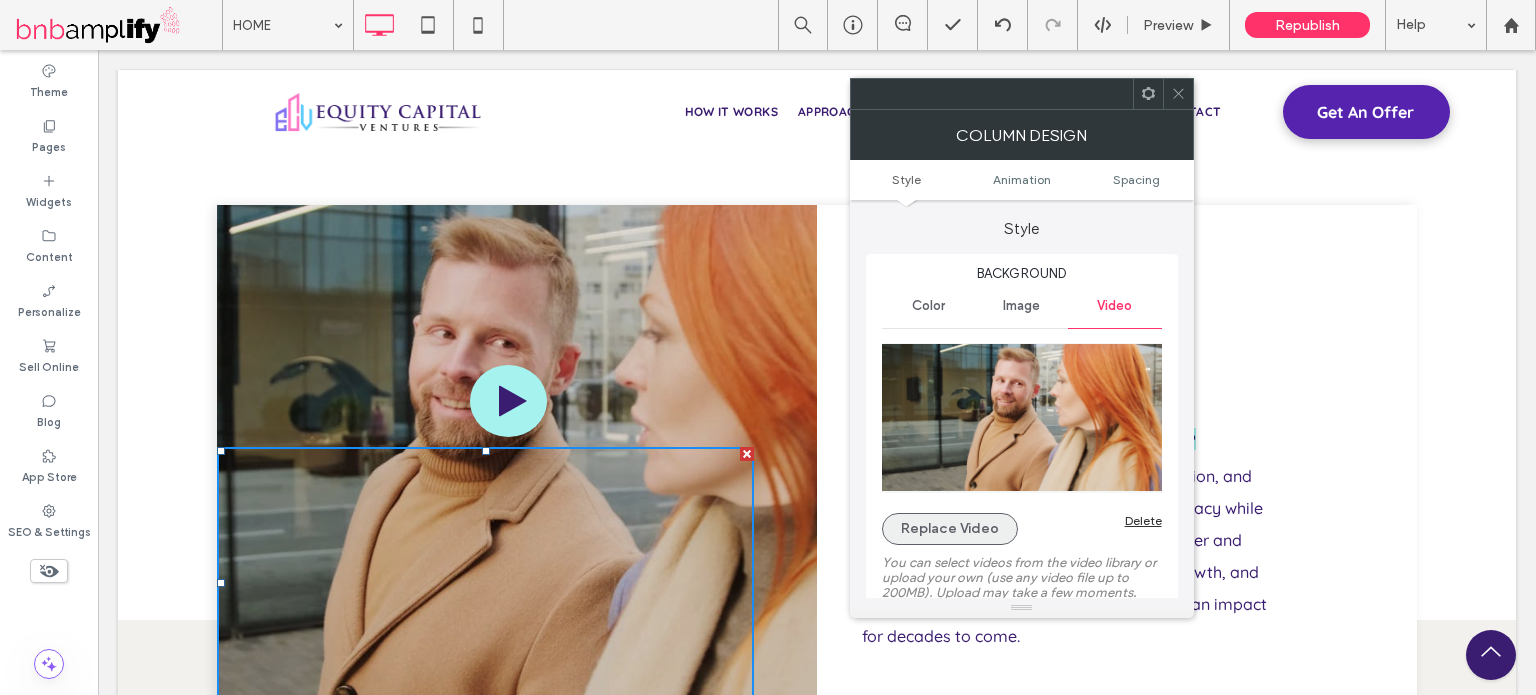 click on "Replace Video" at bounding box center [950, 529] 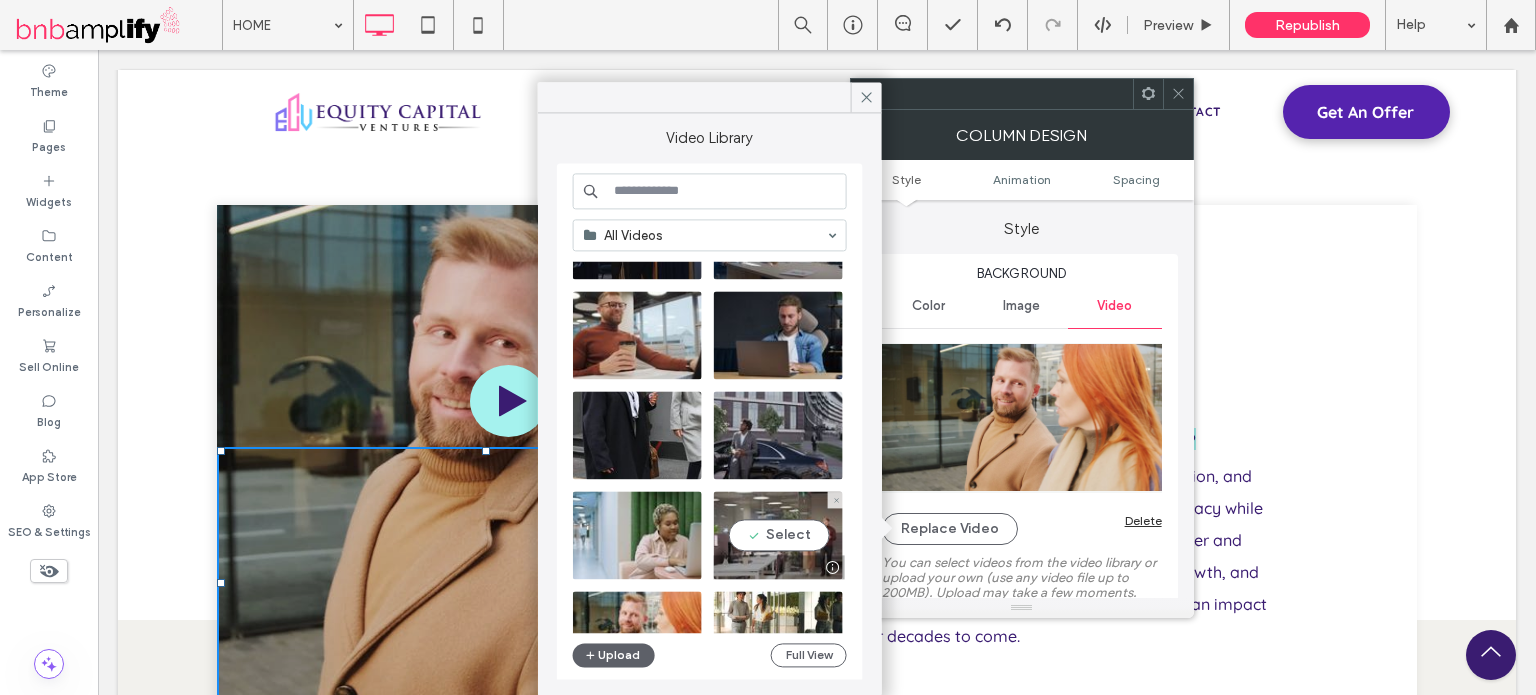 scroll, scrollTop: 800, scrollLeft: 0, axis: vertical 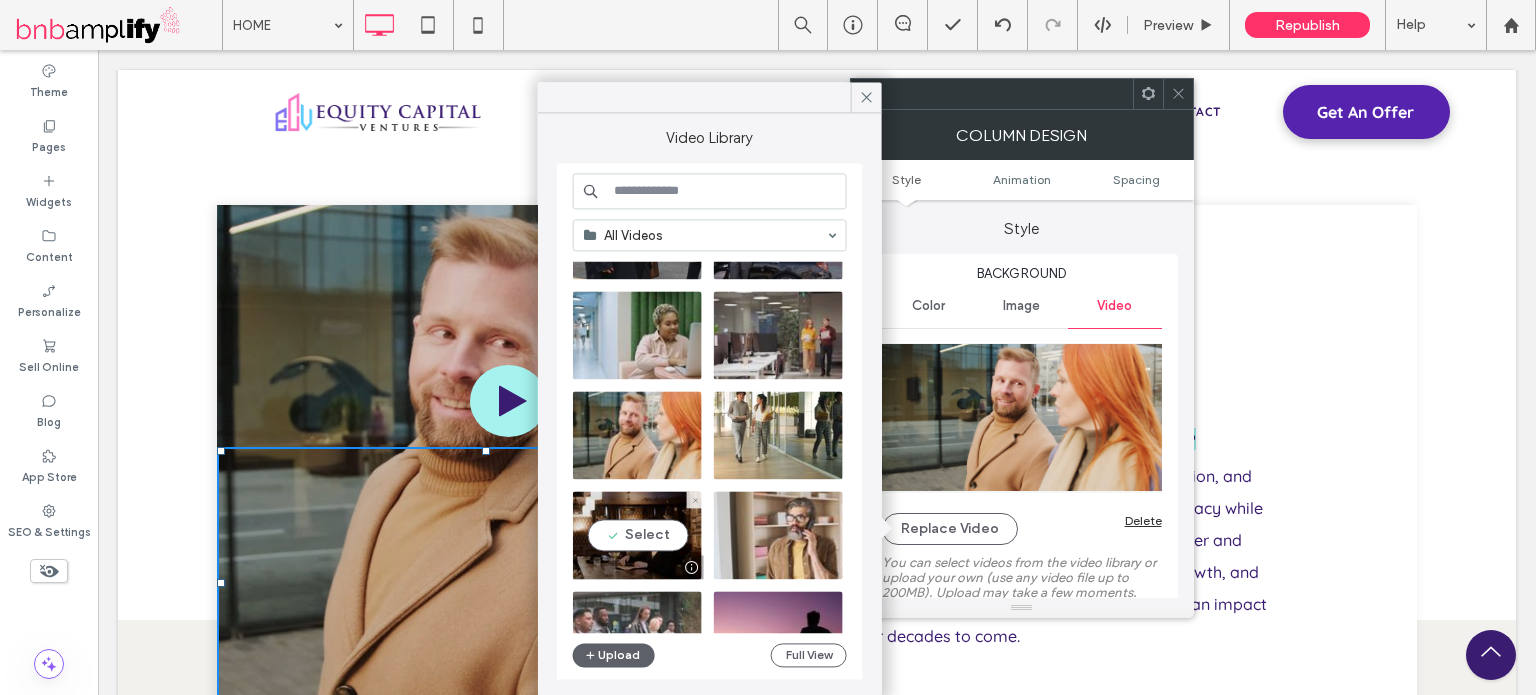 click at bounding box center (637, 535) 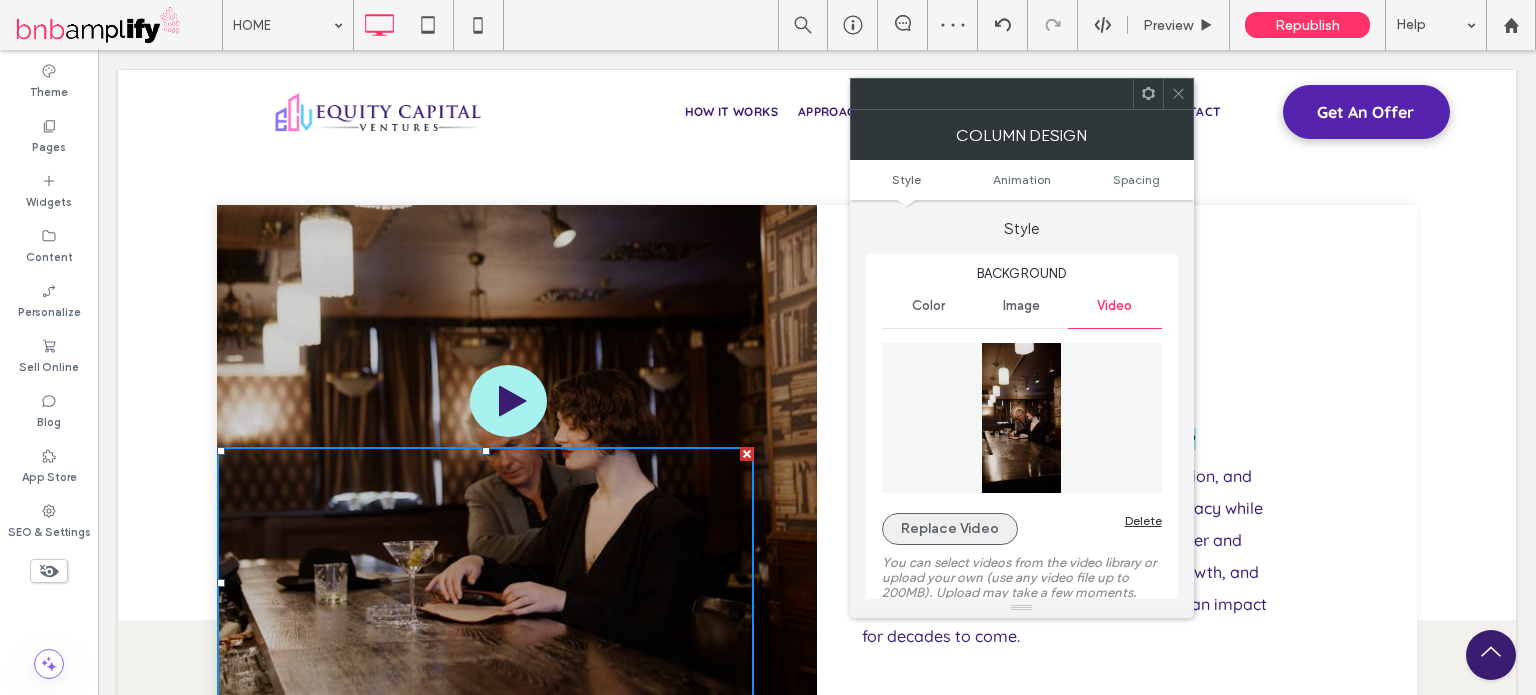 click on "Replace Video" at bounding box center [950, 529] 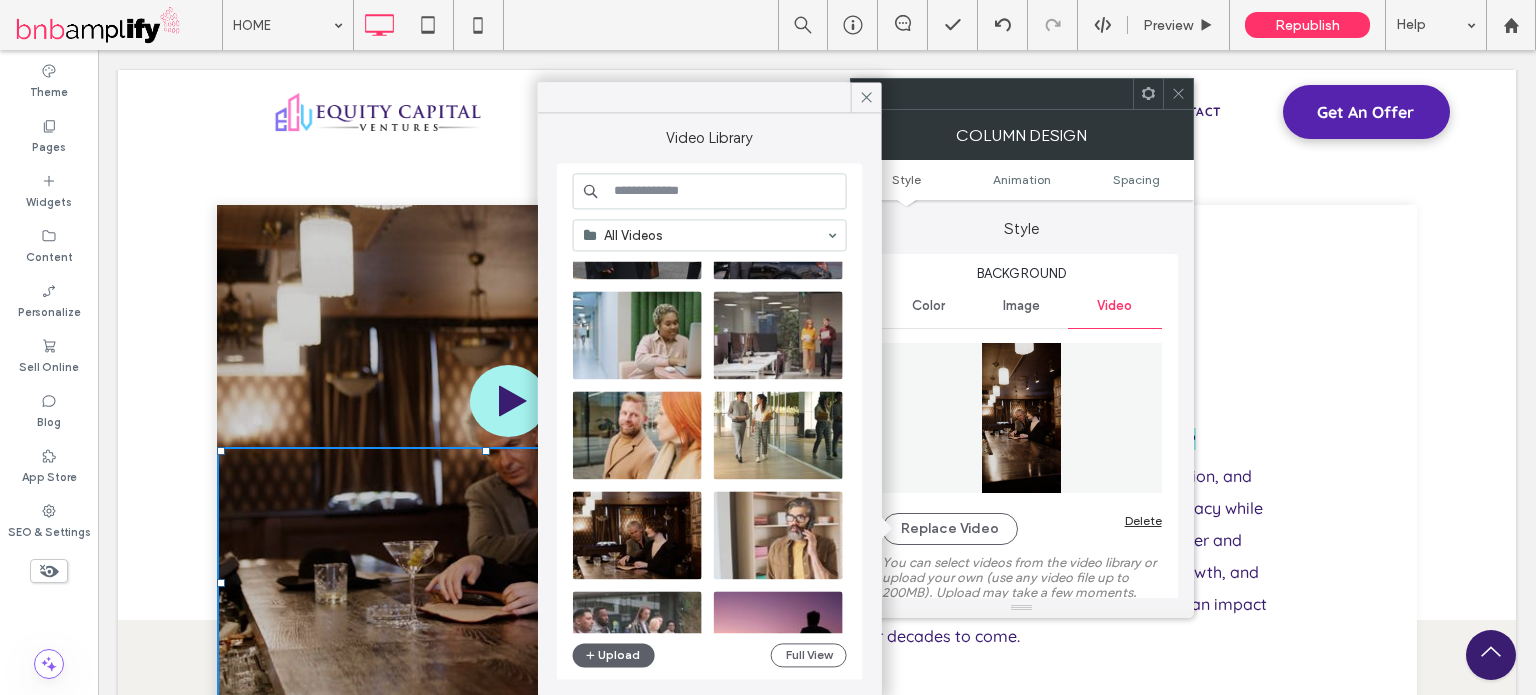 scroll, scrollTop: 857, scrollLeft: 0, axis: vertical 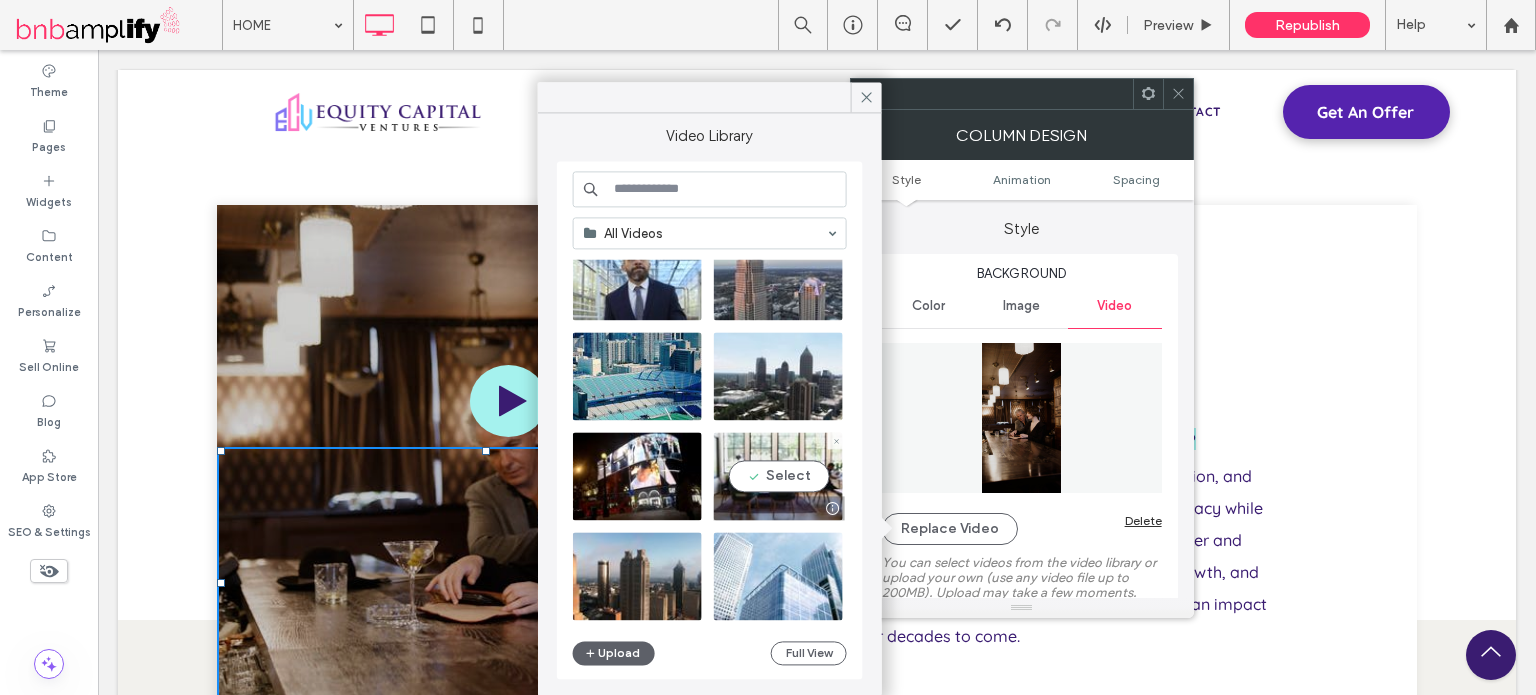 click at bounding box center [778, 476] 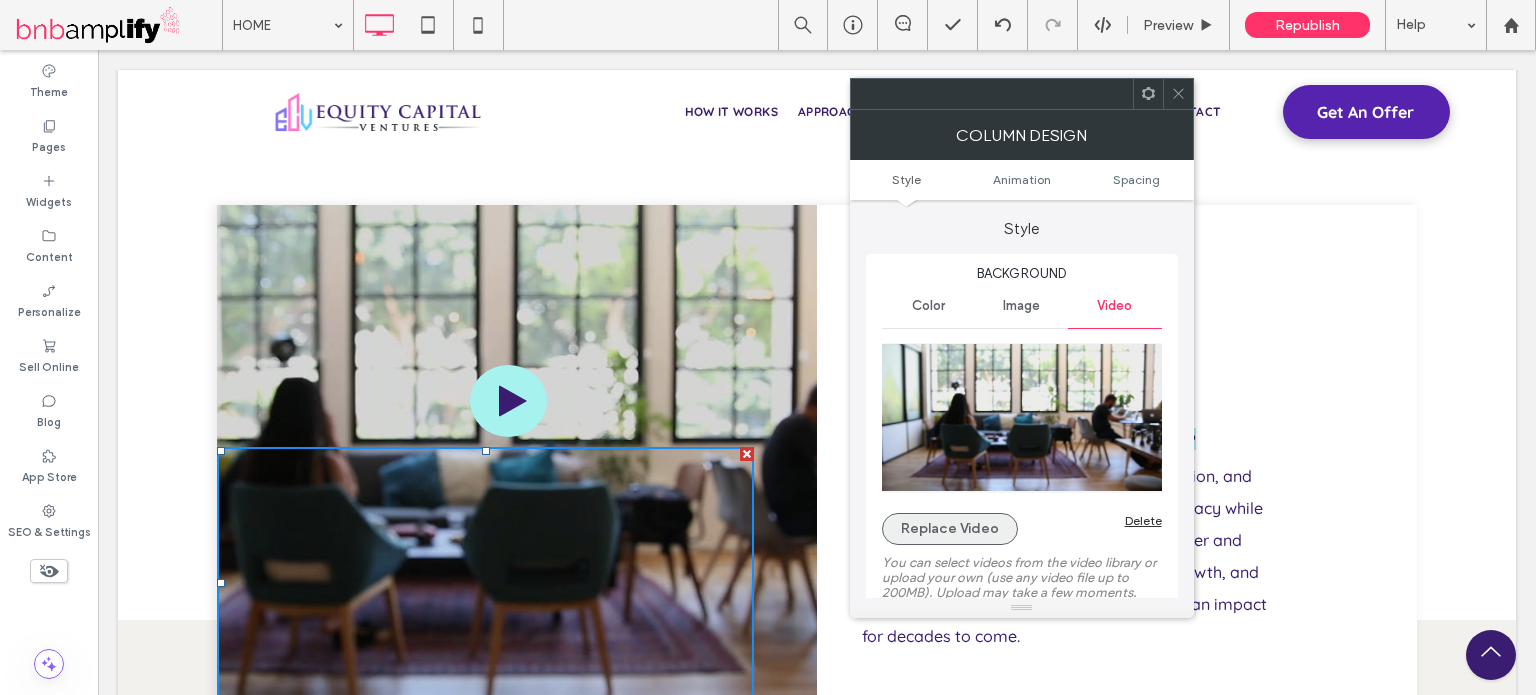 click on "Replace Video" at bounding box center [950, 529] 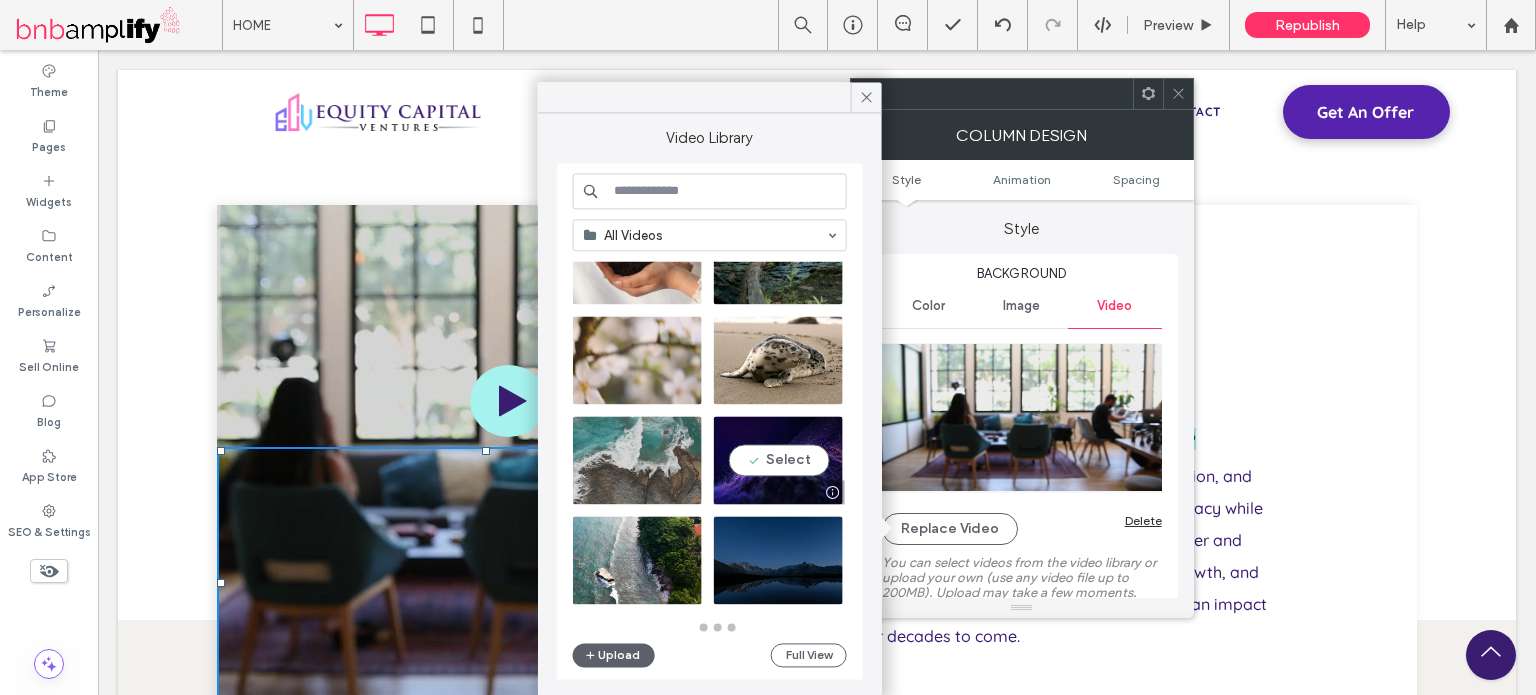 scroll, scrollTop: 2116, scrollLeft: 0, axis: vertical 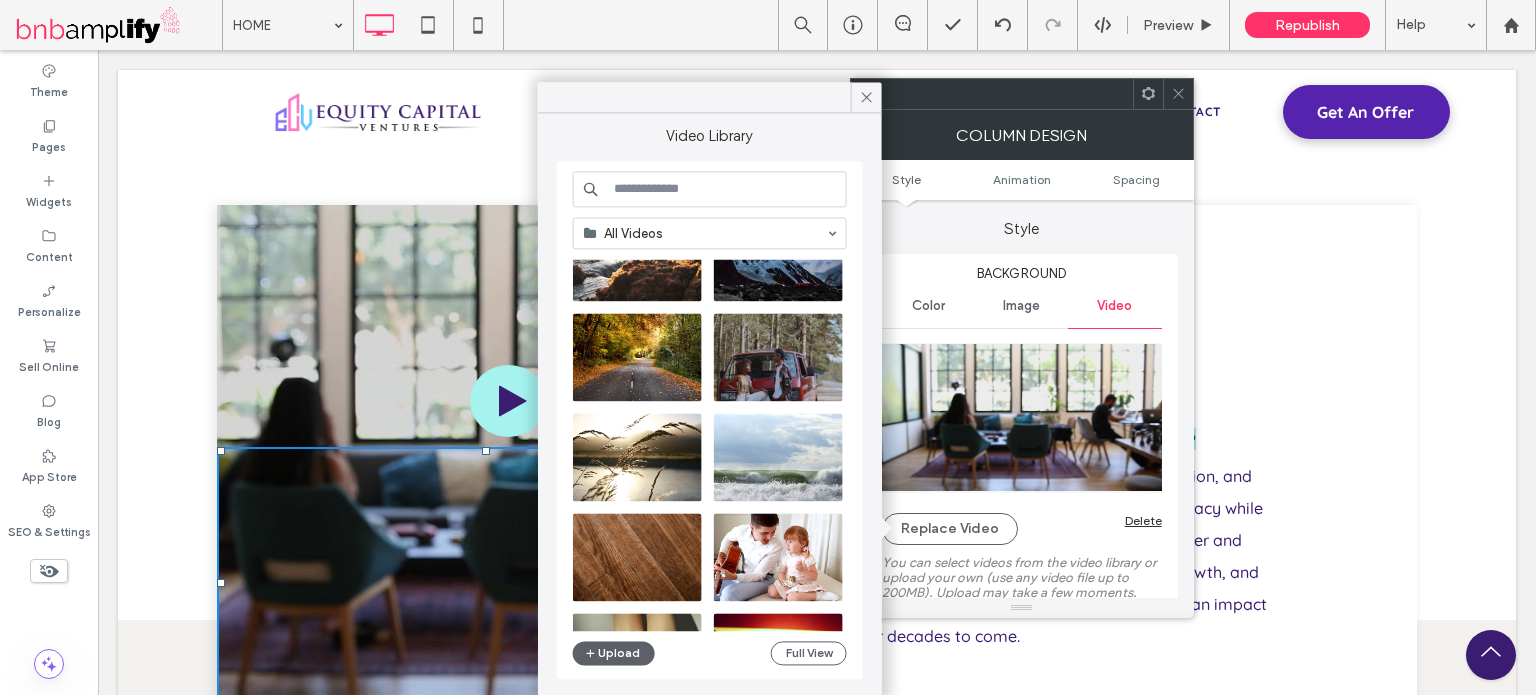click at bounding box center [710, 189] 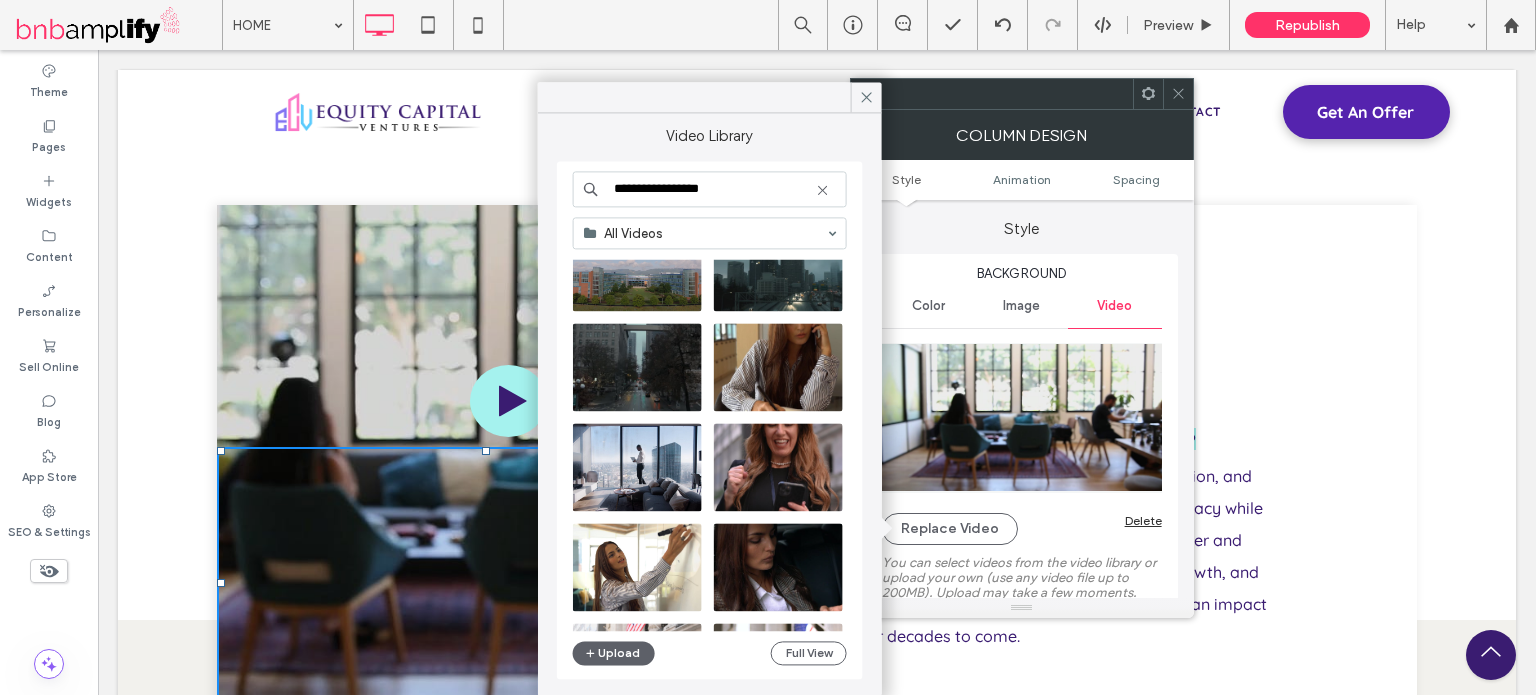 scroll, scrollTop: 100, scrollLeft: 0, axis: vertical 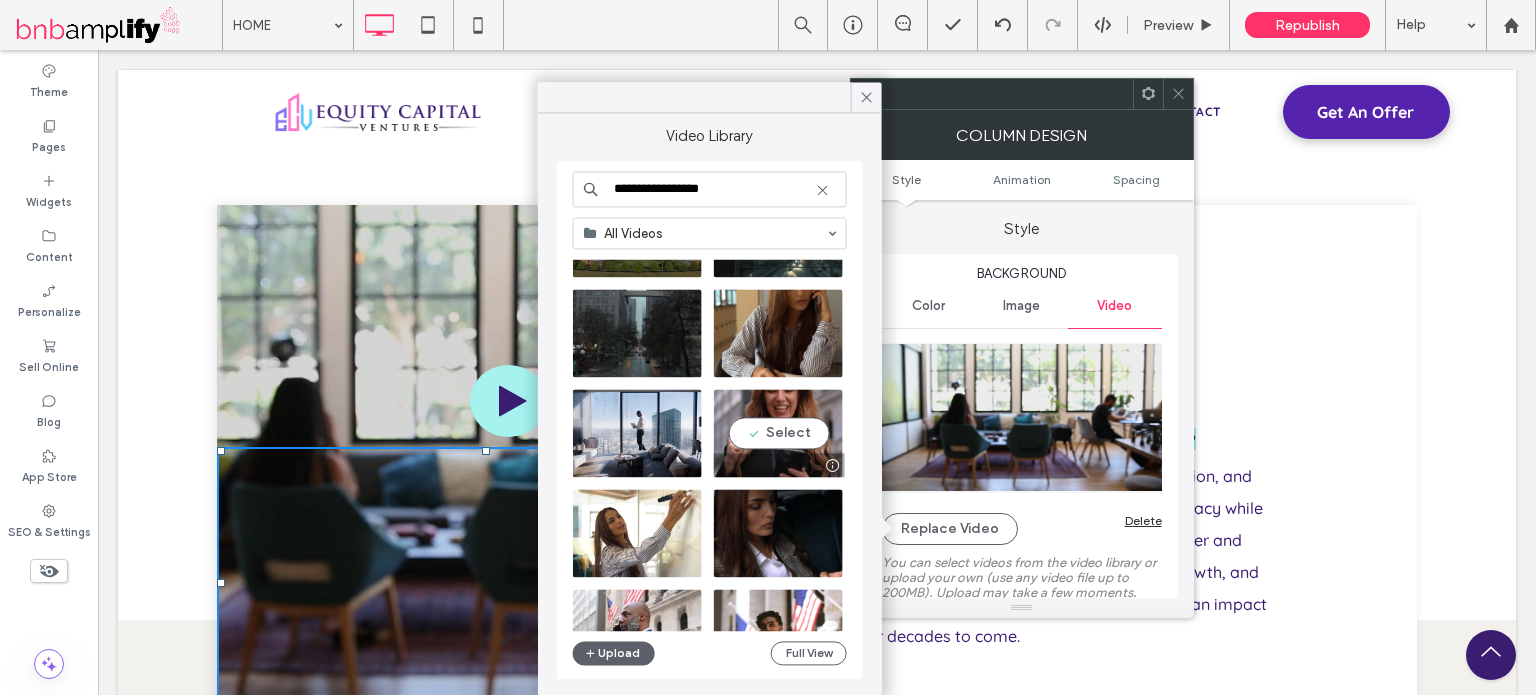 type on "**********" 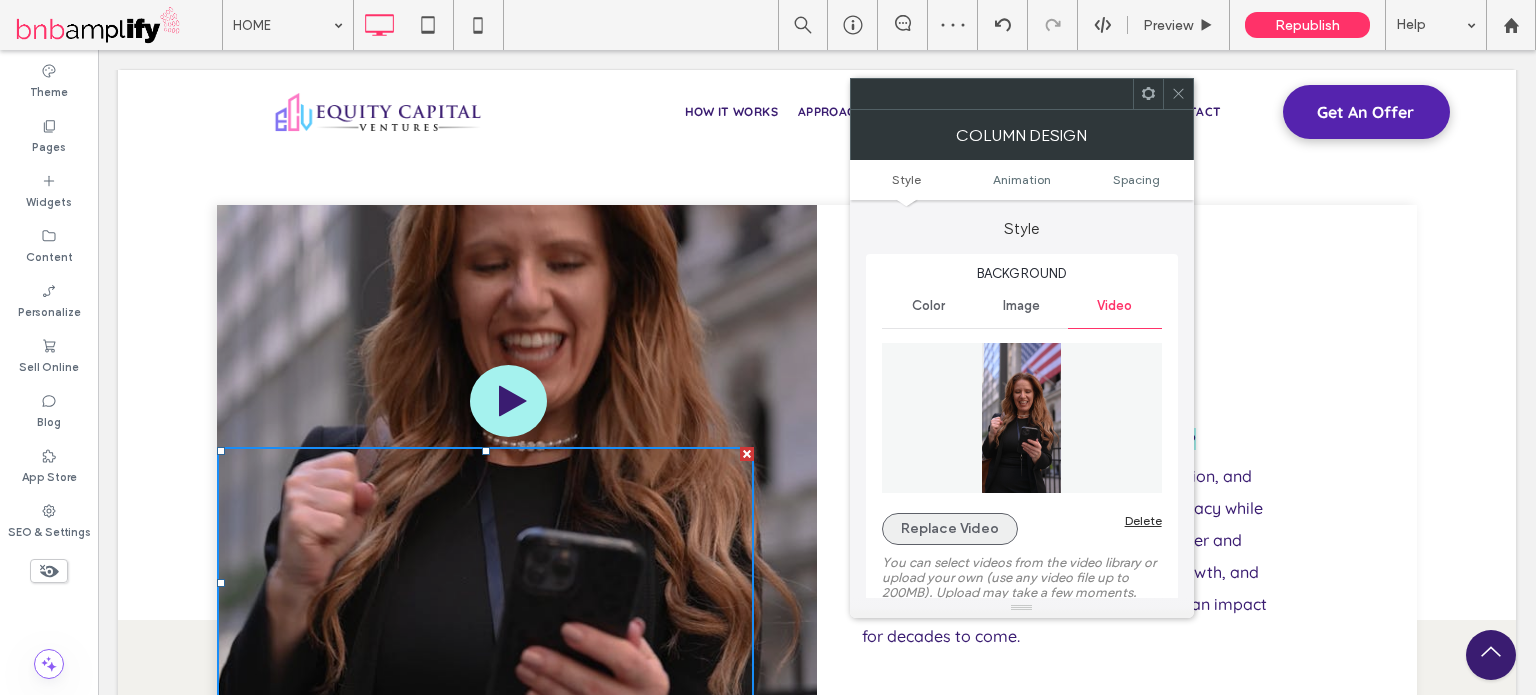 click on "Replace Video" at bounding box center [950, 529] 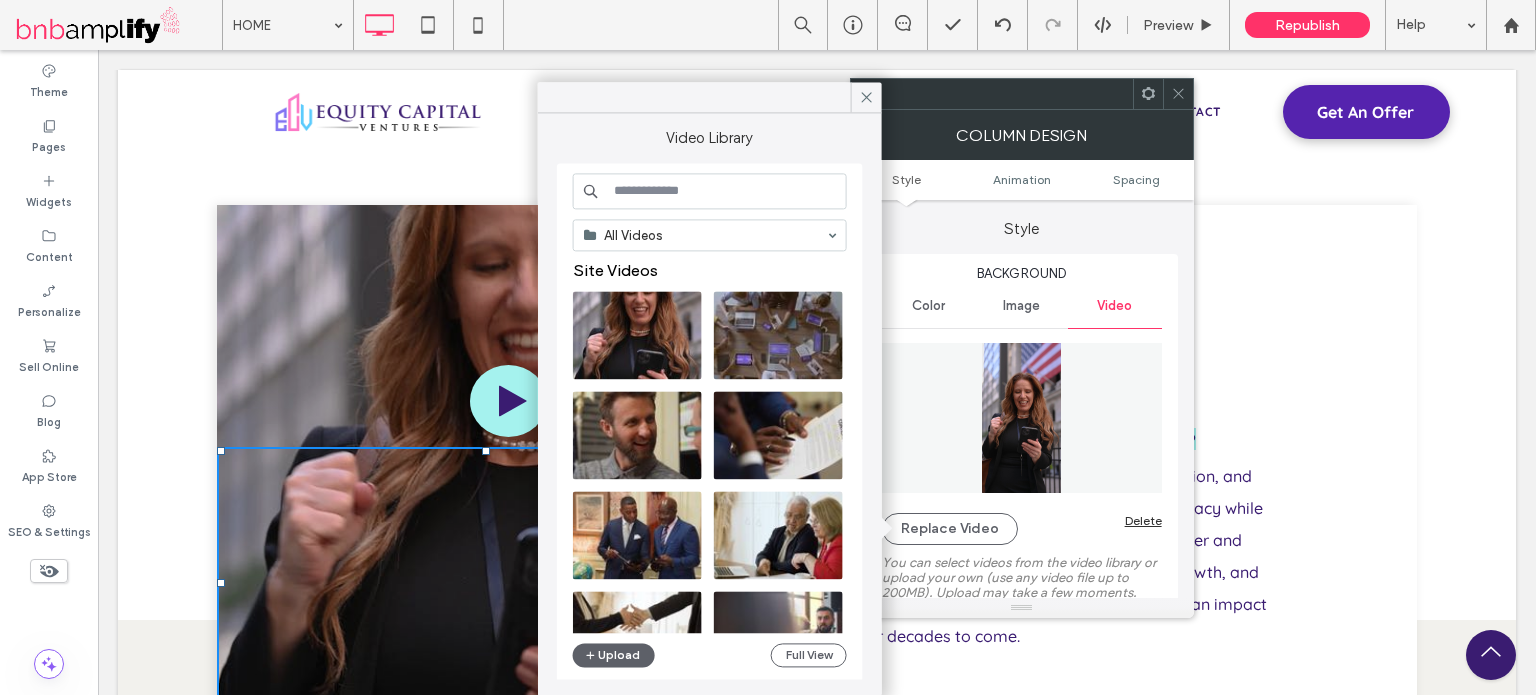 click at bounding box center (710, 191) 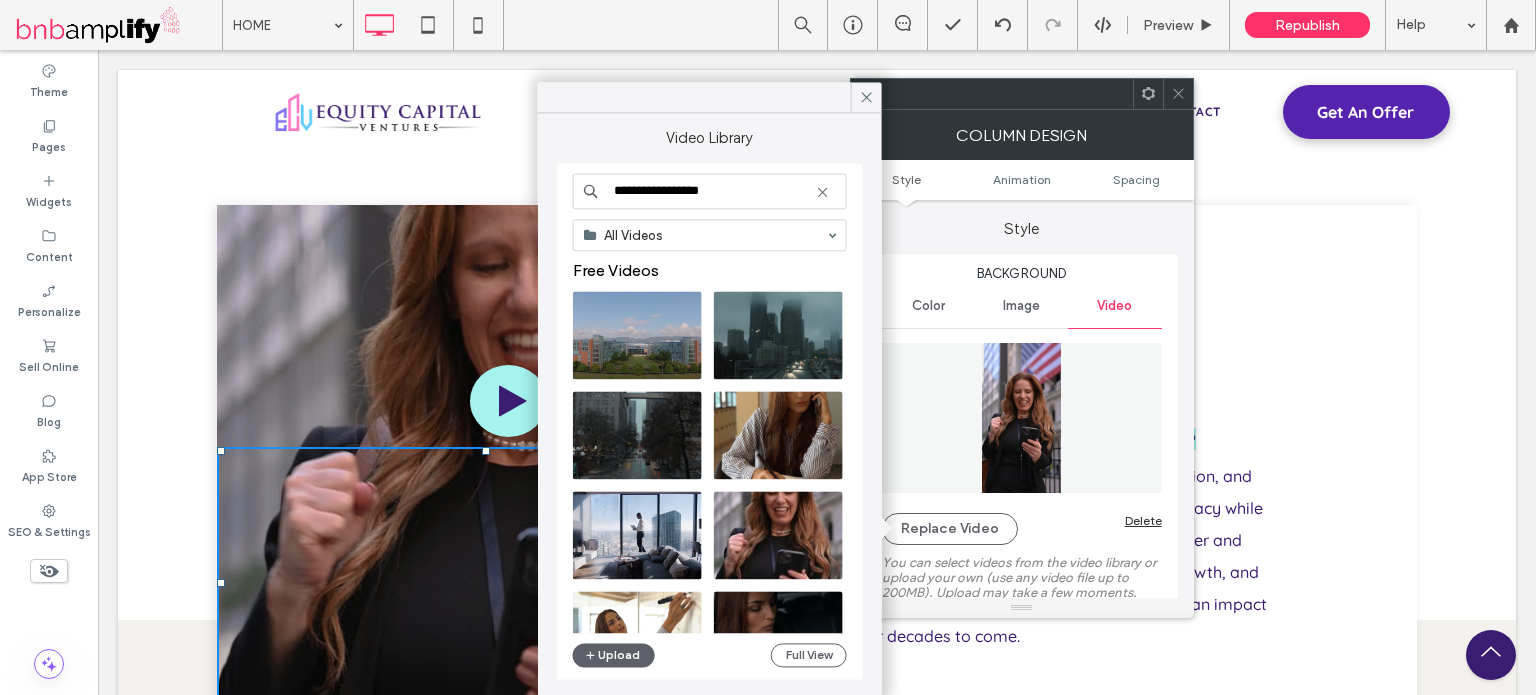 drag, startPoint x: 666, startPoint y: 192, endPoint x: 592, endPoint y: 188, distance: 74.10803 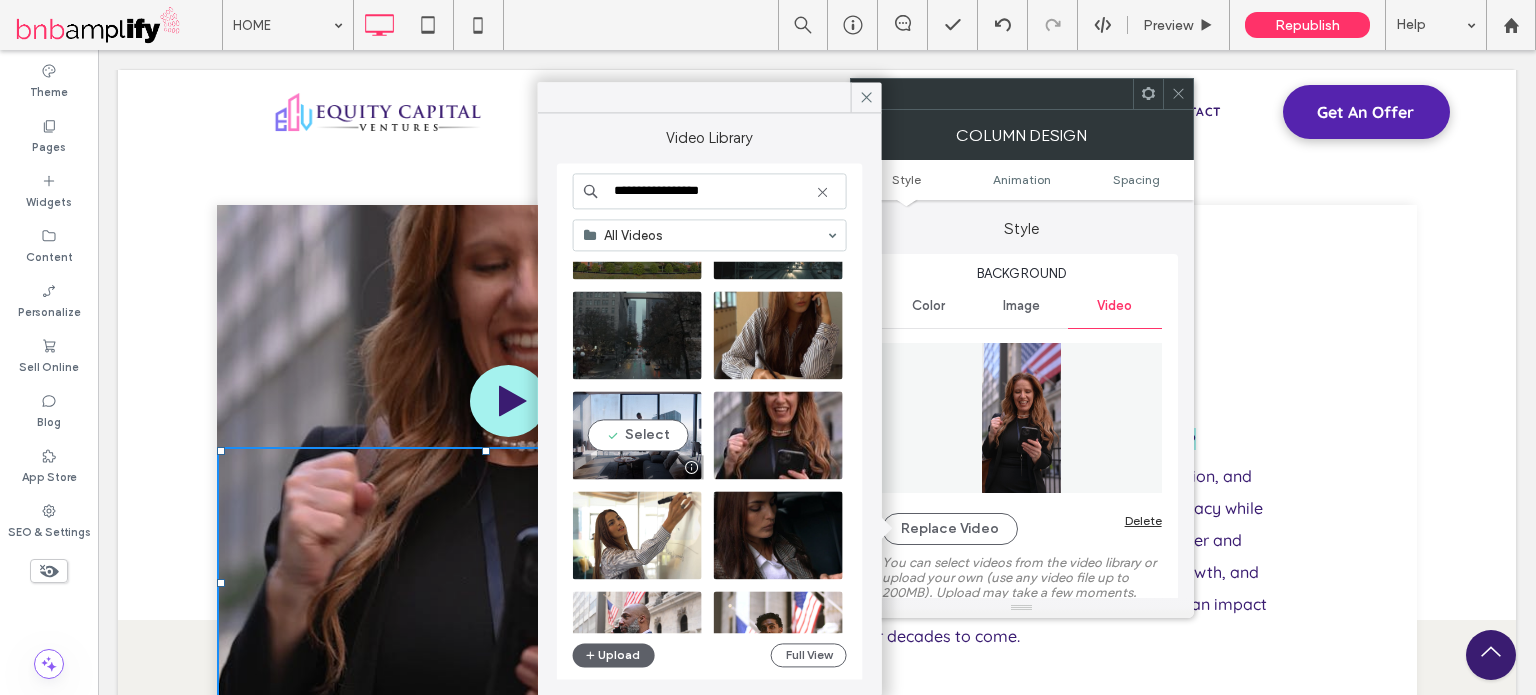 type on "**********" 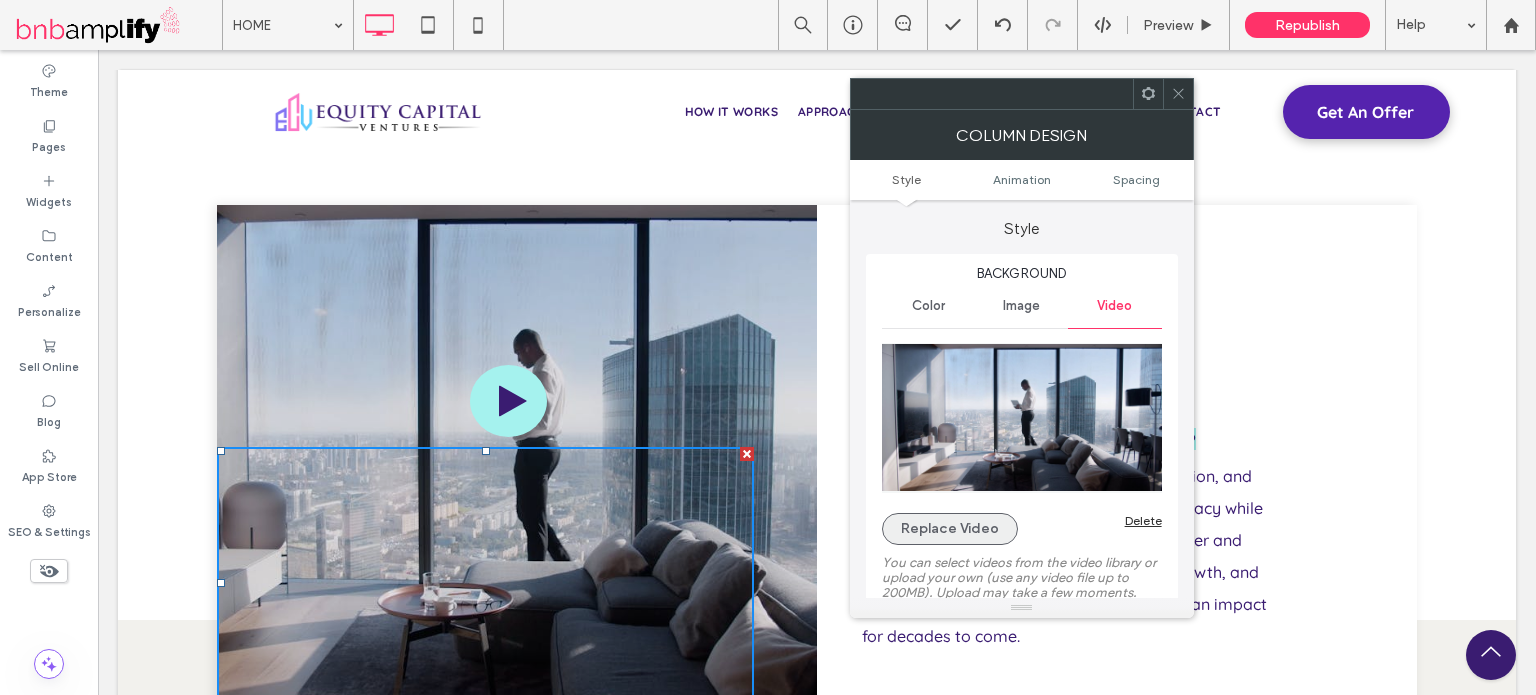 click on "Replace Video" at bounding box center [950, 529] 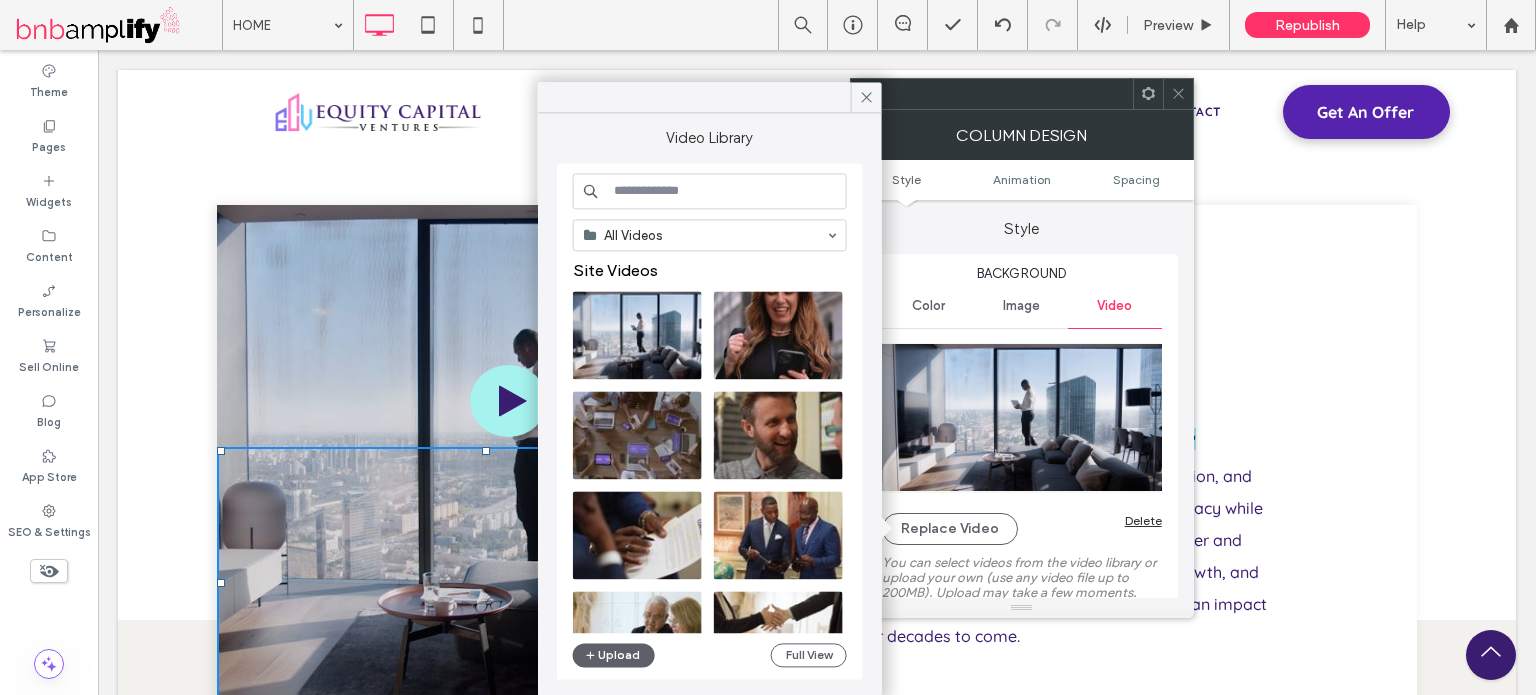 paste on "**********" 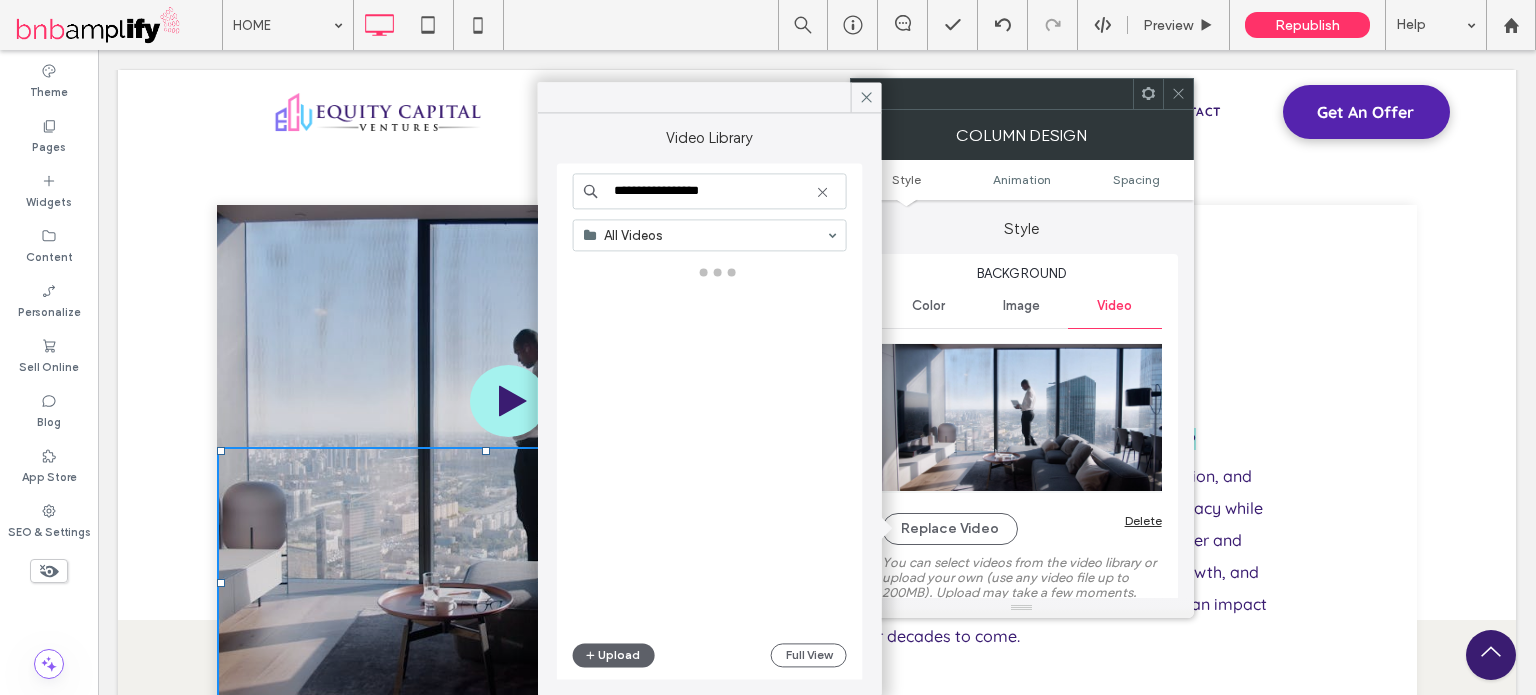 scroll, scrollTop: 2, scrollLeft: 0, axis: vertical 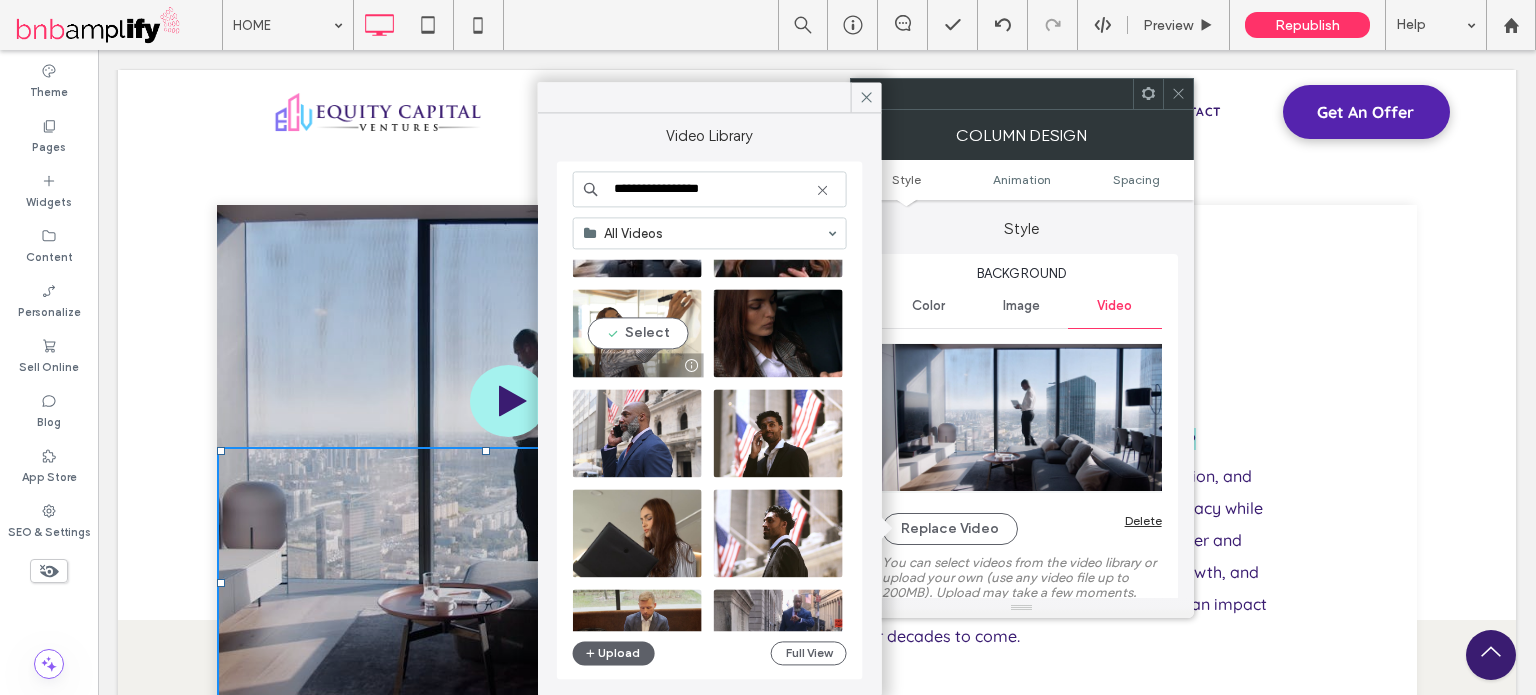 type on "**********" 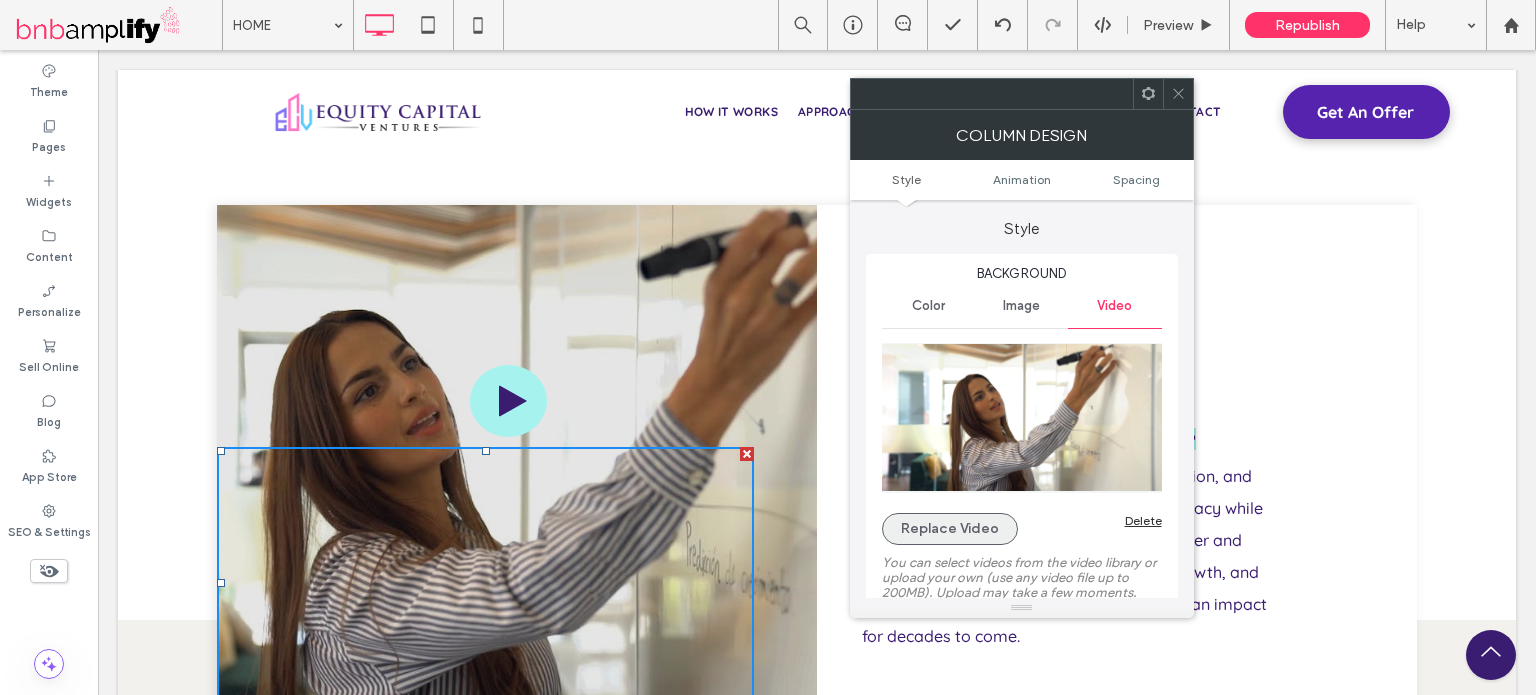 click on "Replace Video" at bounding box center (950, 529) 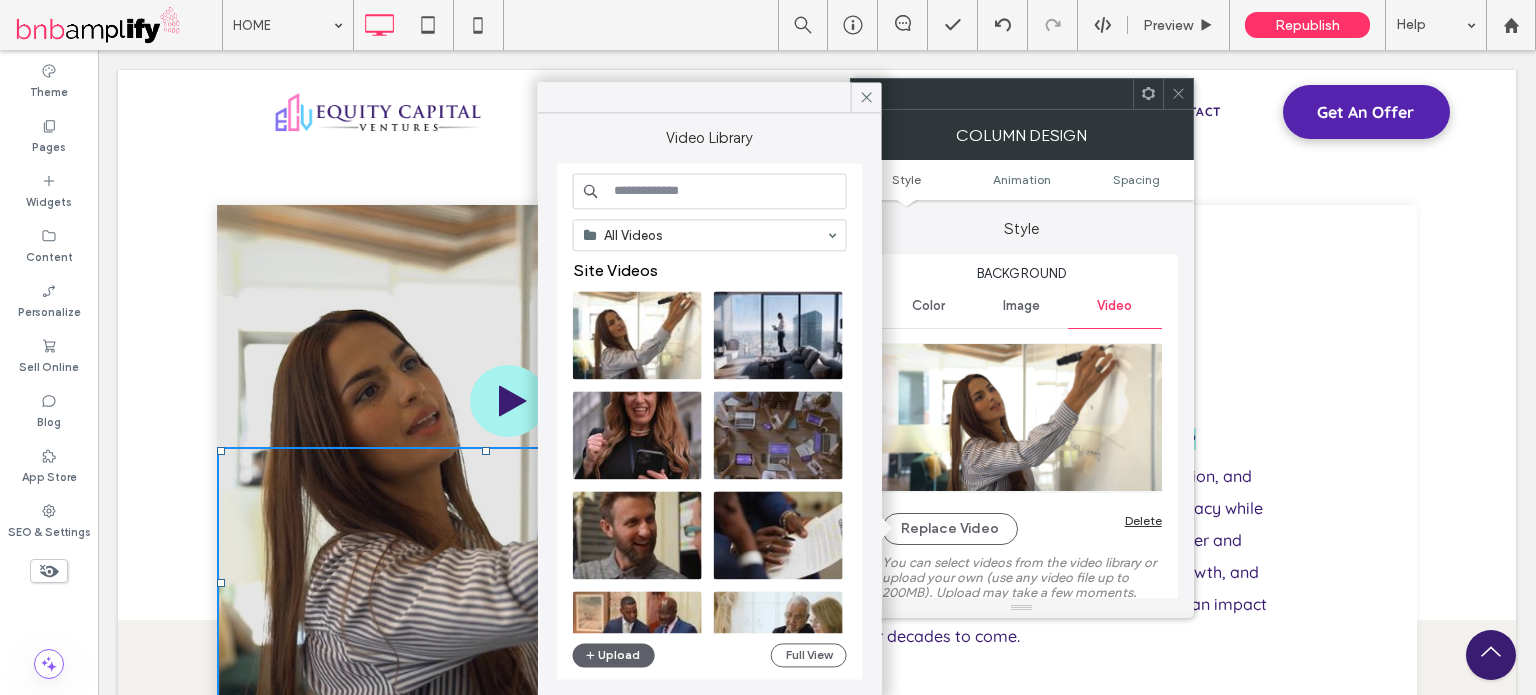 paste on "**********" 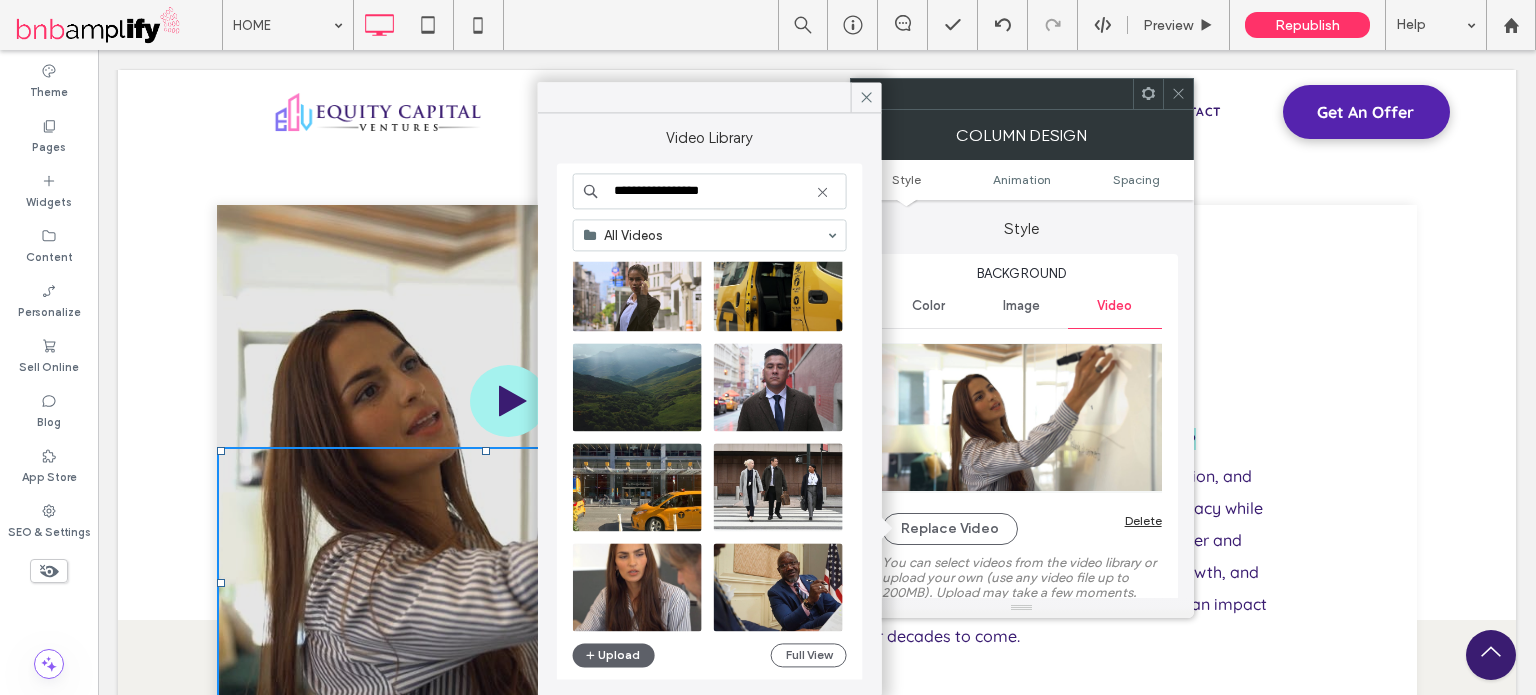 scroll, scrollTop: 857, scrollLeft: 0, axis: vertical 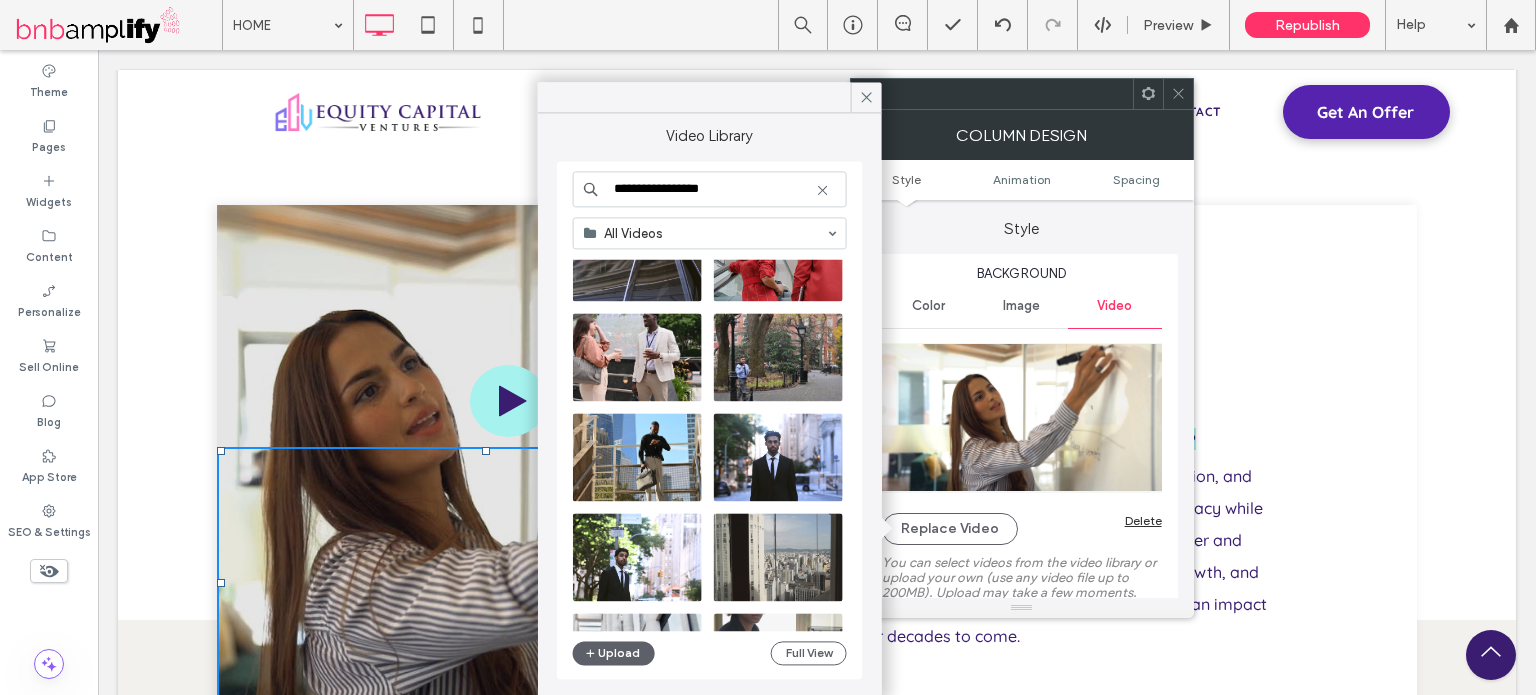 drag, startPoint x: 733, startPoint y: 187, endPoint x: 608, endPoint y: 194, distance: 125.19585 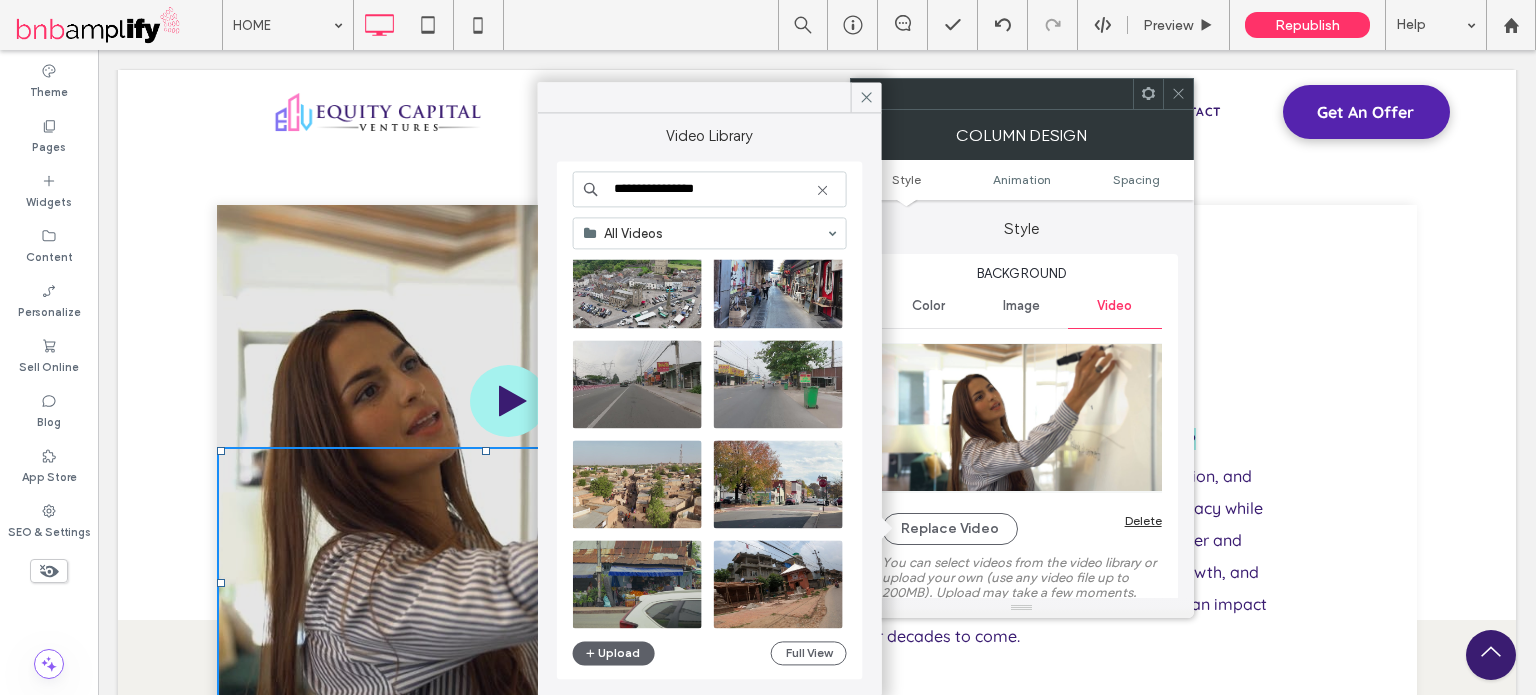 scroll, scrollTop: 600, scrollLeft: 0, axis: vertical 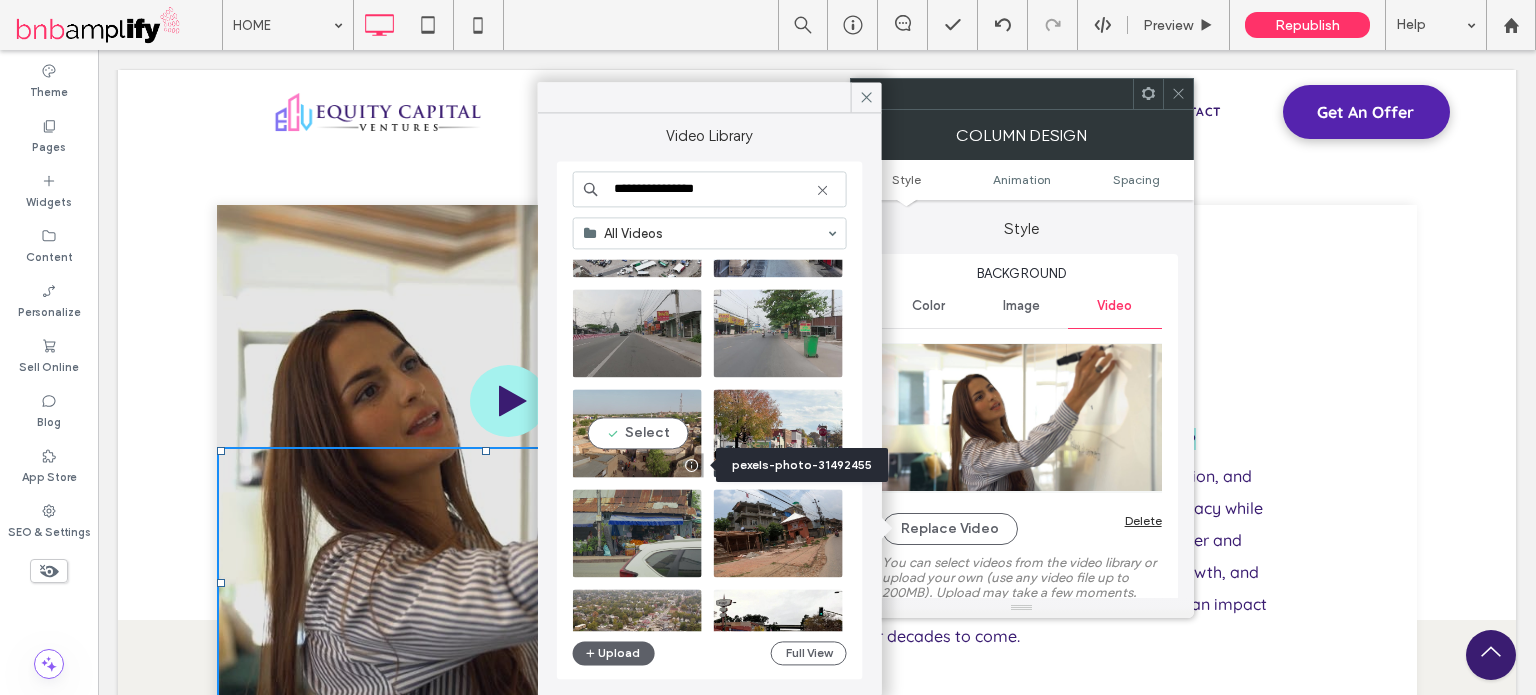 type on "**********" 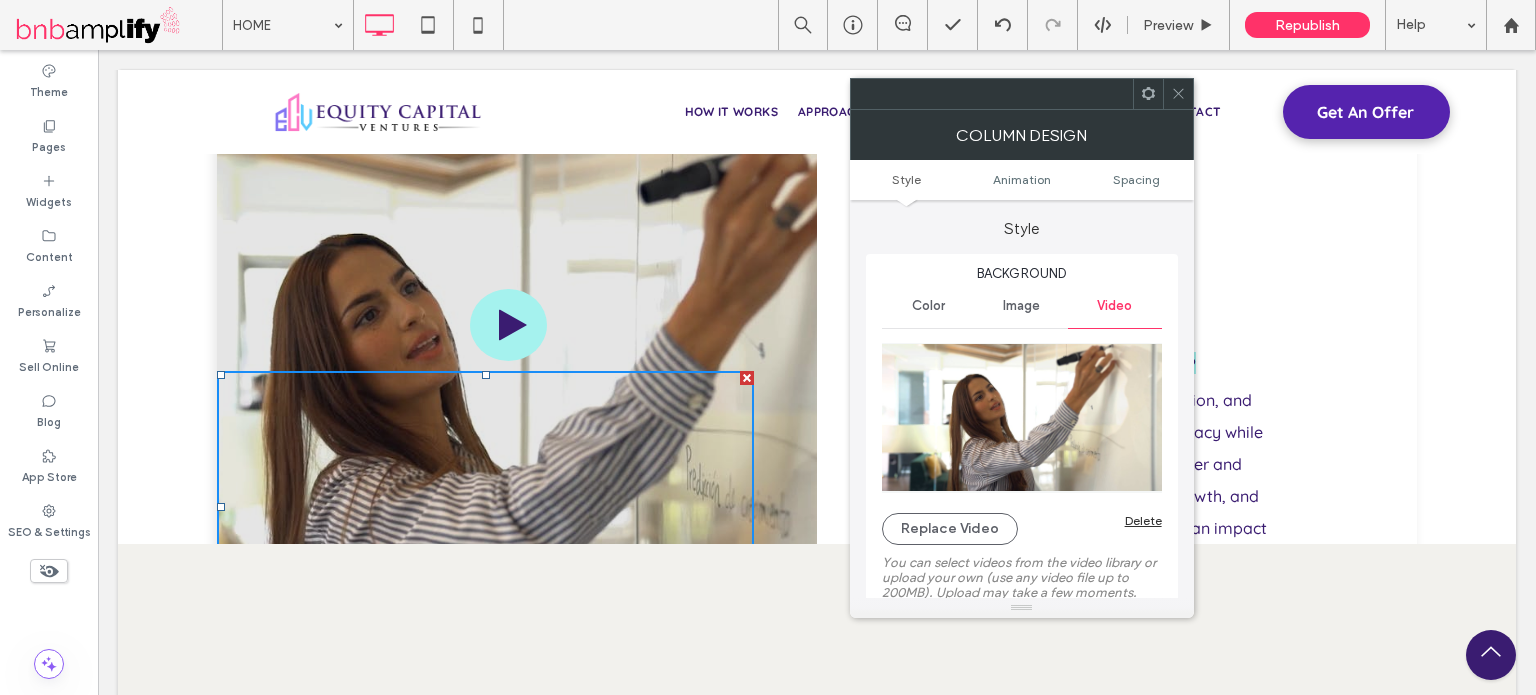 scroll, scrollTop: 1420, scrollLeft: 0, axis: vertical 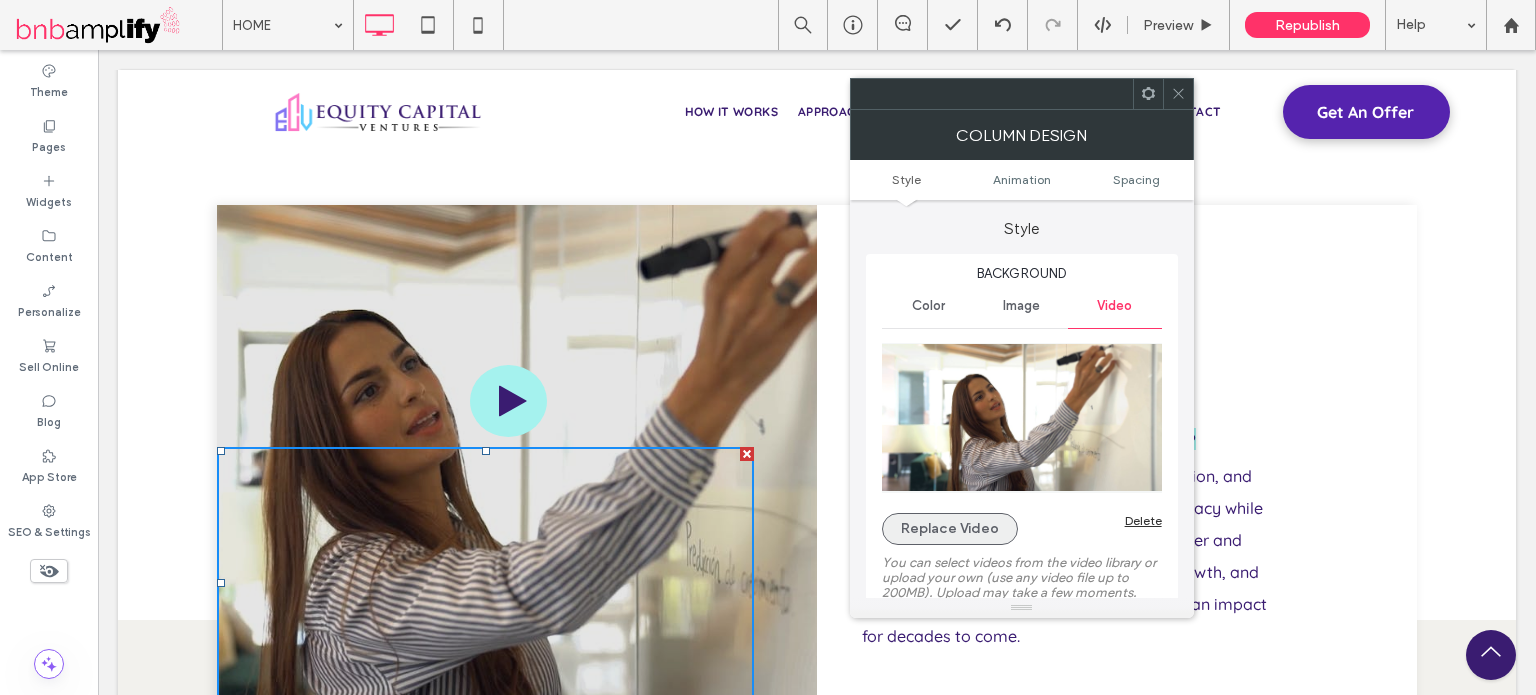 click on "Replace Video" at bounding box center [950, 529] 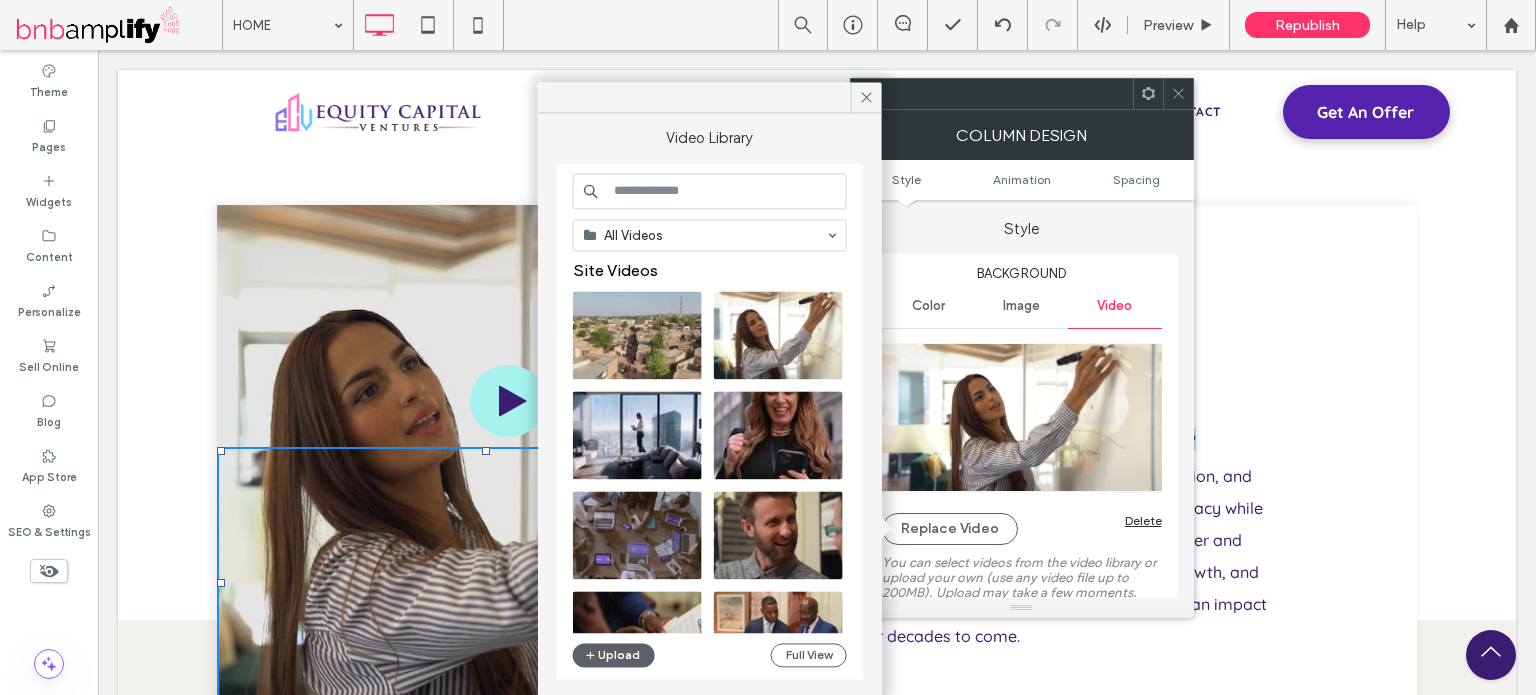 drag, startPoint x: 666, startPoint y: 182, endPoint x: 627, endPoint y: 203, distance: 44.294468 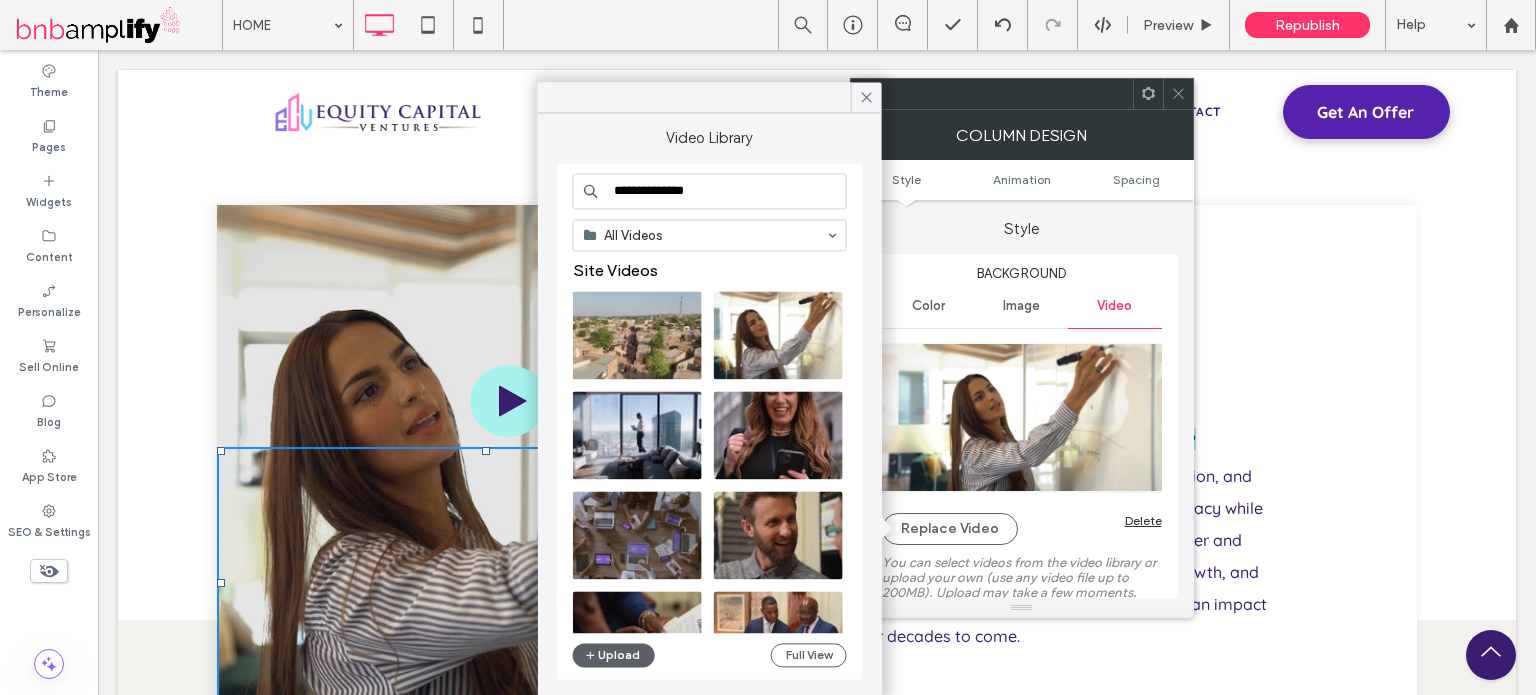type on "**********" 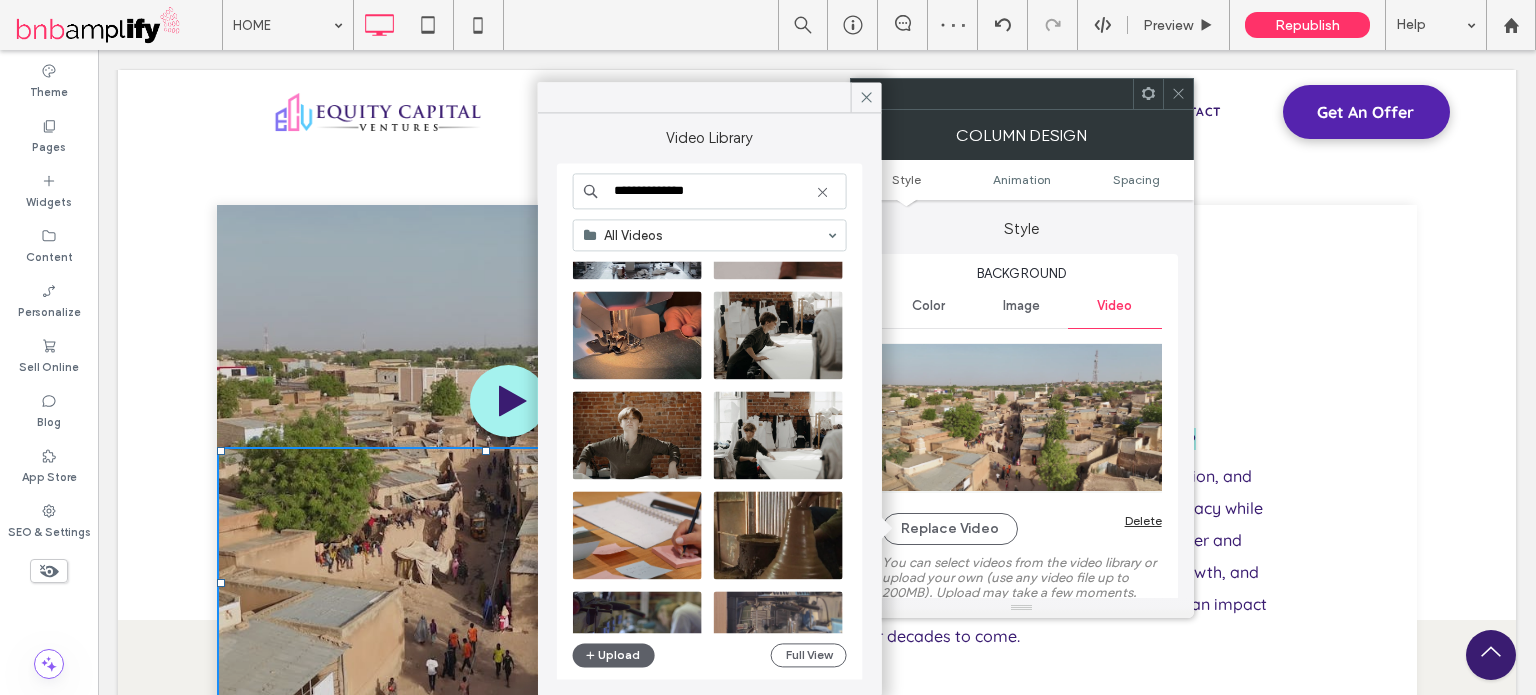 scroll, scrollTop: 857, scrollLeft: 0, axis: vertical 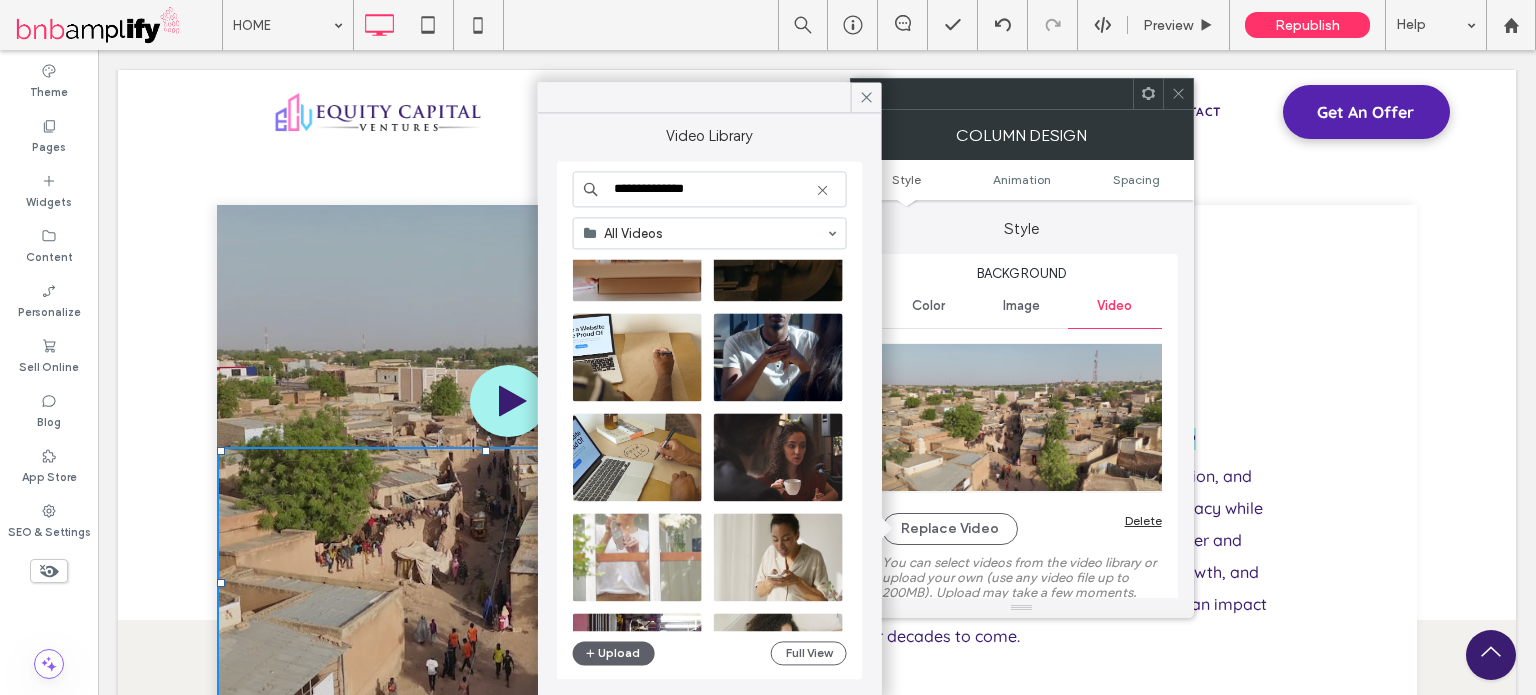 drag, startPoint x: 716, startPoint y: 187, endPoint x: 581, endPoint y: 191, distance: 135.05925 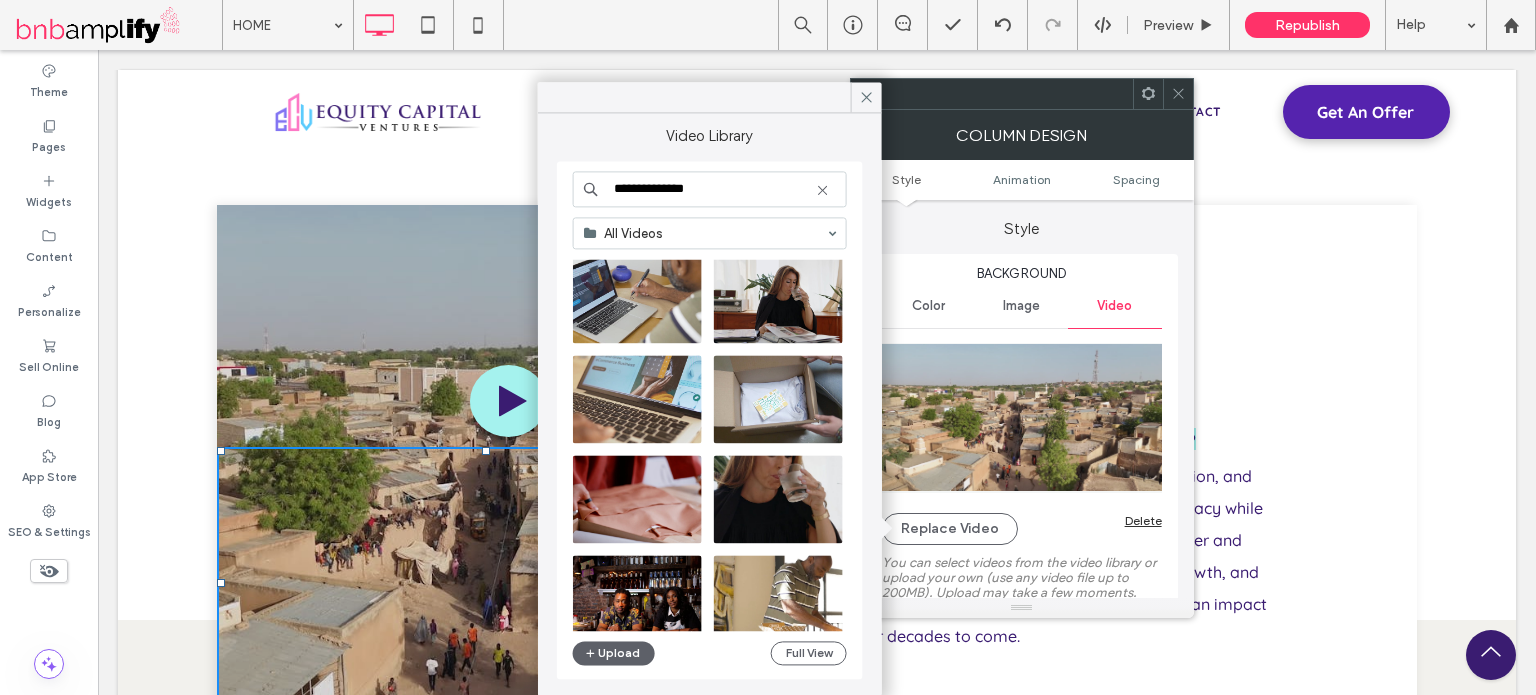 scroll, scrollTop: 1976, scrollLeft: 0, axis: vertical 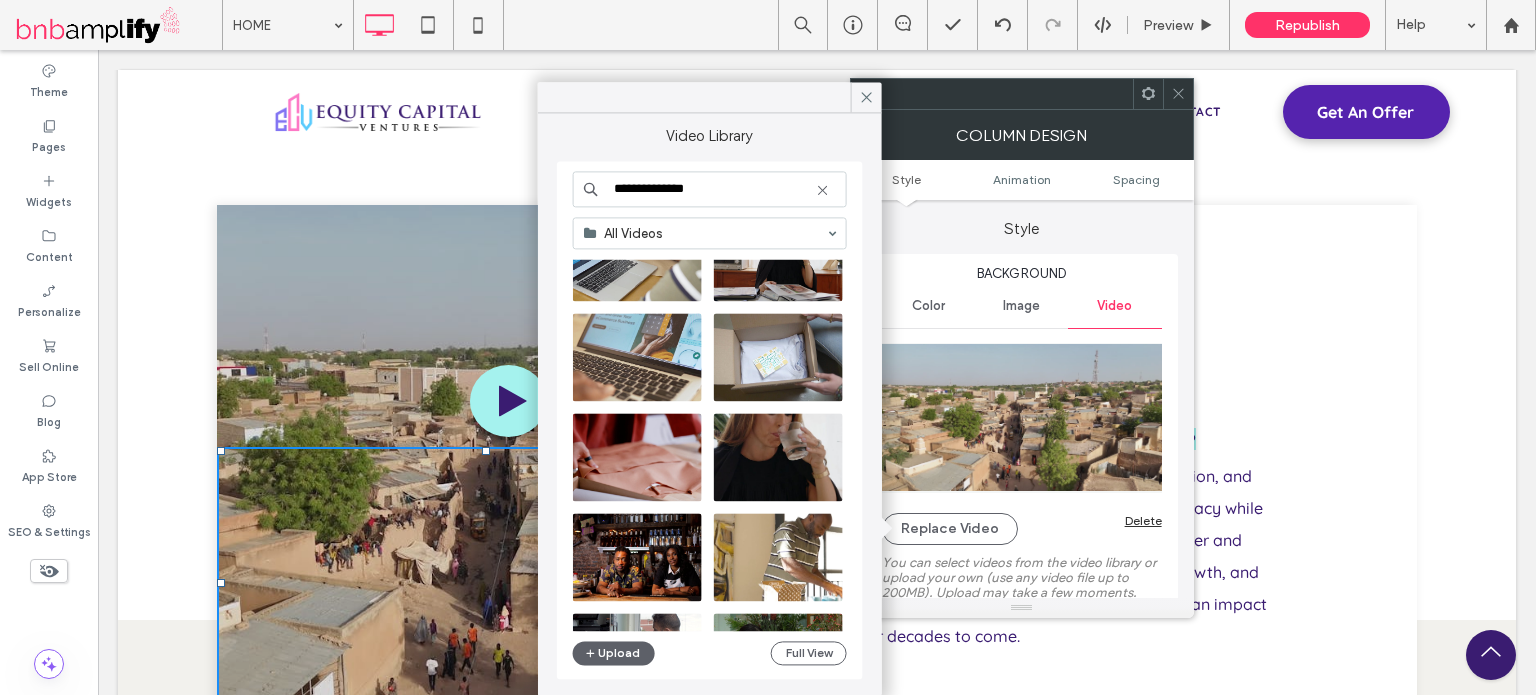 click on "**********" at bounding box center [710, 189] 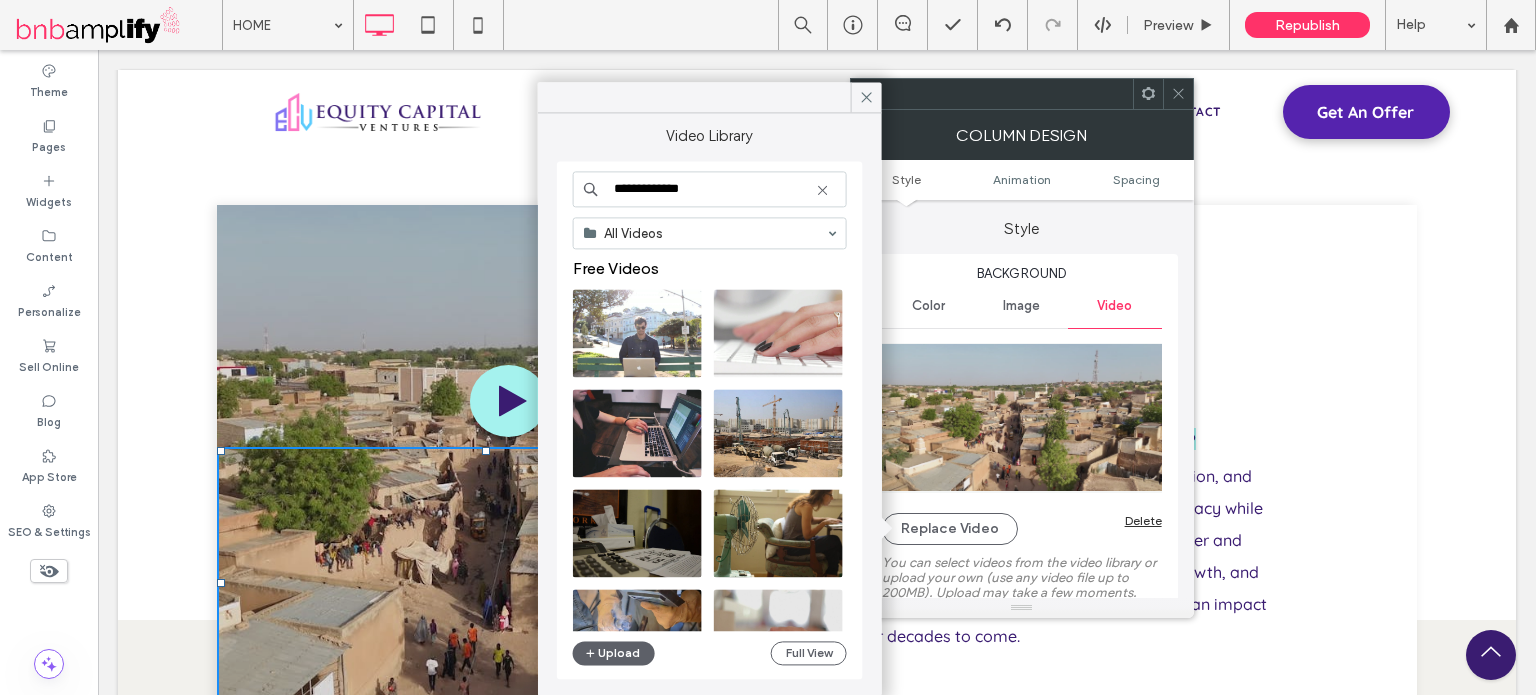 type on "**********" 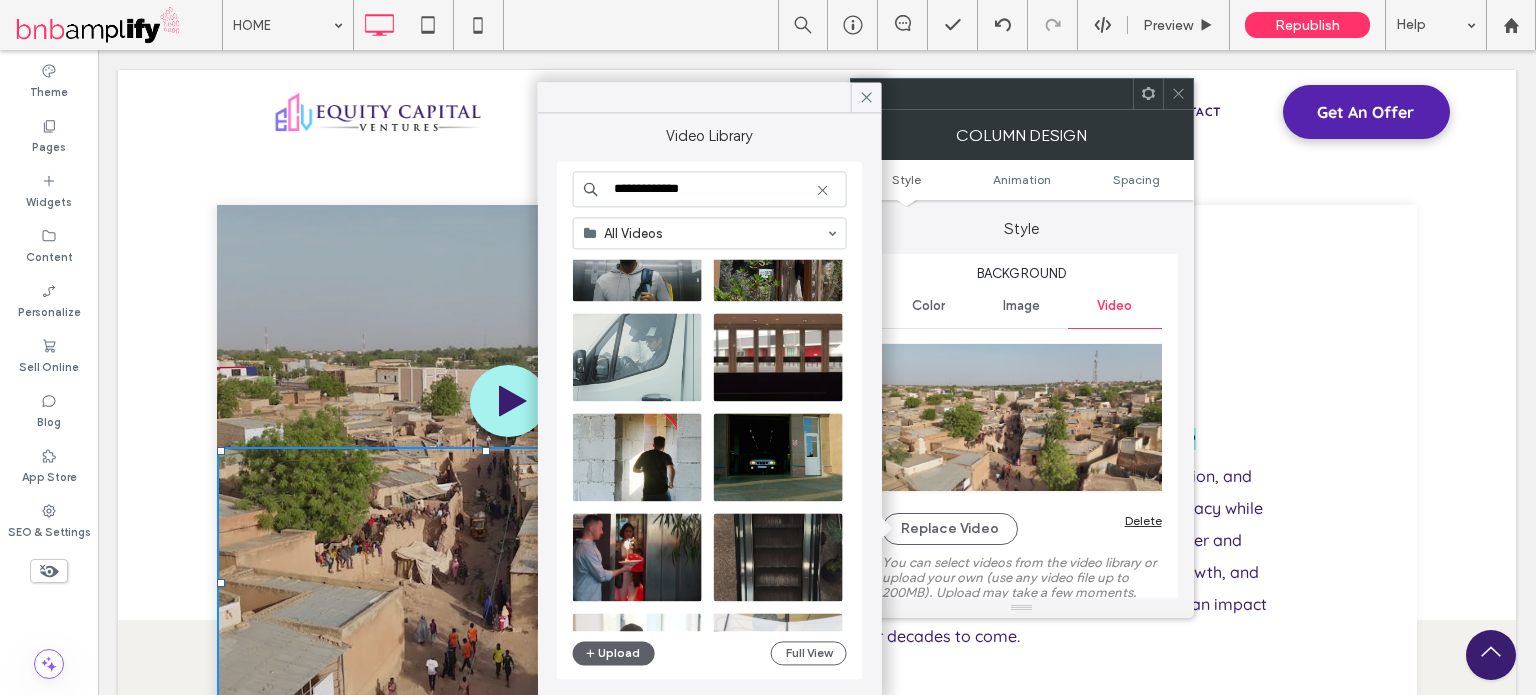 scroll, scrollTop: 0, scrollLeft: 0, axis: both 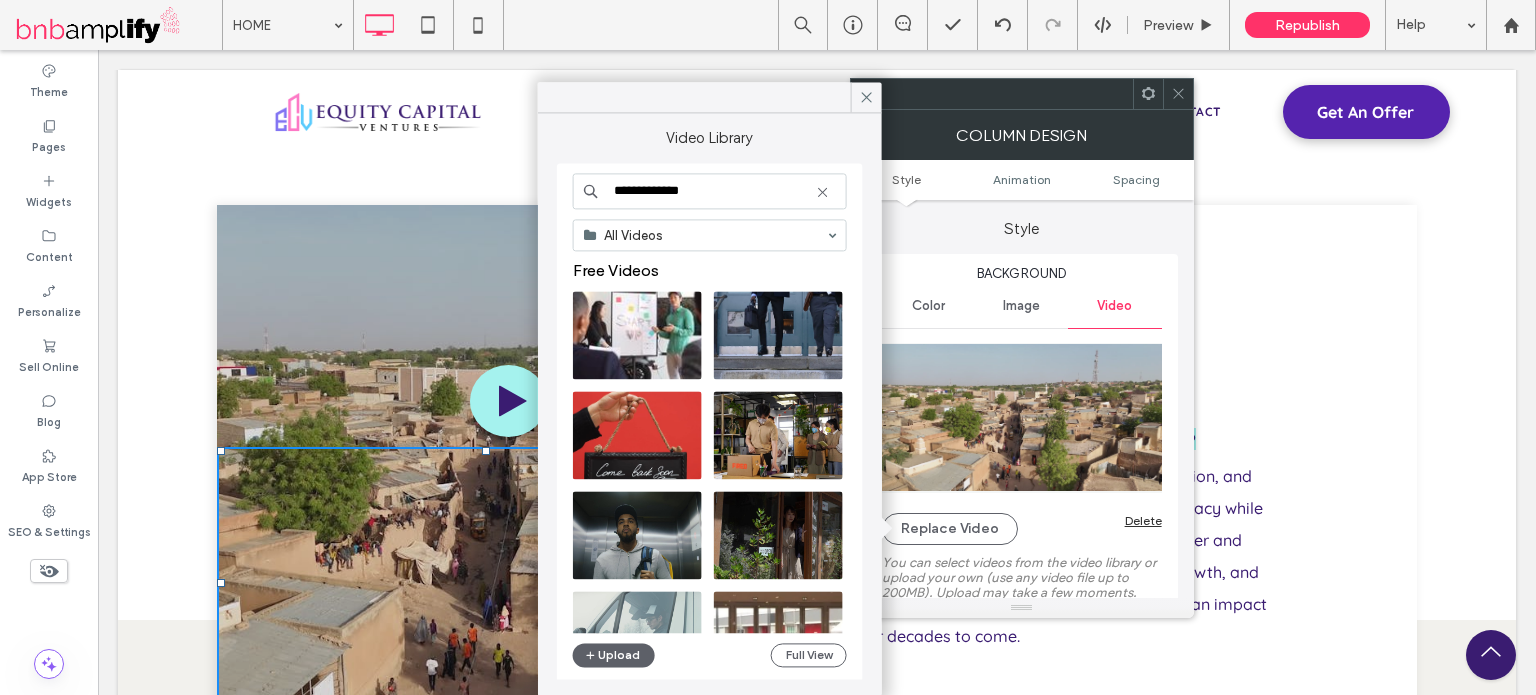 drag, startPoint x: 692, startPoint y: 186, endPoint x: 593, endPoint y: 203, distance: 100.44899 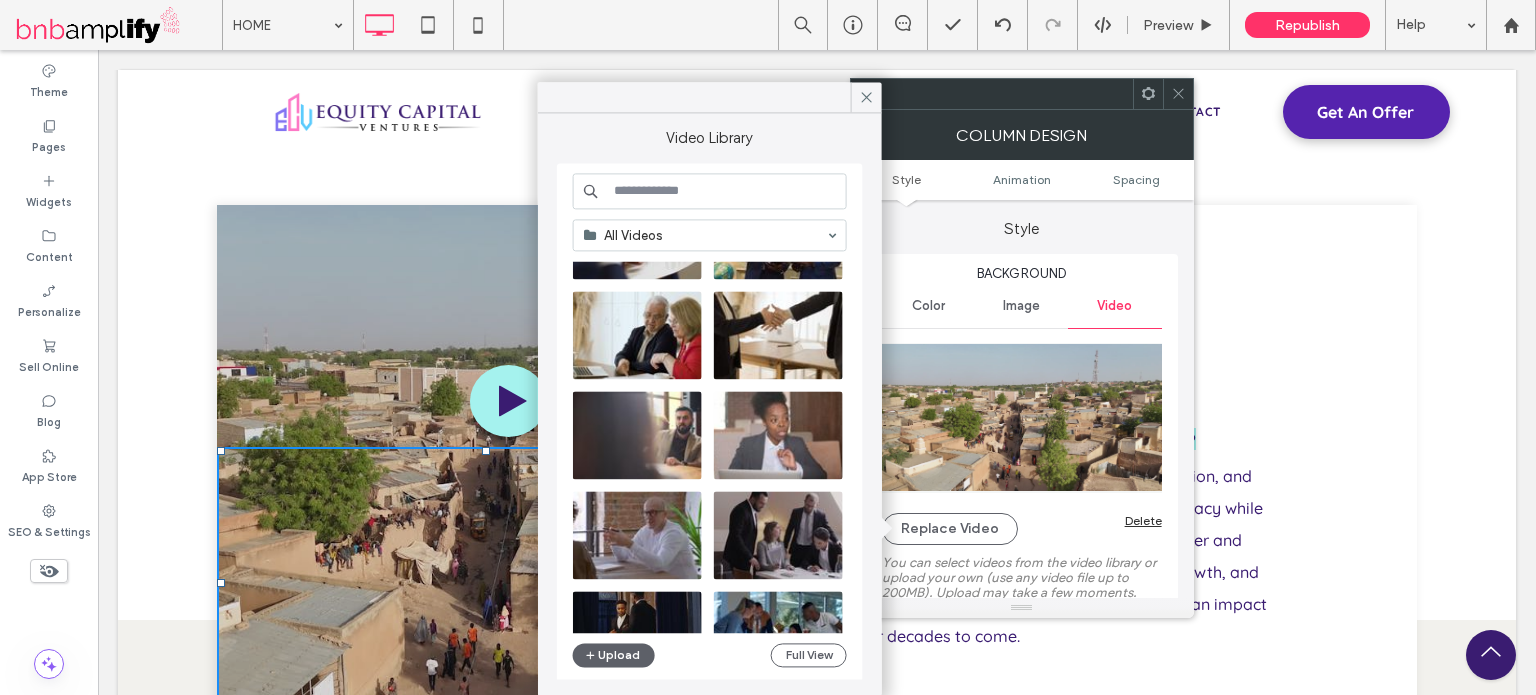scroll, scrollTop: 800, scrollLeft: 0, axis: vertical 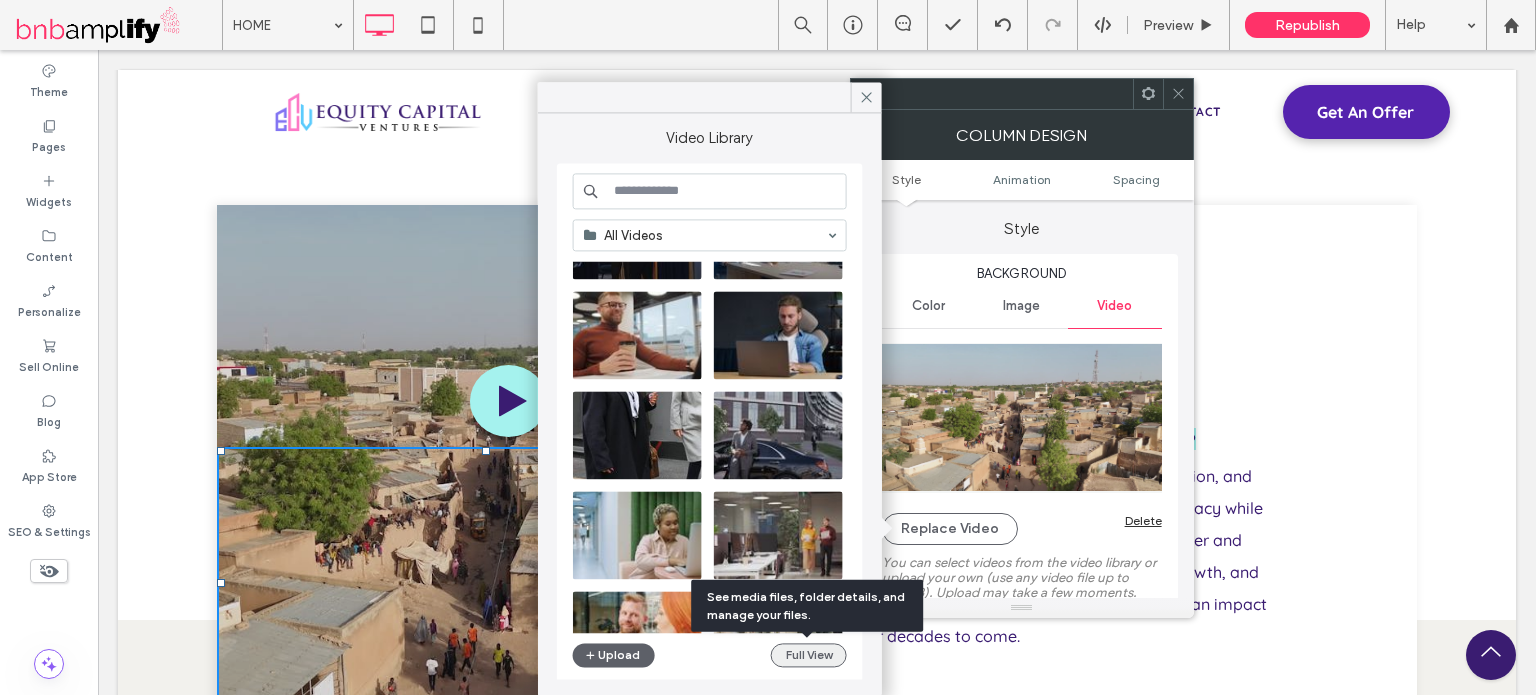 click on "Full View" at bounding box center [809, 655] 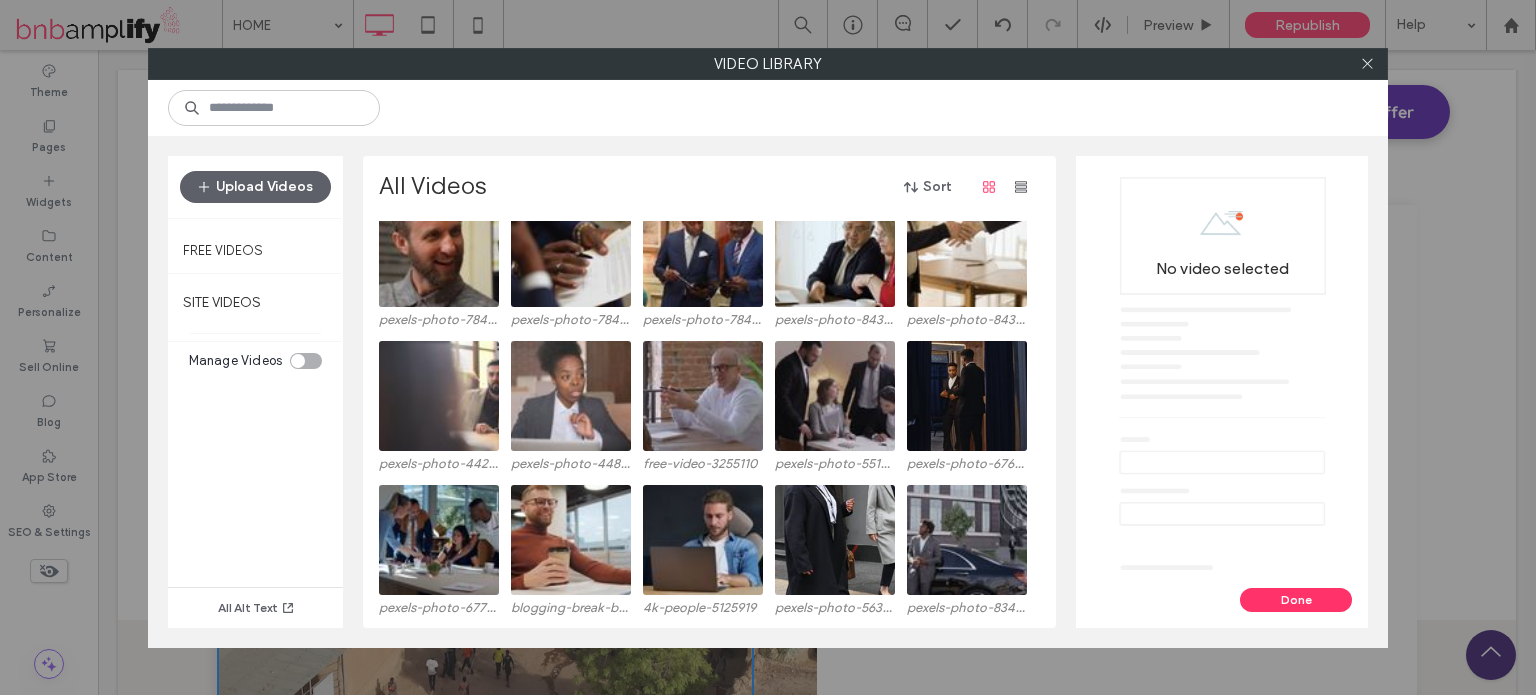 scroll, scrollTop: 0, scrollLeft: 0, axis: both 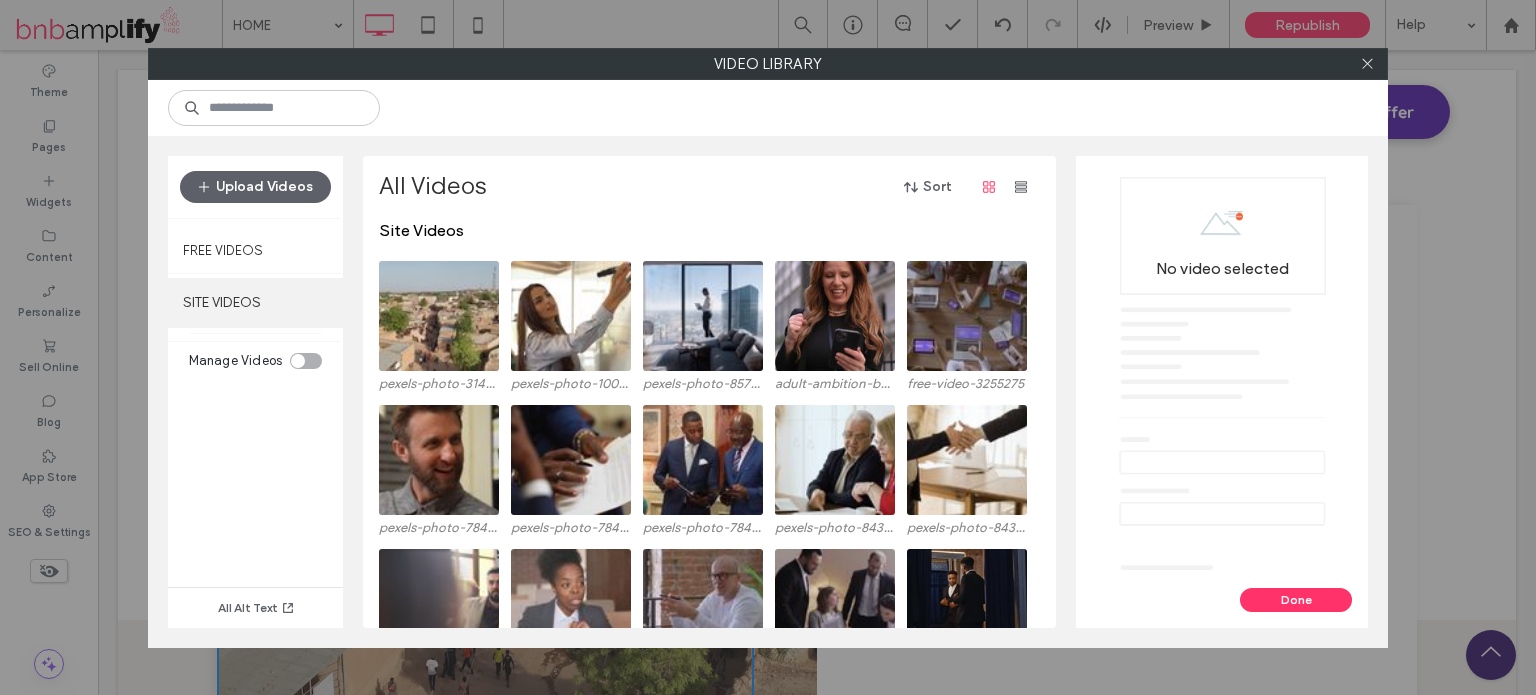 click on "SITE VIDEOS" at bounding box center (255, 303) 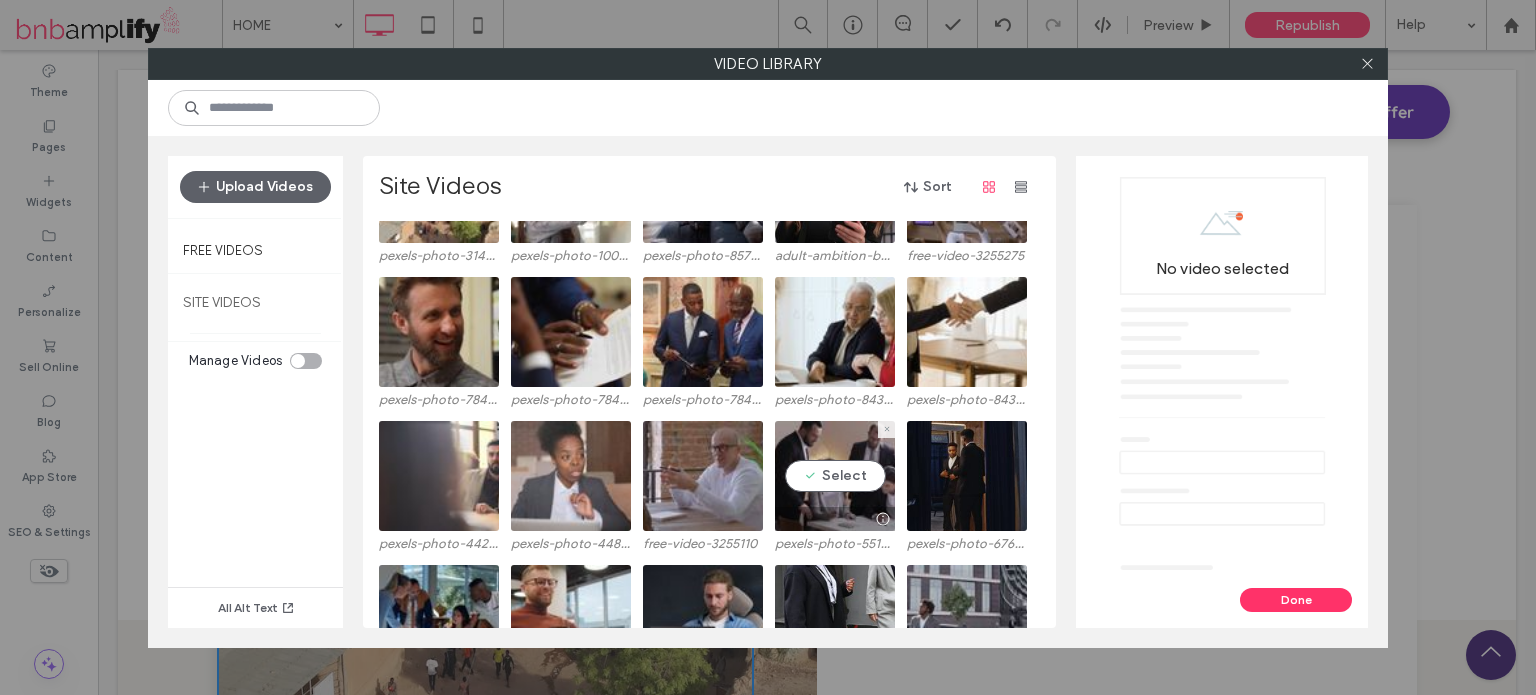 scroll, scrollTop: 0, scrollLeft: 0, axis: both 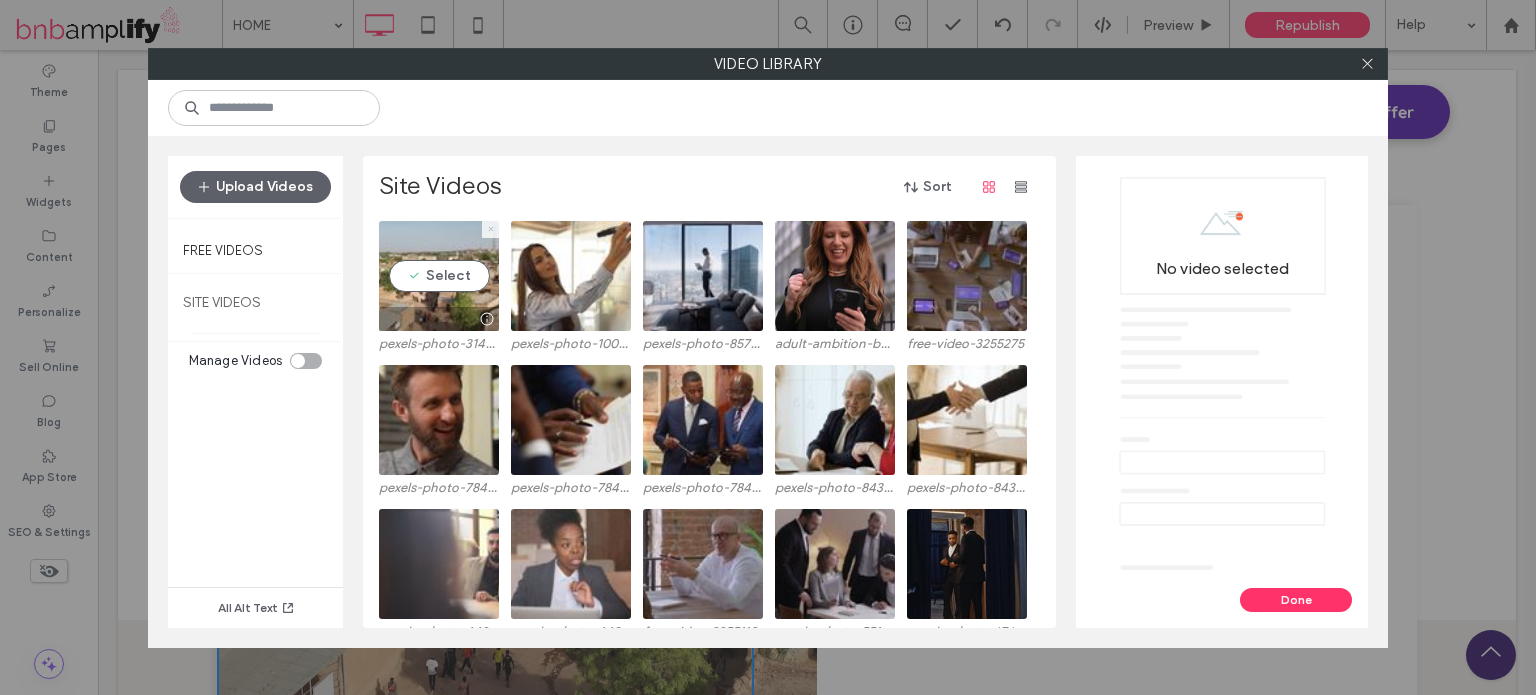 click 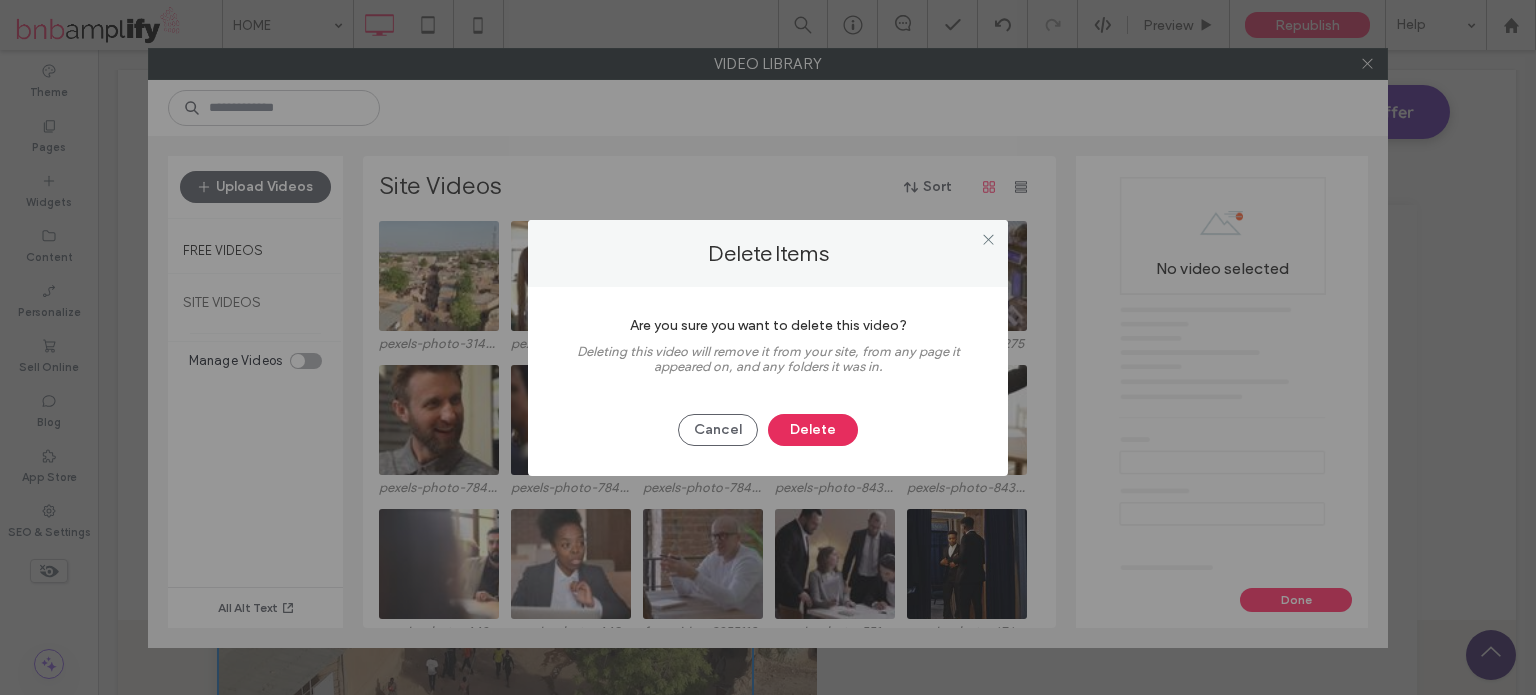 click on "Delete" at bounding box center [813, 430] 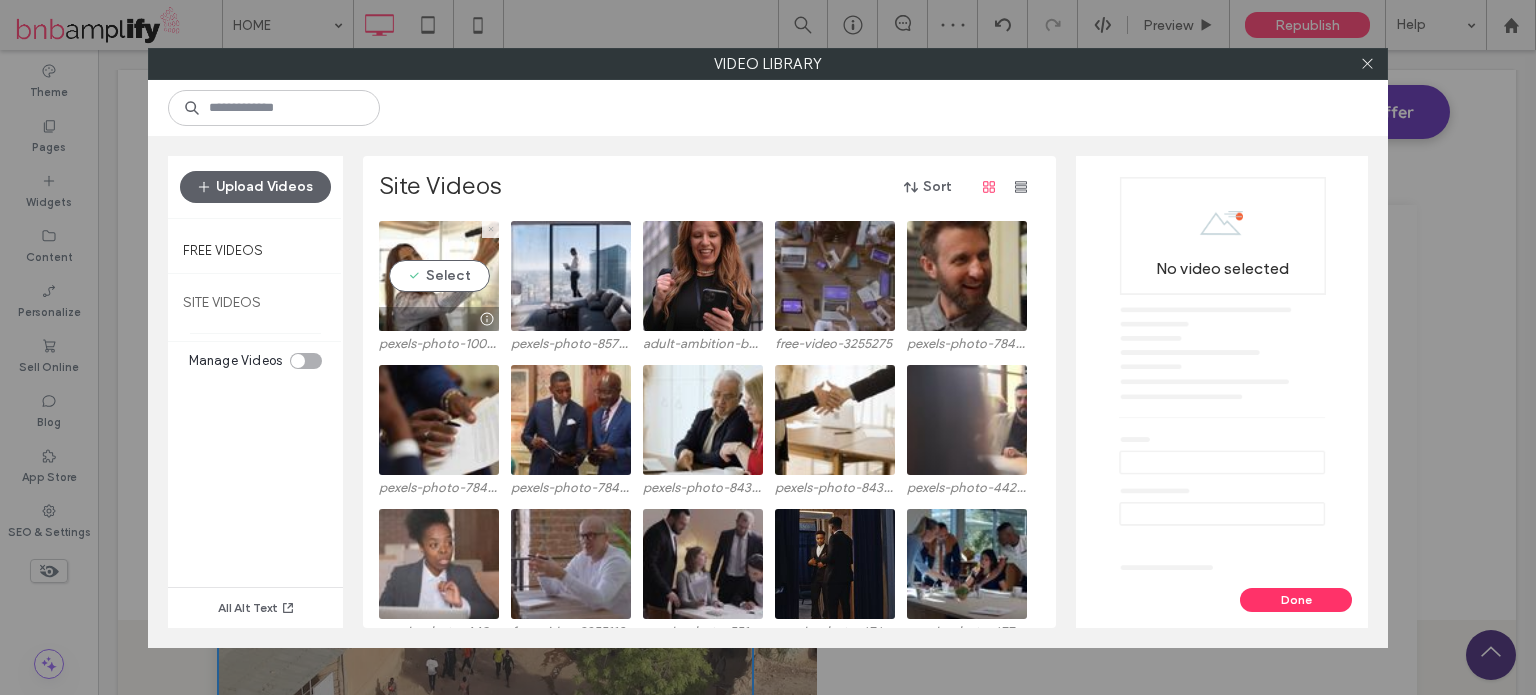 click 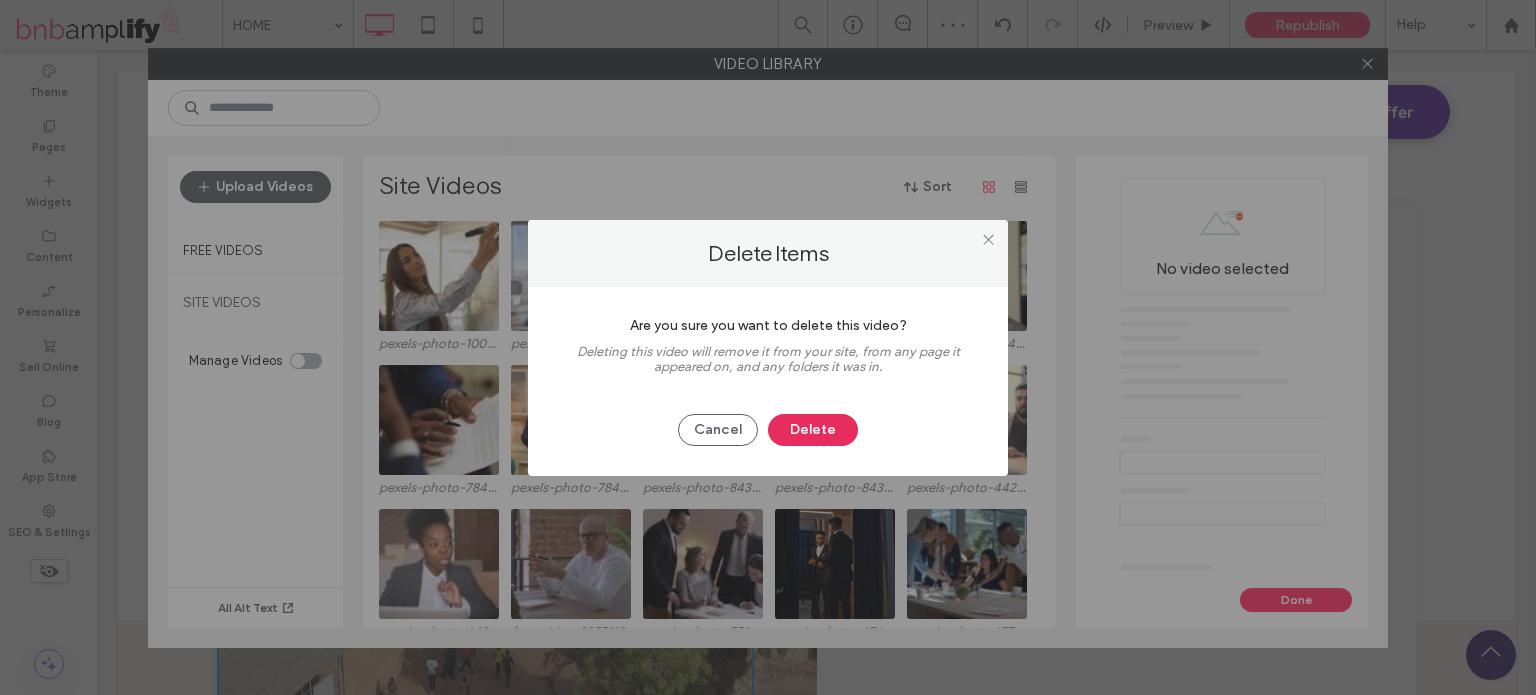 click on "Delete" at bounding box center (813, 430) 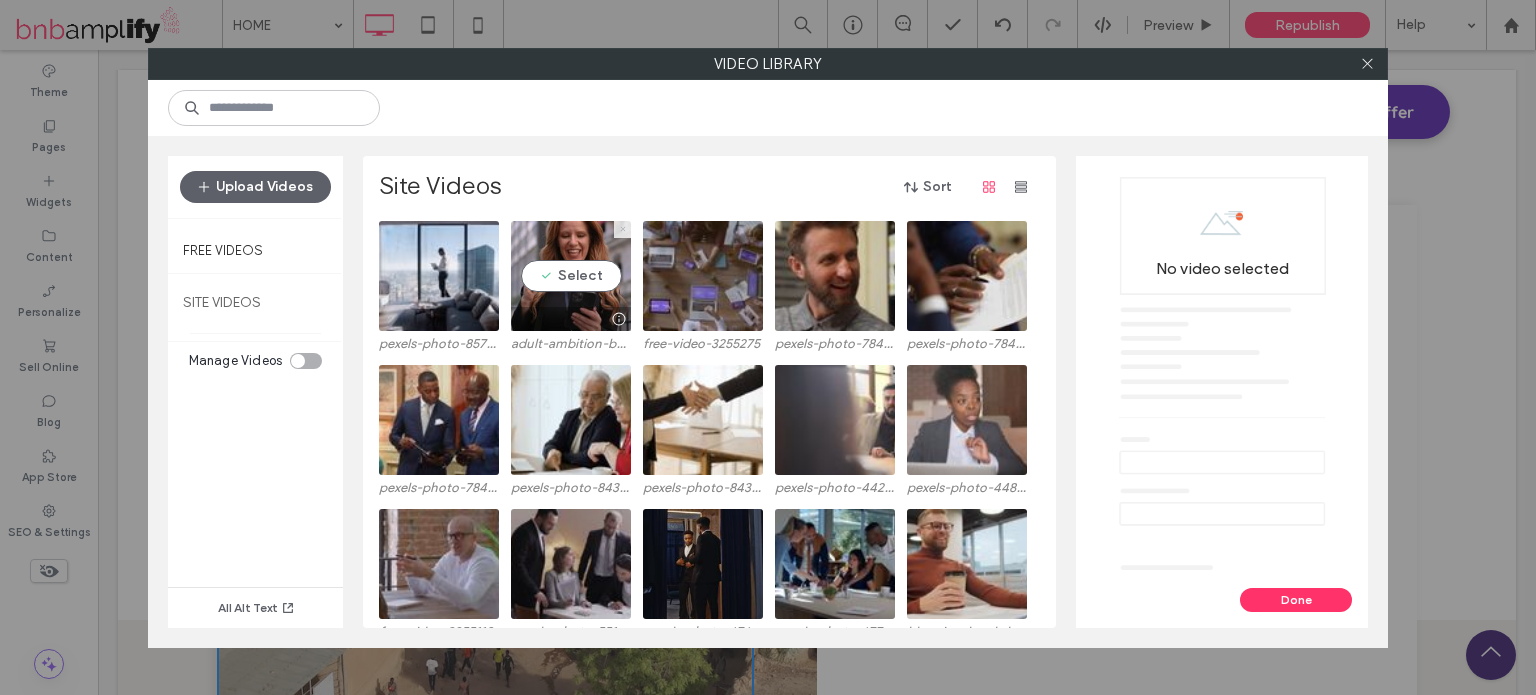 click 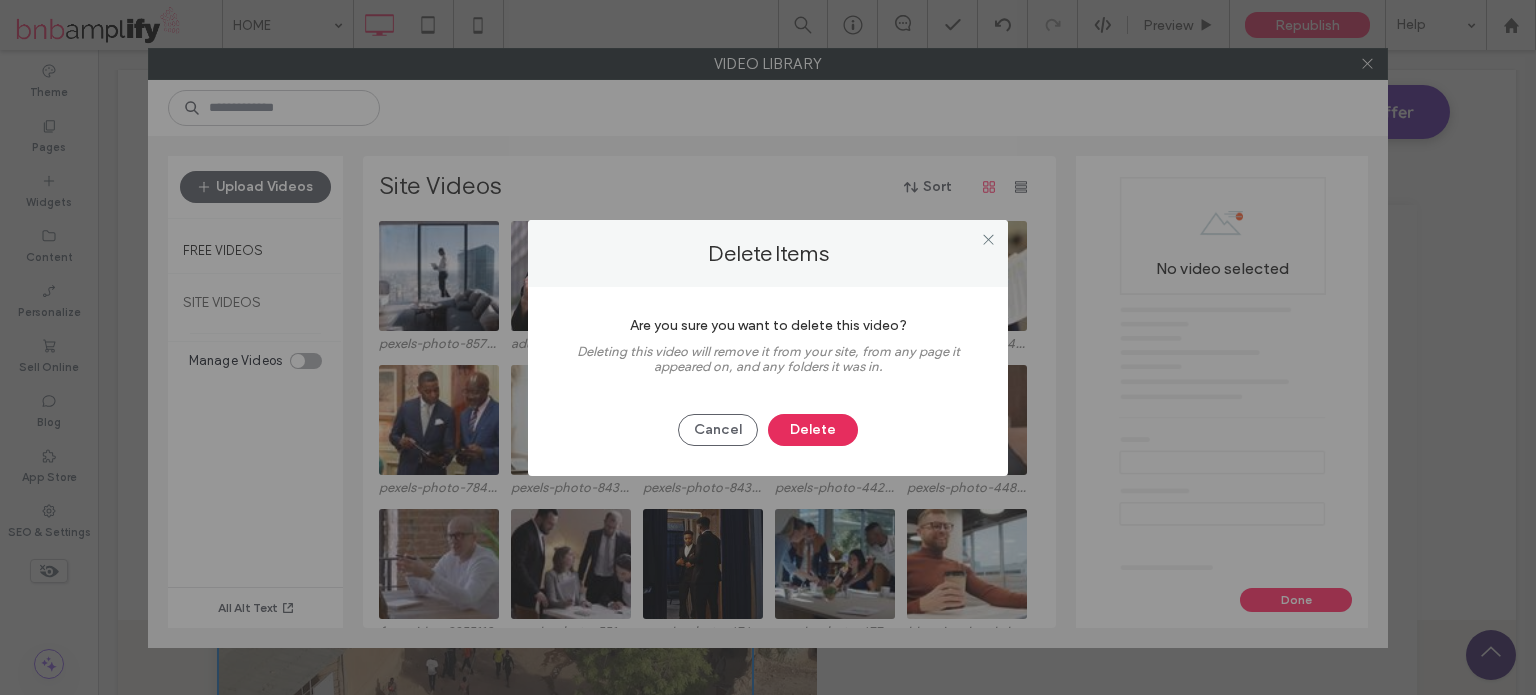 click on "Delete" at bounding box center [813, 430] 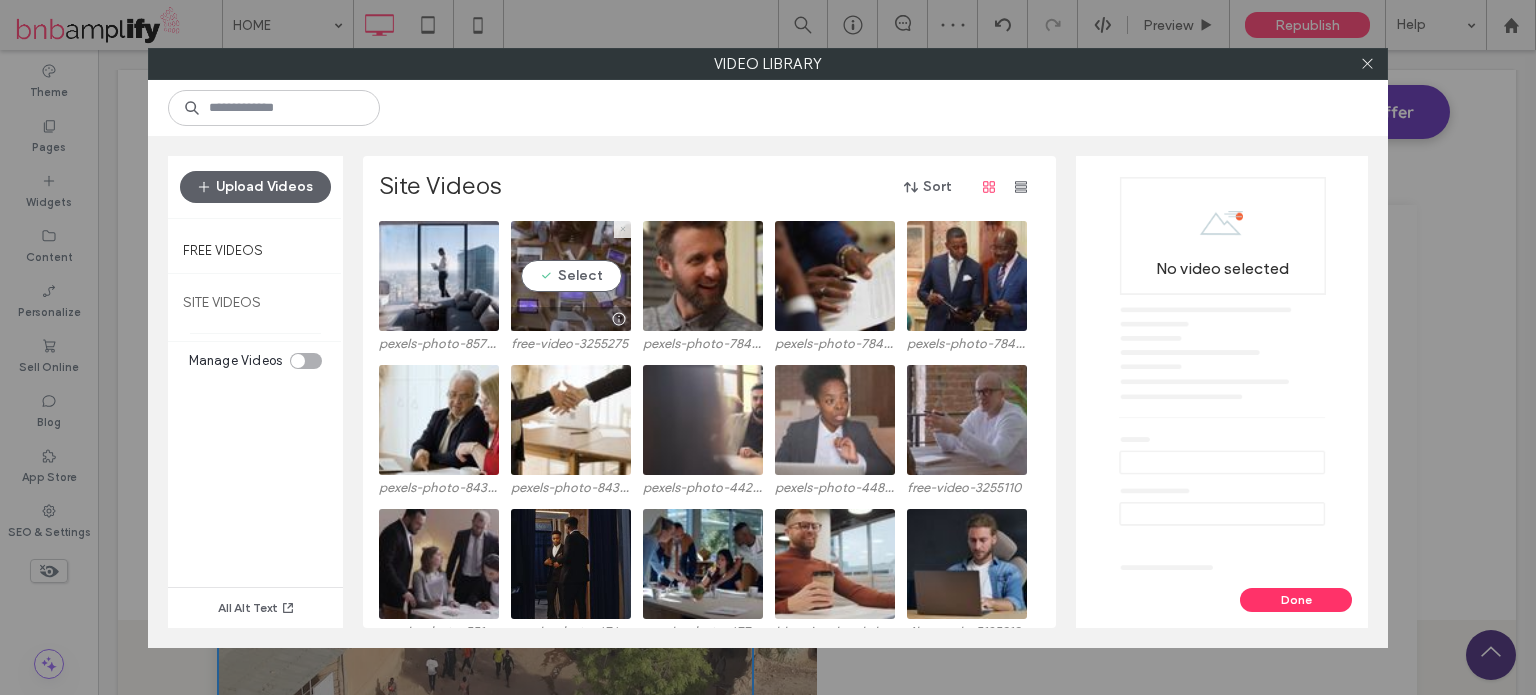 click 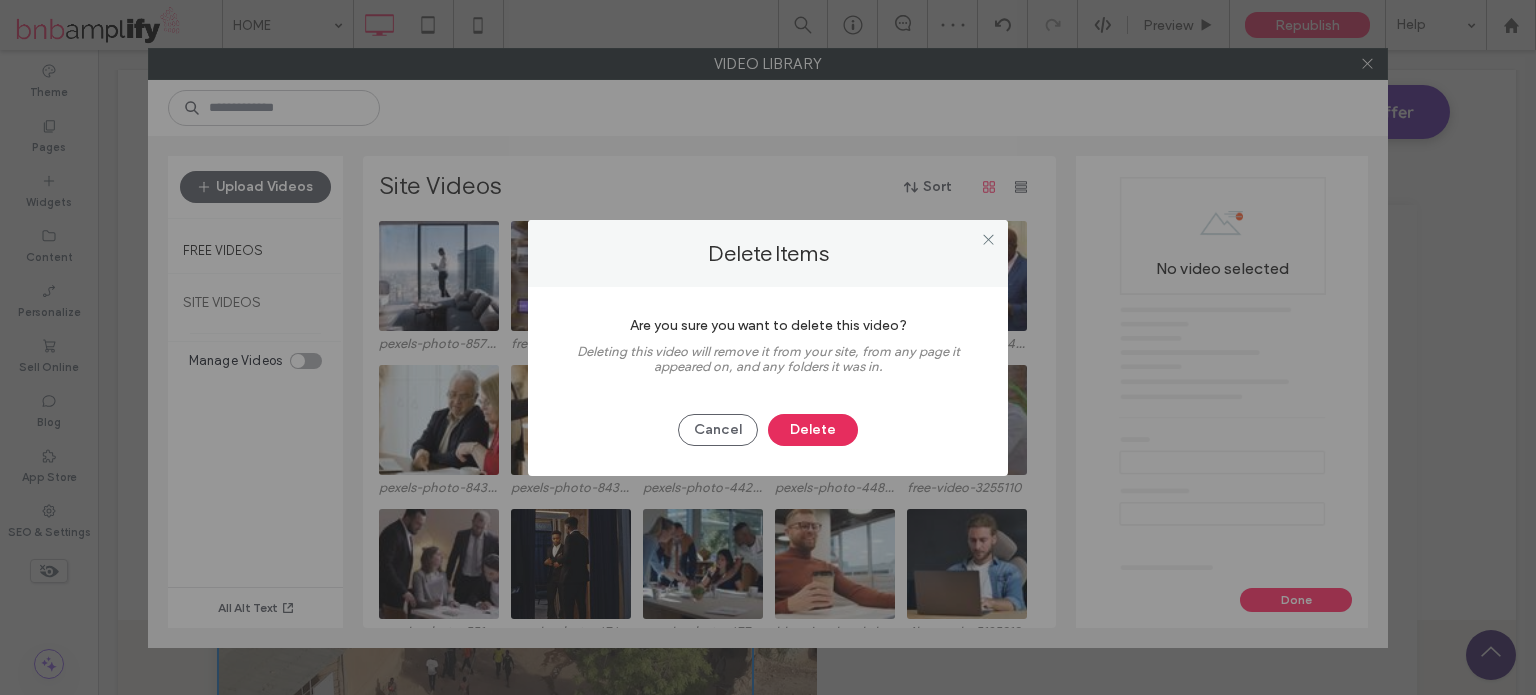 click on "Delete" at bounding box center (813, 430) 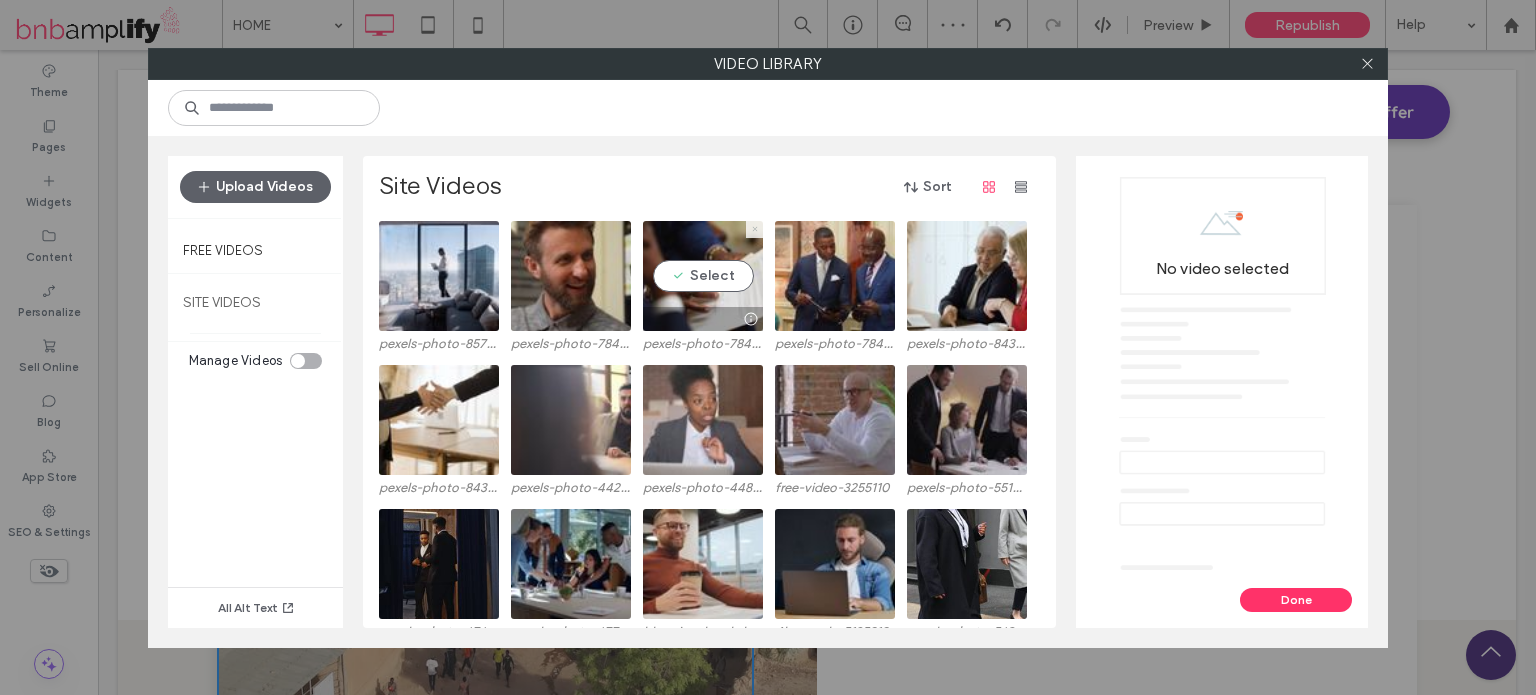 click at bounding box center (755, 229) 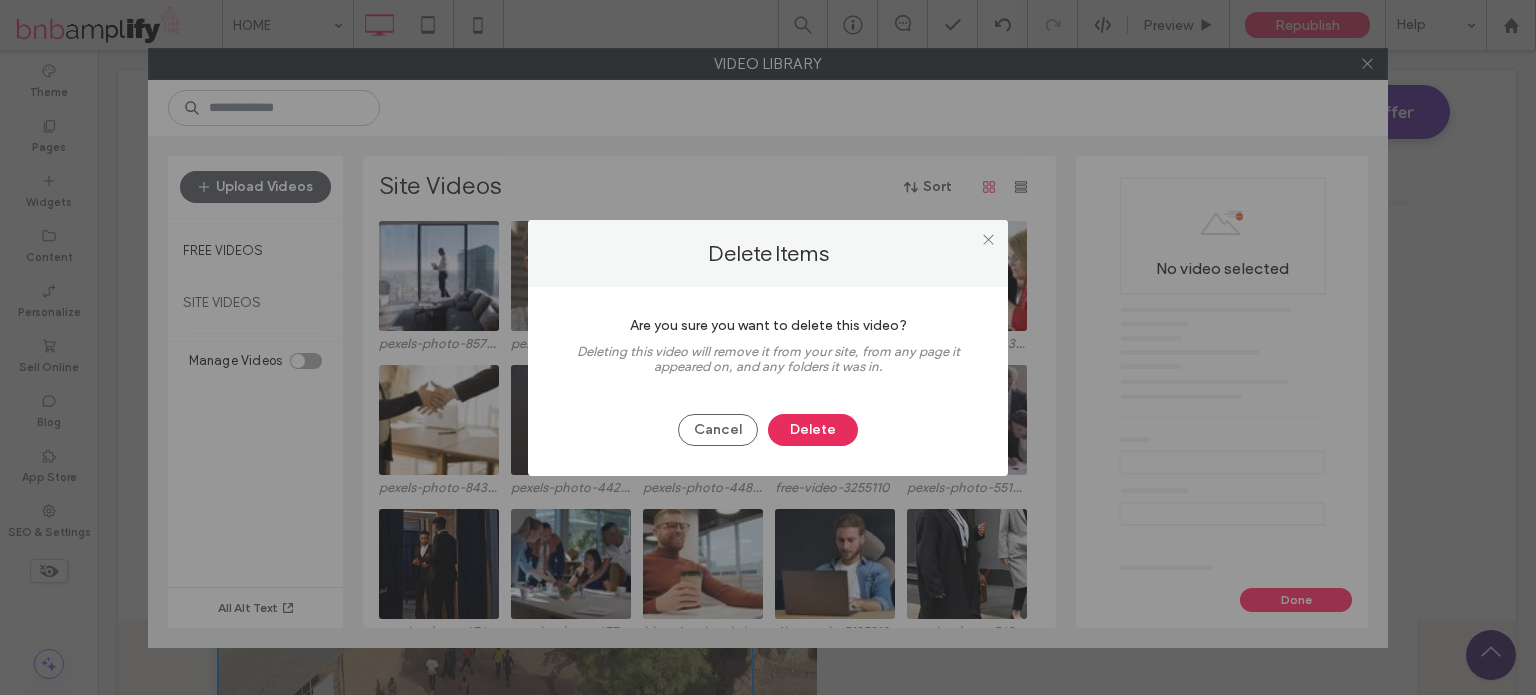 click on "Delete" at bounding box center [813, 430] 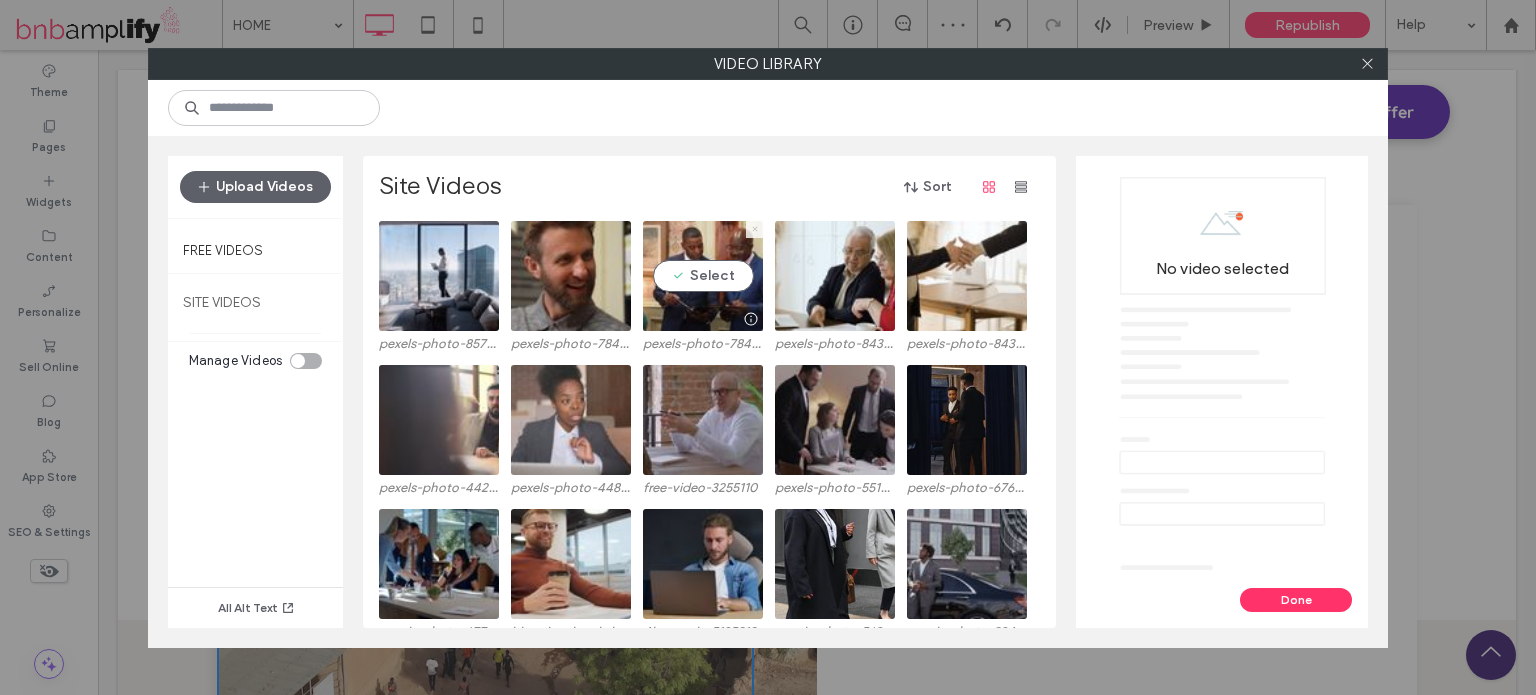 click at bounding box center (755, 229) 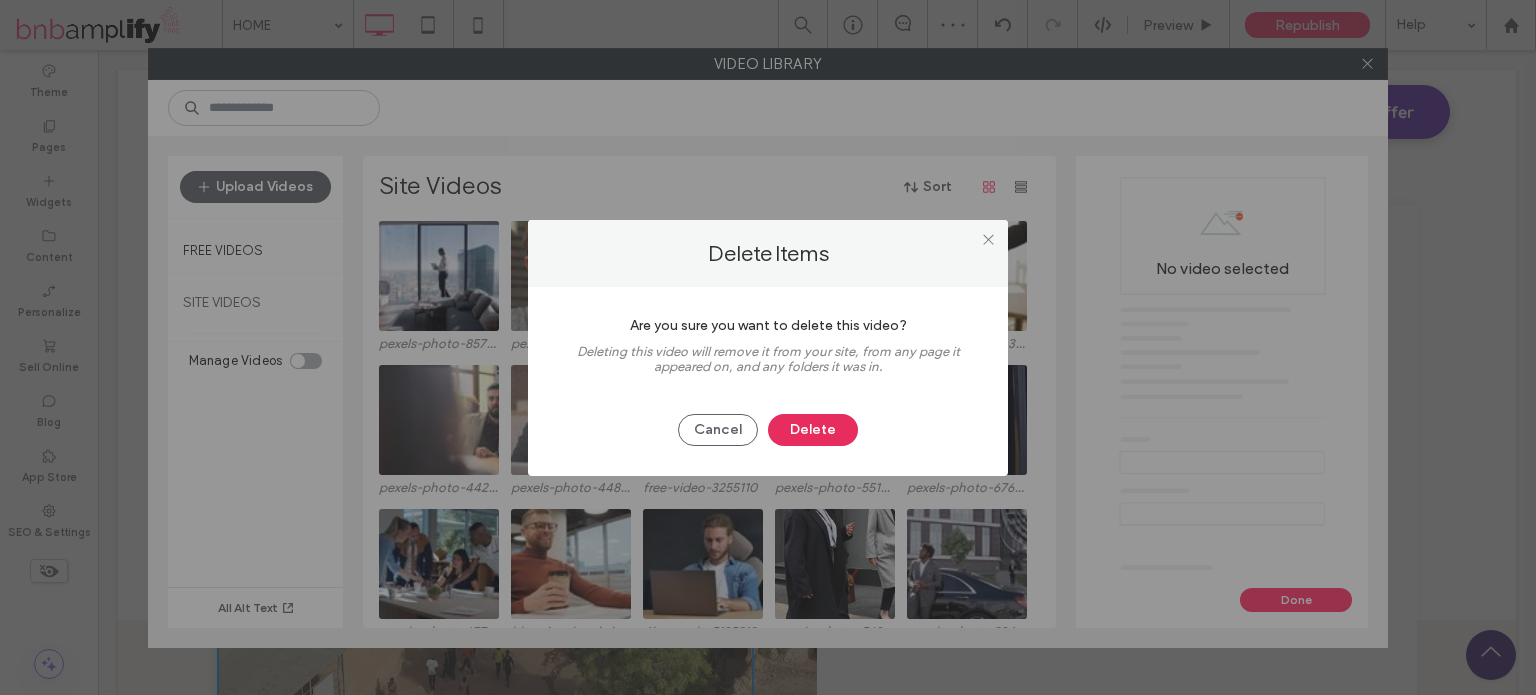 click on "Delete" at bounding box center [813, 430] 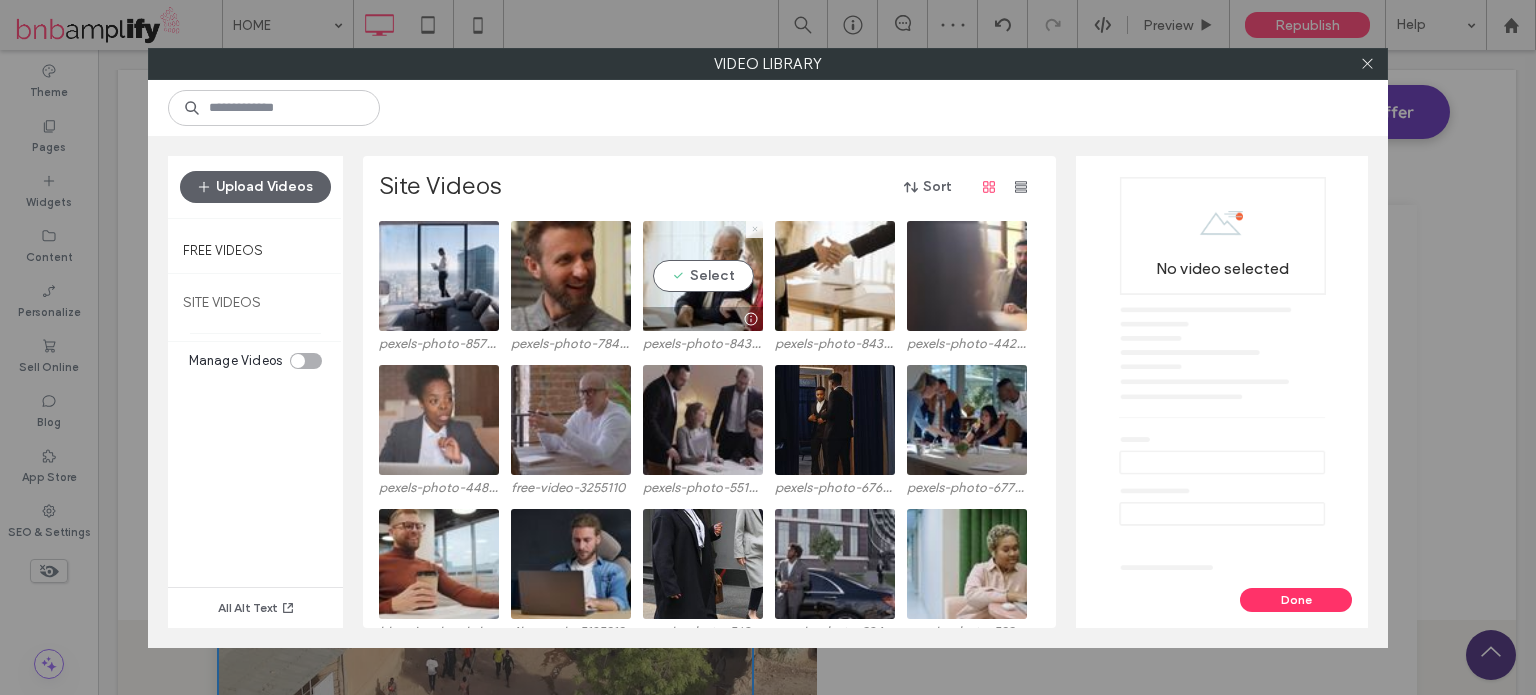 click 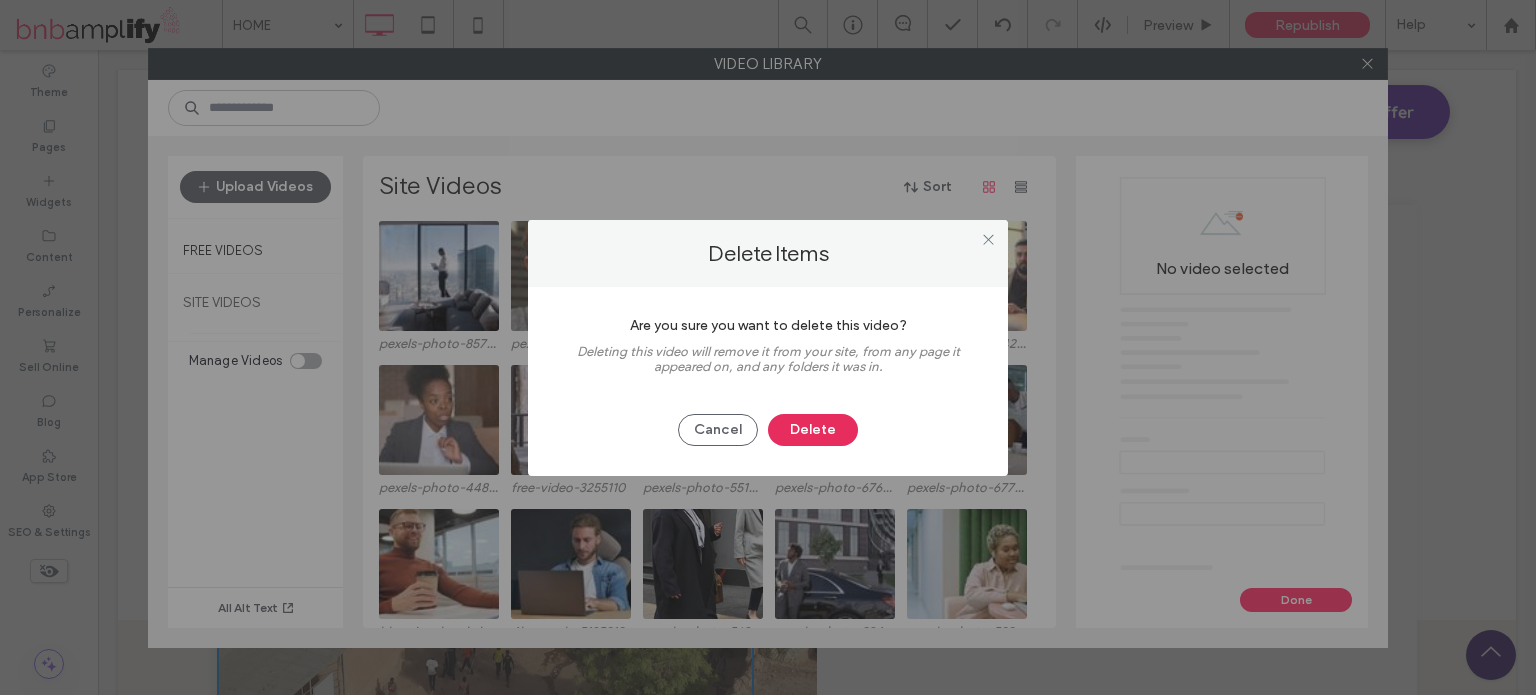 click on "Delete" at bounding box center [813, 430] 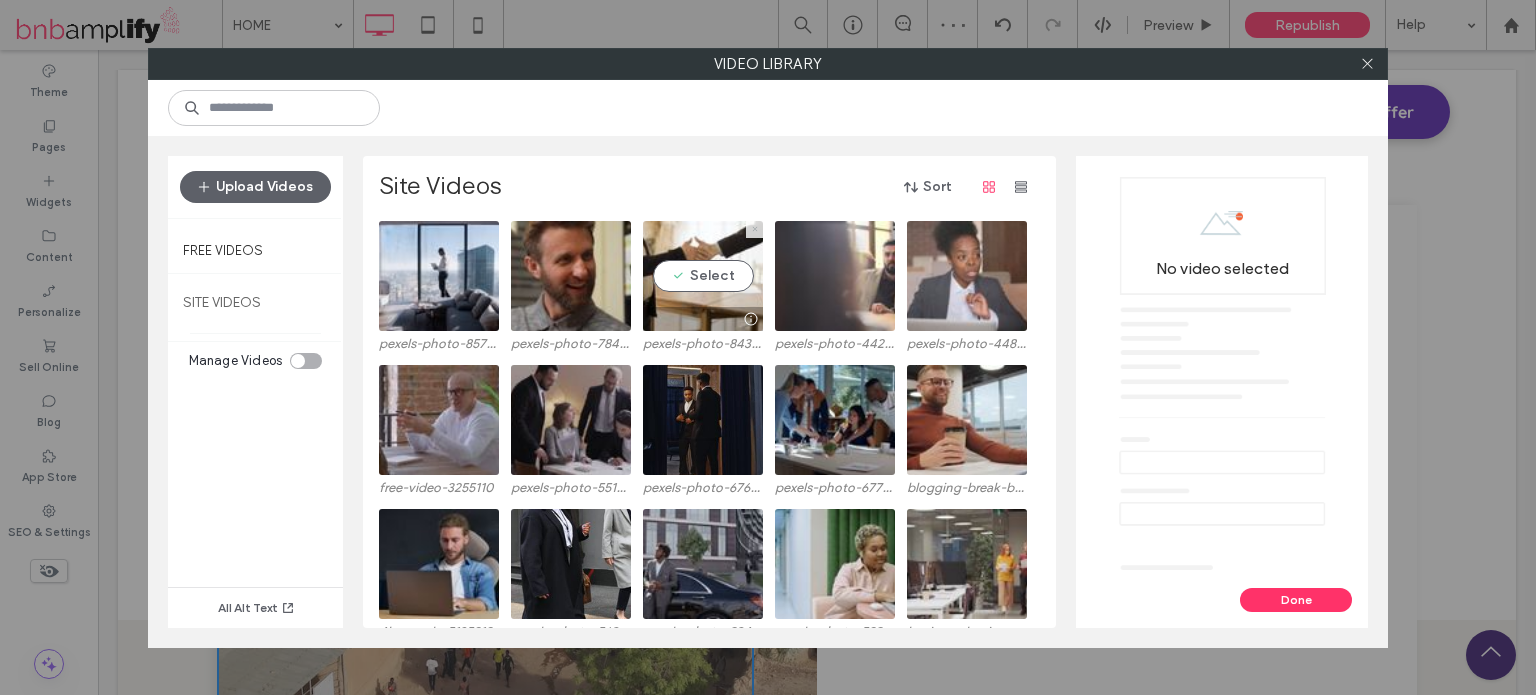 click 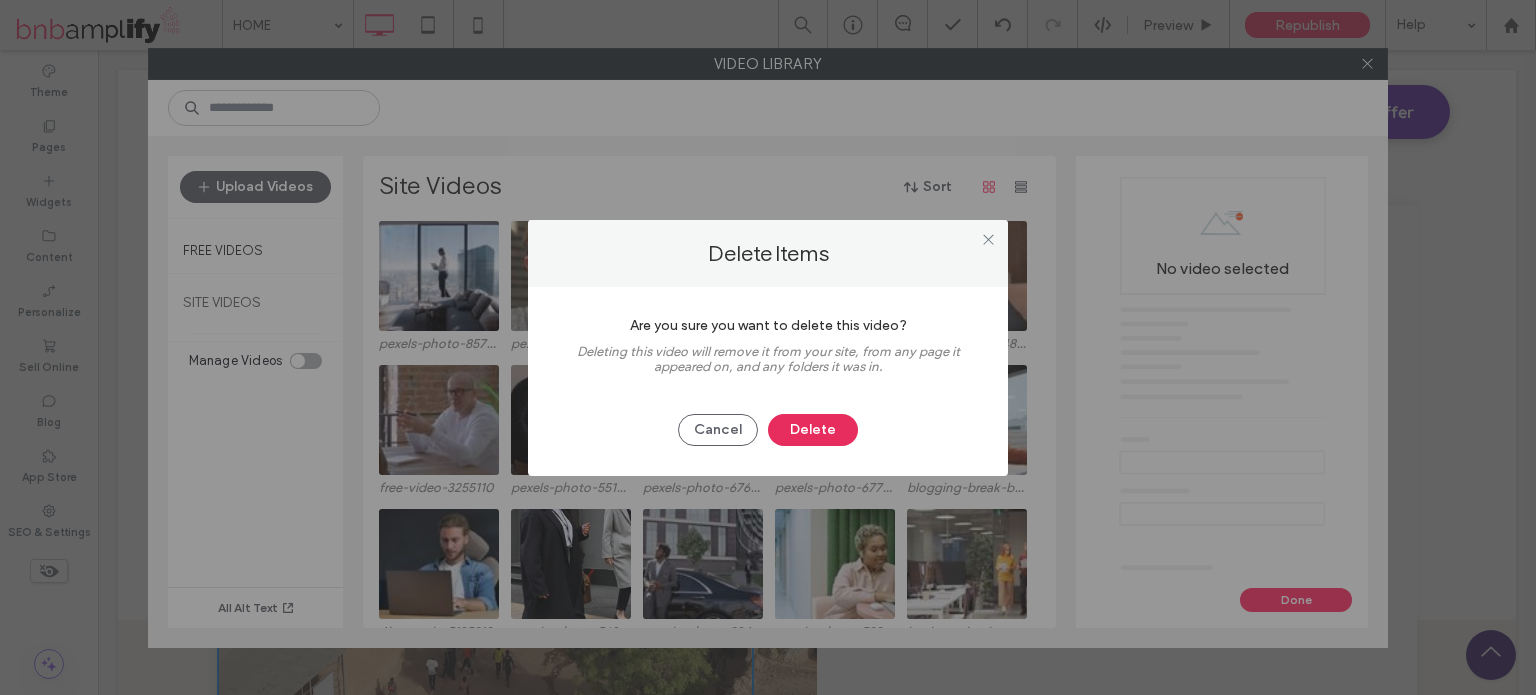 click on "Delete" at bounding box center (813, 430) 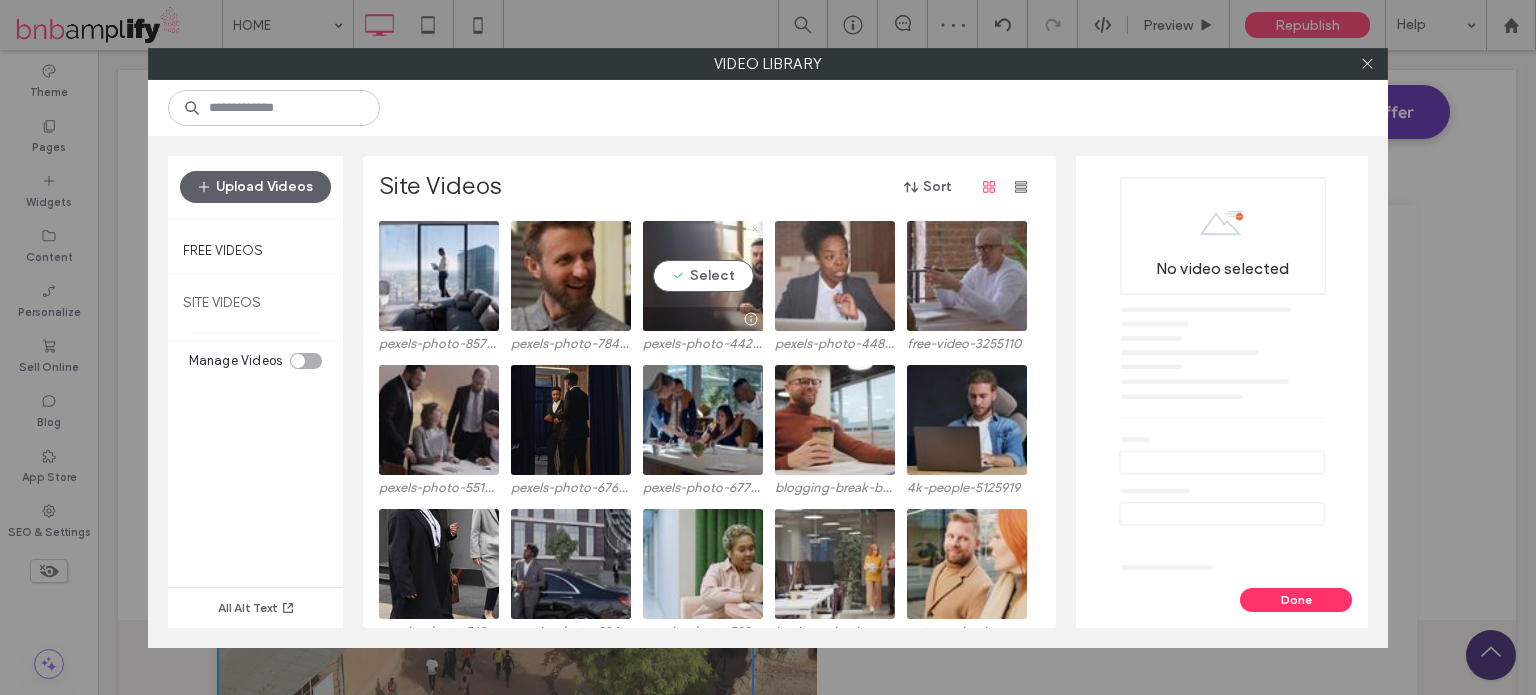 click 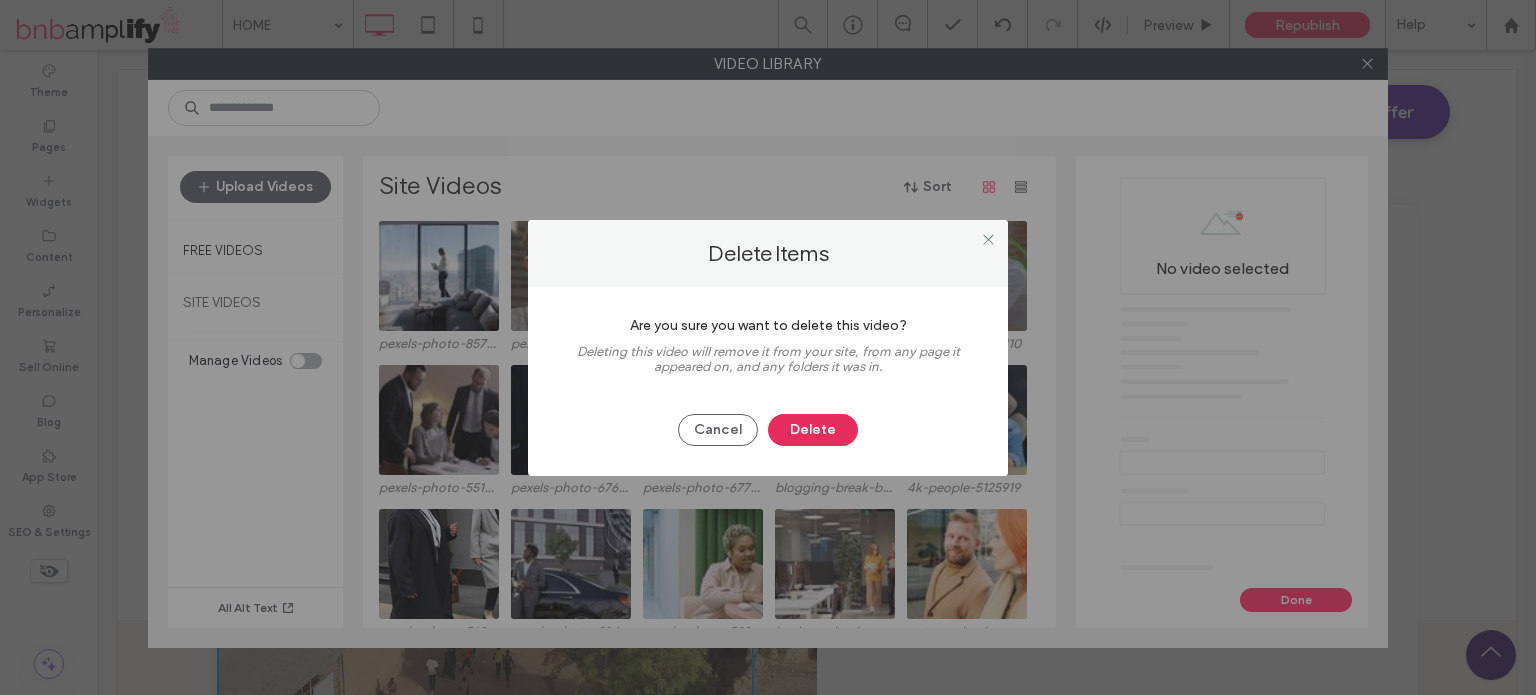 click on "Delete" at bounding box center (813, 430) 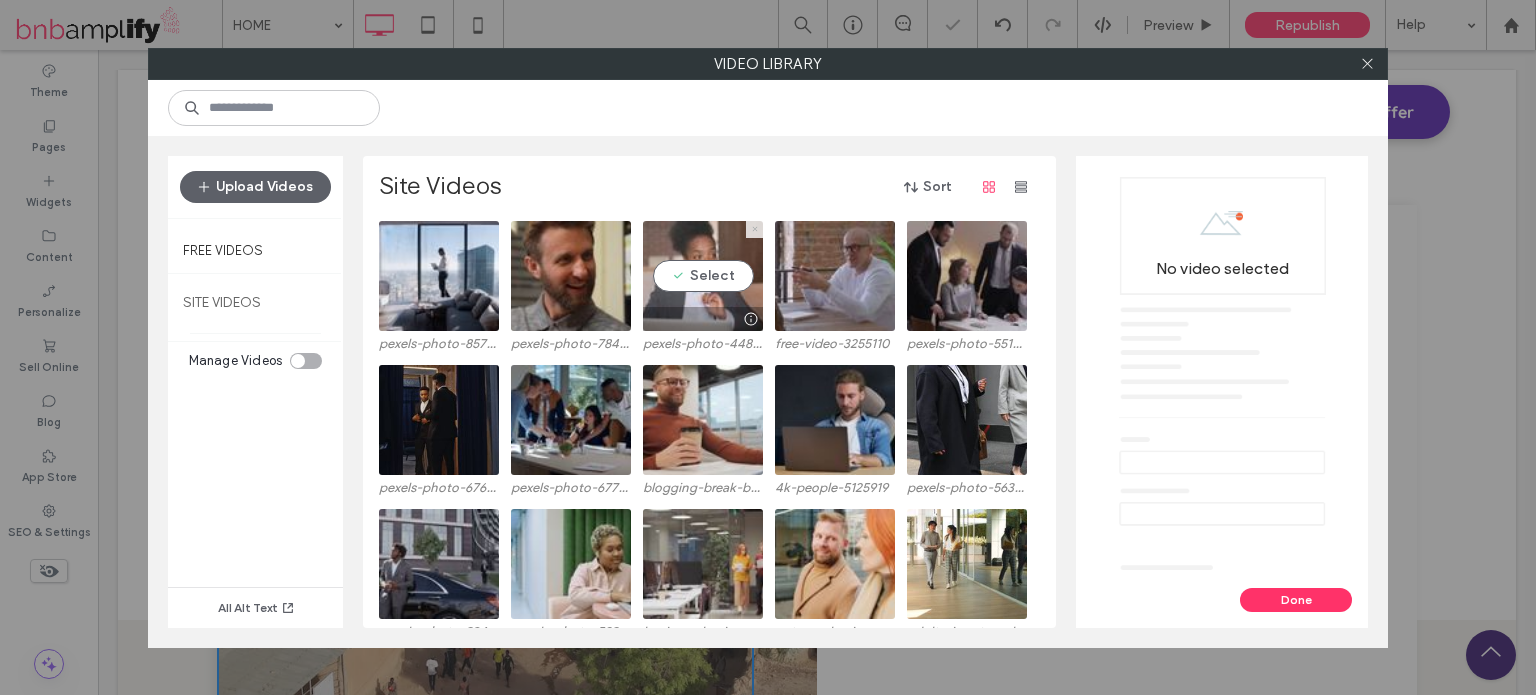 click 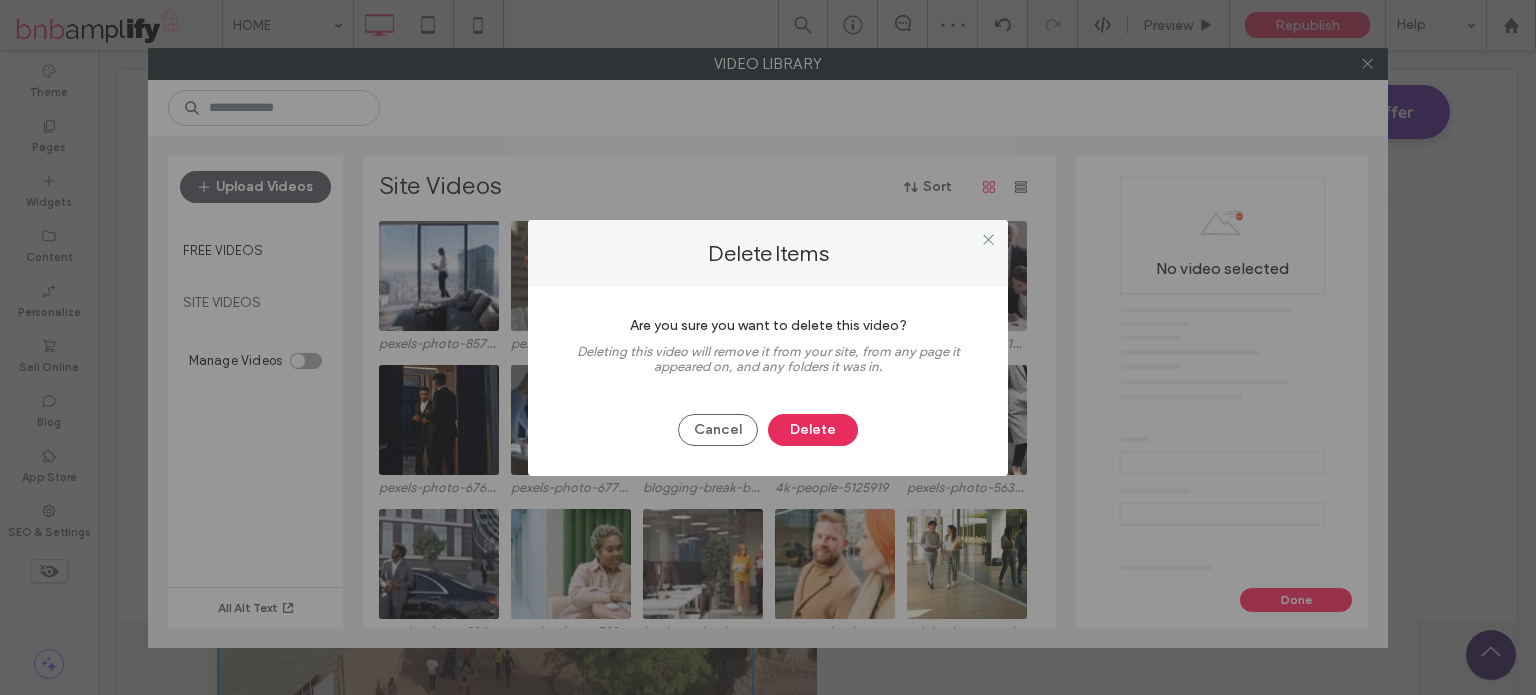click on "Delete" at bounding box center [813, 430] 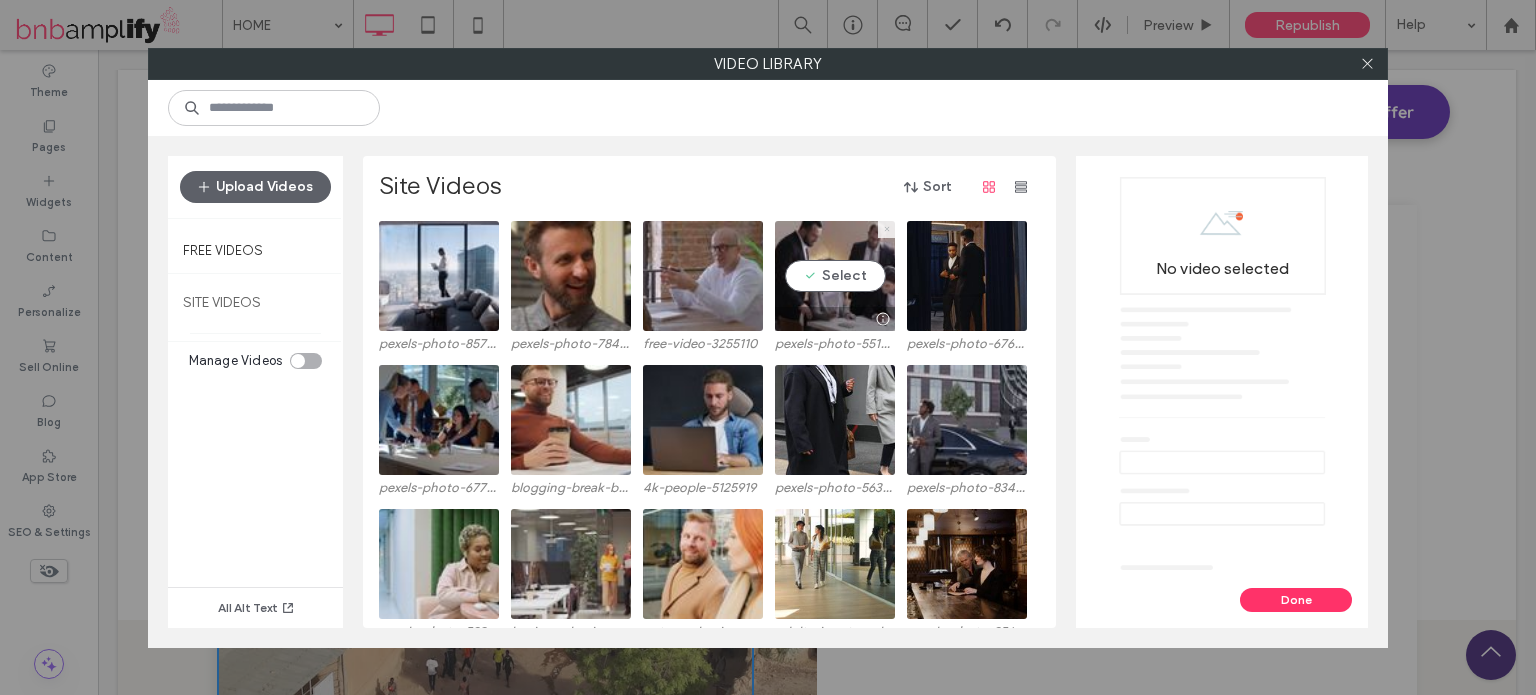 click 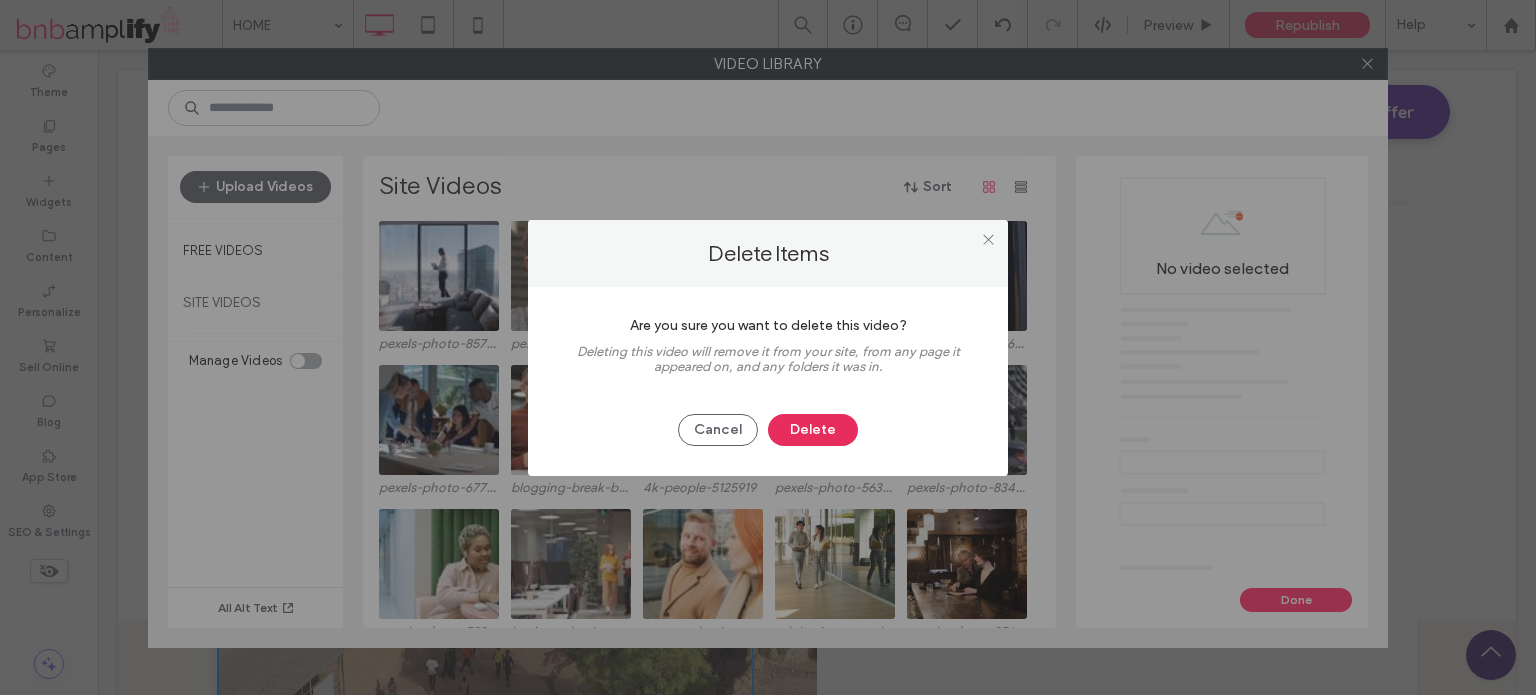 click on "Delete" at bounding box center [813, 430] 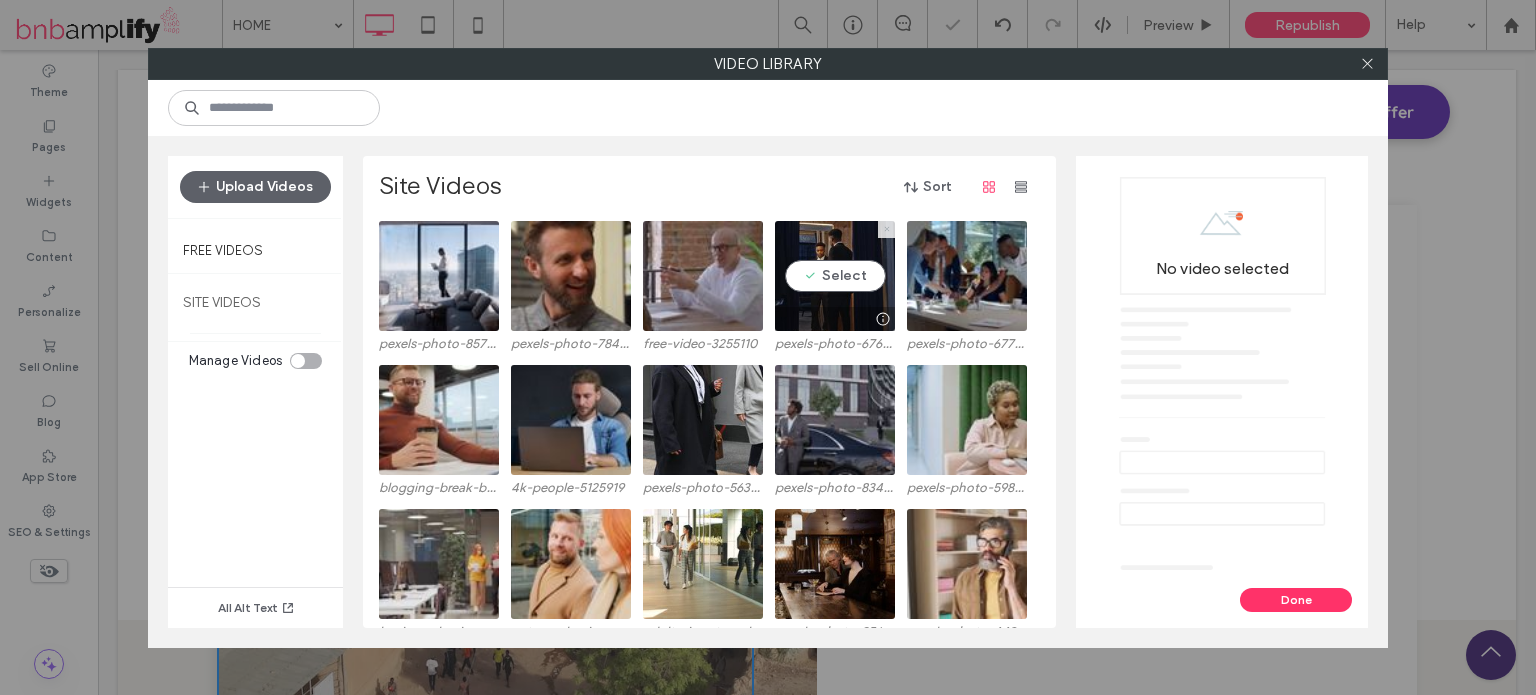 click 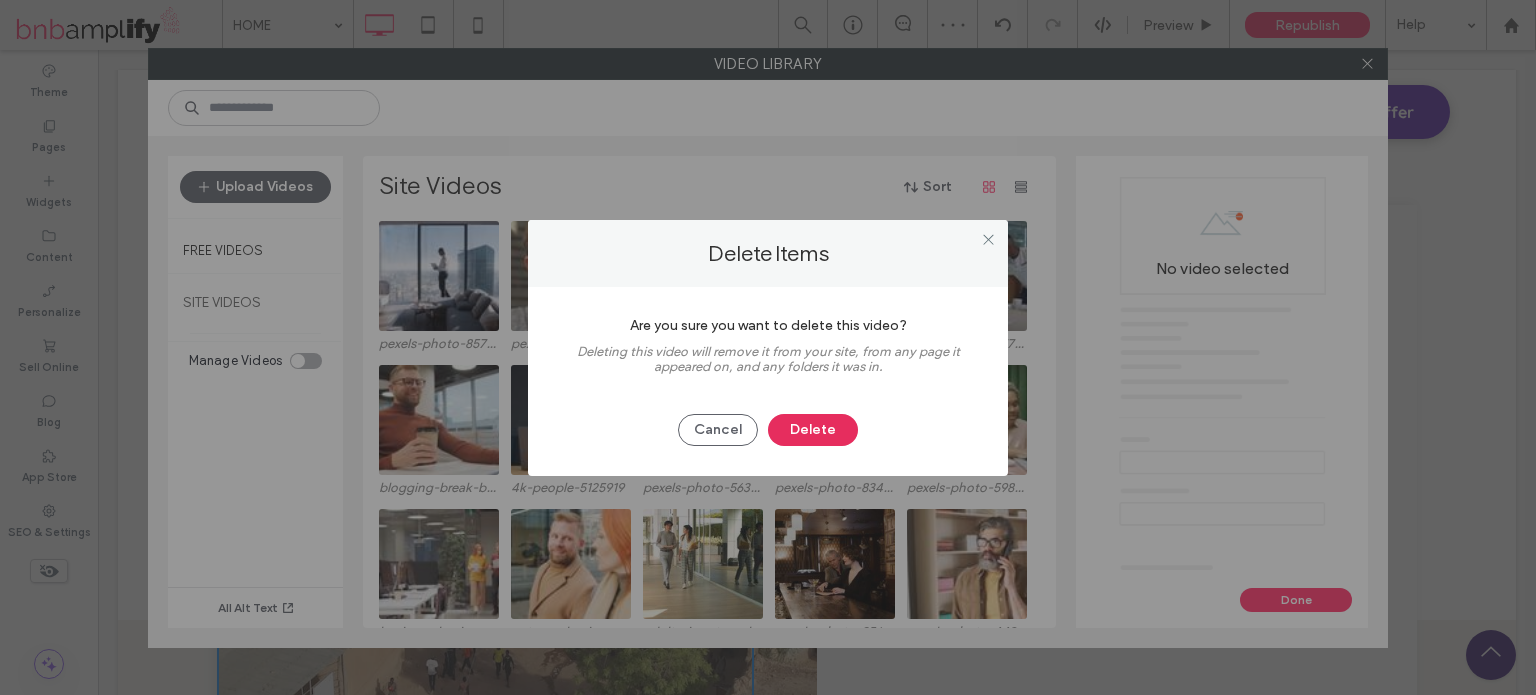 click on "Delete" at bounding box center (813, 430) 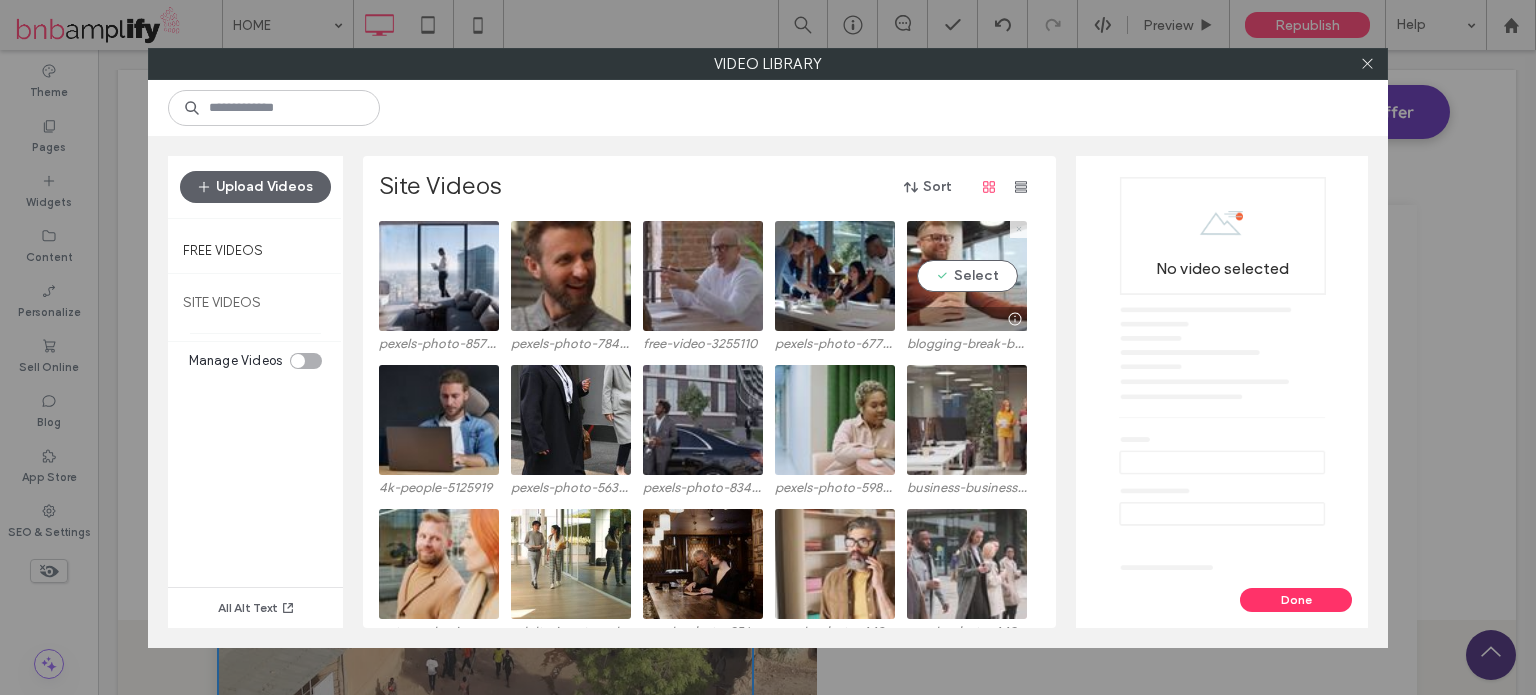 click 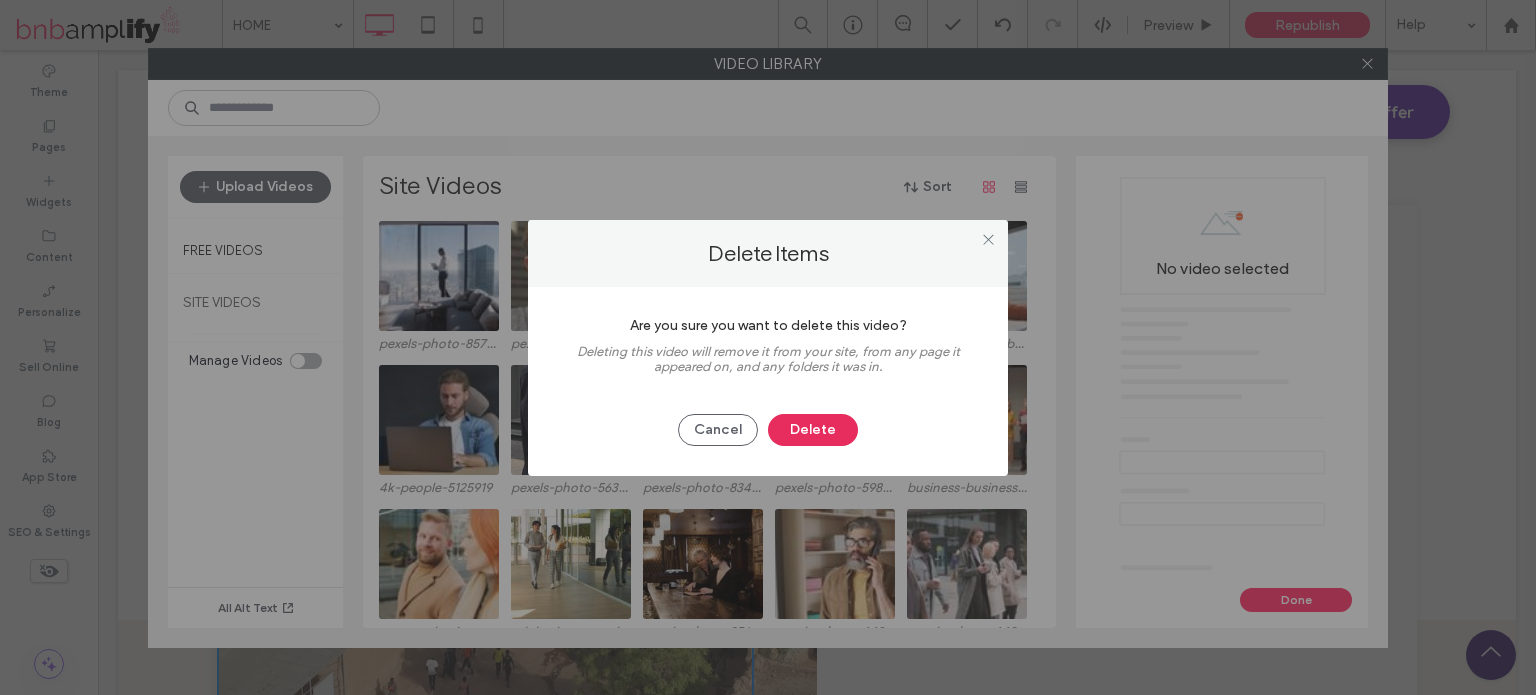 click on "Delete" at bounding box center [813, 430] 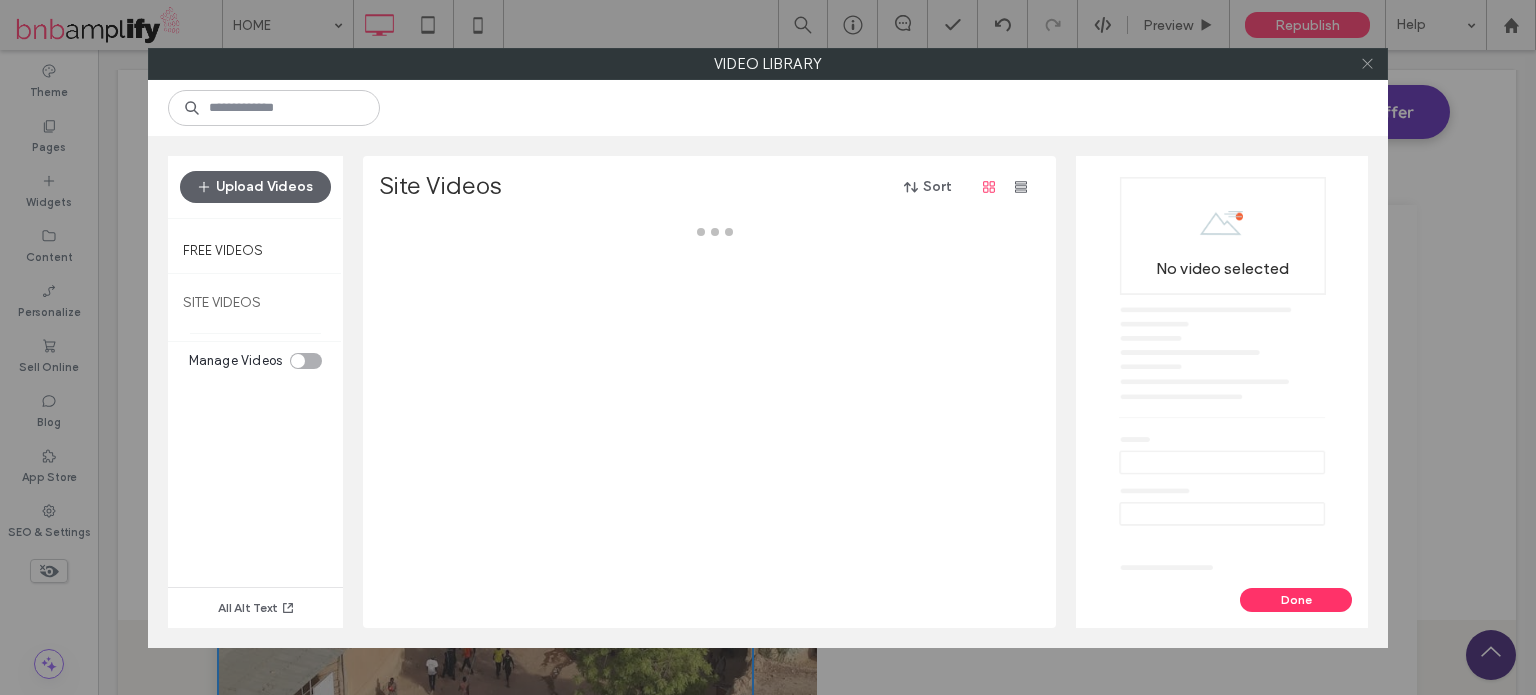 click 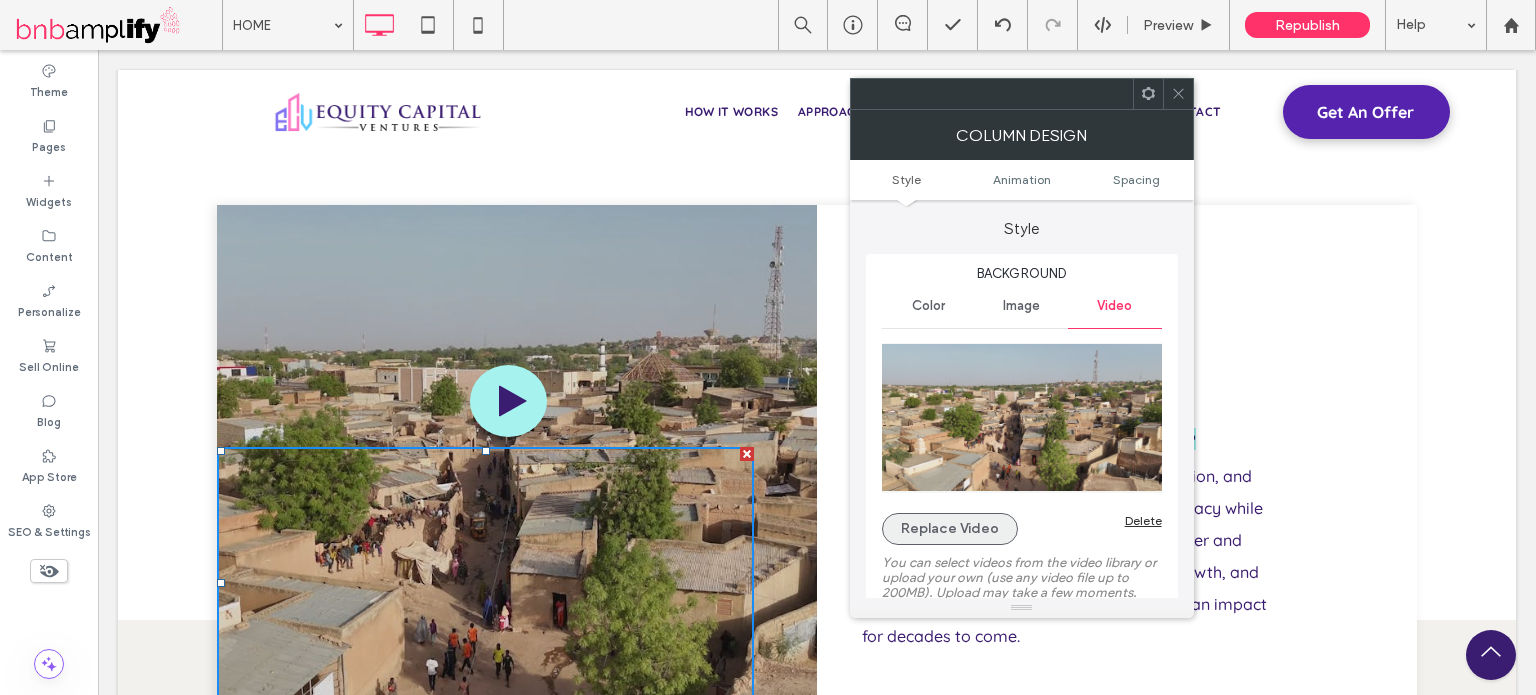 click on "Replace Video" at bounding box center [950, 529] 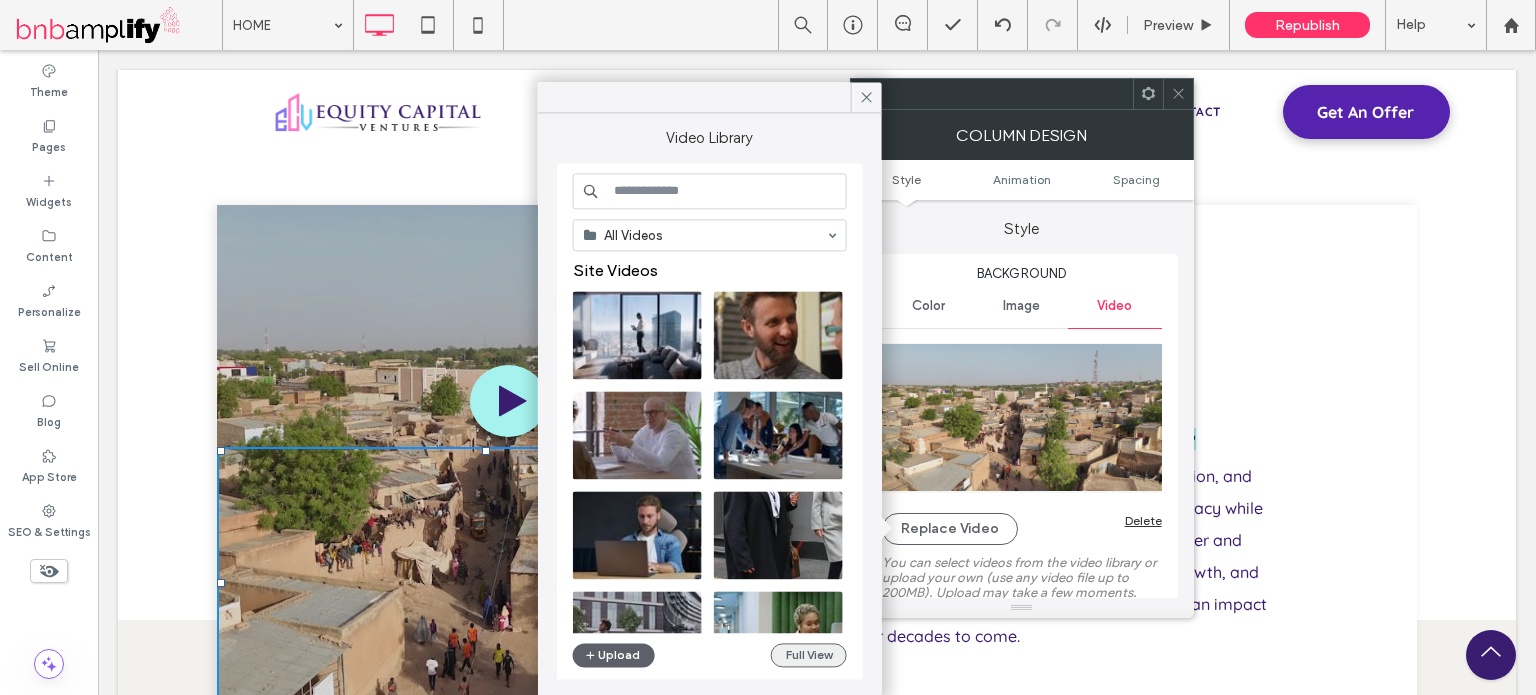 click on "Full View" at bounding box center (809, 655) 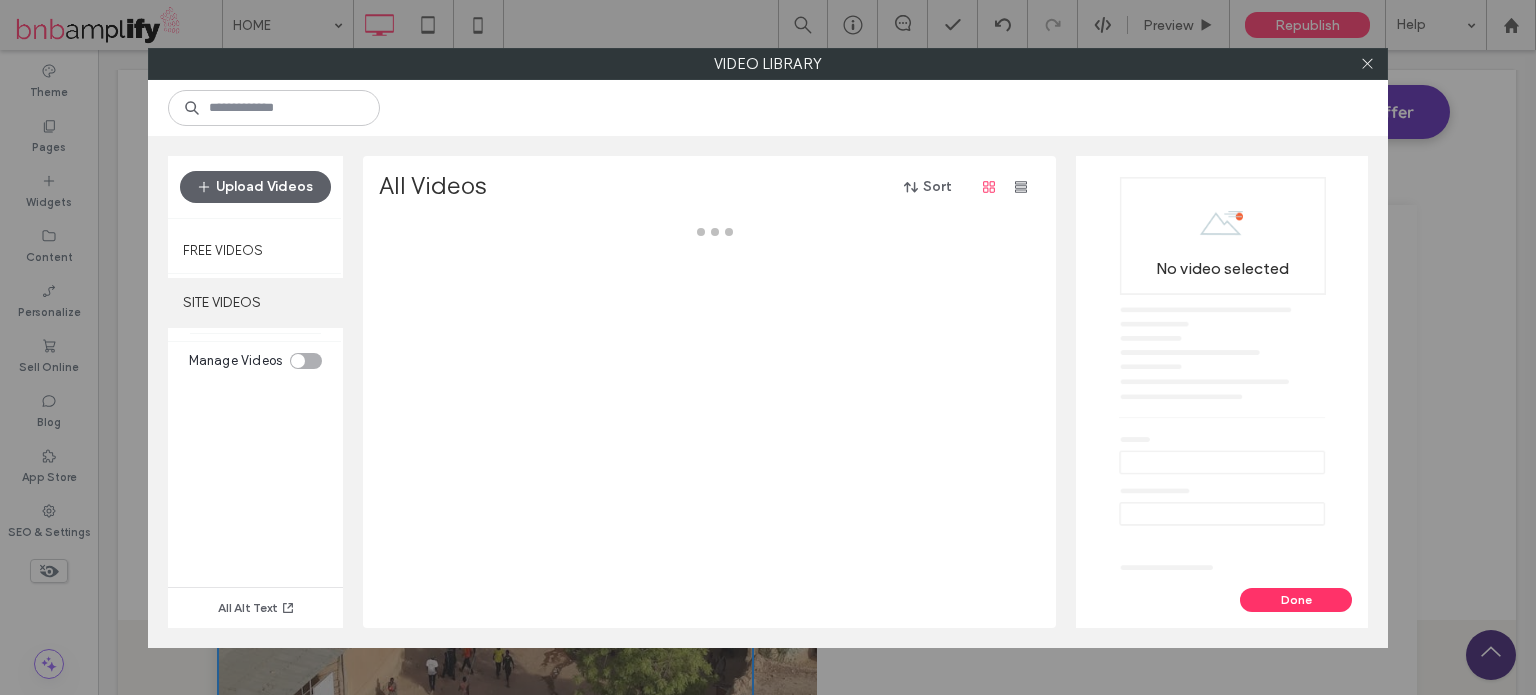 click on "SITE VIDEOS" at bounding box center [255, 303] 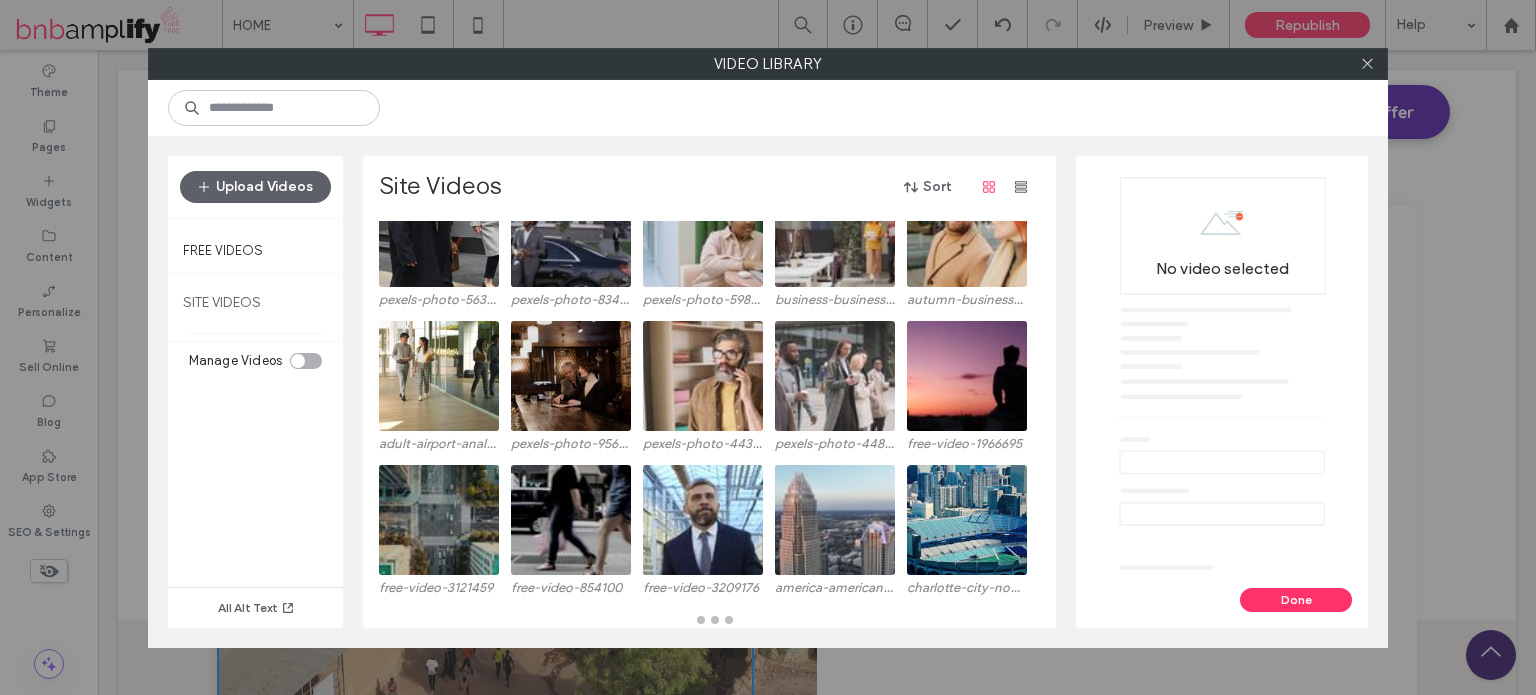 scroll, scrollTop: 0, scrollLeft: 0, axis: both 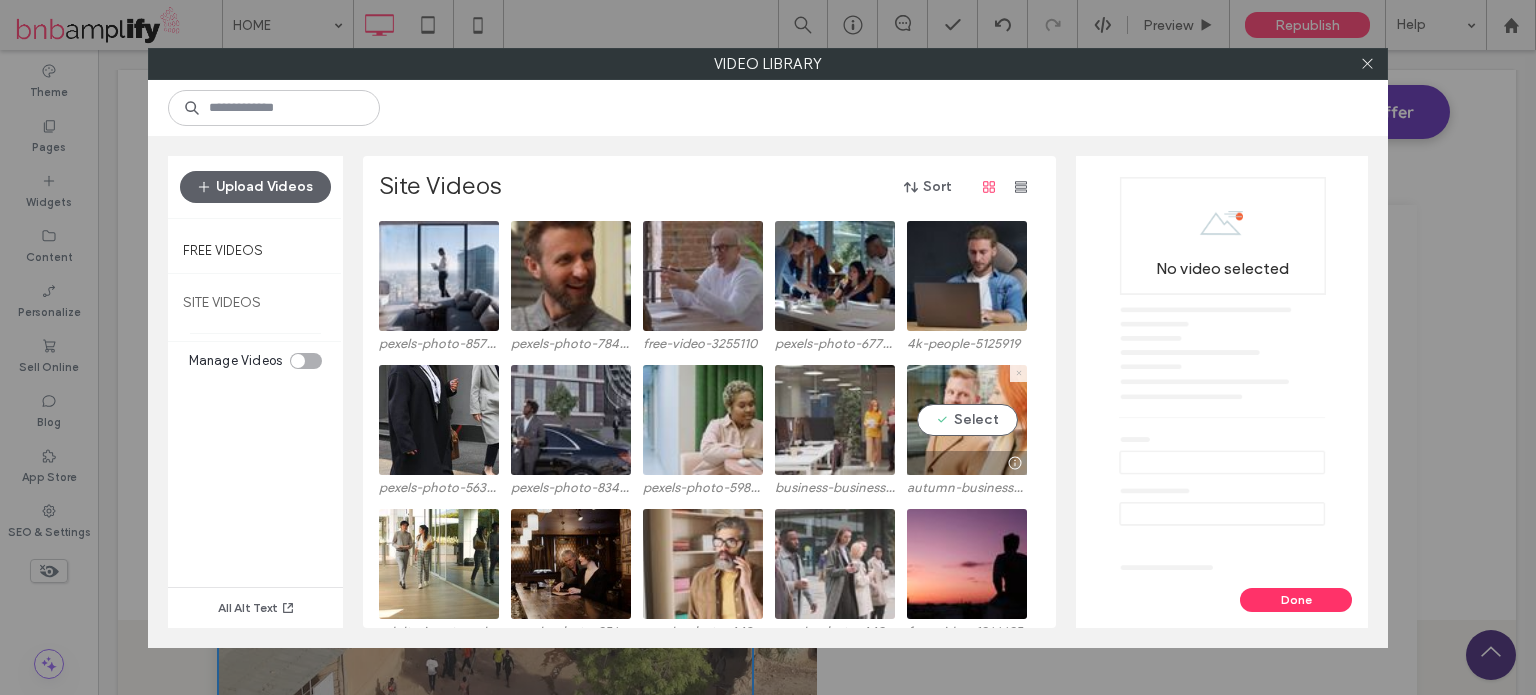 click at bounding box center (1019, 373) 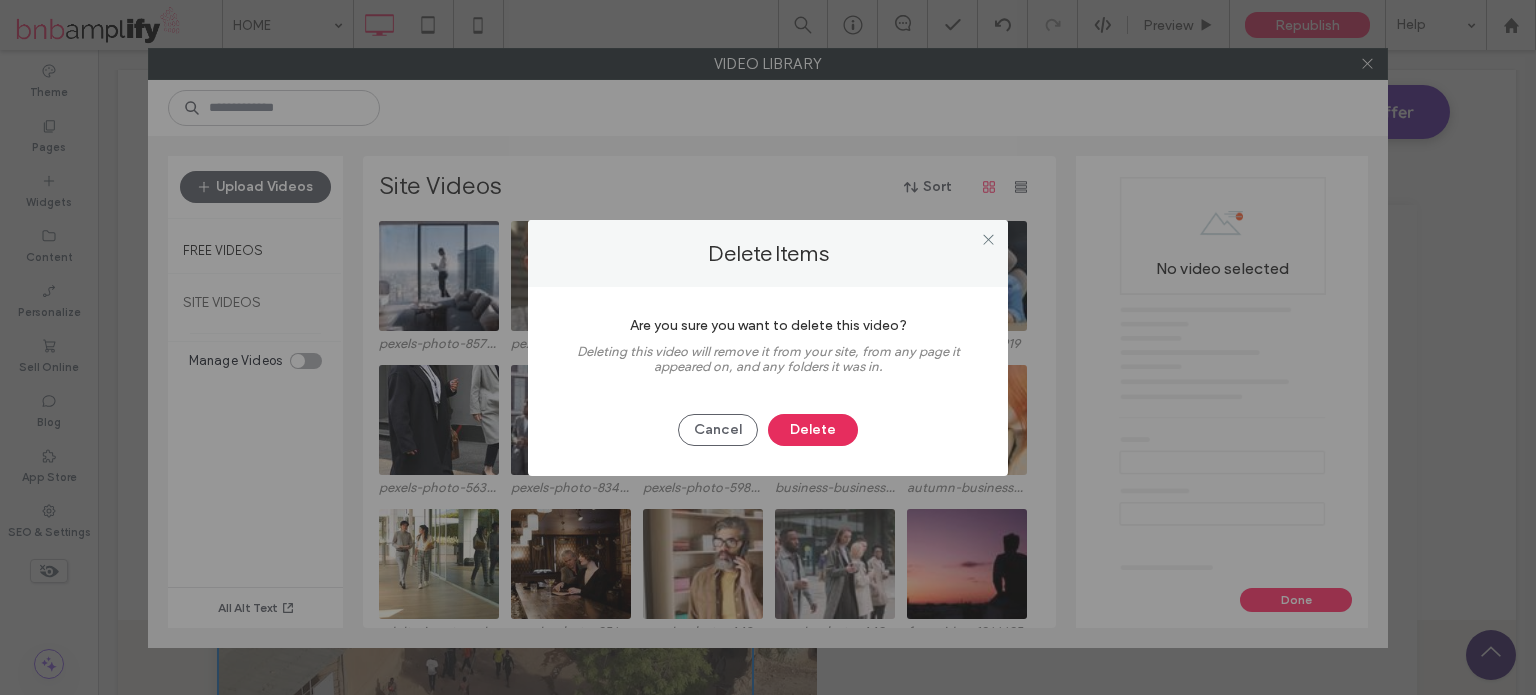 click on "Delete" at bounding box center [813, 430] 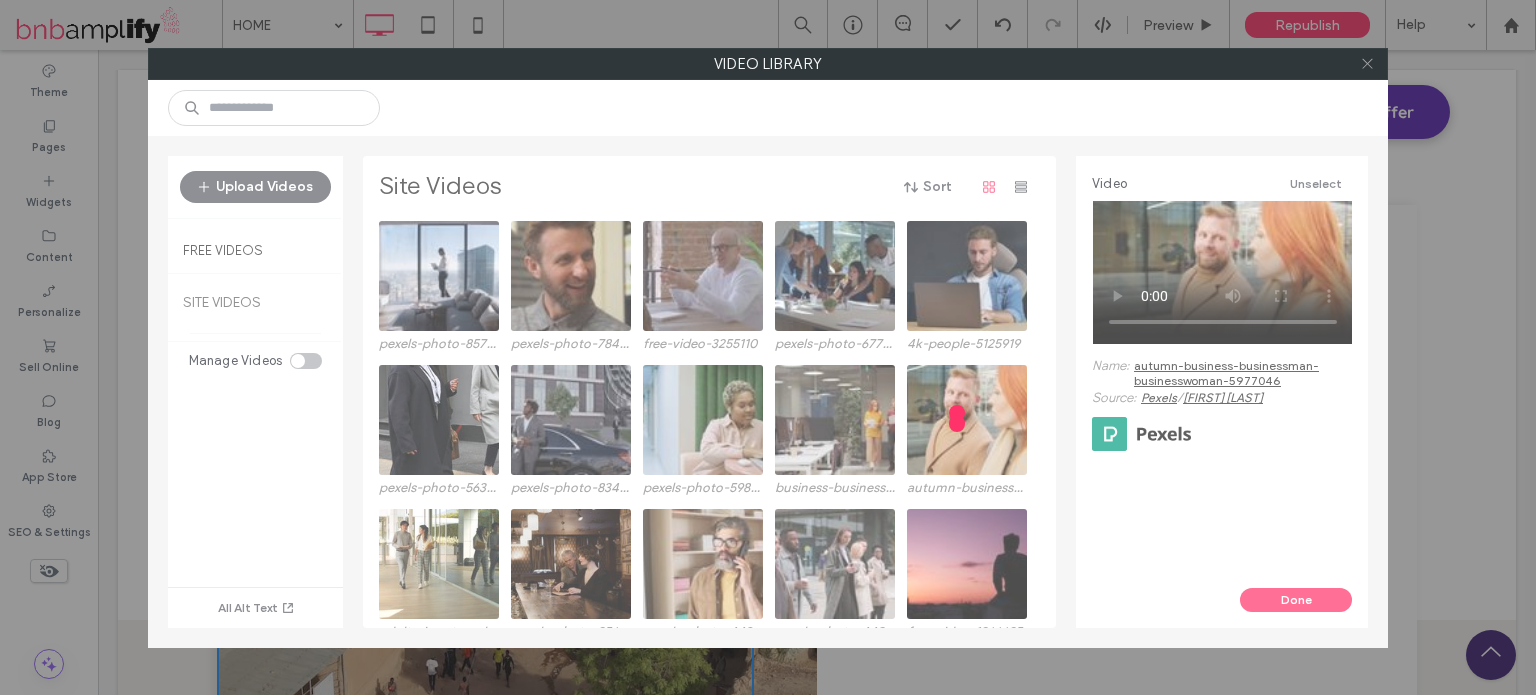 click 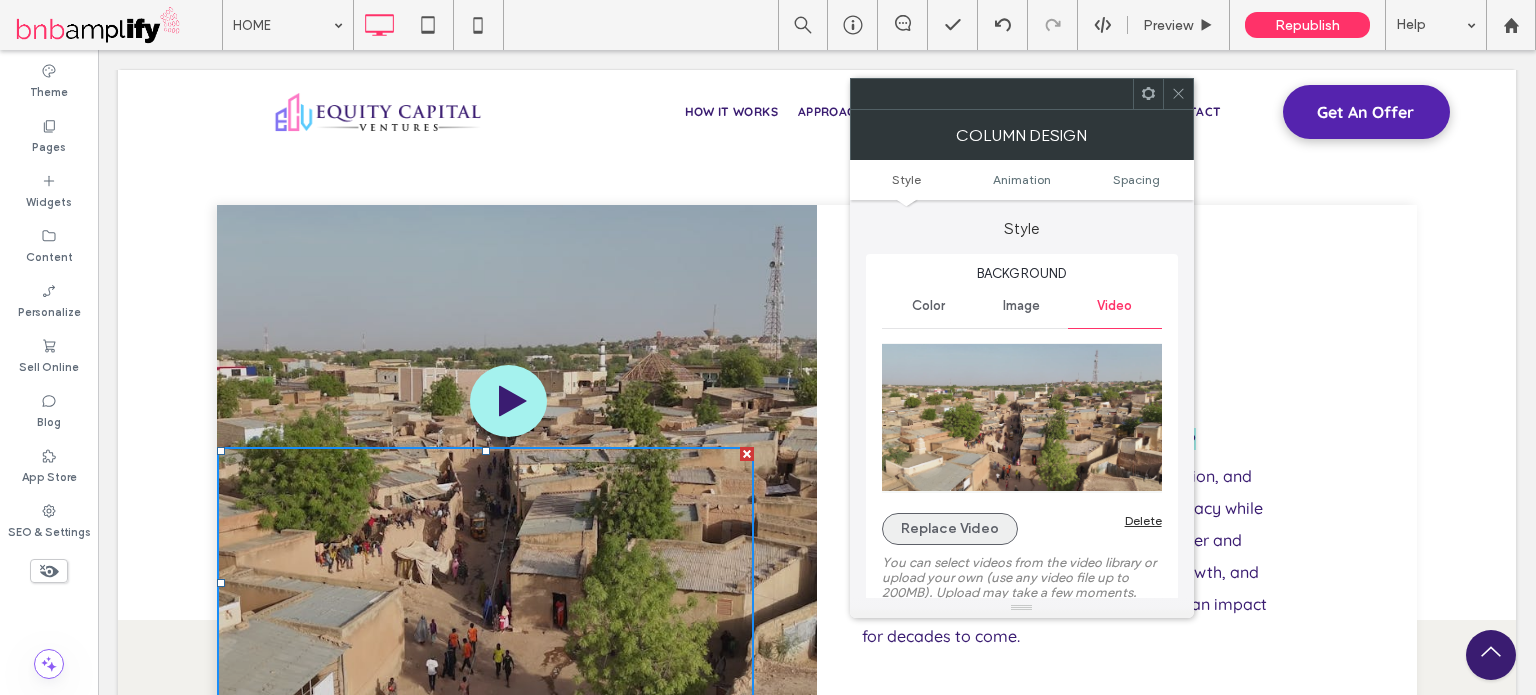 click on "Replace Video" at bounding box center (950, 529) 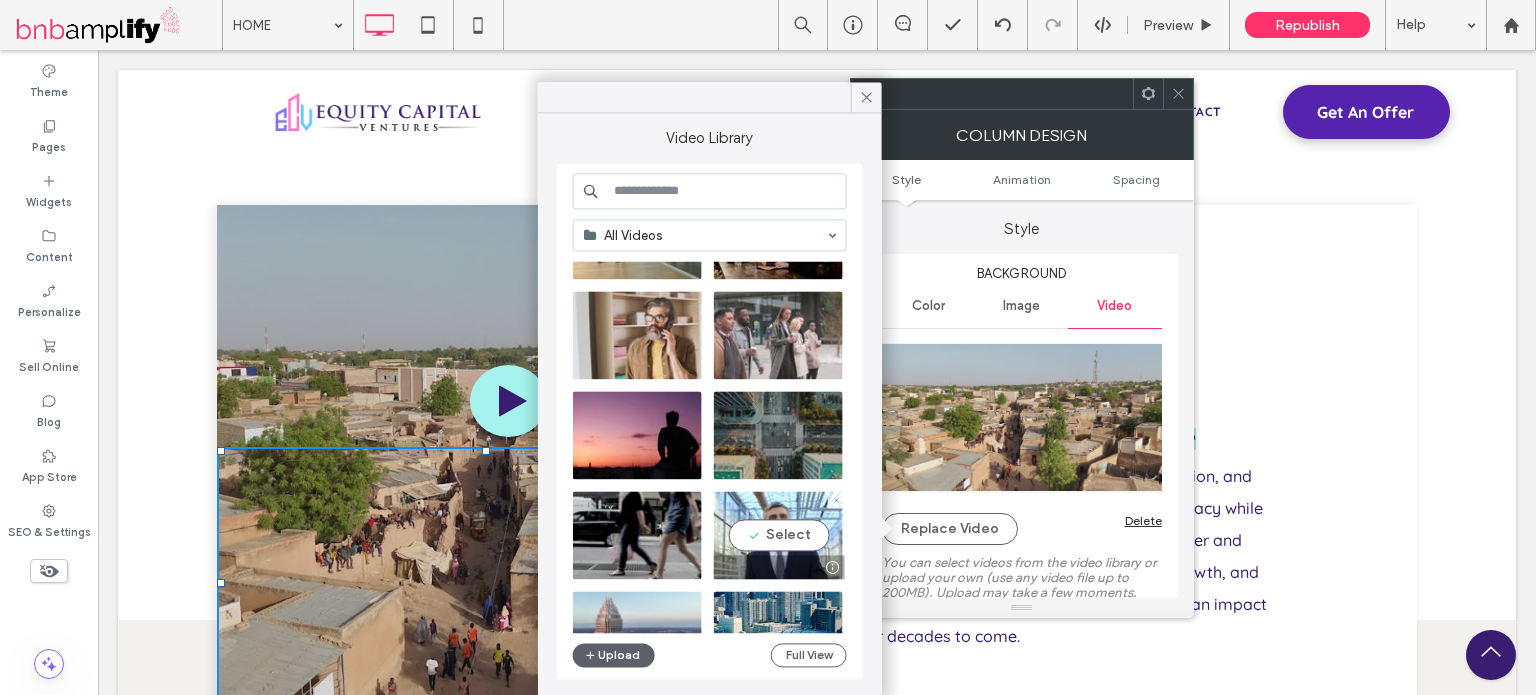 scroll, scrollTop: 700, scrollLeft: 0, axis: vertical 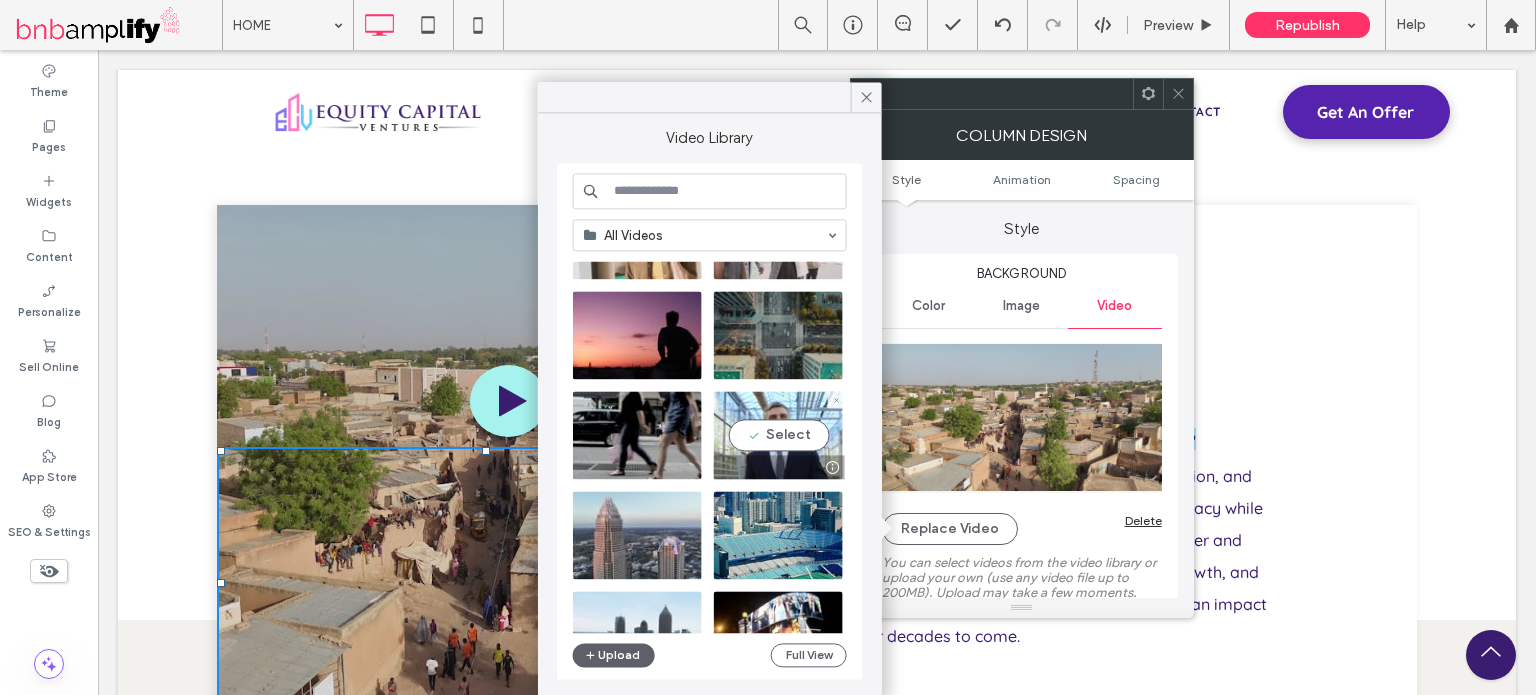 click at bounding box center [778, 435] 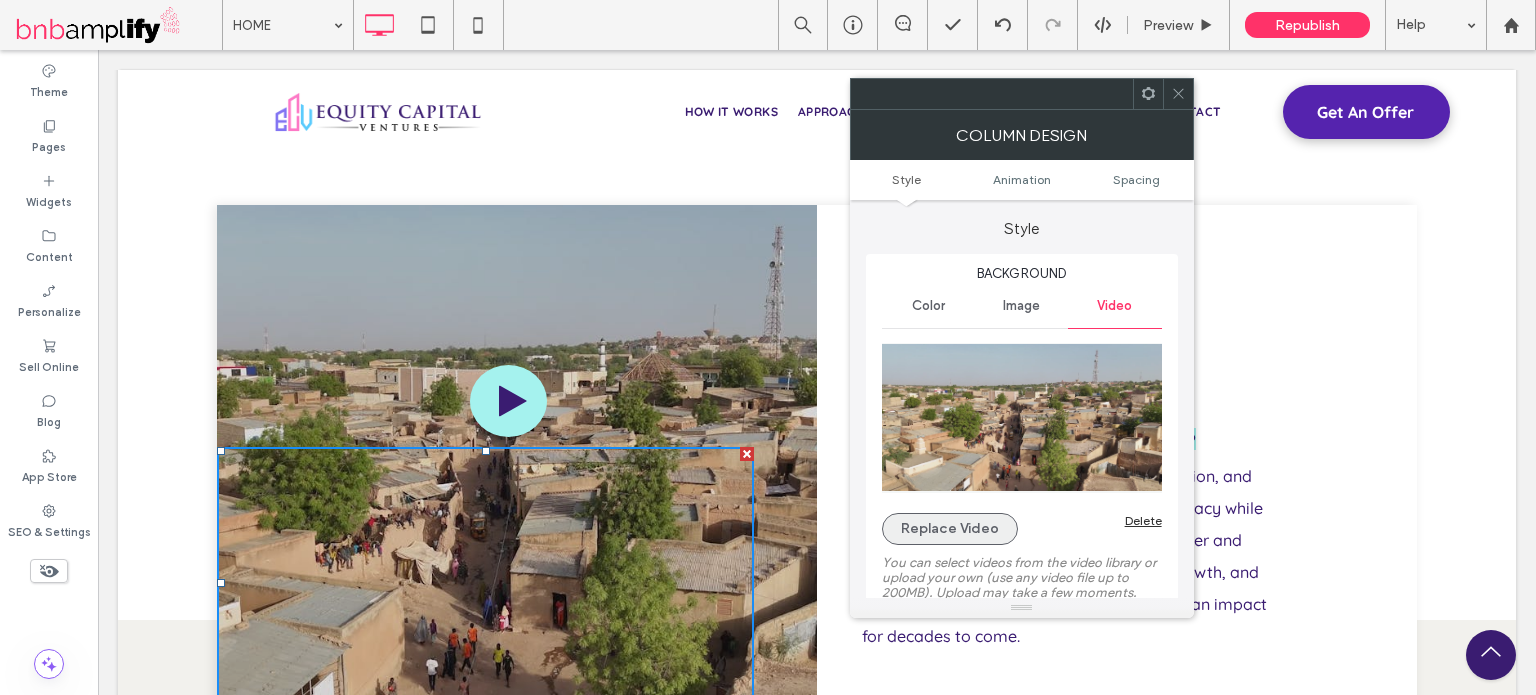 click on "Replace Video" at bounding box center (950, 529) 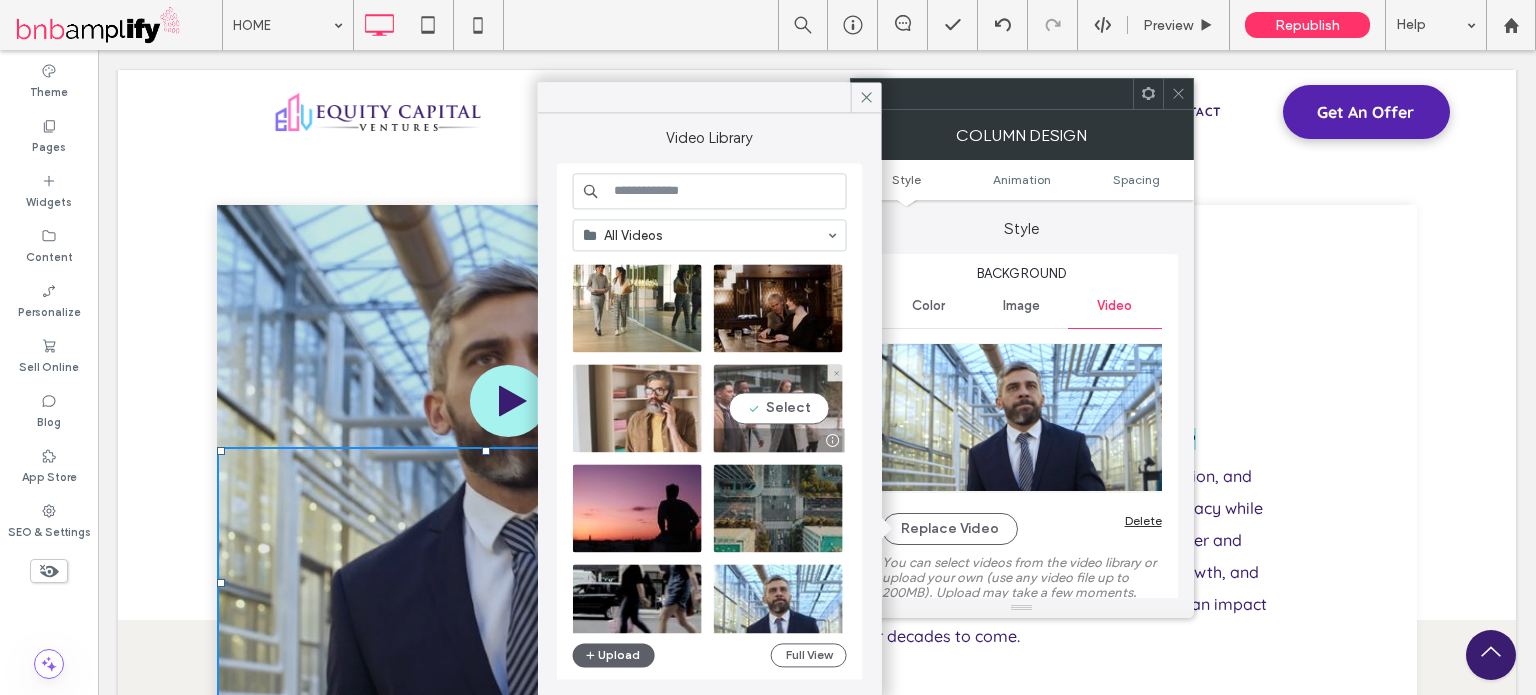 scroll, scrollTop: 600, scrollLeft: 0, axis: vertical 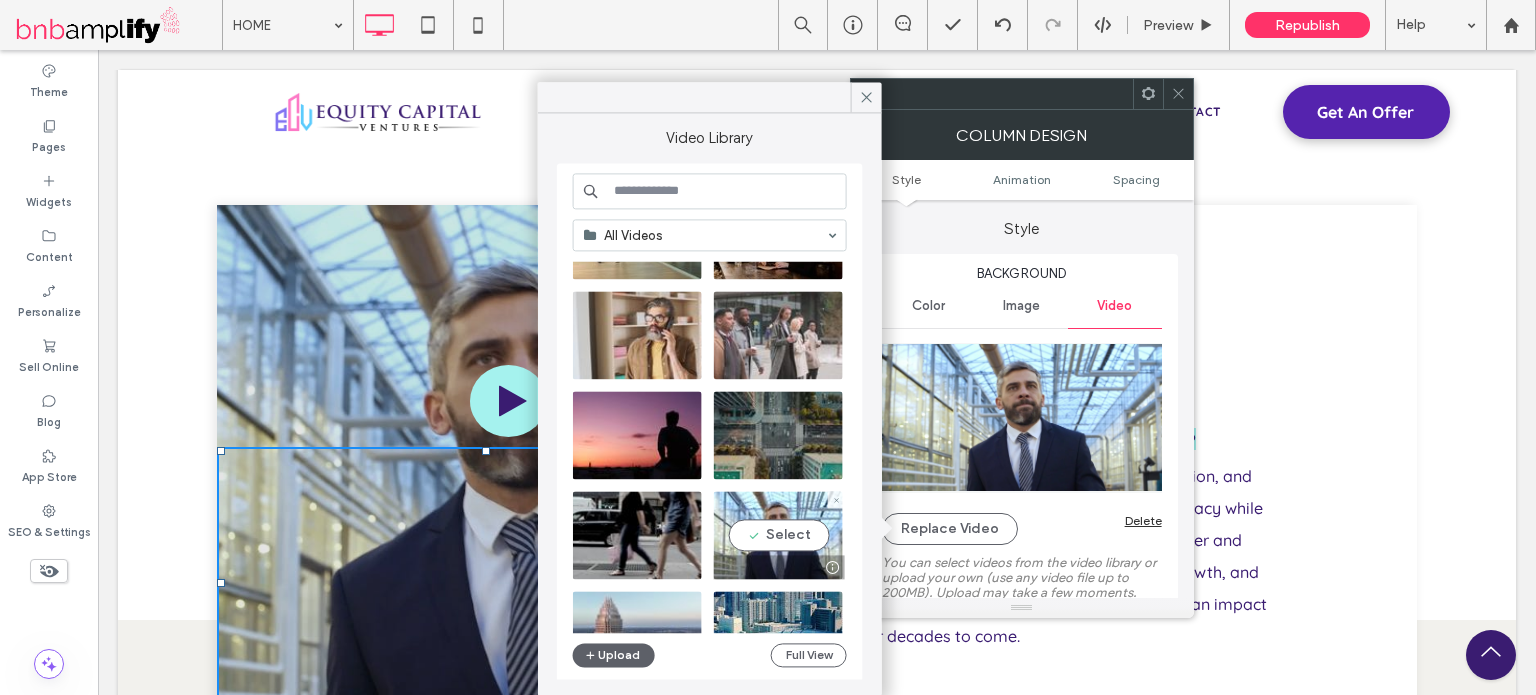 click at bounding box center (778, 535) 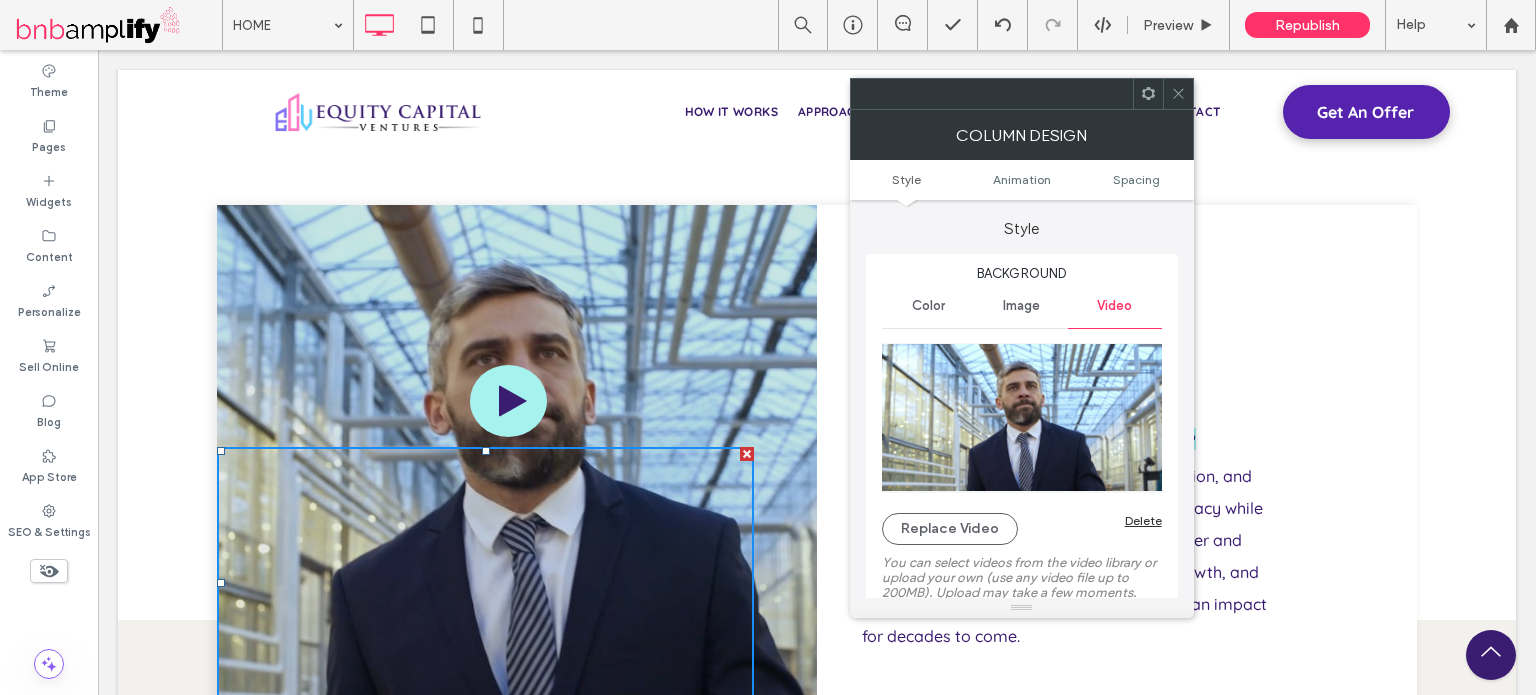click 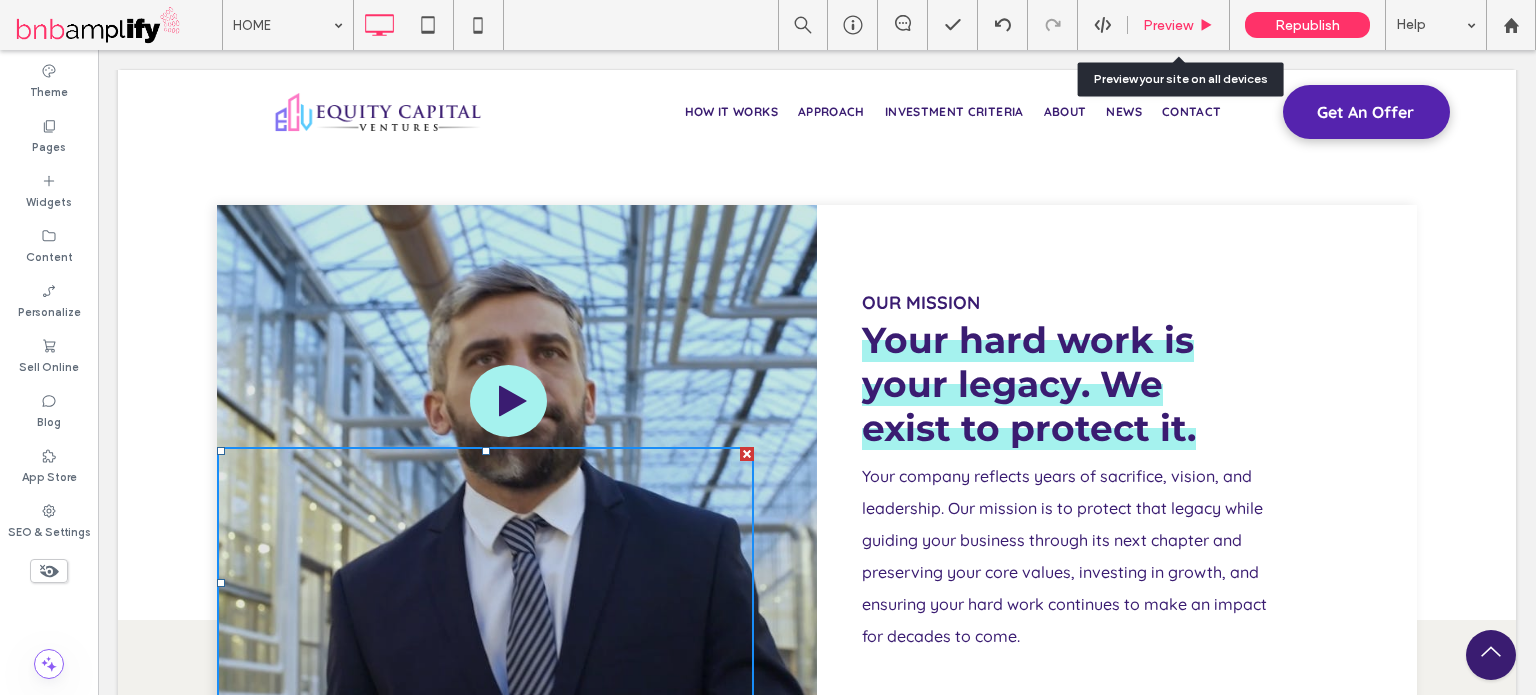 click on "Preview" at bounding box center (1168, 25) 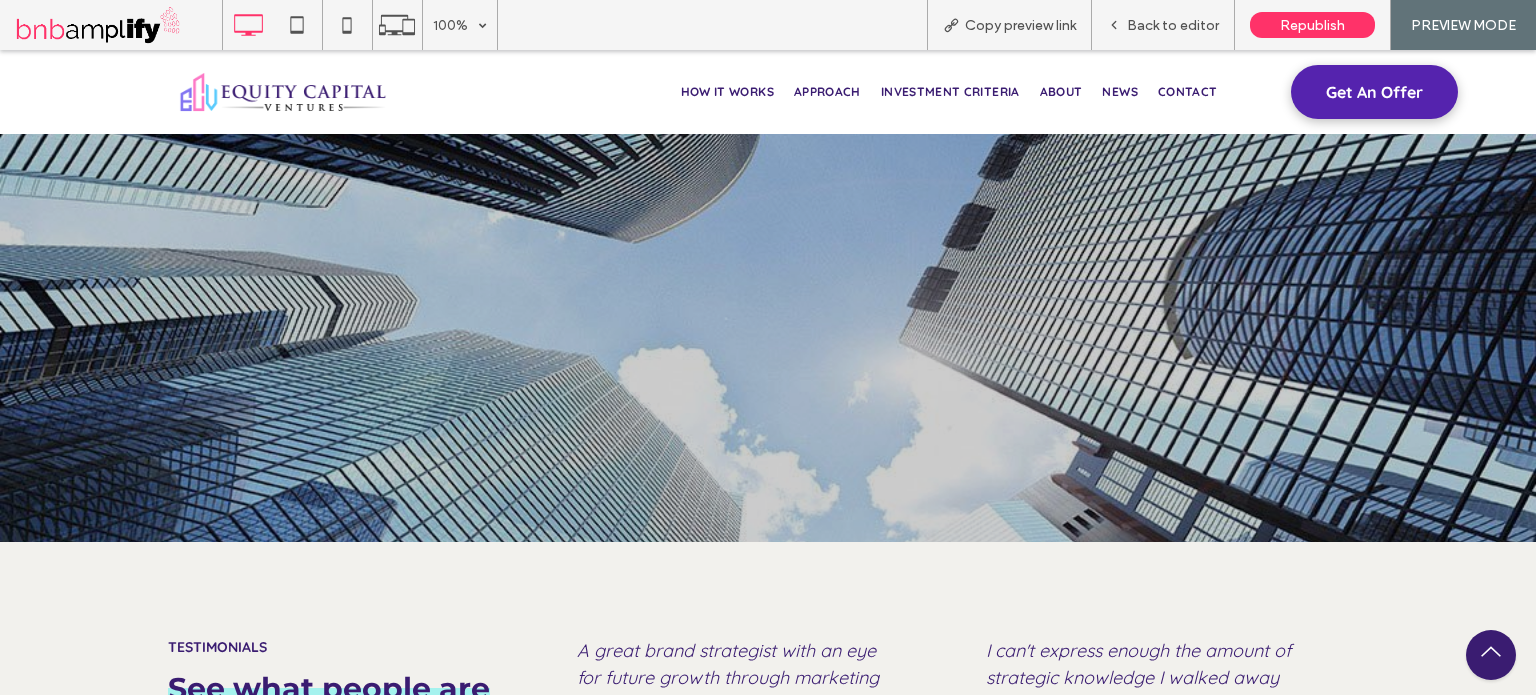 scroll, scrollTop: 5704, scrollLeft: 0, axis: vertical 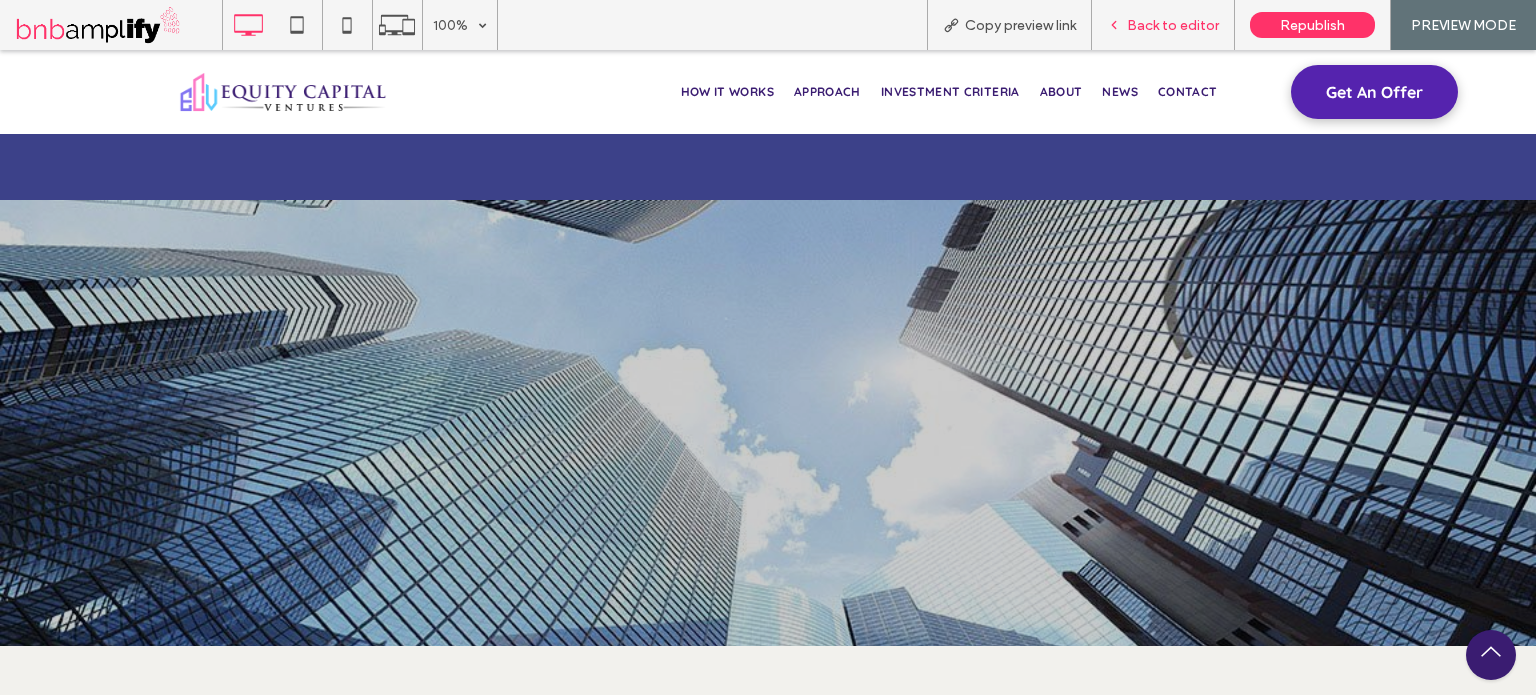 click on "Back to editor" at bounding box center [1173, 25] 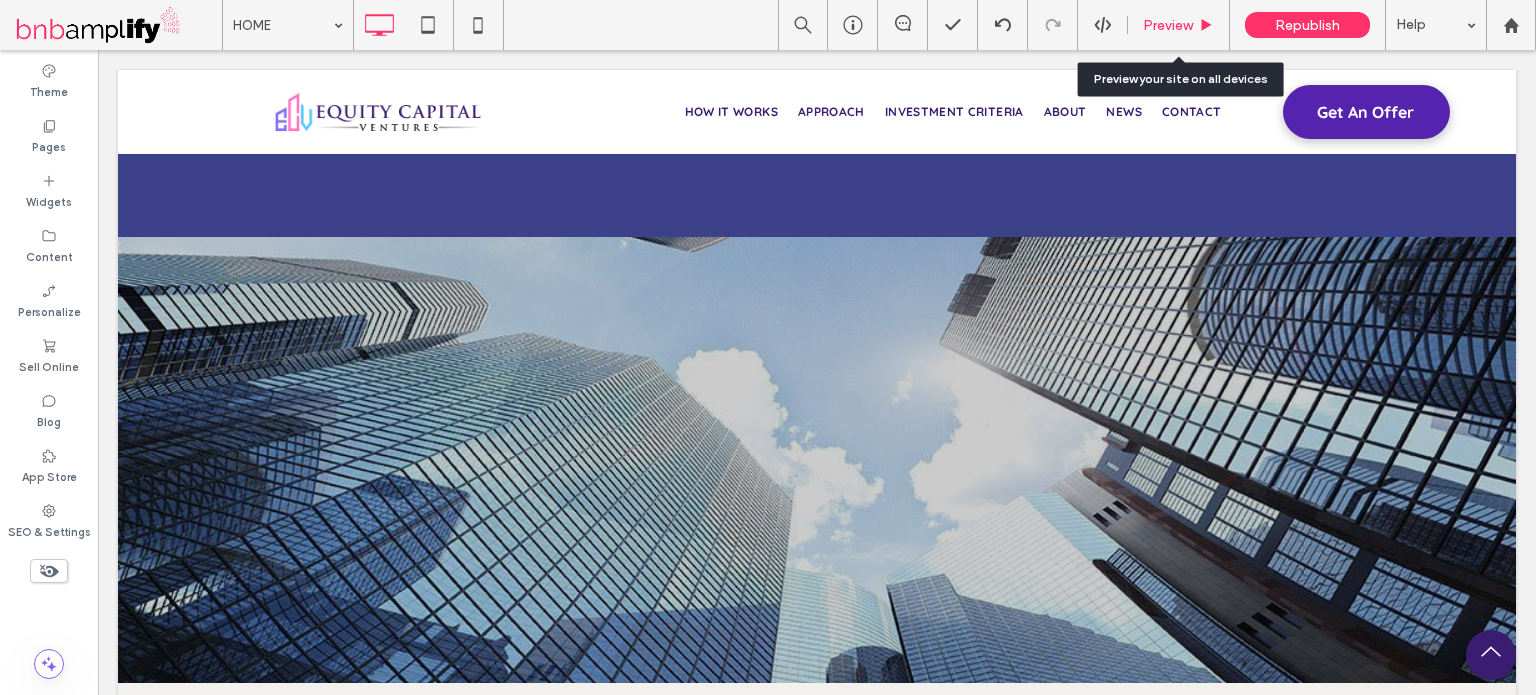 click on "Preview" at bounding box center (1168, 25) 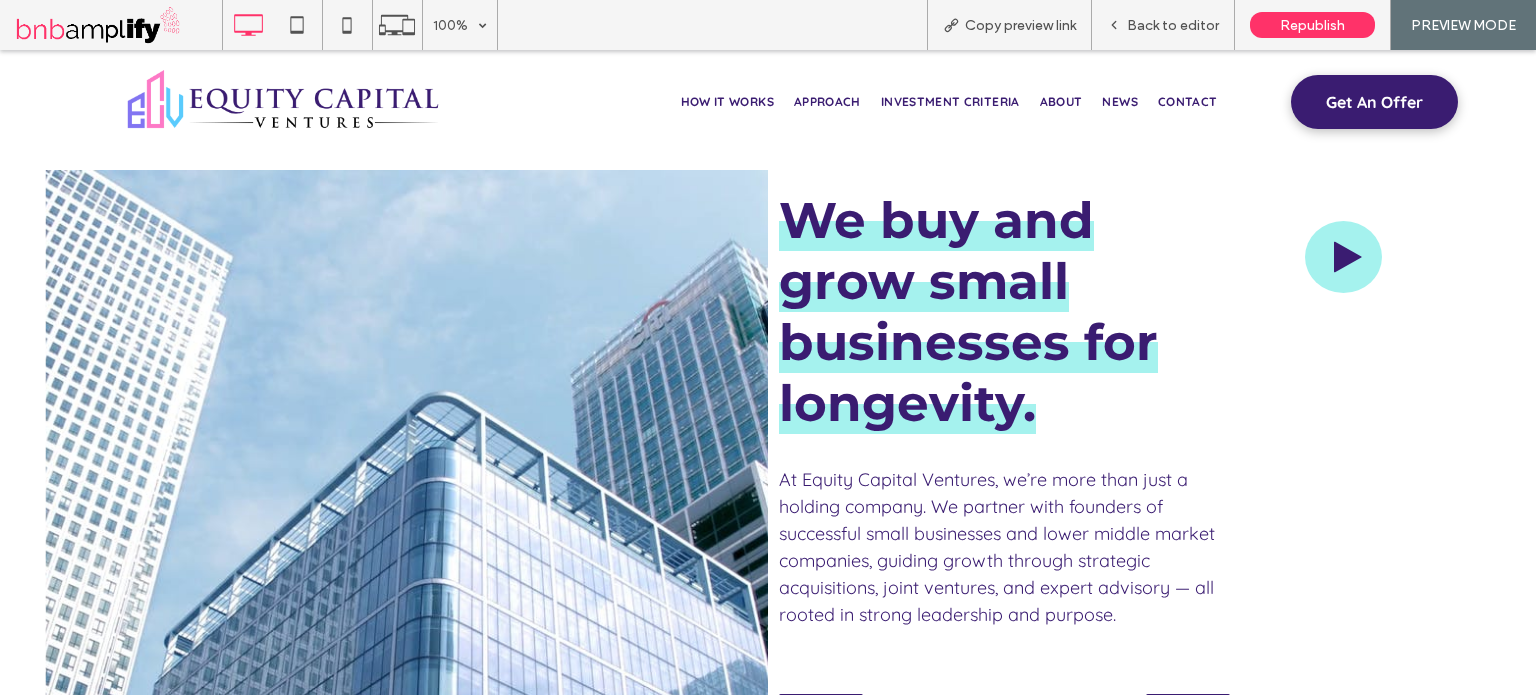 scroll, scrollTop: 0, scrollLeft: 0, axis: both 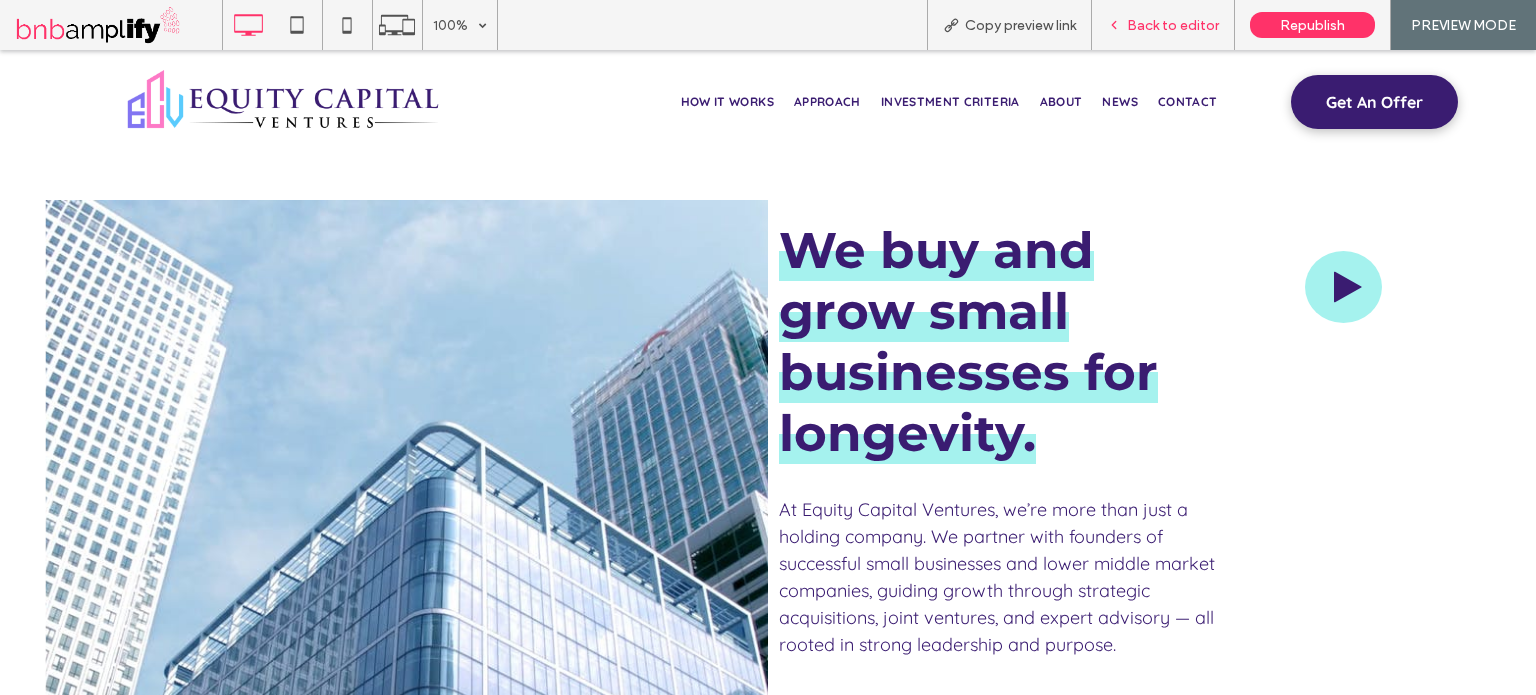 click on "Back to editor" at bounding box center [1173, 25] 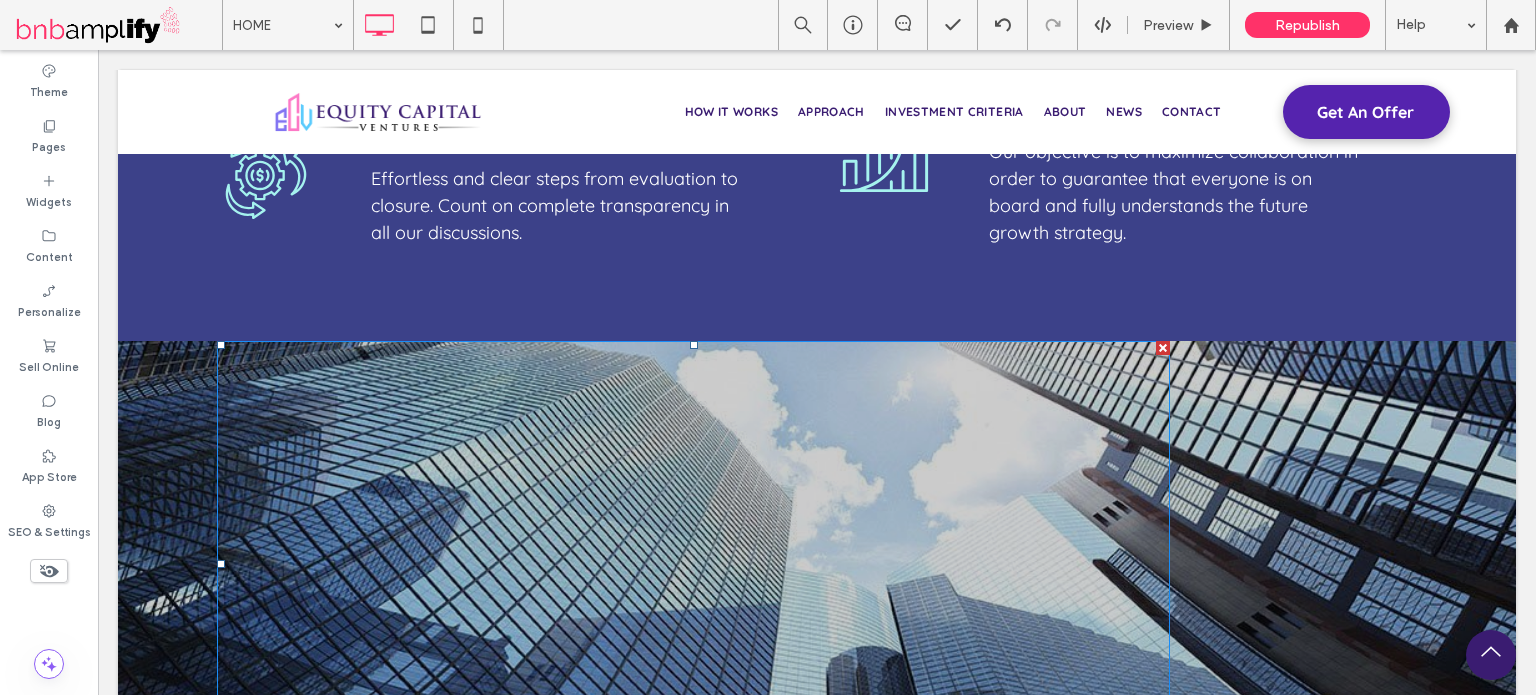 scroll, scrollTop: 5200, scrollLeft: 0, axis: vertical 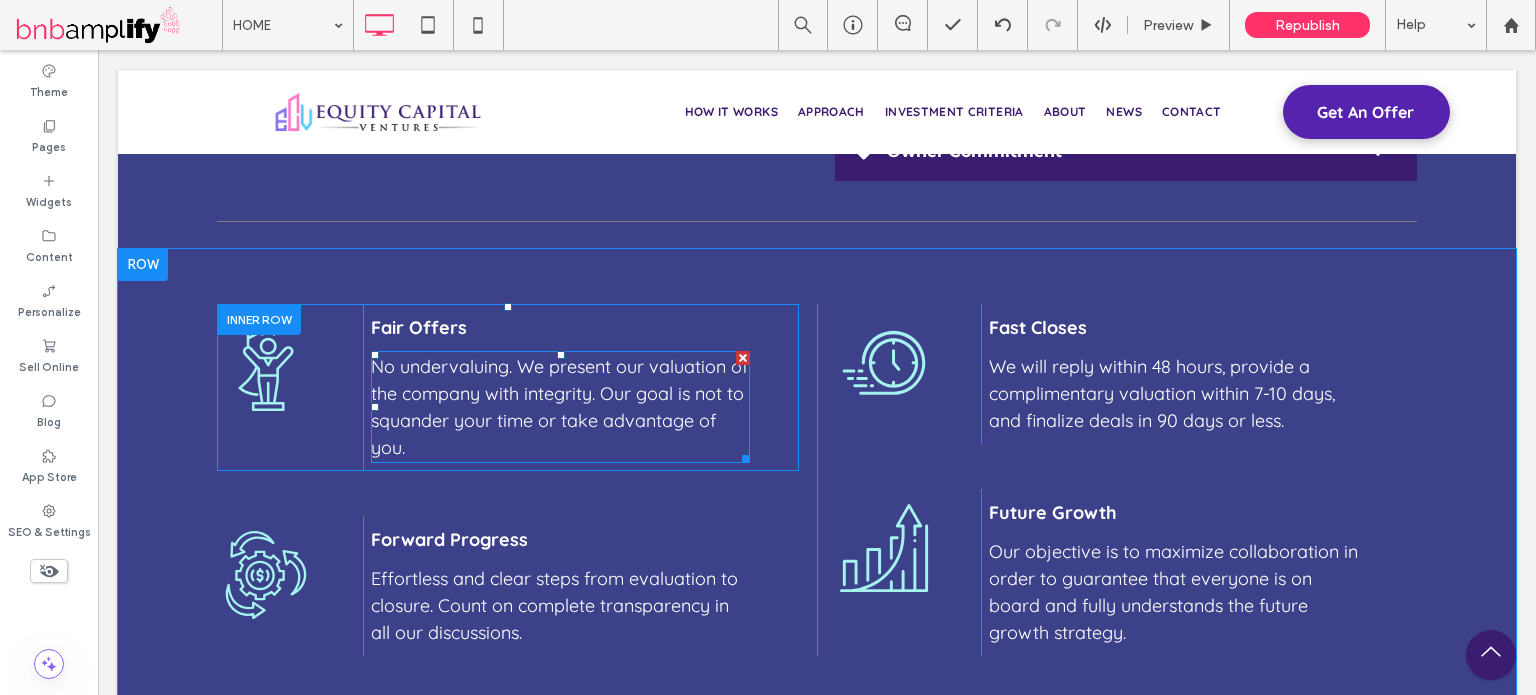click on "No undervaluing. We present our valuation of the company with integrity. Our goal is not to squander your time or take advantage of you." at bounding box center [560, 407] 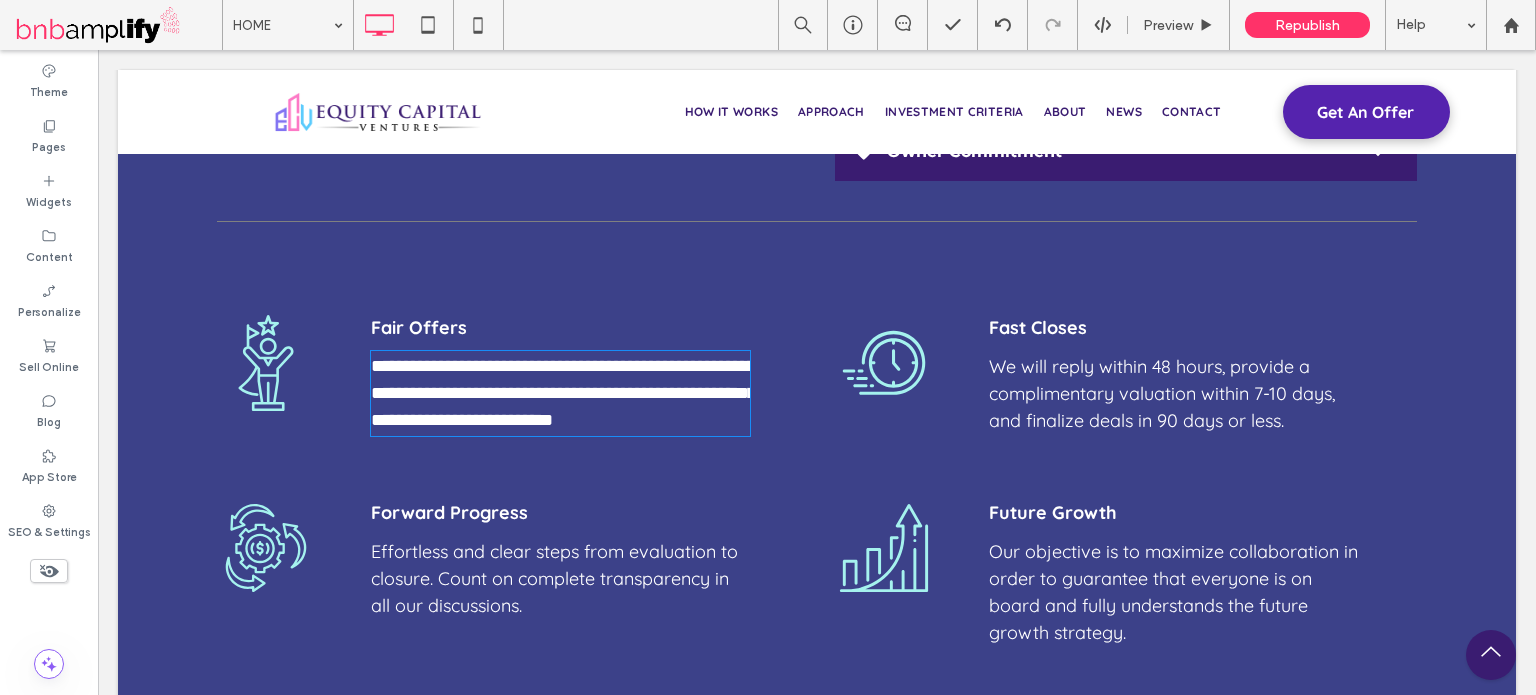 click on "**********" at bounding box center [560, 393] 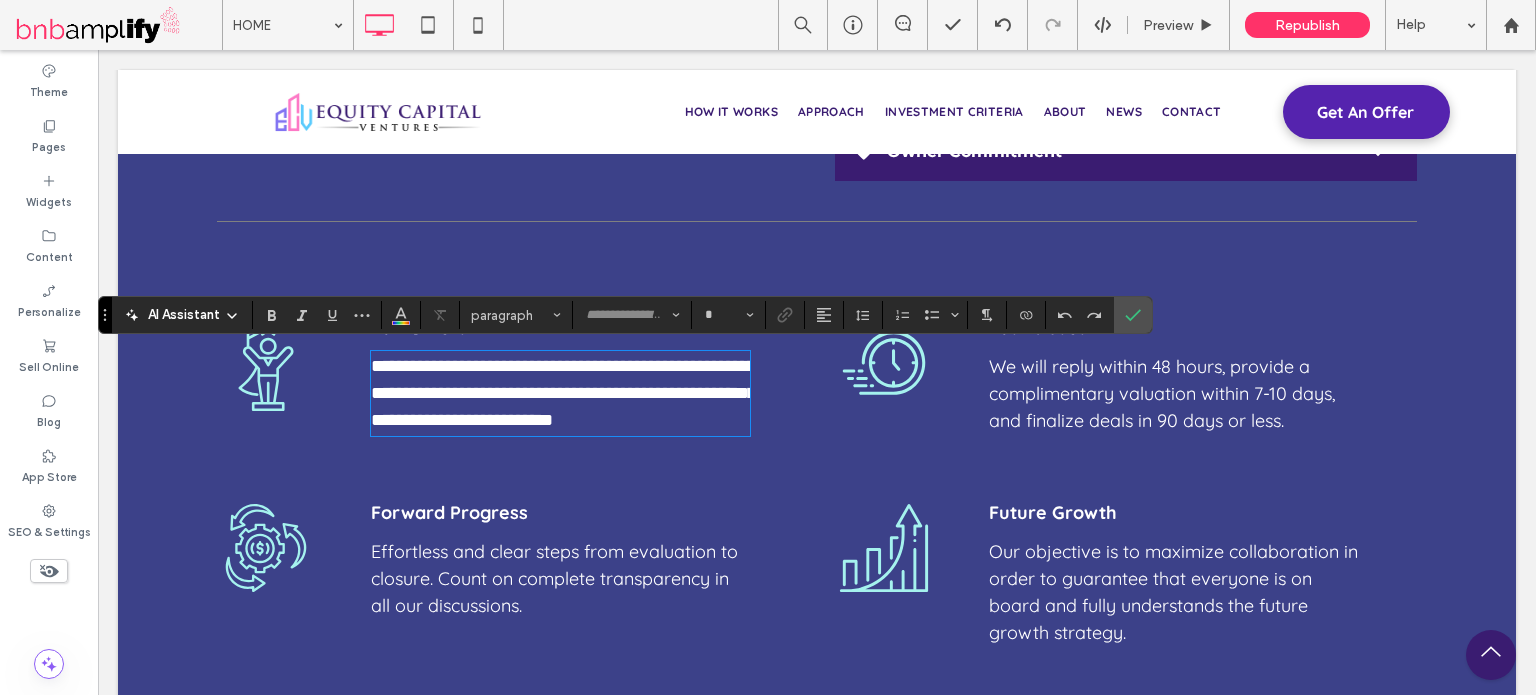 type on "*********" 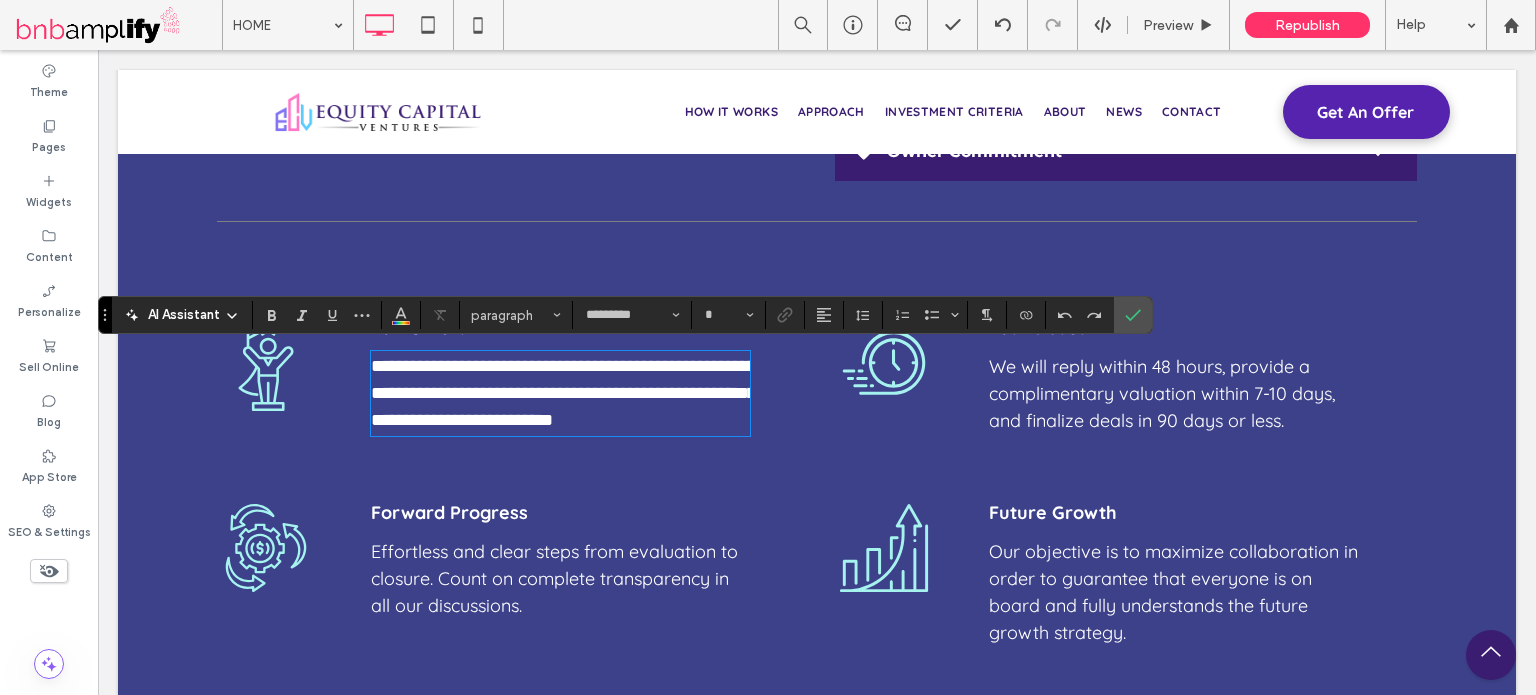type on "**" 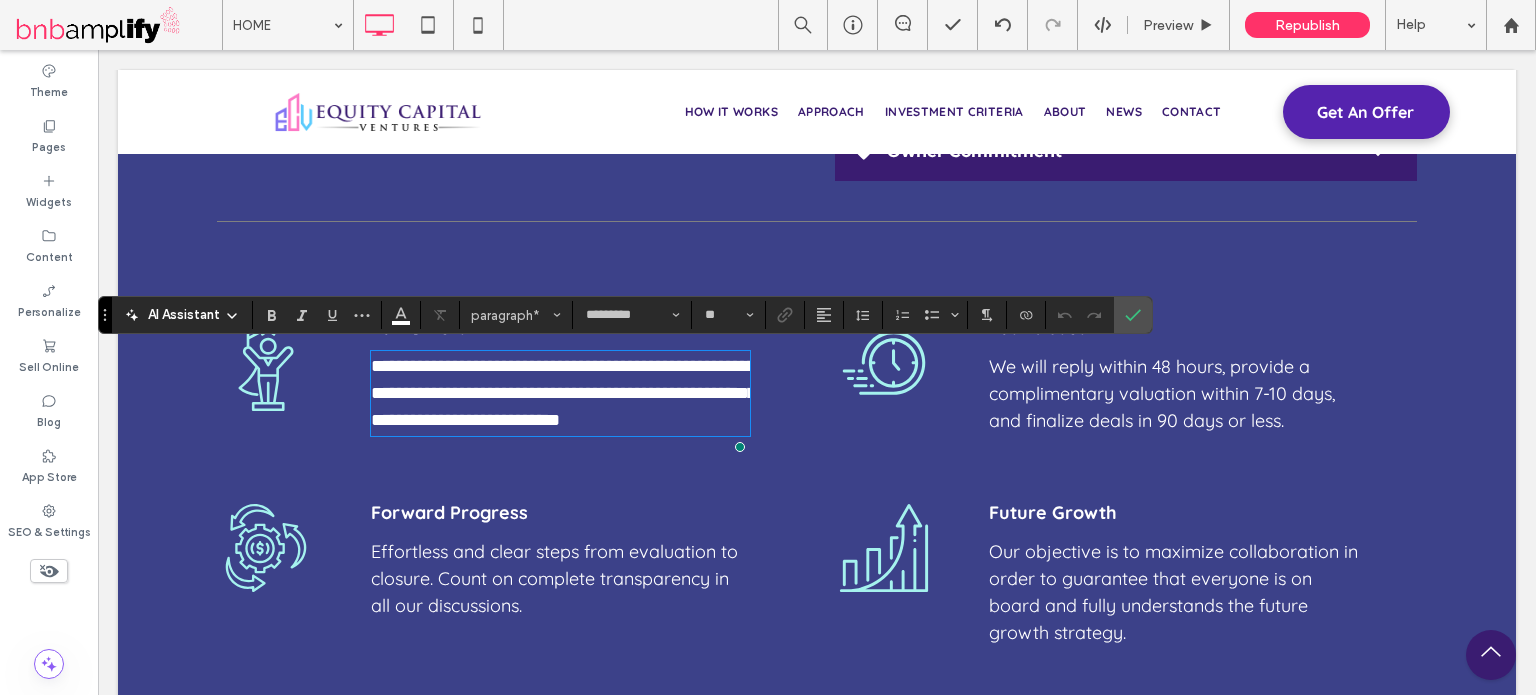 type 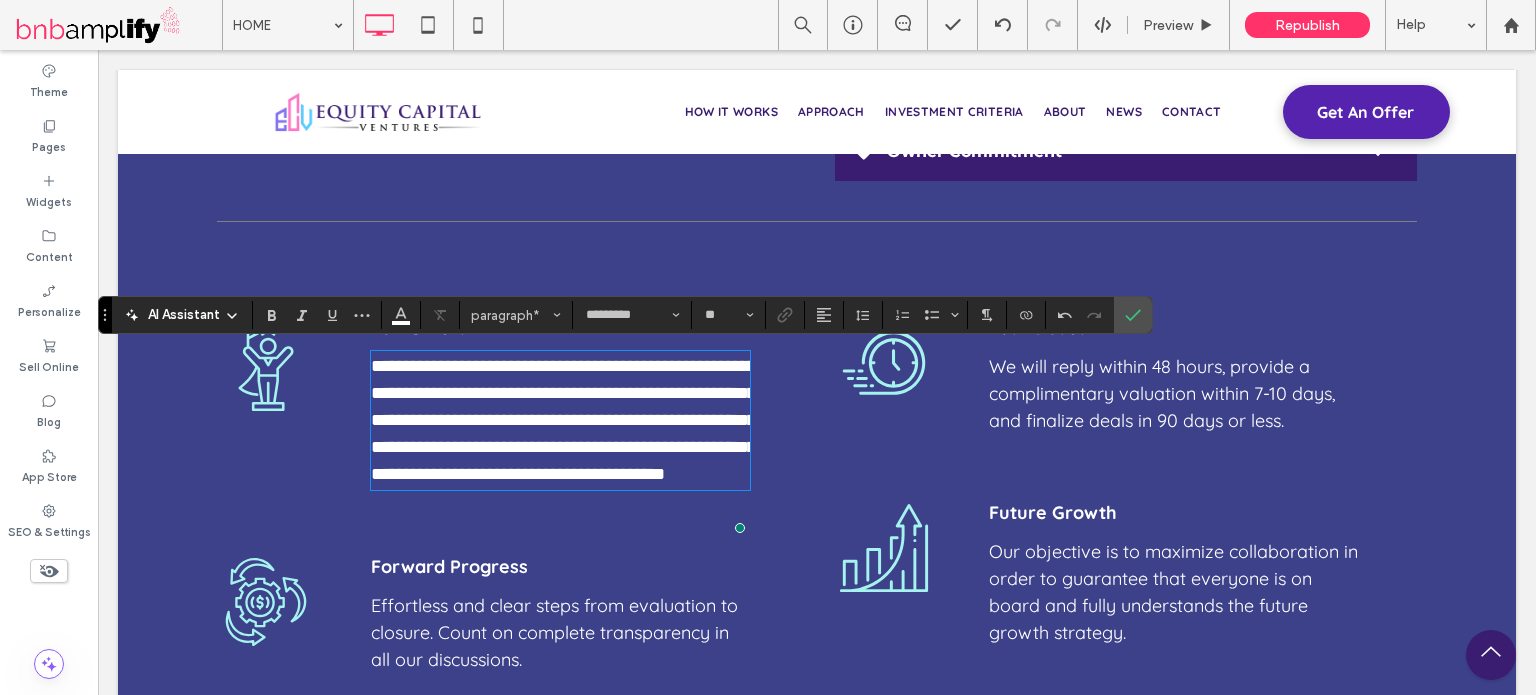 scroll, scrollTop: 0, scrollLeft: 0, axis: both 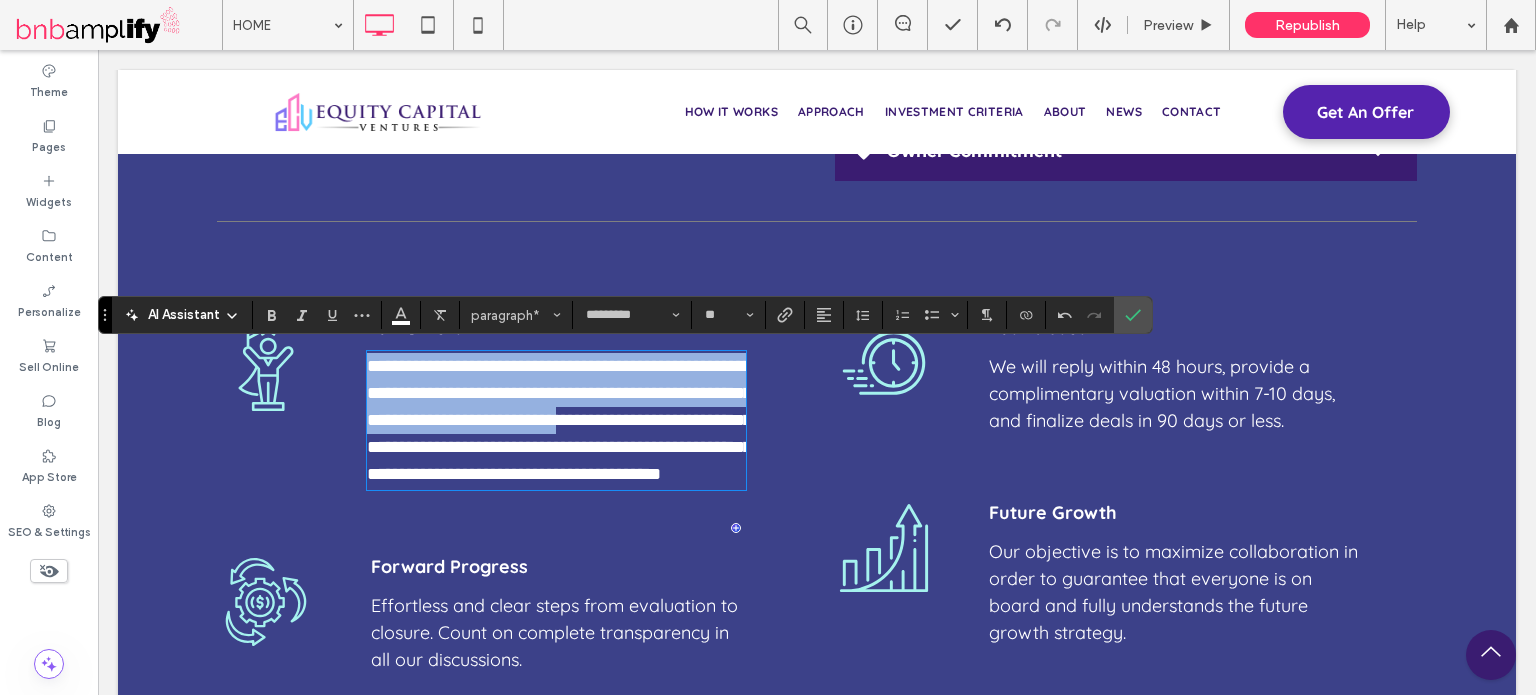drag, startPoint x: 396, startPoint y: 450, endPoint x: 359, endPoint y: 371, distance: 87.23531 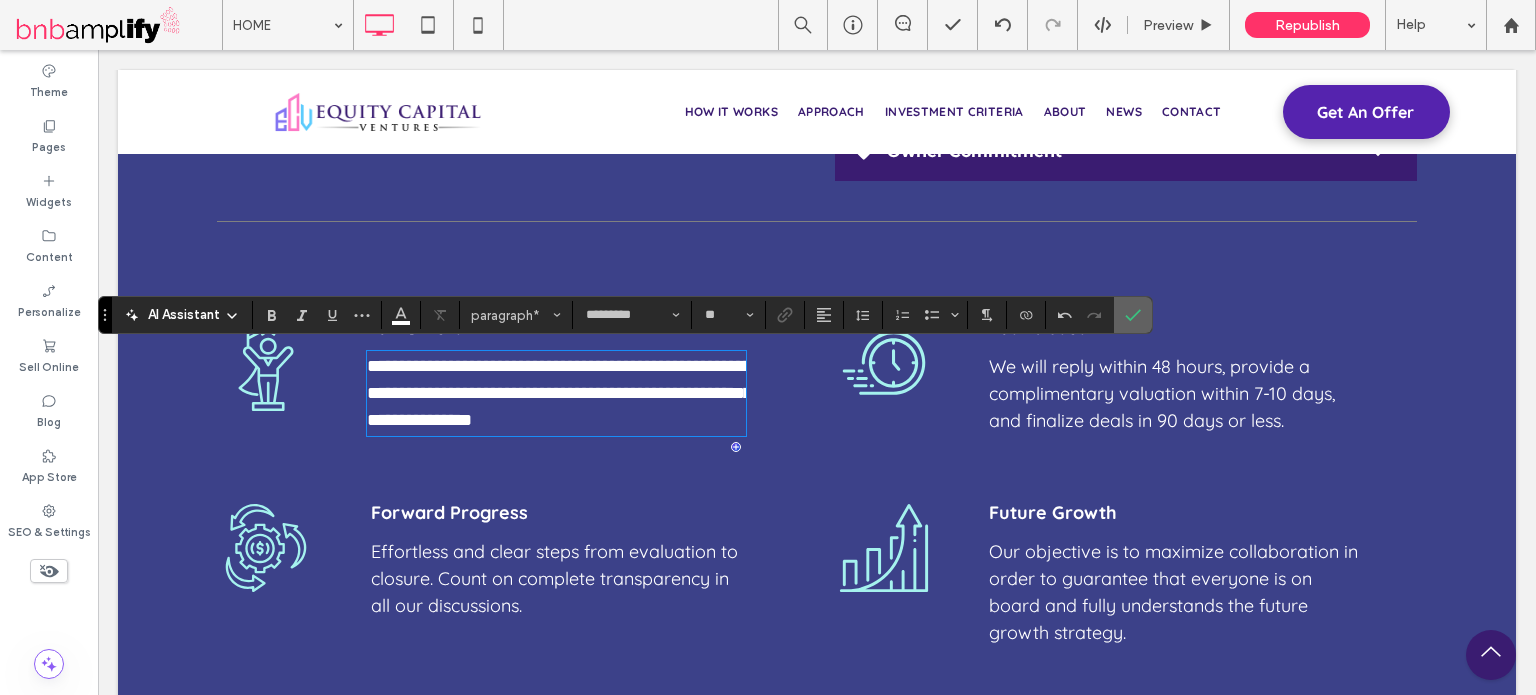 drag, startPoint x: 1130, startPoint y: 310, endPoint x: 1036, endPoint y: 101, distance: 229.16588 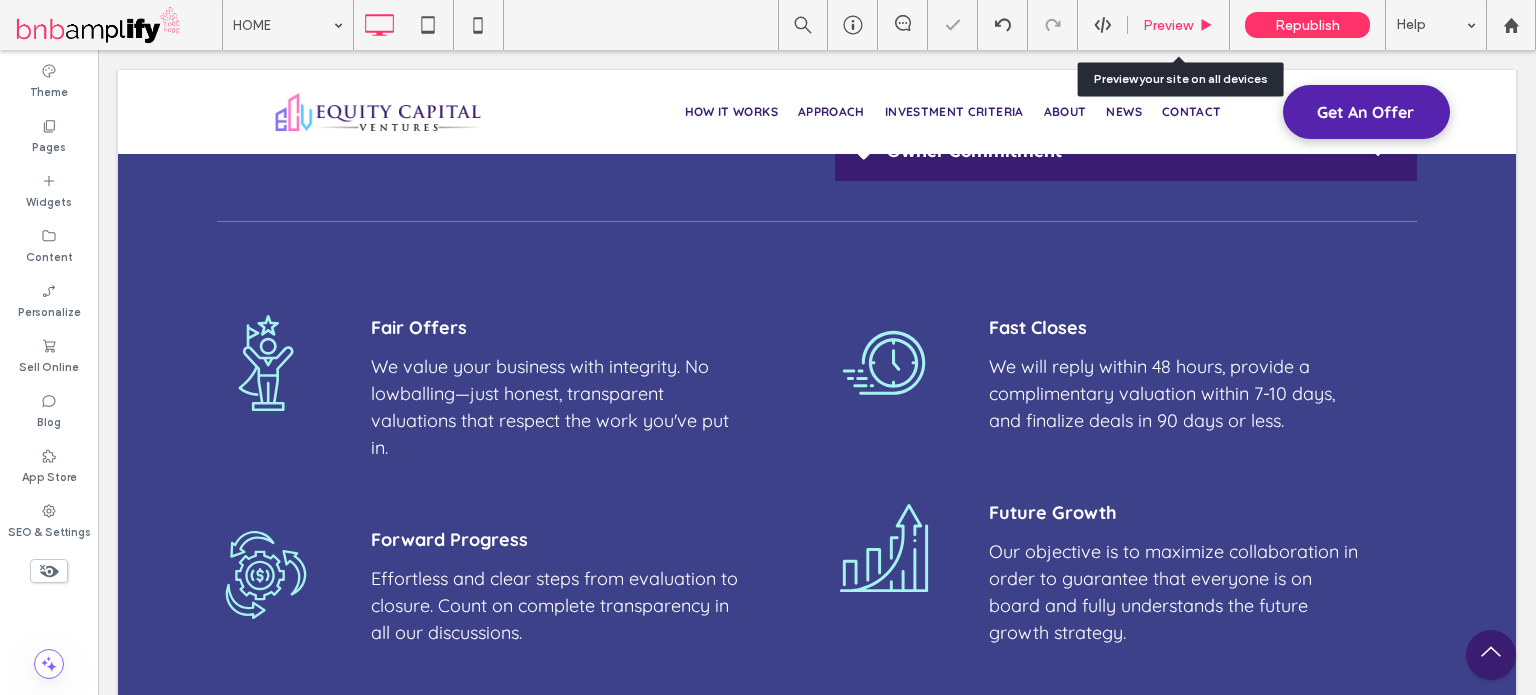 click on "Preview" at bounding box center [1168, 25] 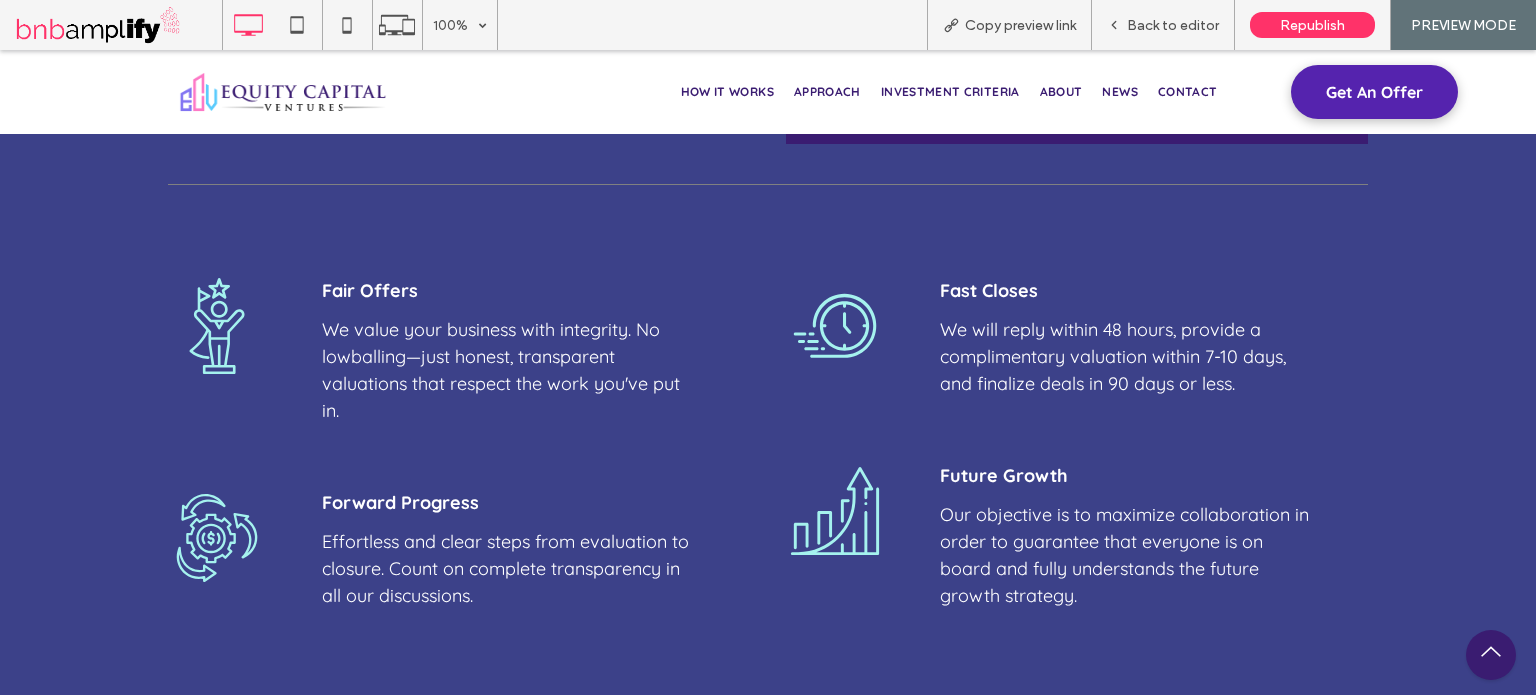 scroll, scrollTop: 5184, scrollLeft: 0, axis: vertical 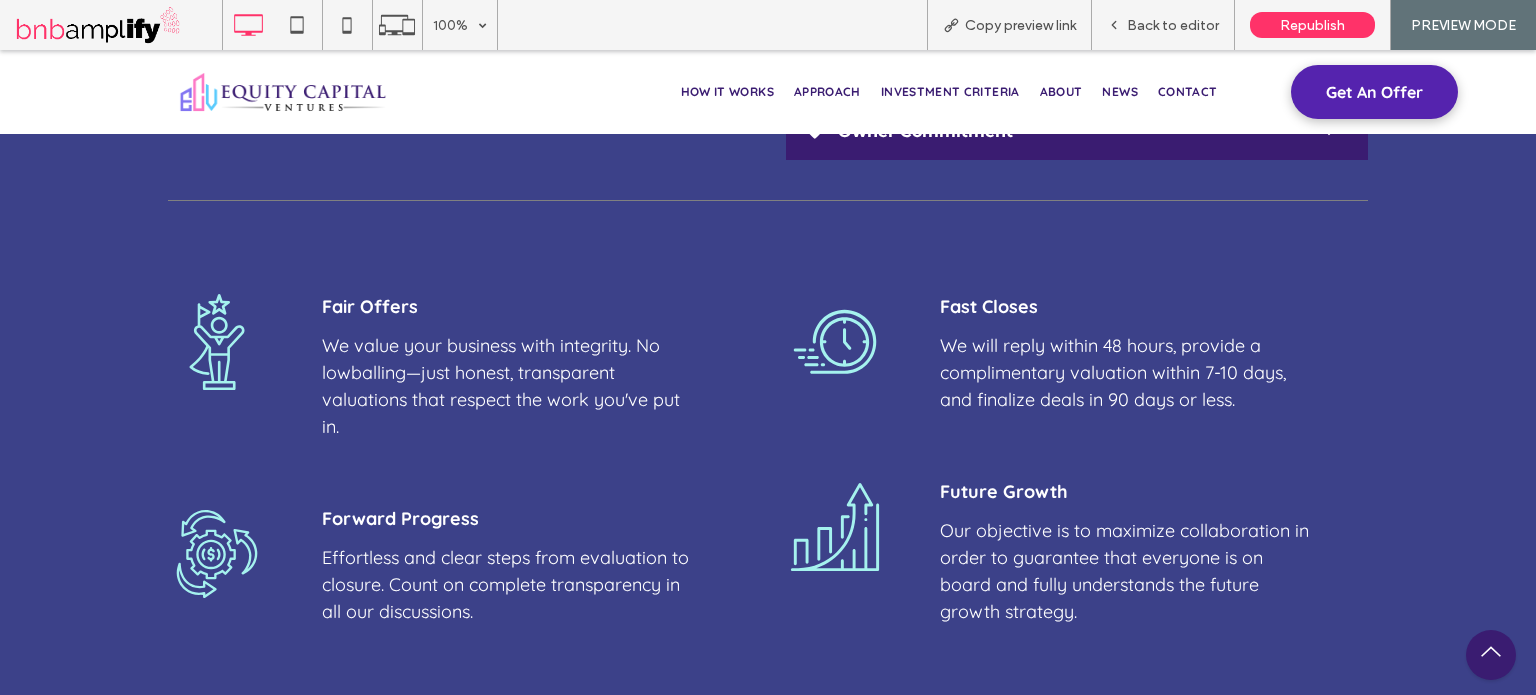 click on "Back to editor" at bounding box center [1173, 25] 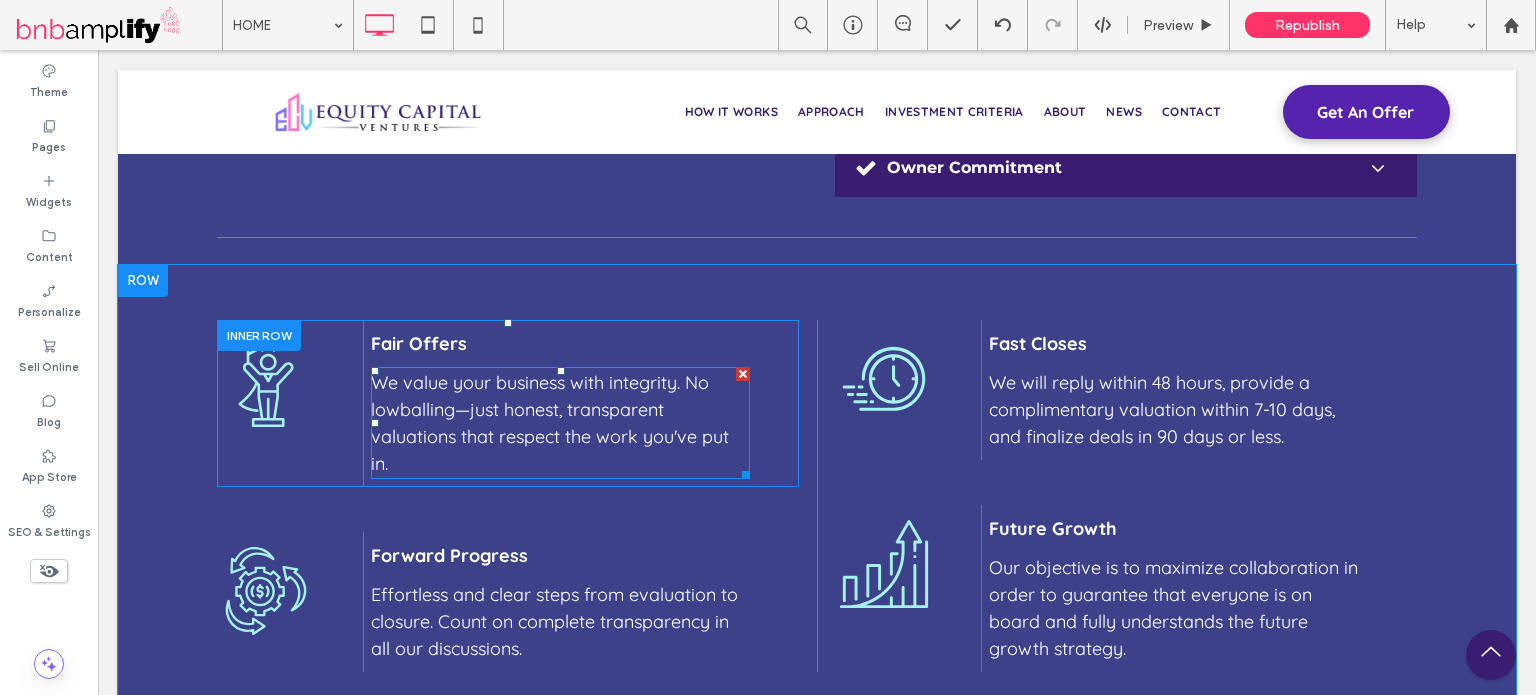 click on "We value your business with integrity. No lowballing—just honest, transparent valuations that respect the work you've put in." at bounding box center (550, 423) 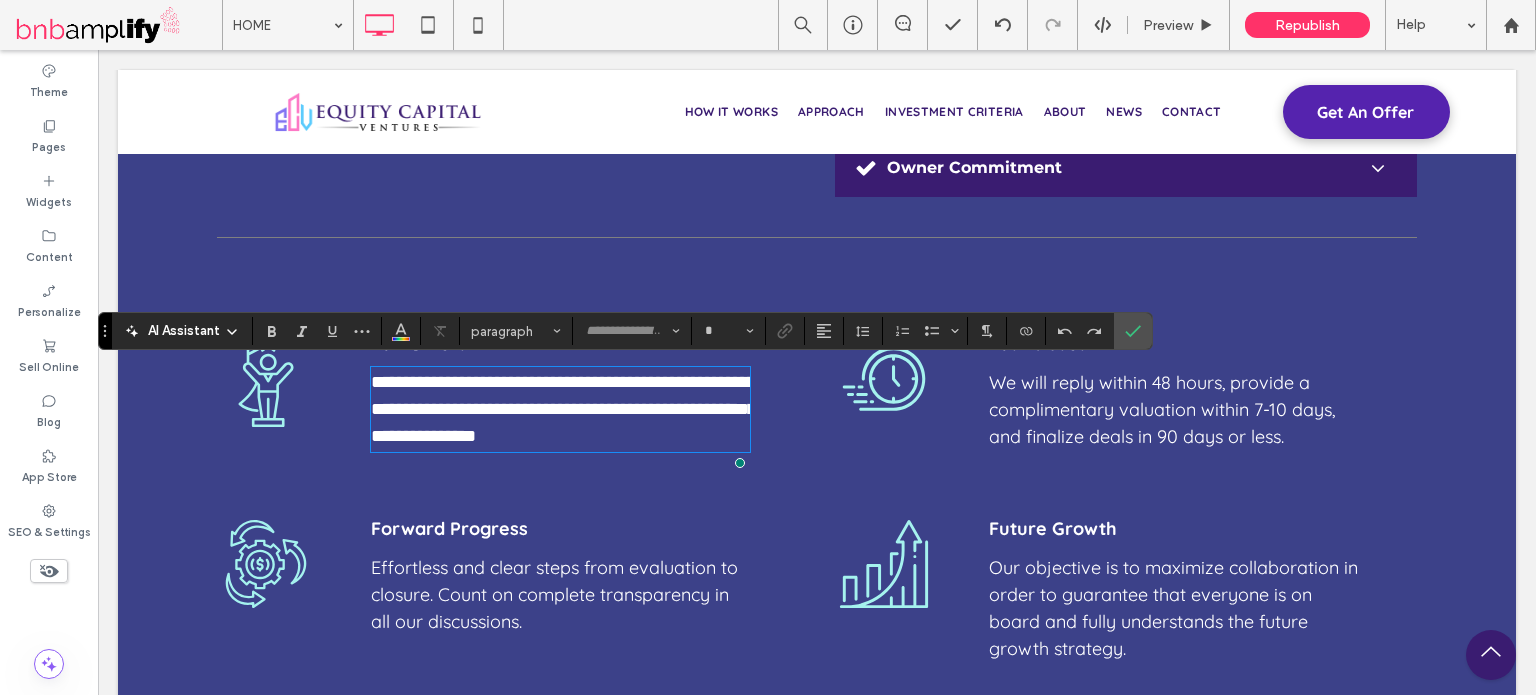 type on "*********" 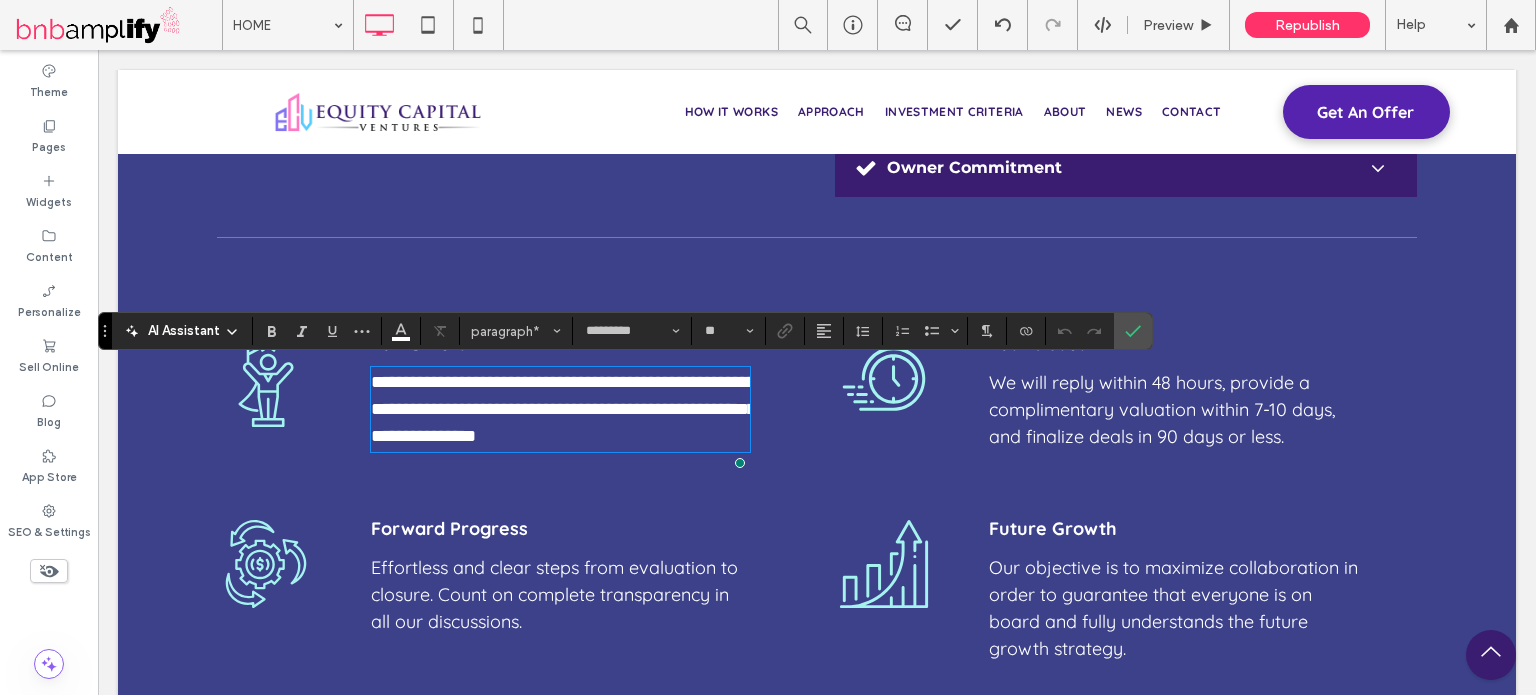 click on "**********" at bounding box center [563, 409] 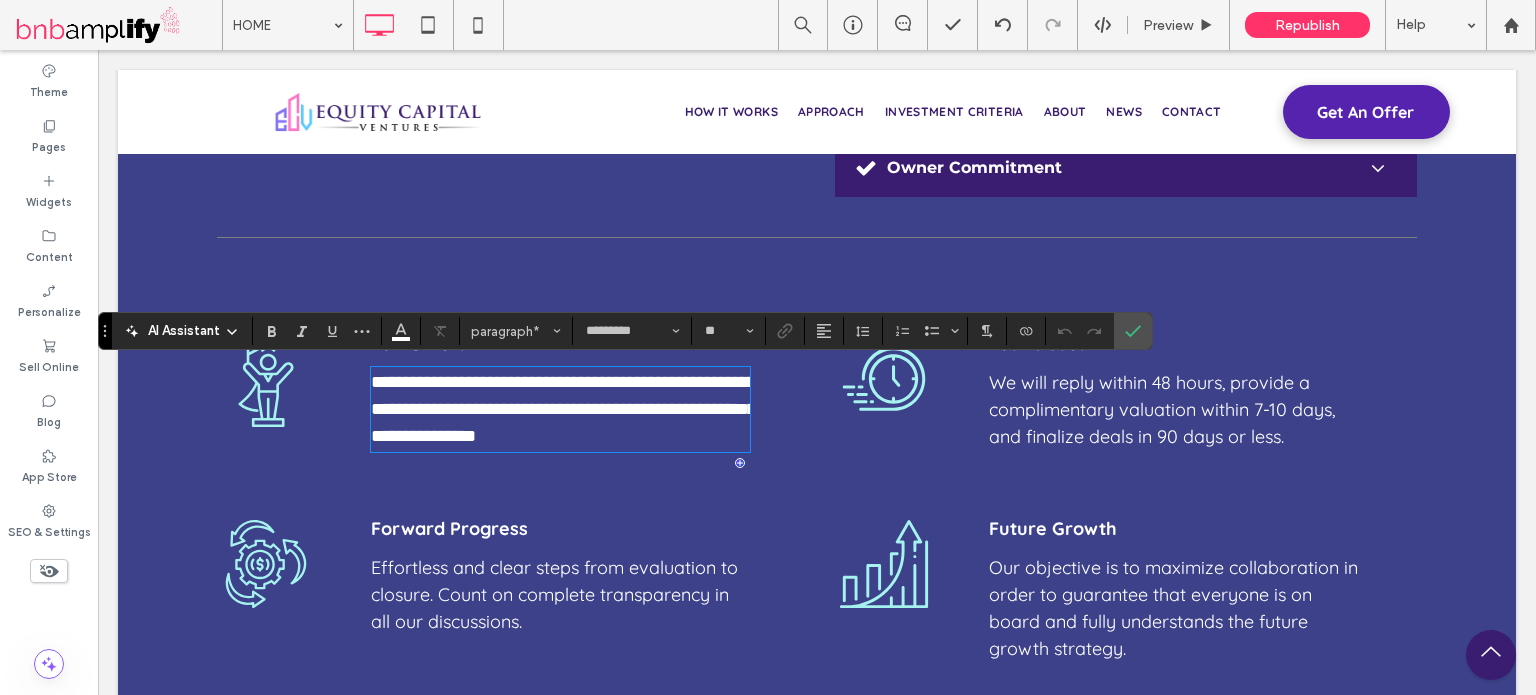 type 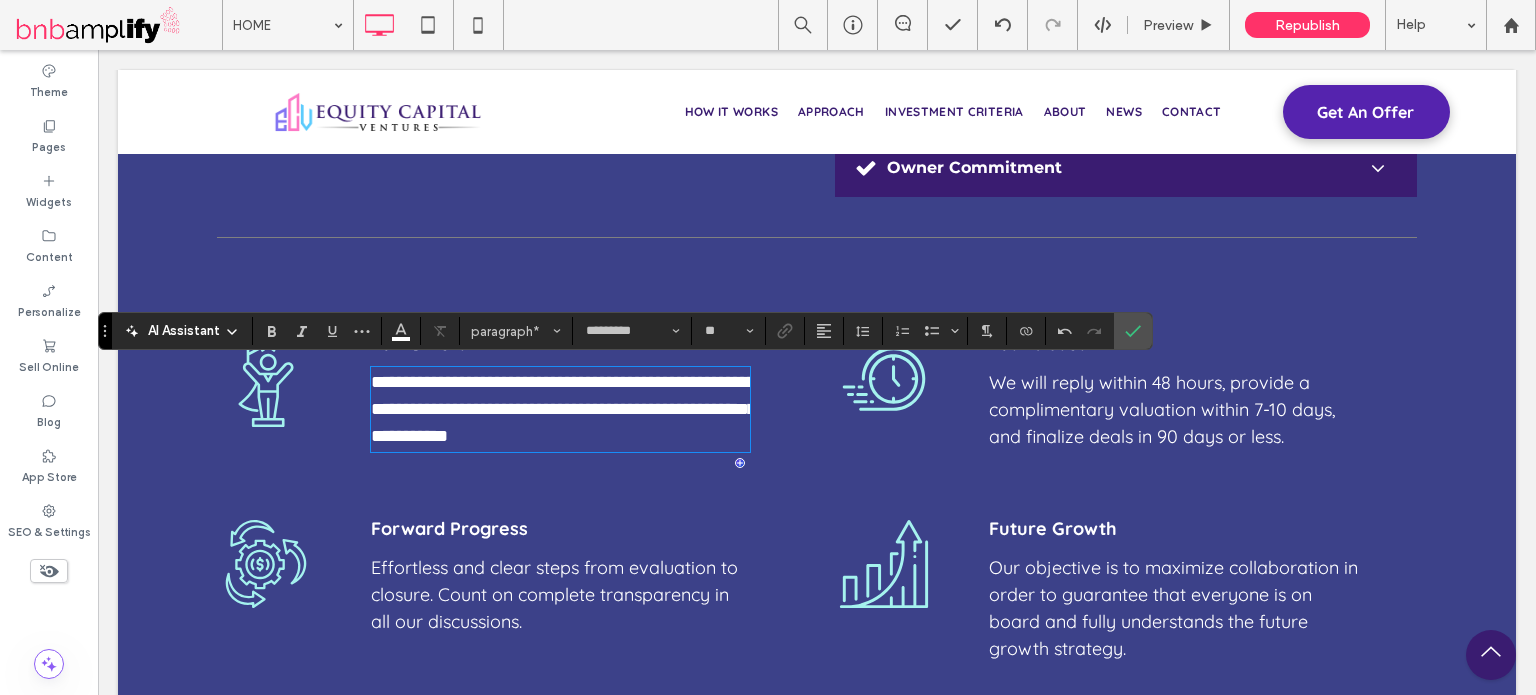 click on "**********" at bounding box center (563, 409) 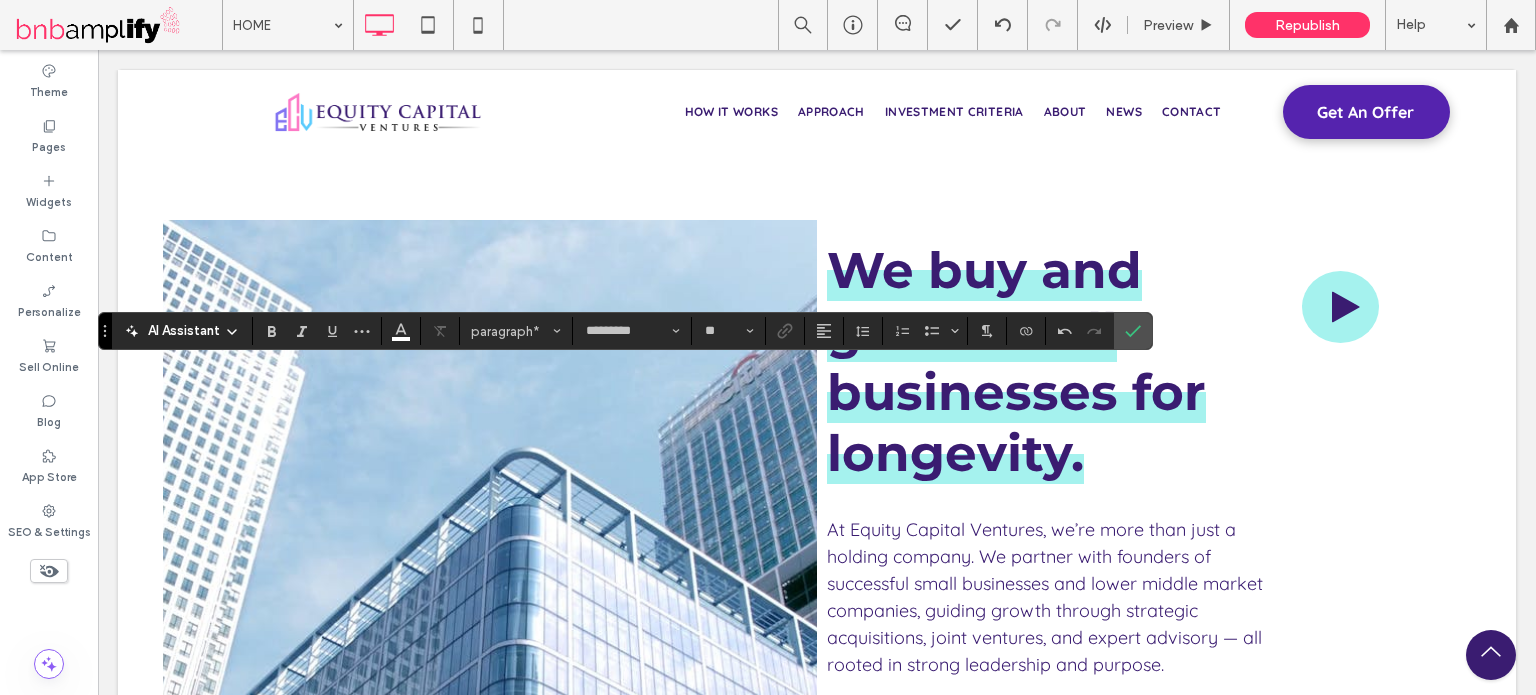 scroll, scrollTop: 5184, scrollLeft: 0, axis: vertical 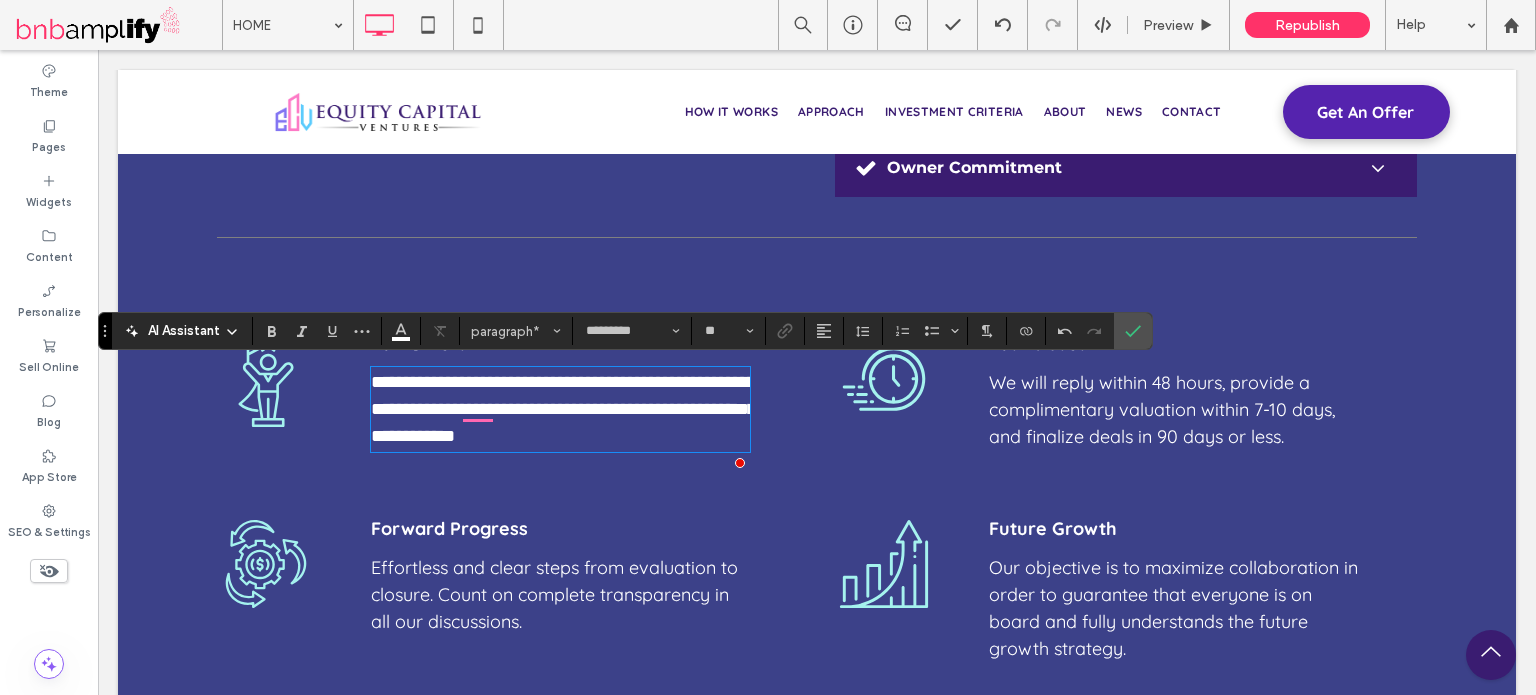 type 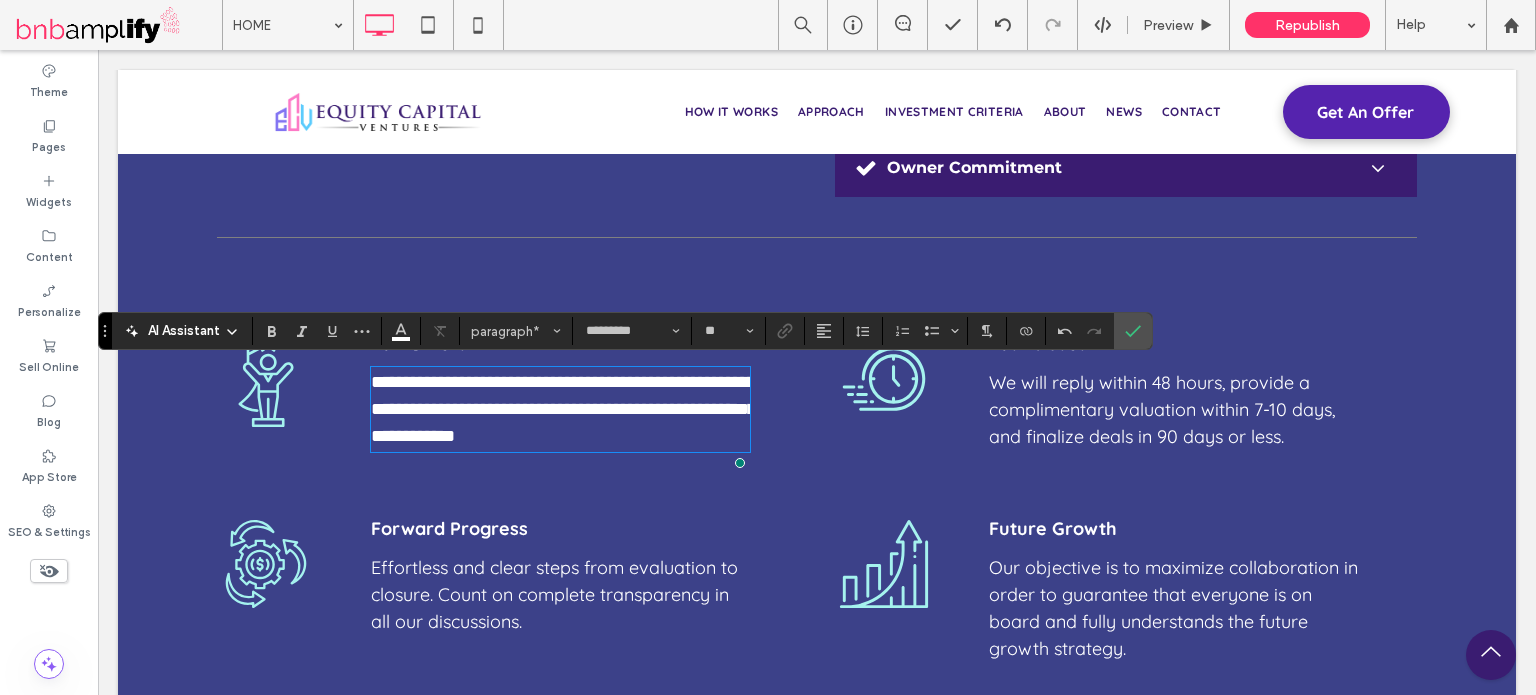 click on "**********" at bounding box center [563, 409] 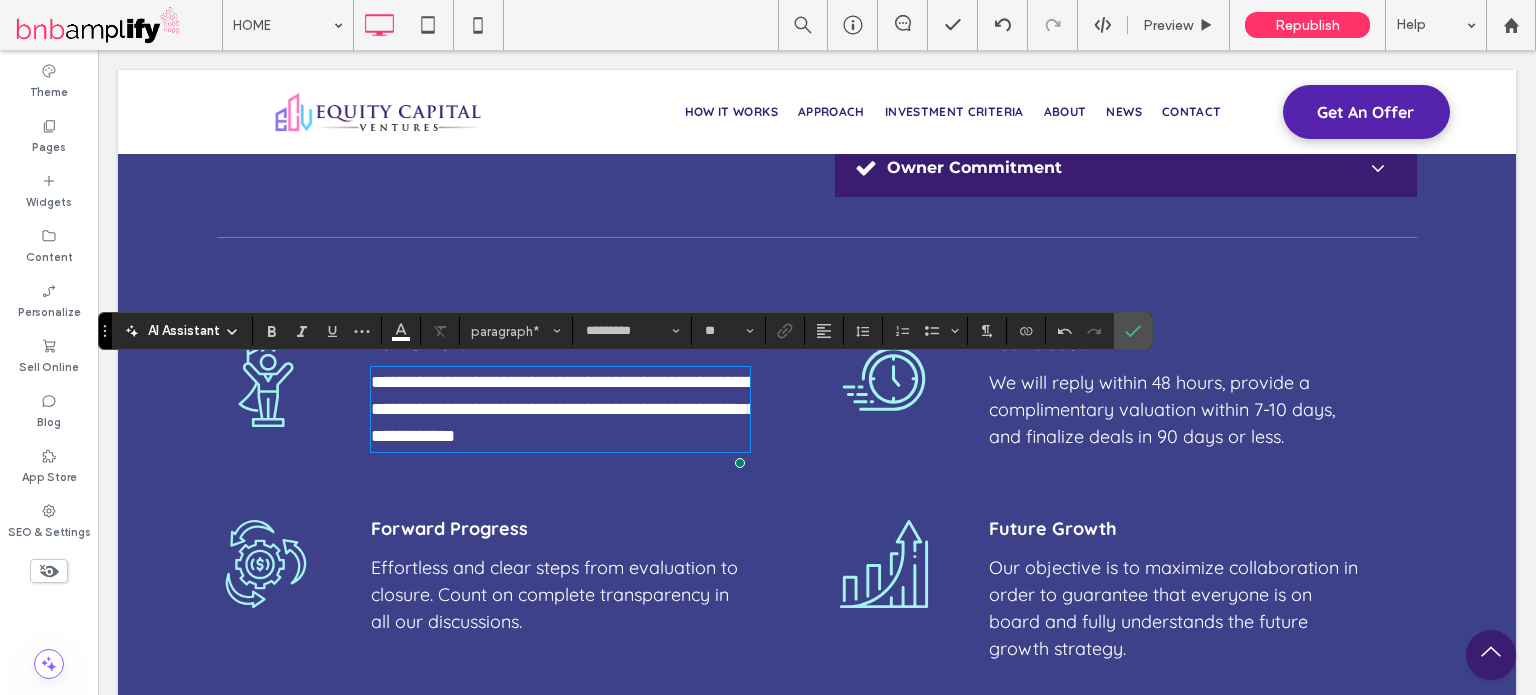 click on "**********" at bounding box center [563, 409] 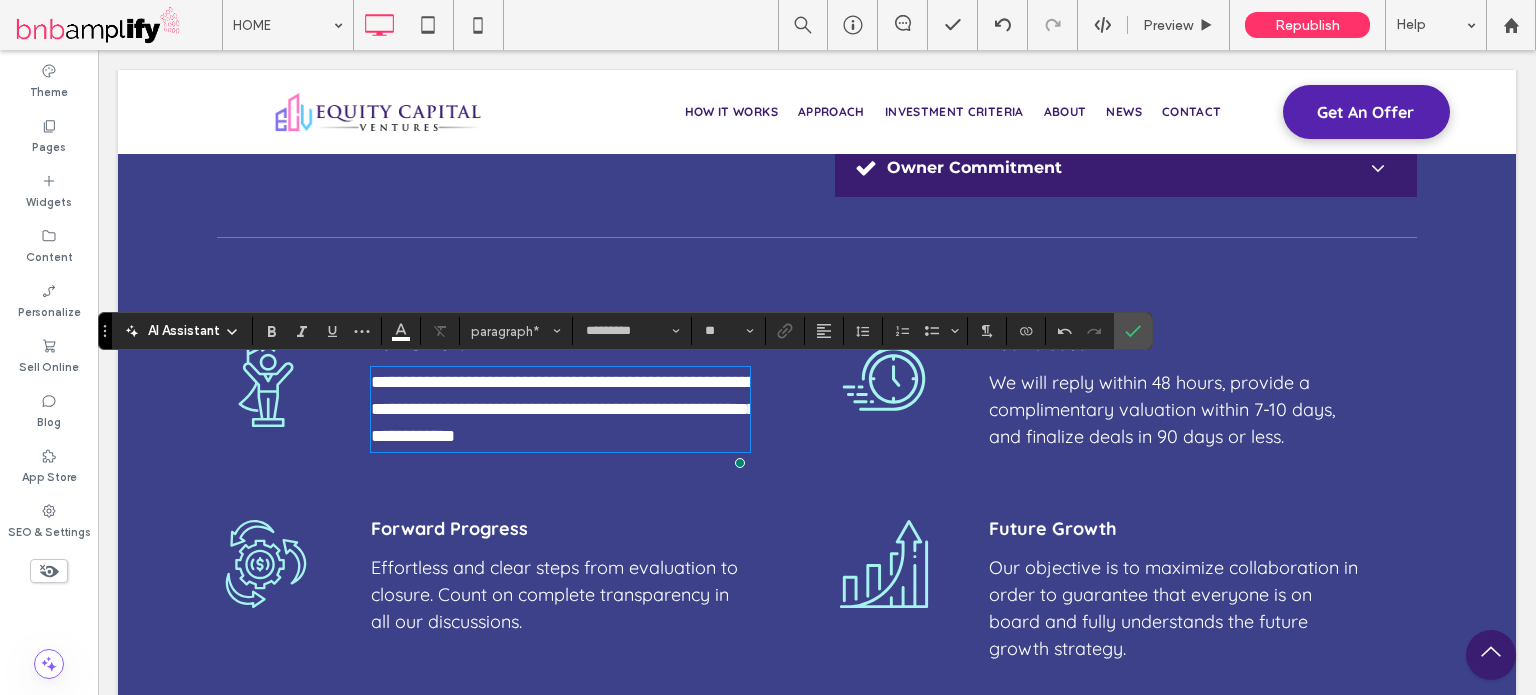 click on "**********" at bounding box center [563, 409] 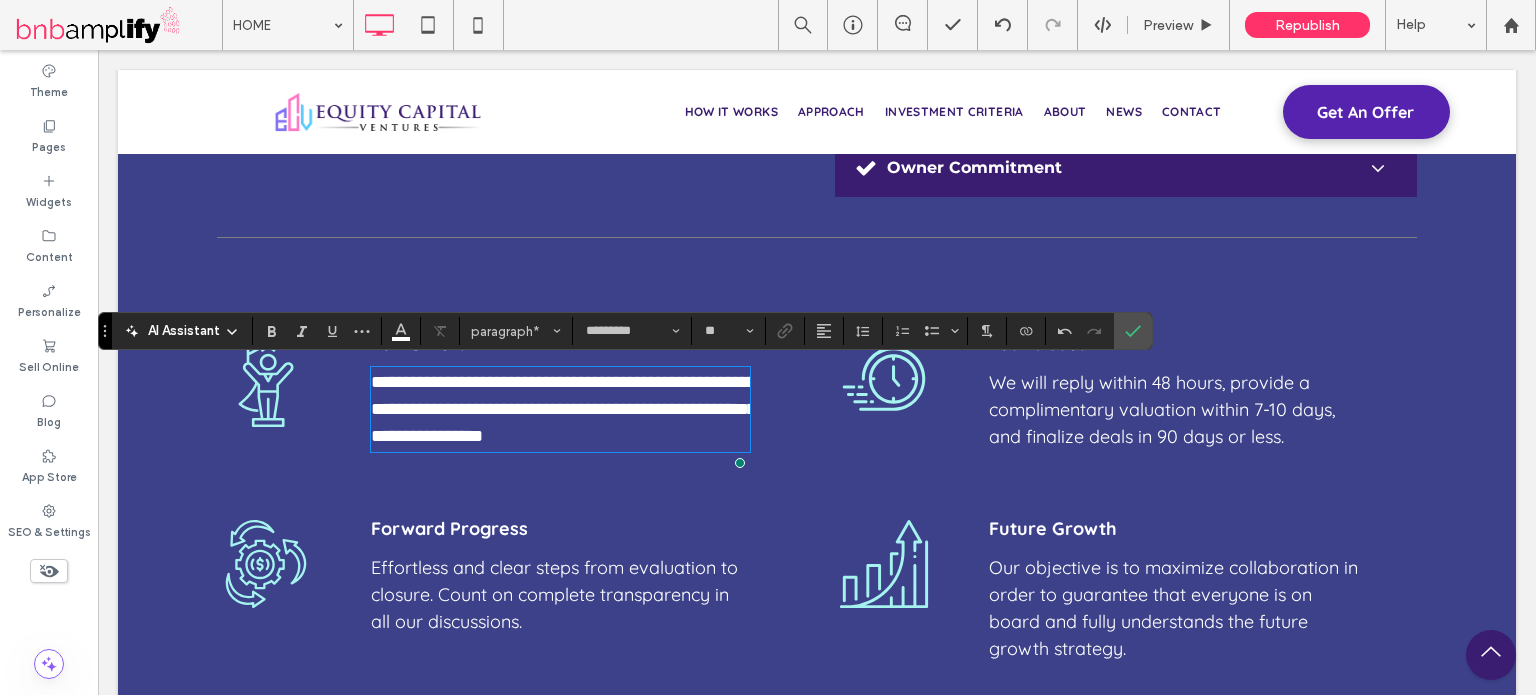 click on "**********" at bounding box center (560, 409) 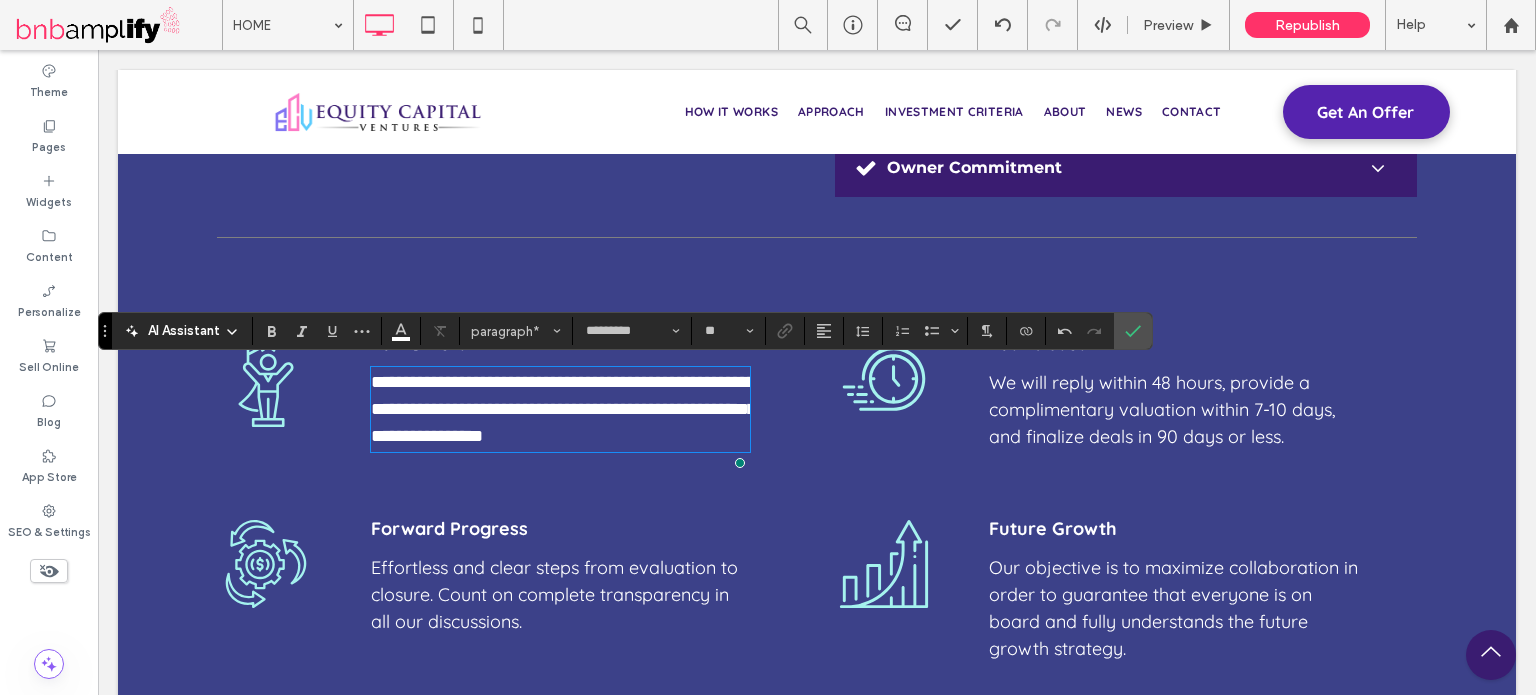 click on "**********" at bounding box center [563, 409] 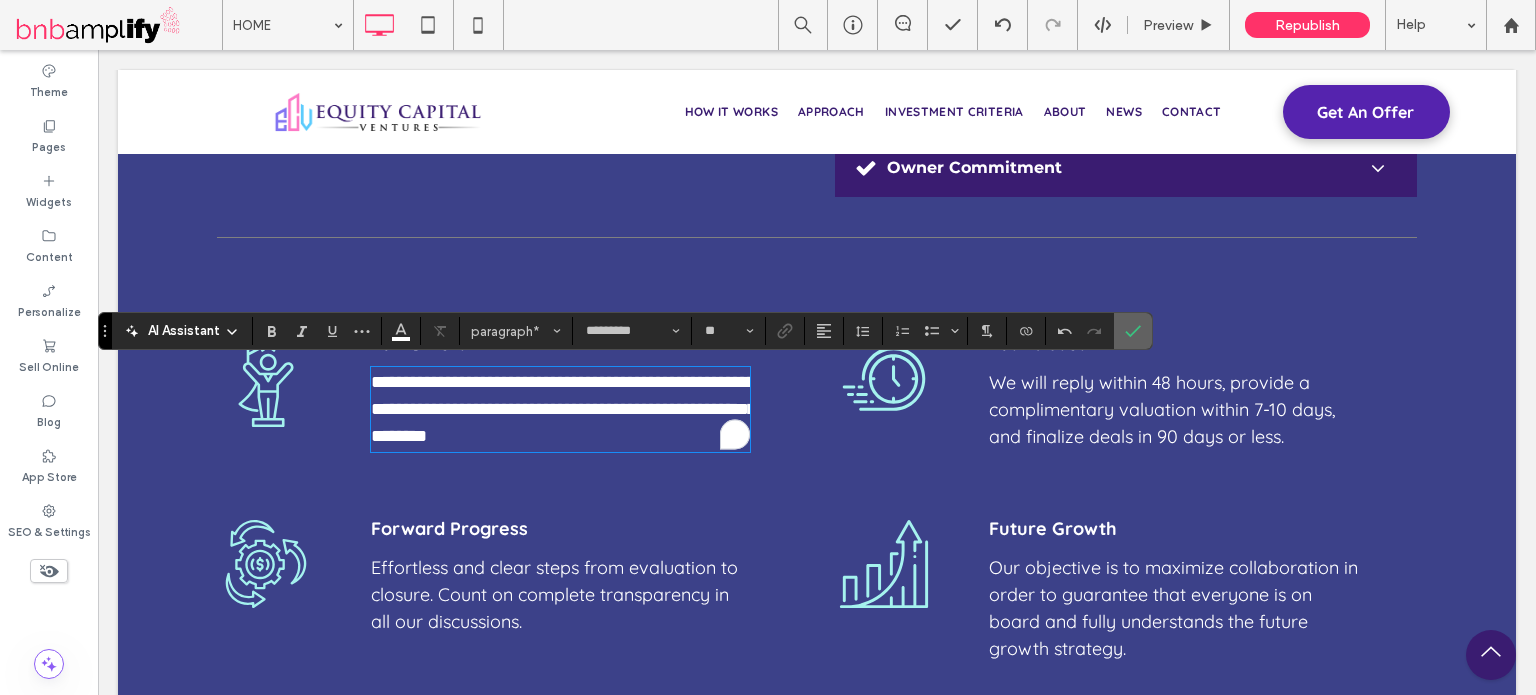 click 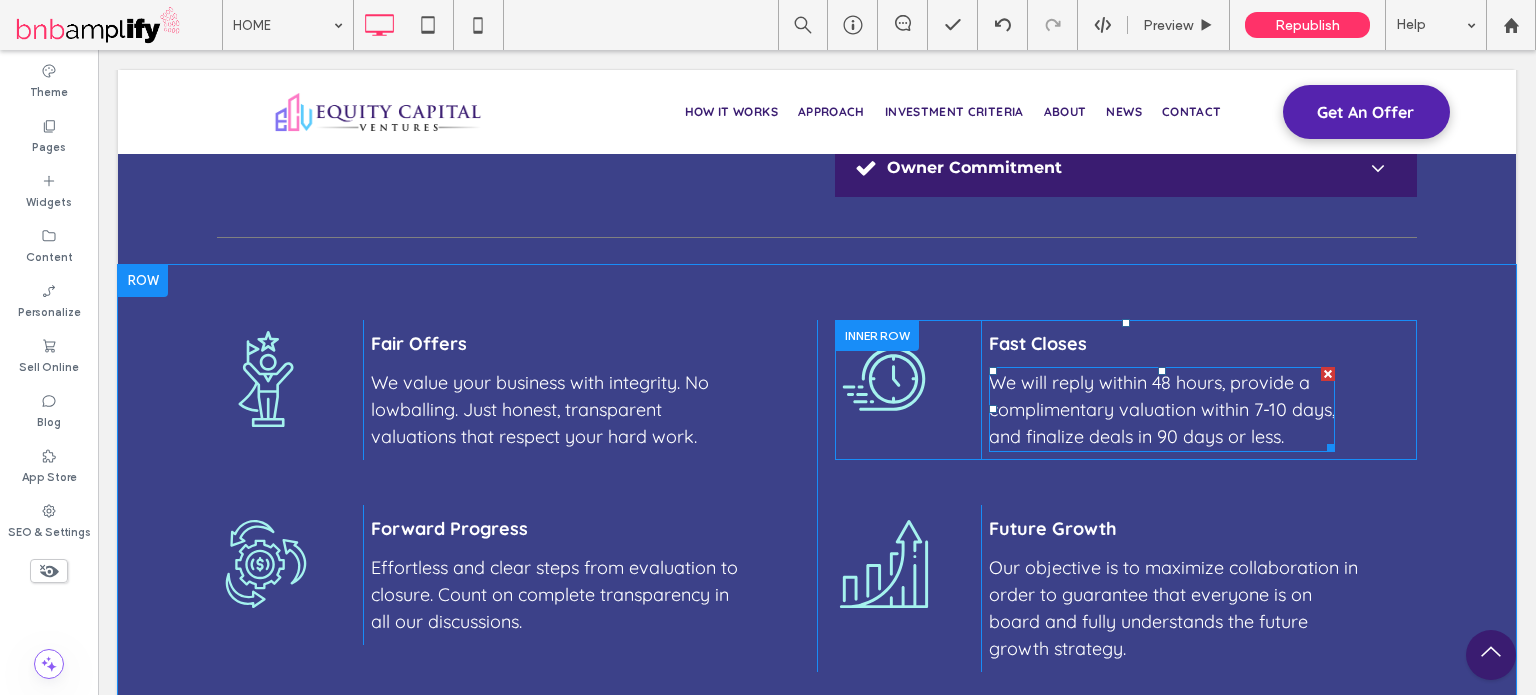 click on "We will reply within 48 hours, provide a complimentary valuation within 7-10 days, and finalize deals in 90 days or less." at bounding box center [1162, 409] 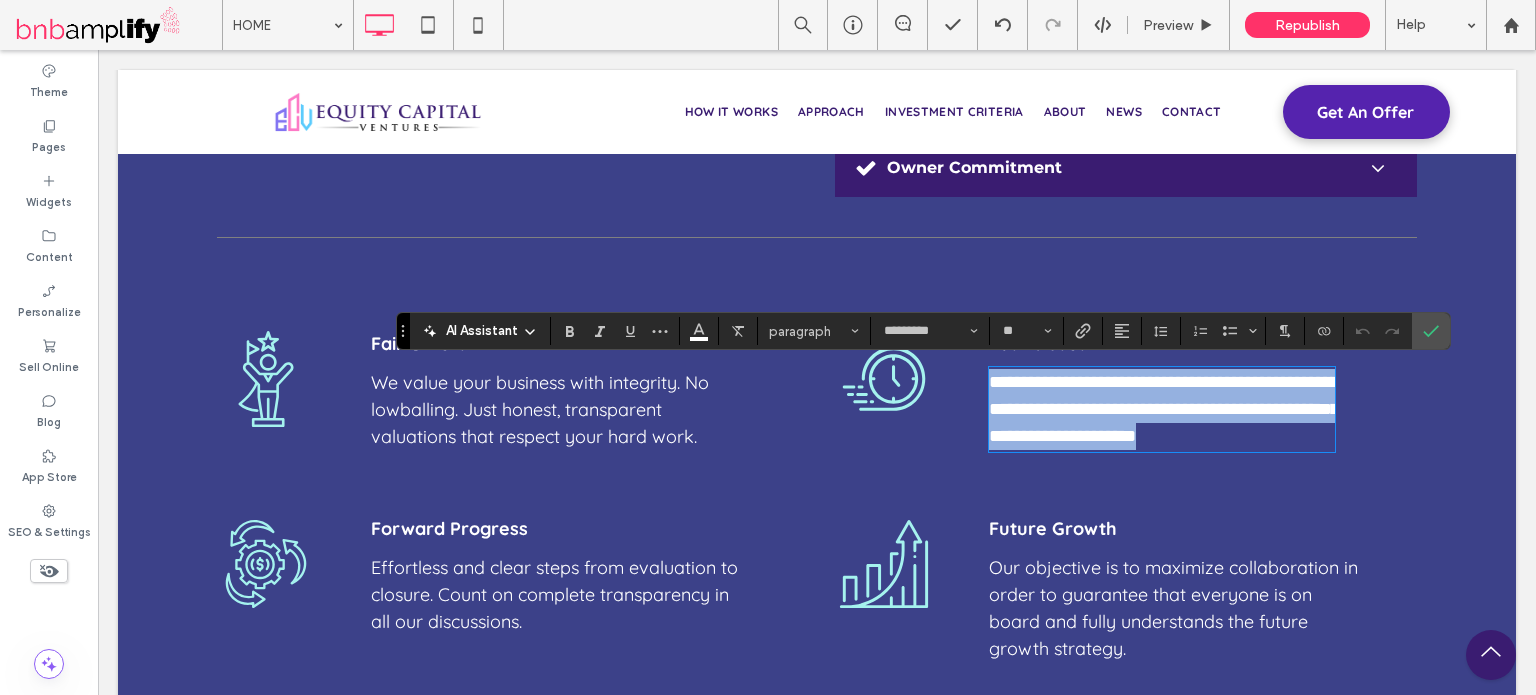 type on "*********" 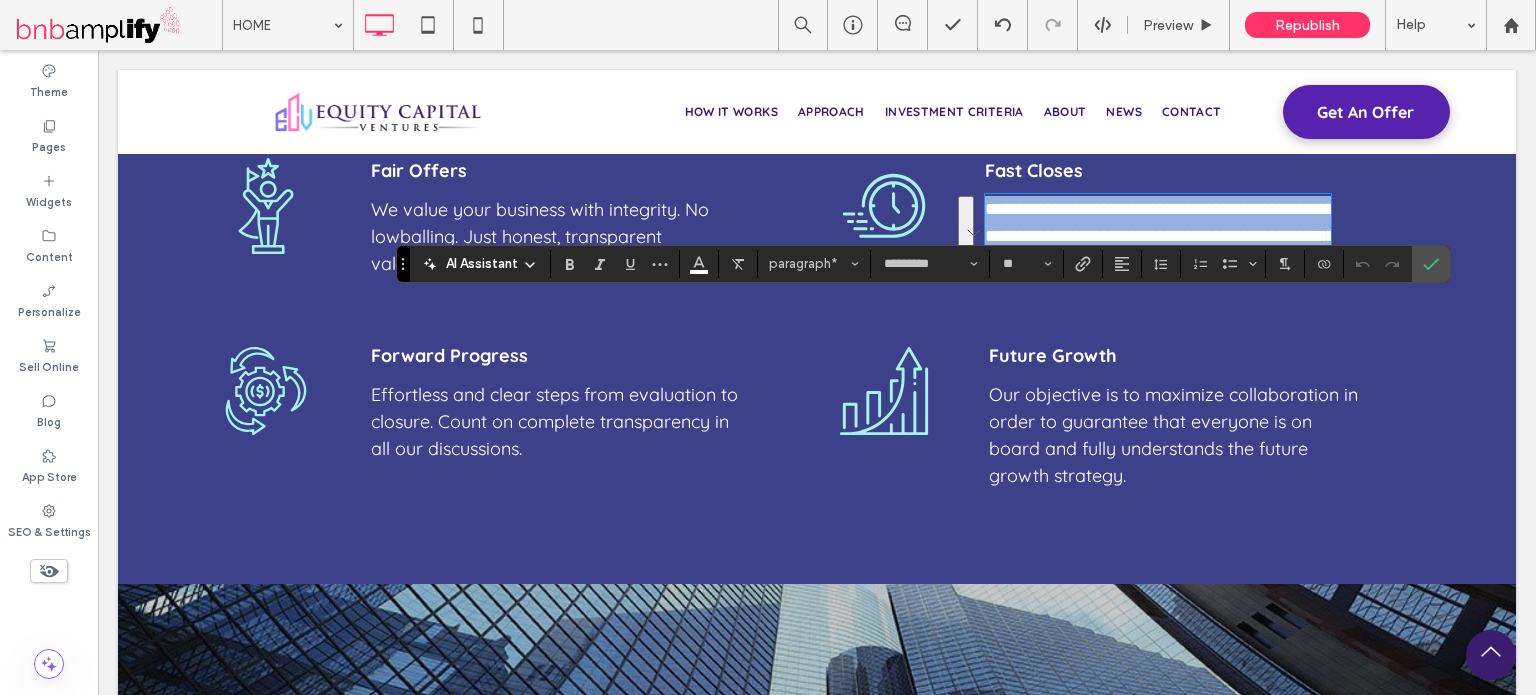scroll, scrollTop: 5384, scrollLeft: 0, axis: vertical 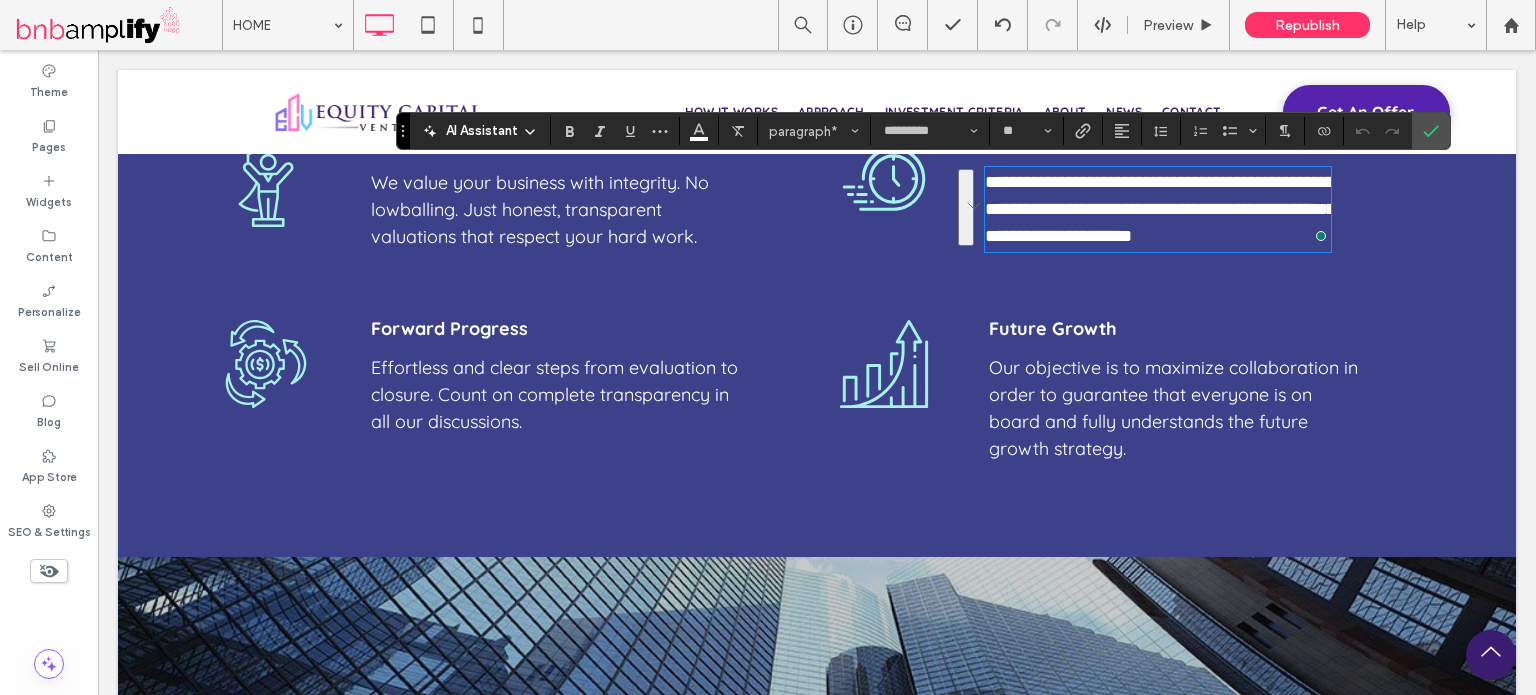 click on "Effortless and clear steps from evaluation to closure. Count on complete transparency in all our discussions." at bounding box center (554, 394) 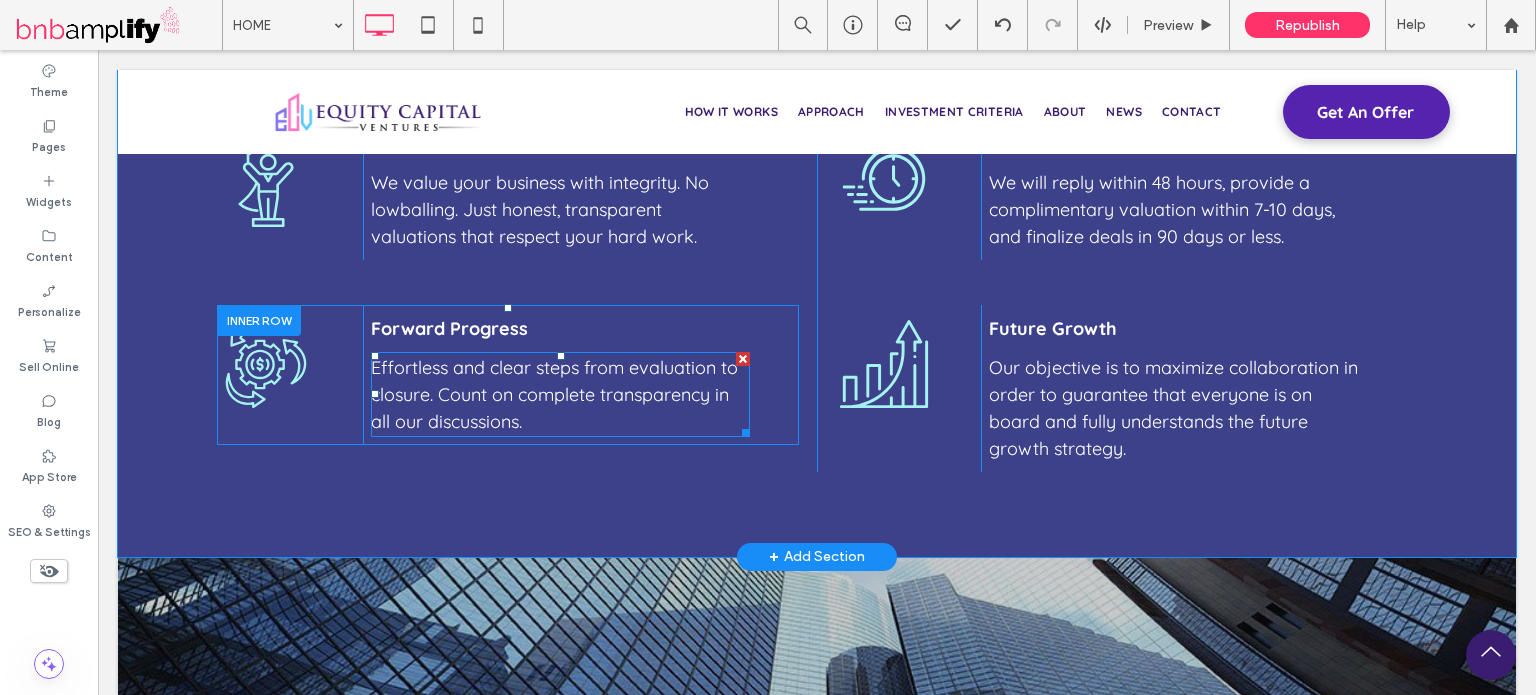 click on "Effortless and clear steps from evaluation to closure. Count on complete transparency in all our discussions." at bounding box center [560, 394] 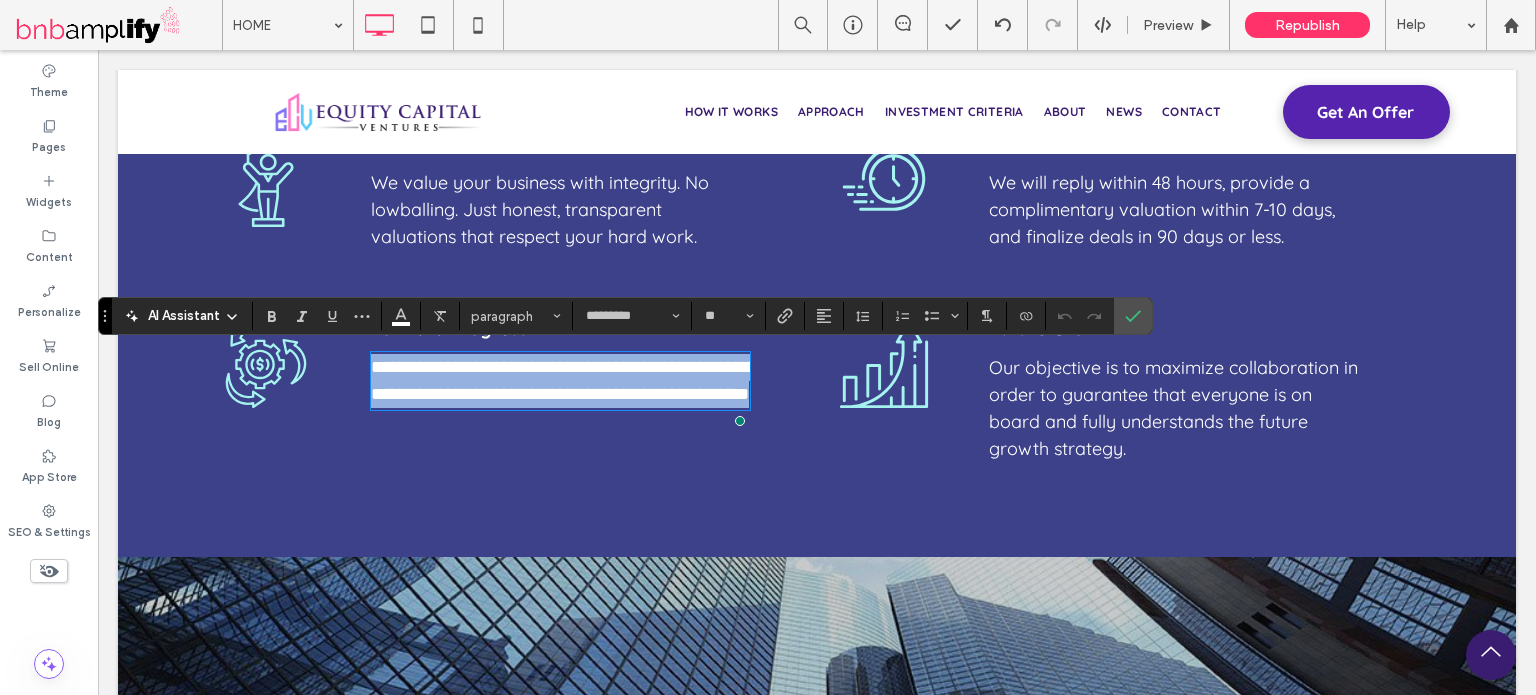 type on "*********" 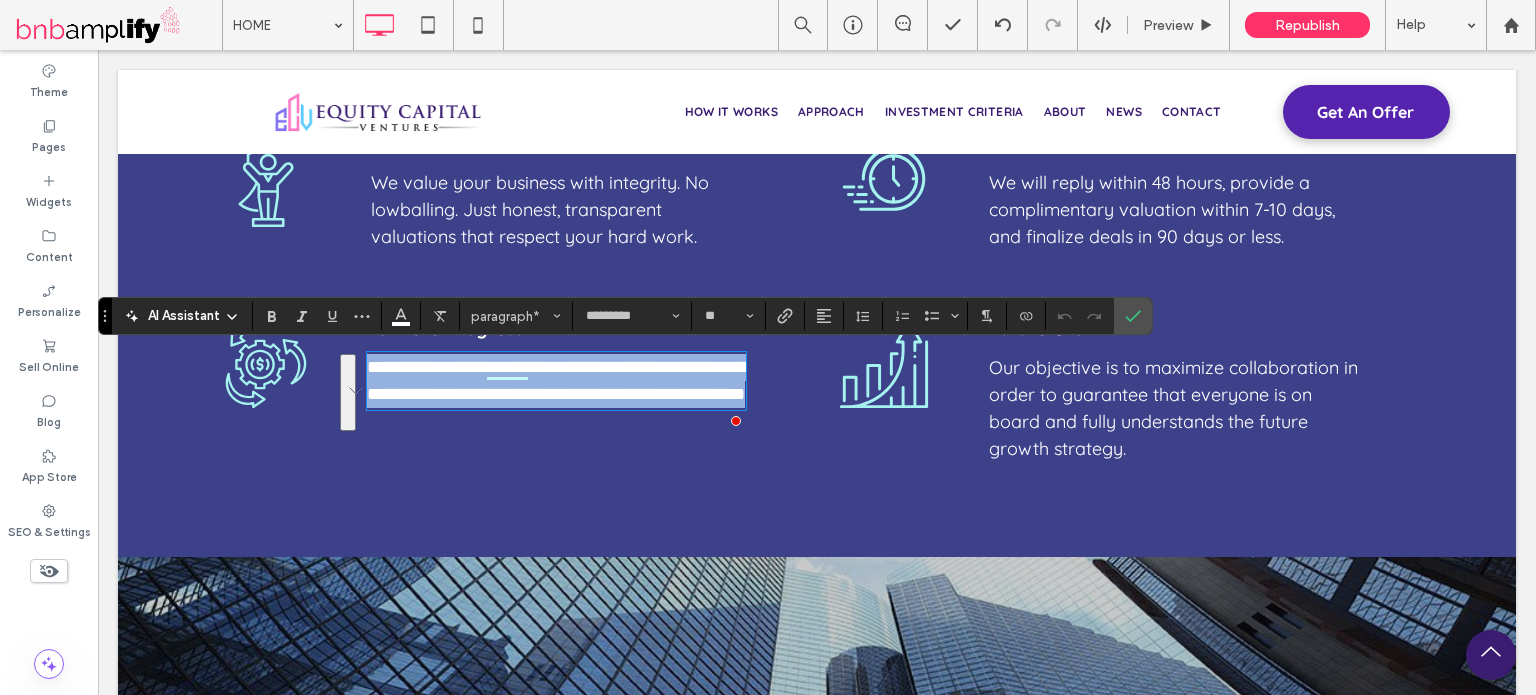 click on "**********" at bounding box center [556, 381] 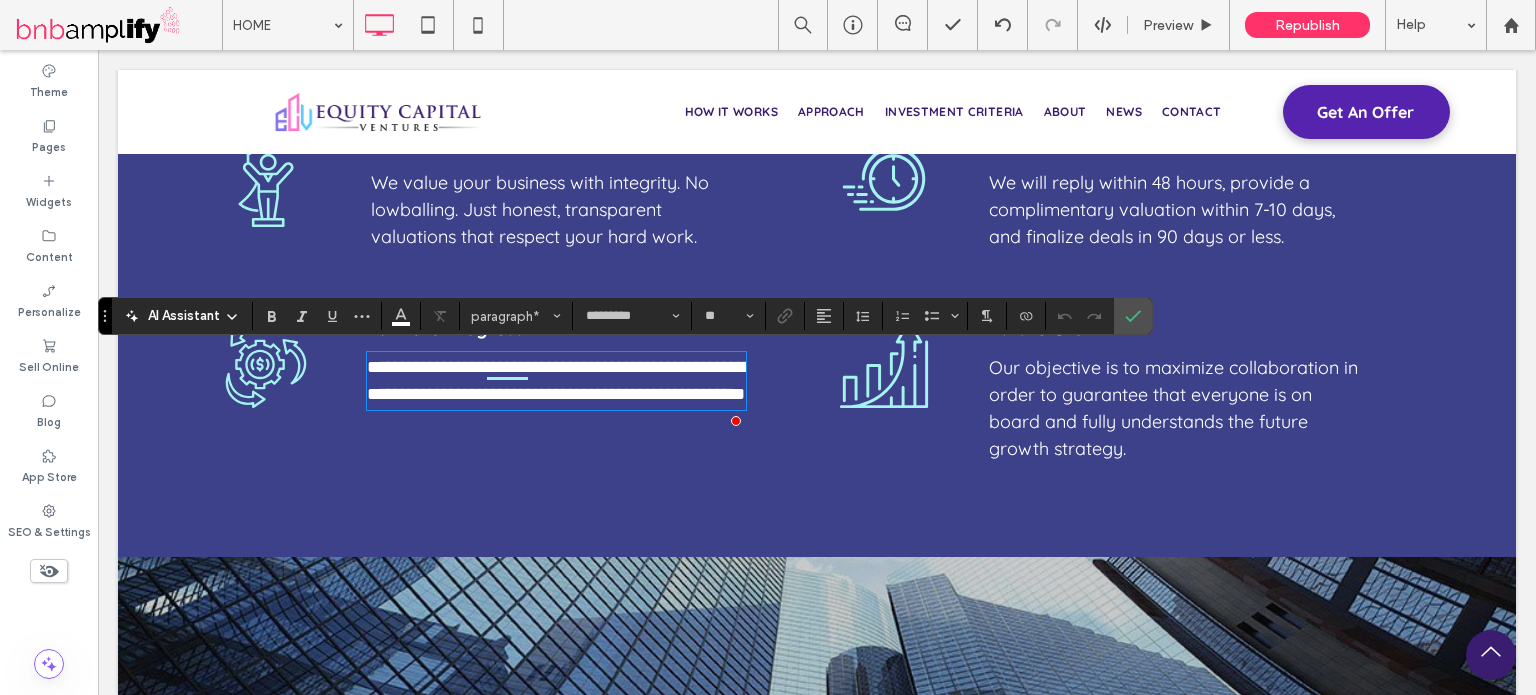 type 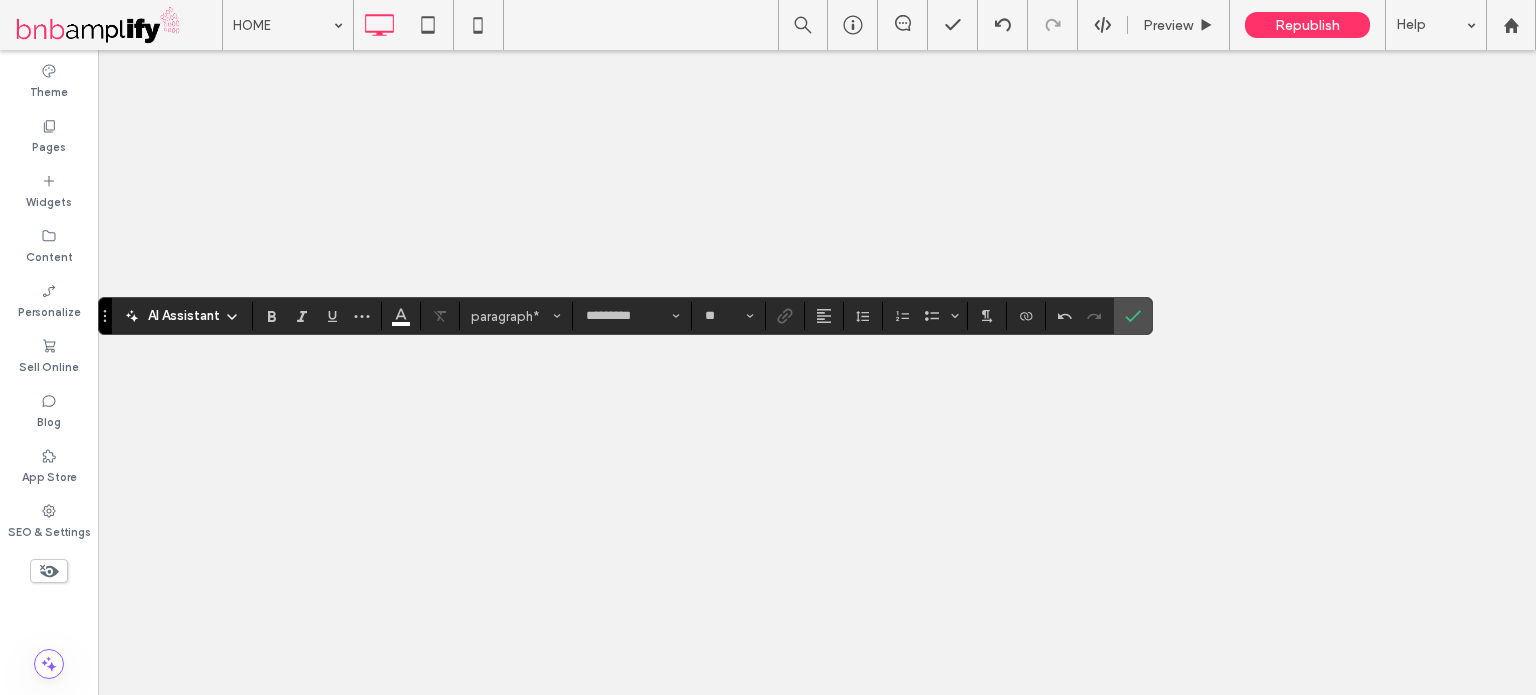 scroll, scrollTop: 0, scrollLeft: 0, axis: both 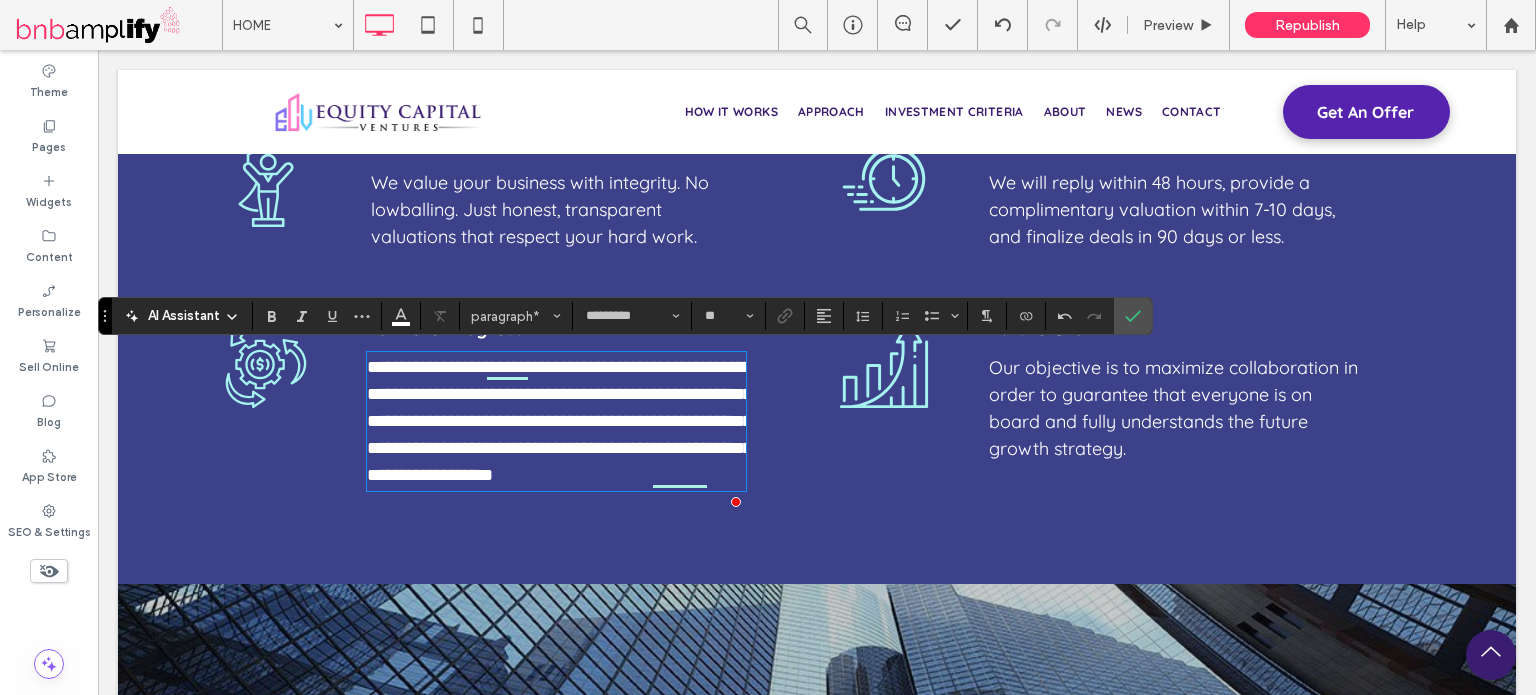 drag, startPoint x: 515, startPoint y: 419, endPoint x: 447, endPoint y: 390, distance: 73.92564 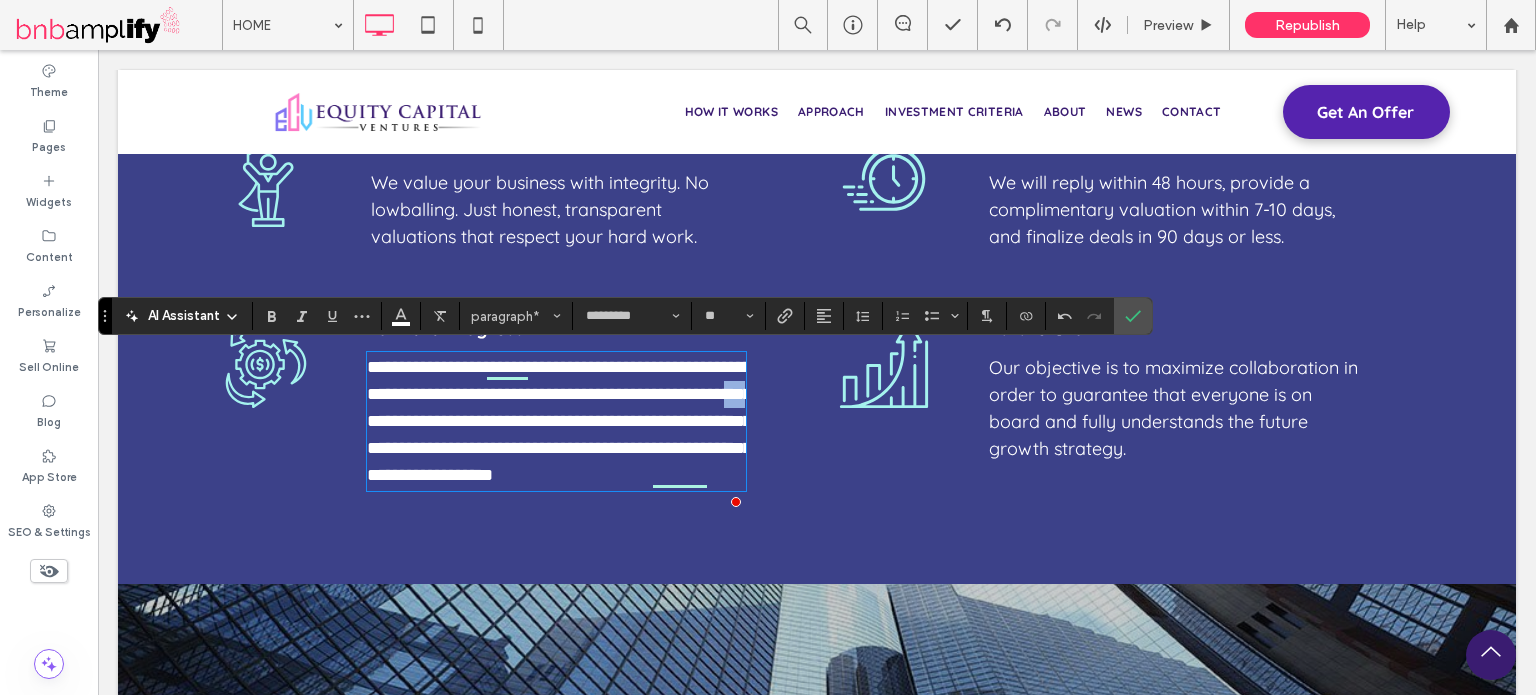 drag, startPoint x: 513, startPoint y: 422, endPoint x: 487, endPoint y: 419, distance: 26.172504 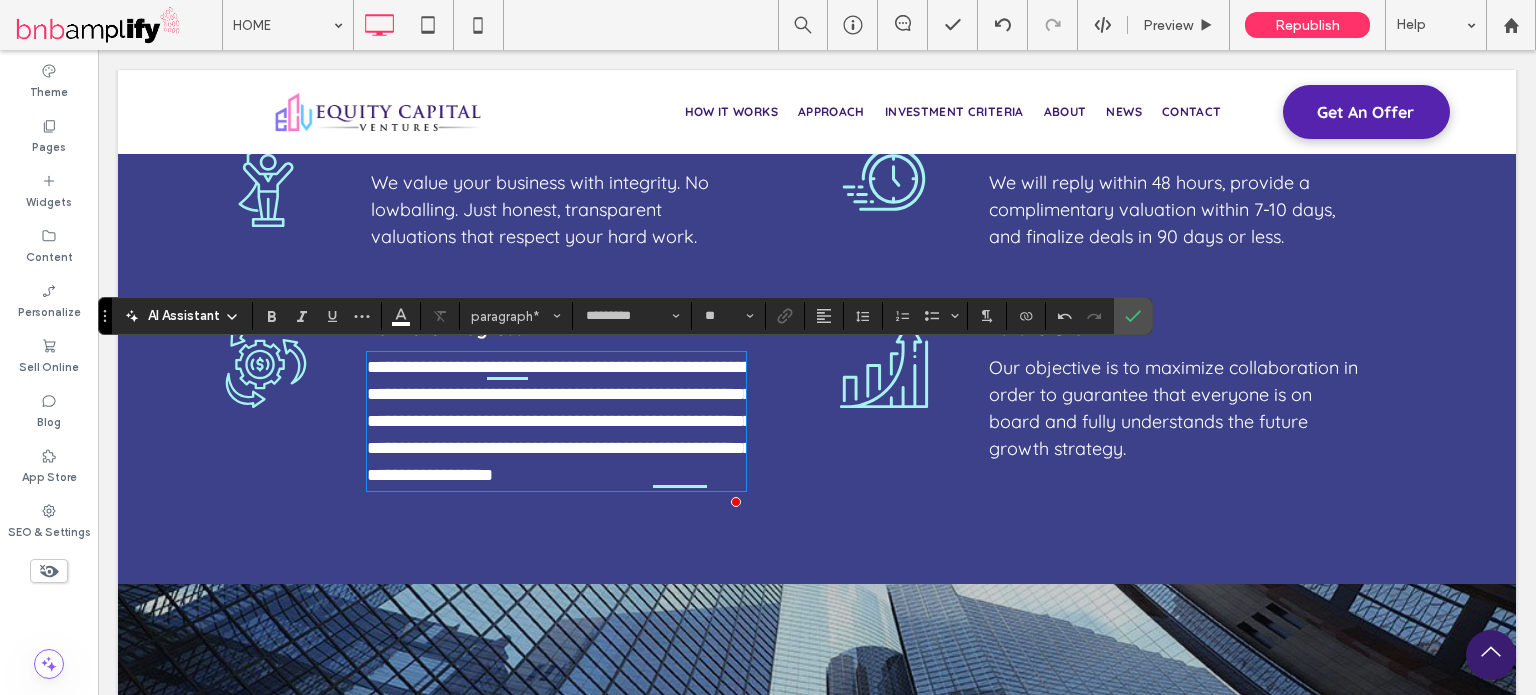 click on "**********" at bounding box center (559, 421) 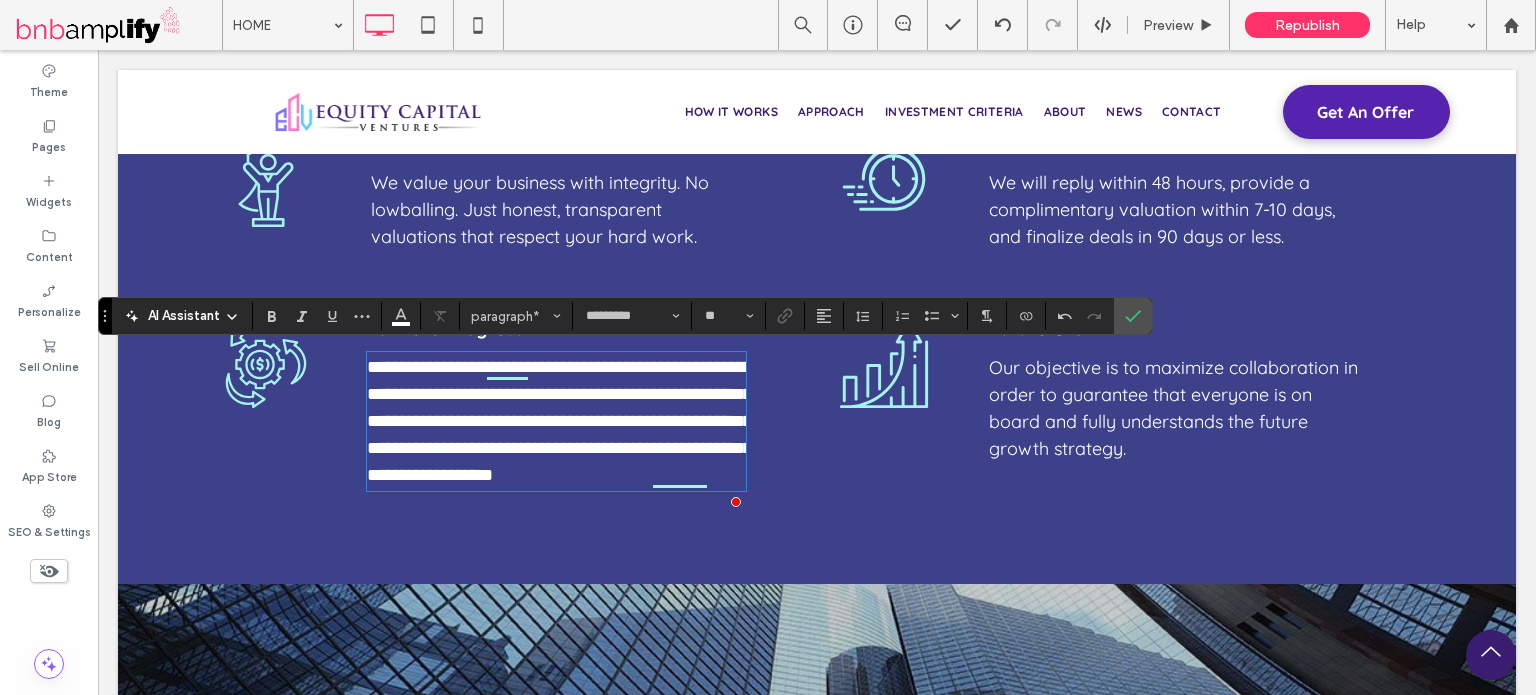 type 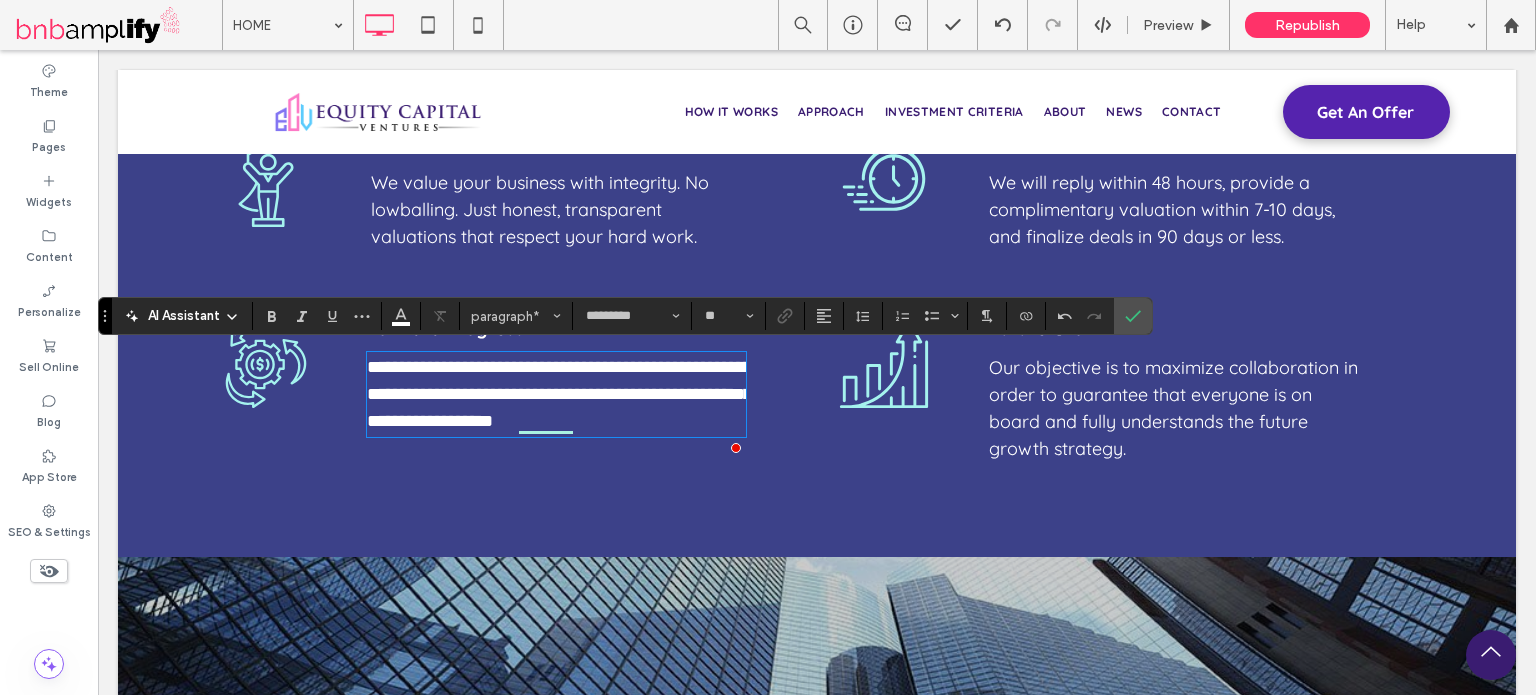 click on "**********" at bounding box center (559, 394) 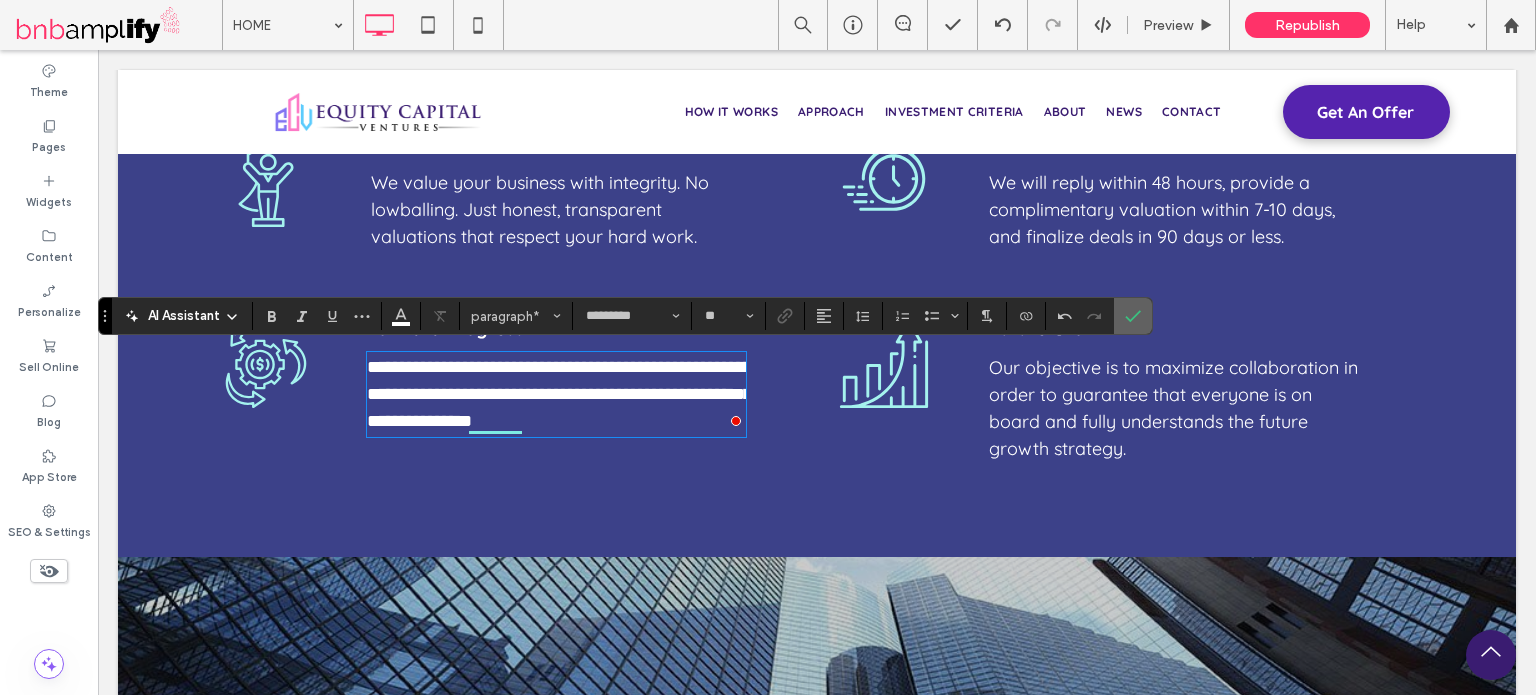 click 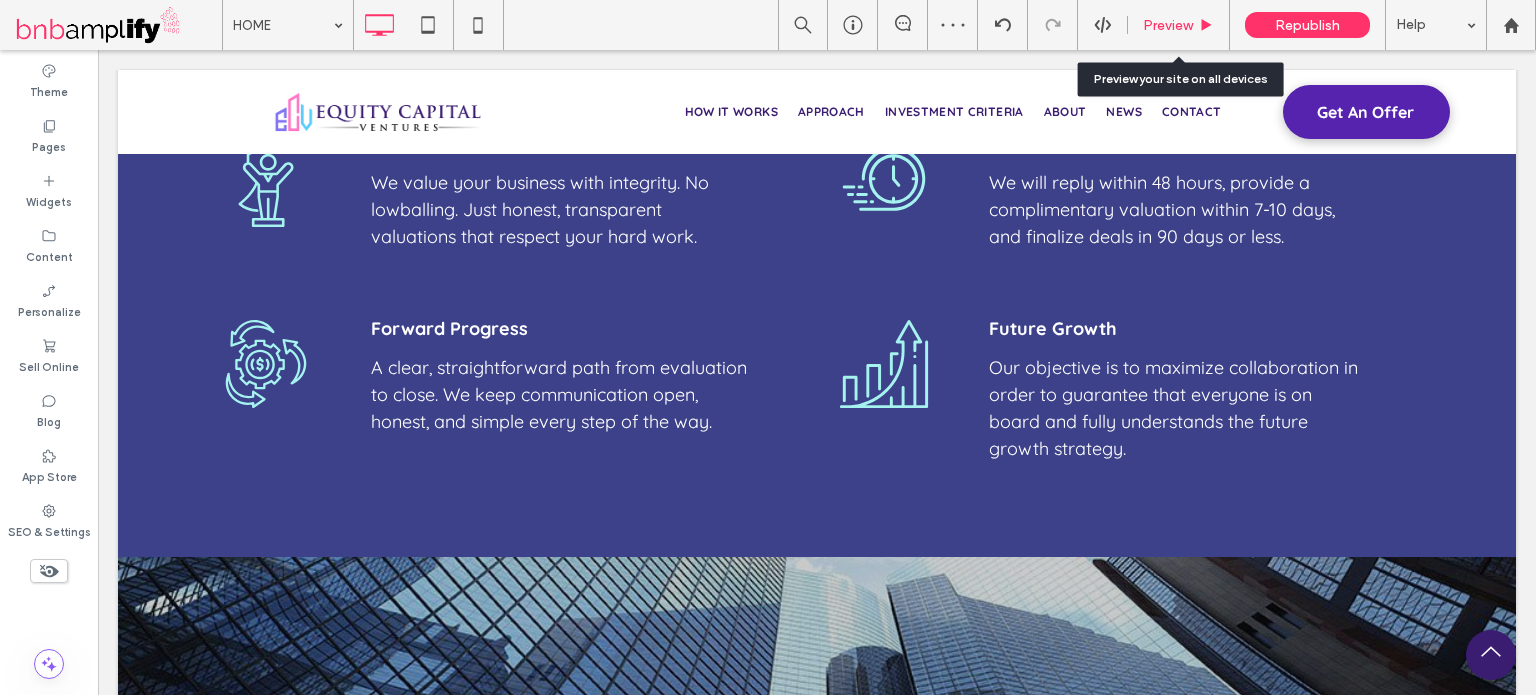 click on "Preview" at bounding box center (1168, 25) 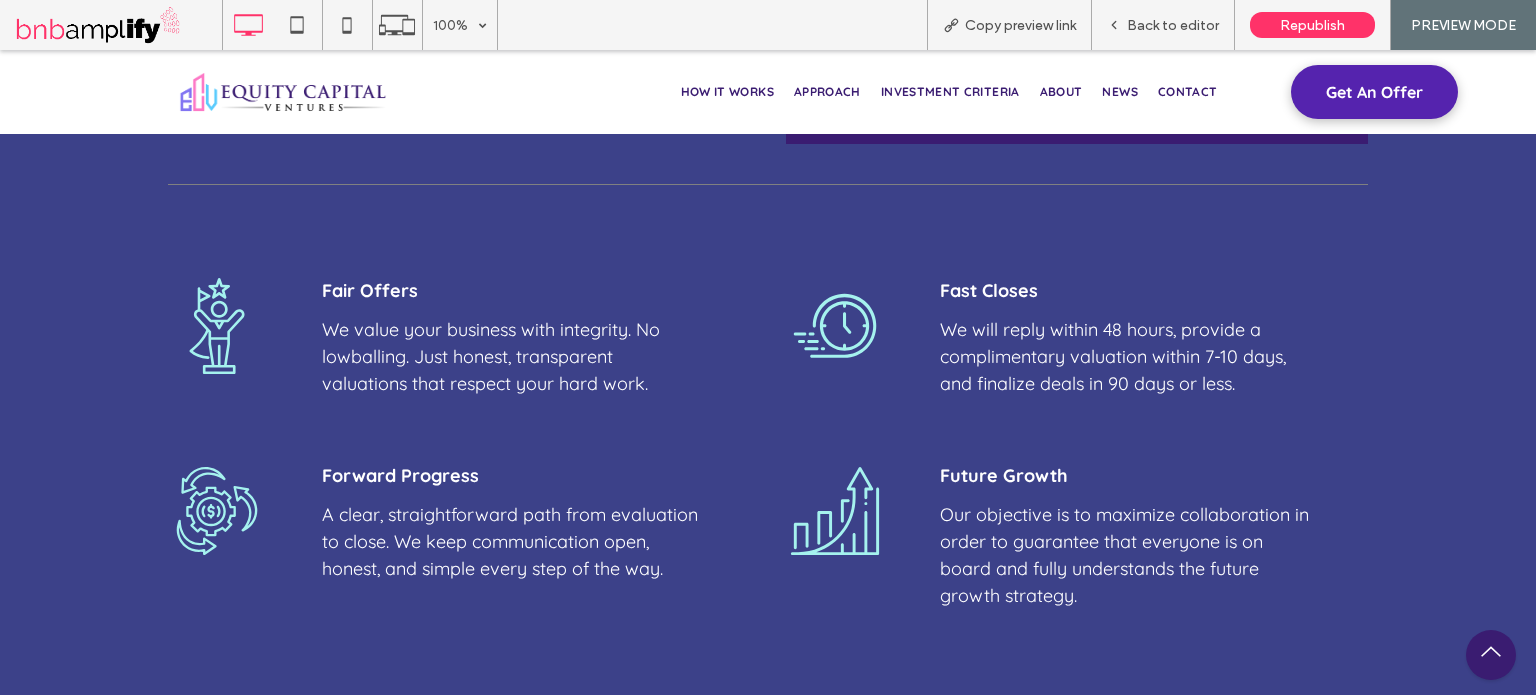 scroll, scrollTop: 5167, scrollLeft: 0, axis: vertical 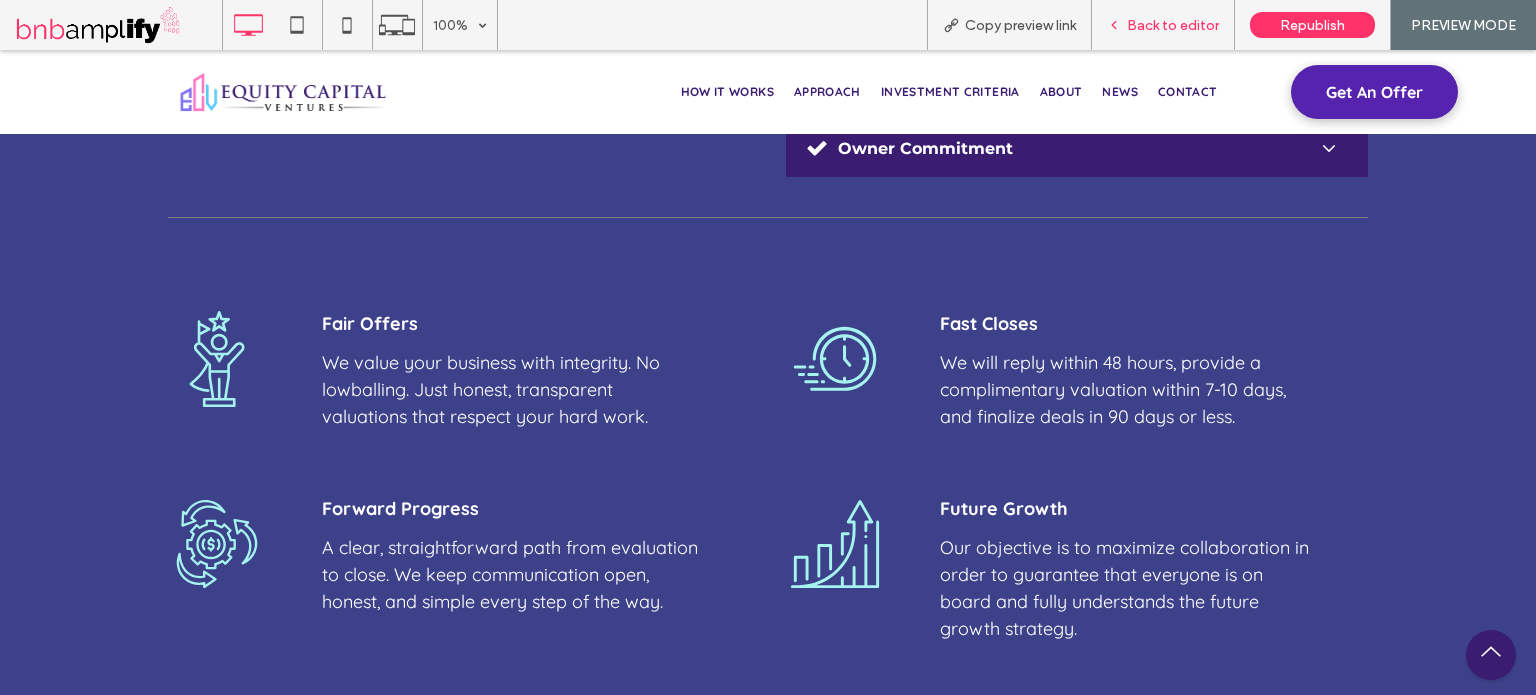 click on "Back to editor" at bounding box center (1173, 25) 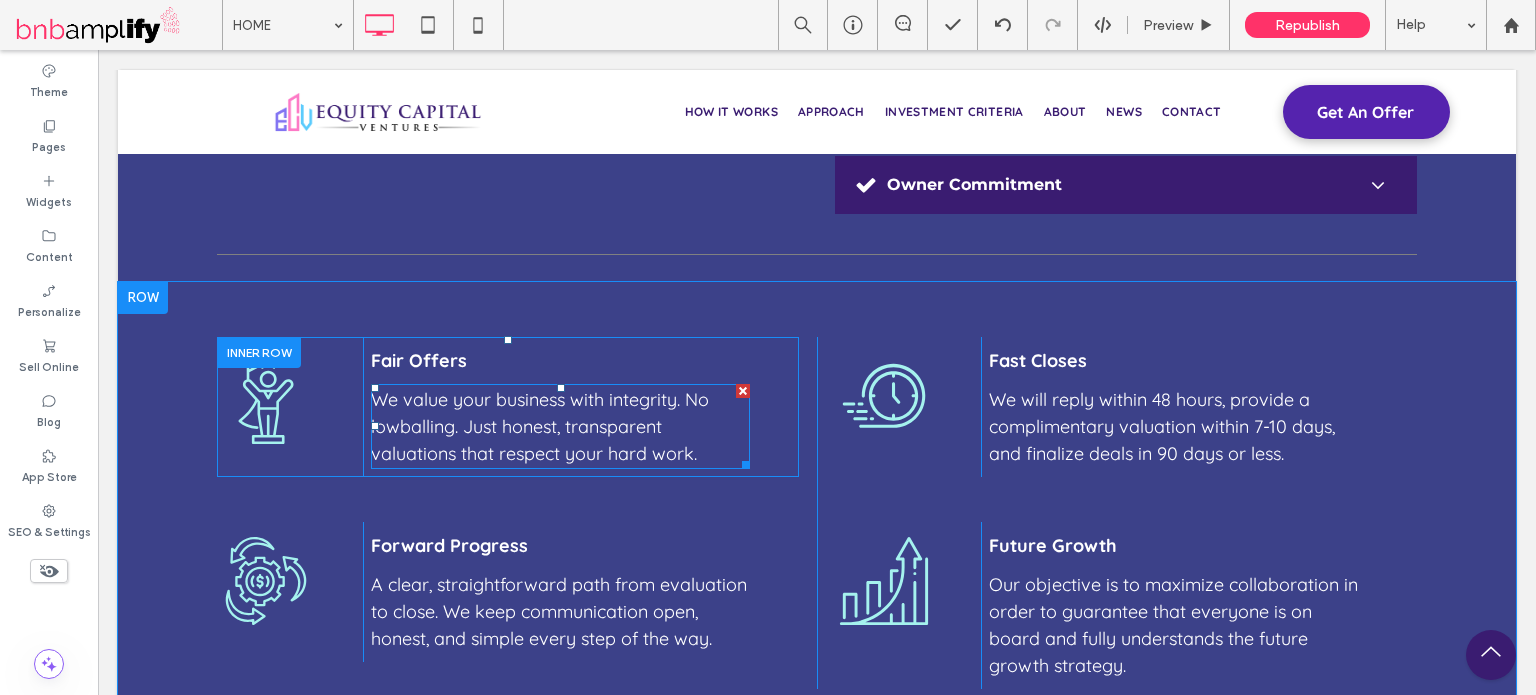click on "We value your business with integrity. No lowballing. Just honest, transparent valuations that respect your hard work." at bounding box center [540, 426] 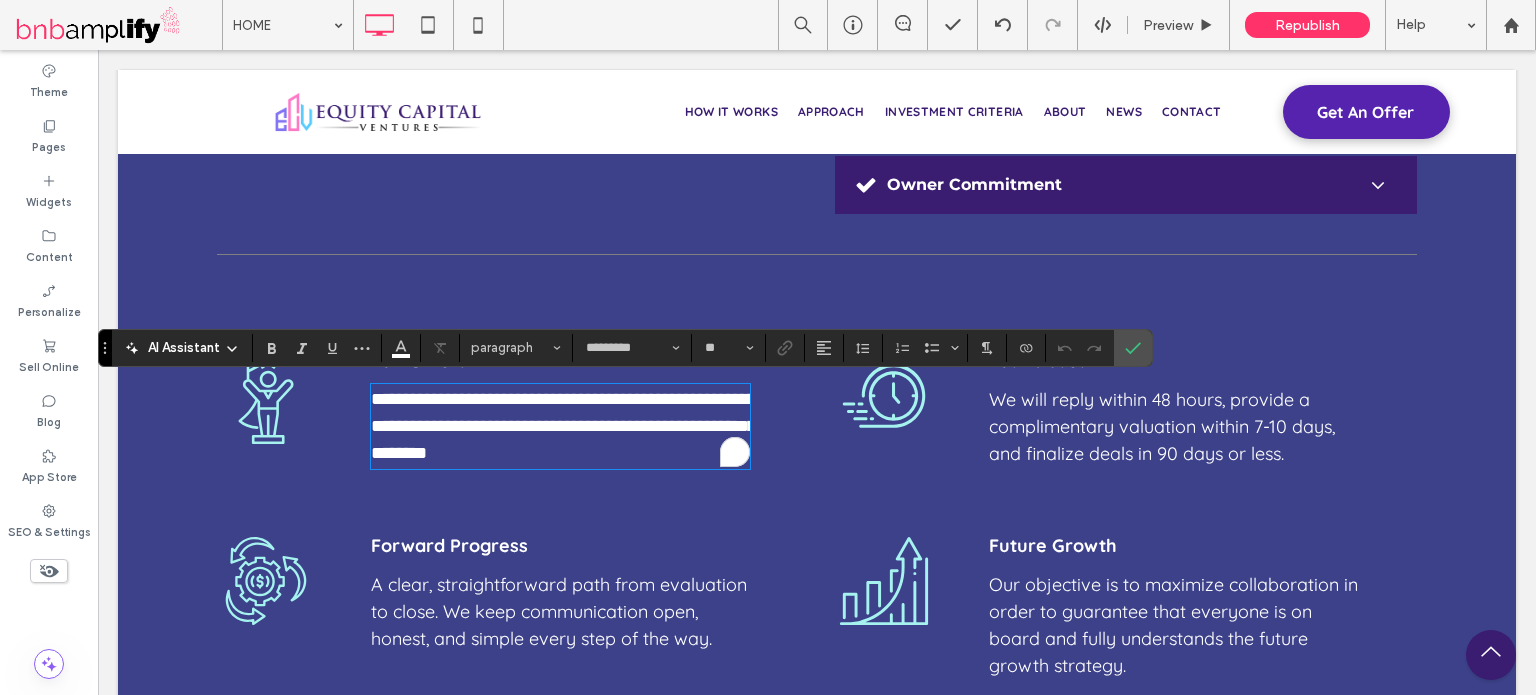 type on "*********" 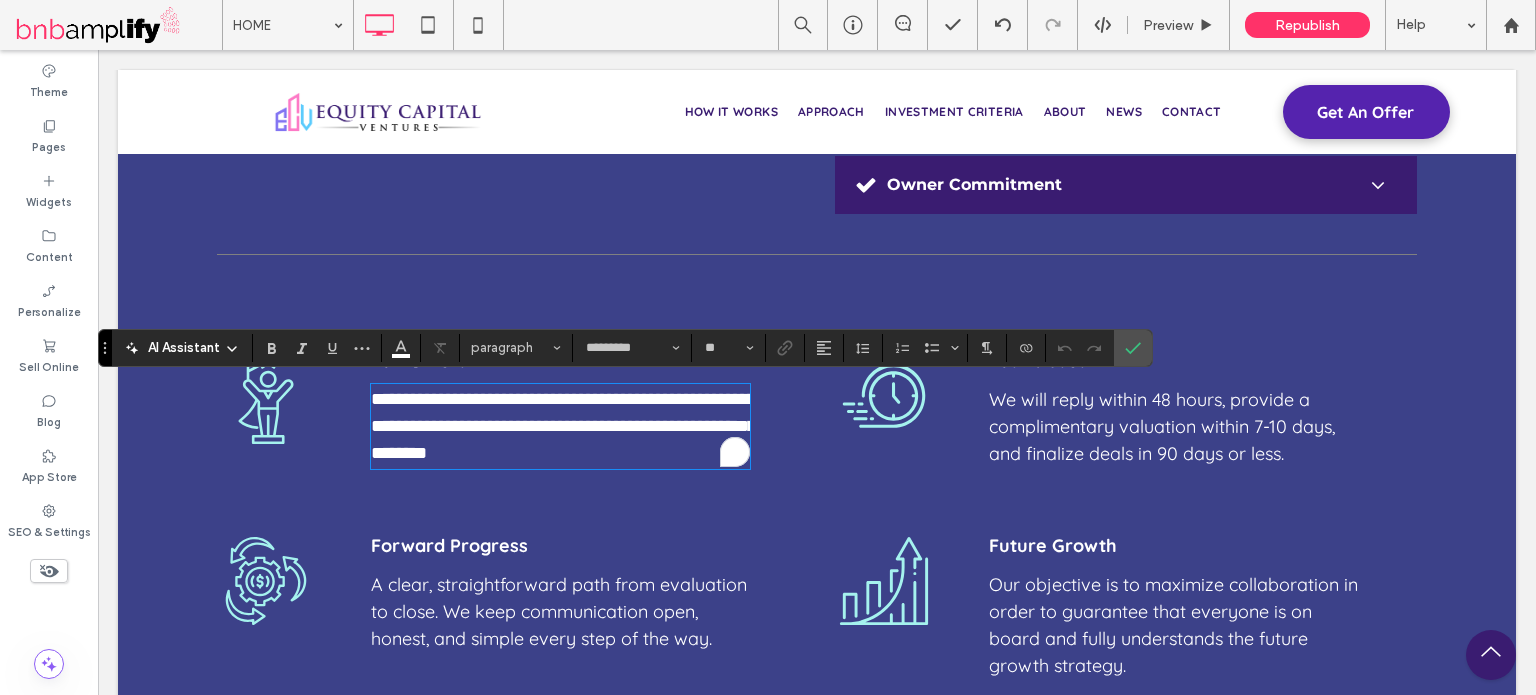 type on "**" 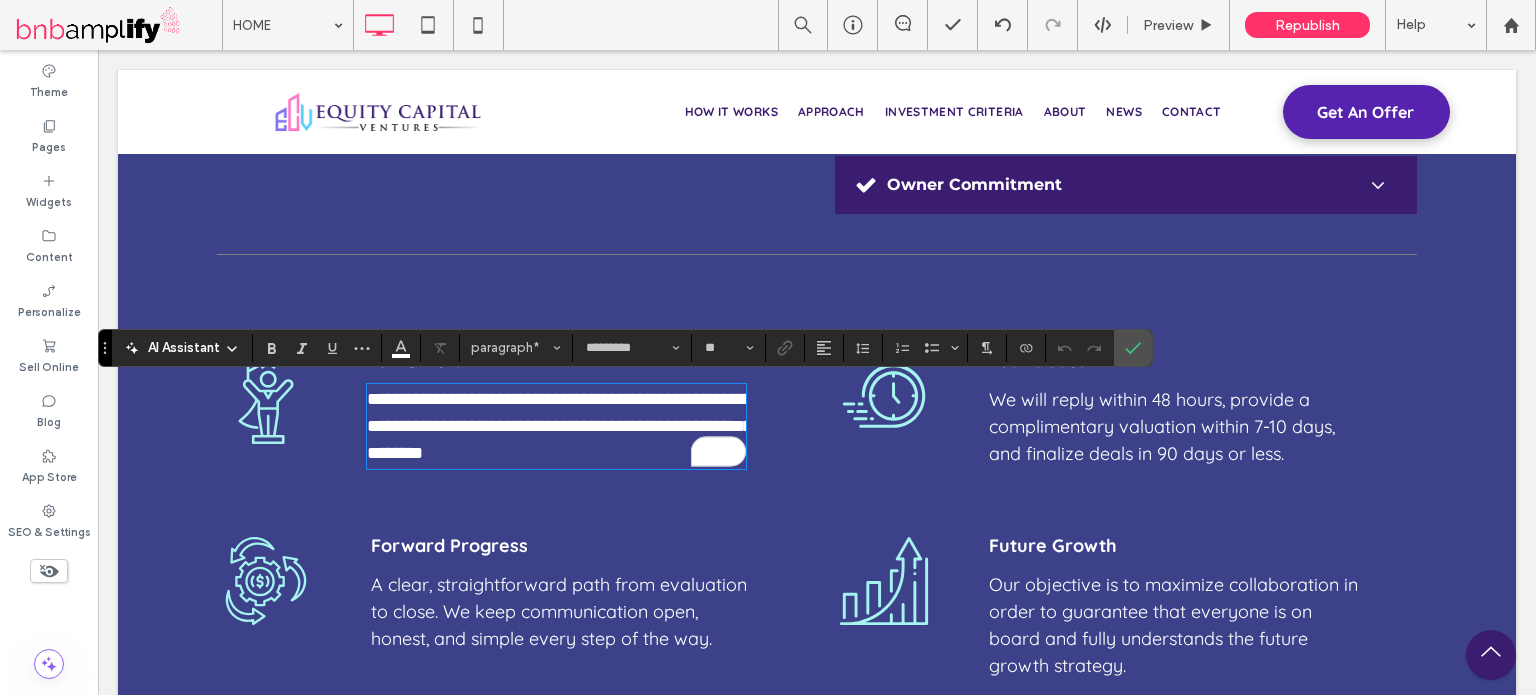 click on "**********" at bounding box center (559, 426) 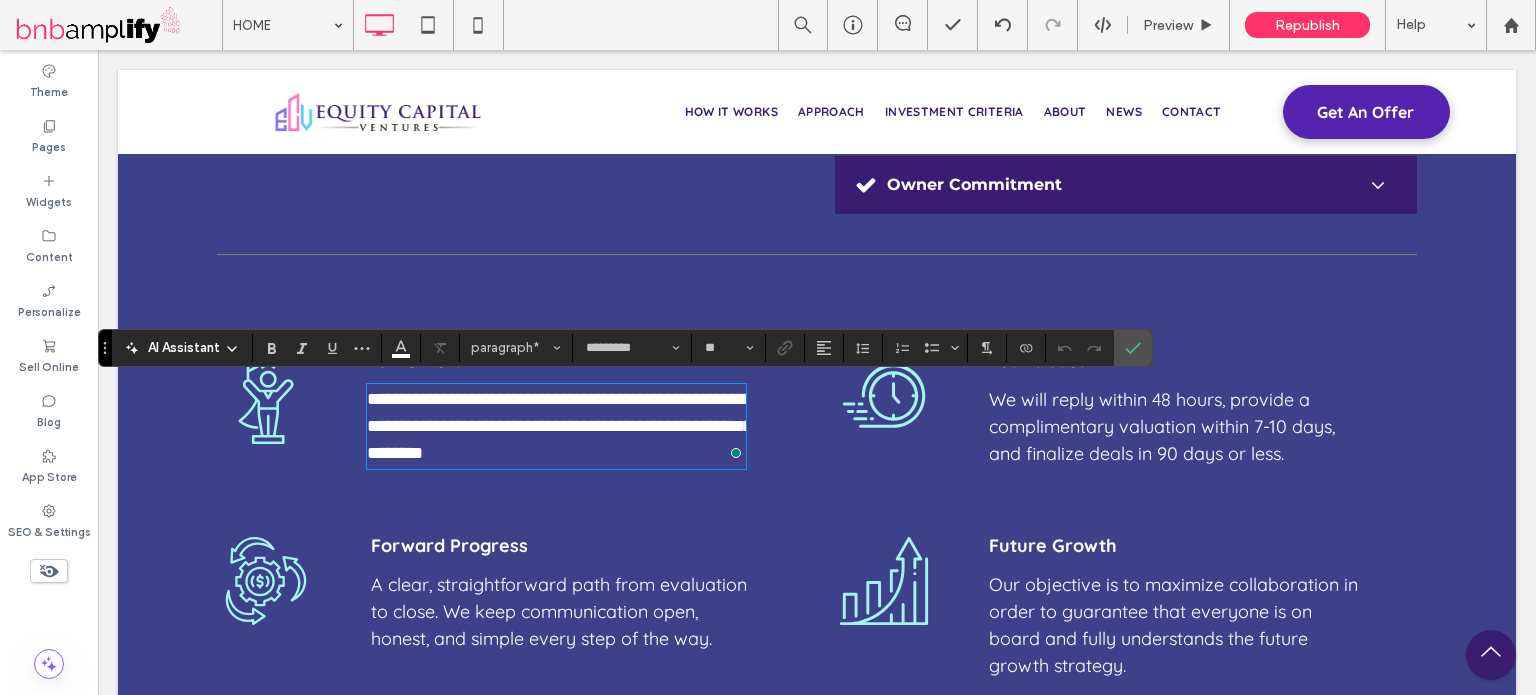 click on "**********" at bounding box center (559, 426) 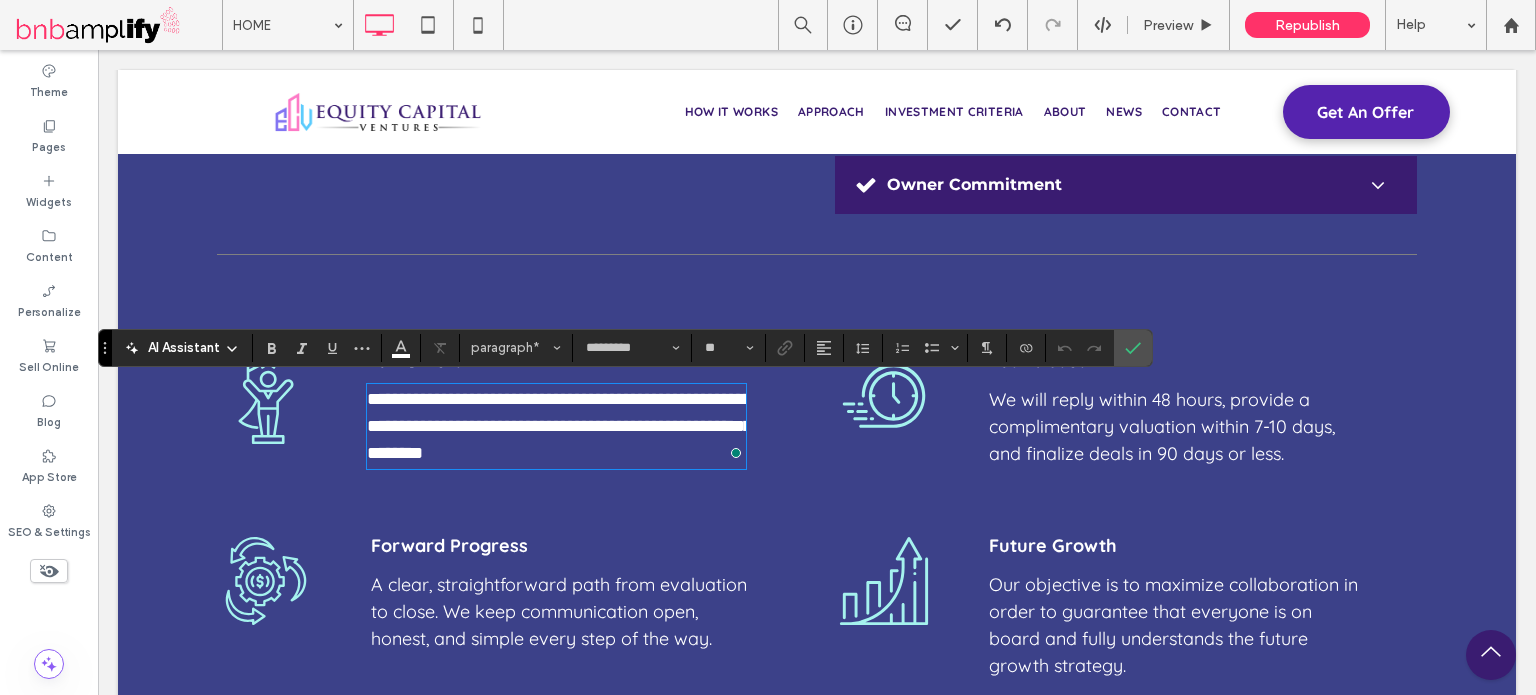 type 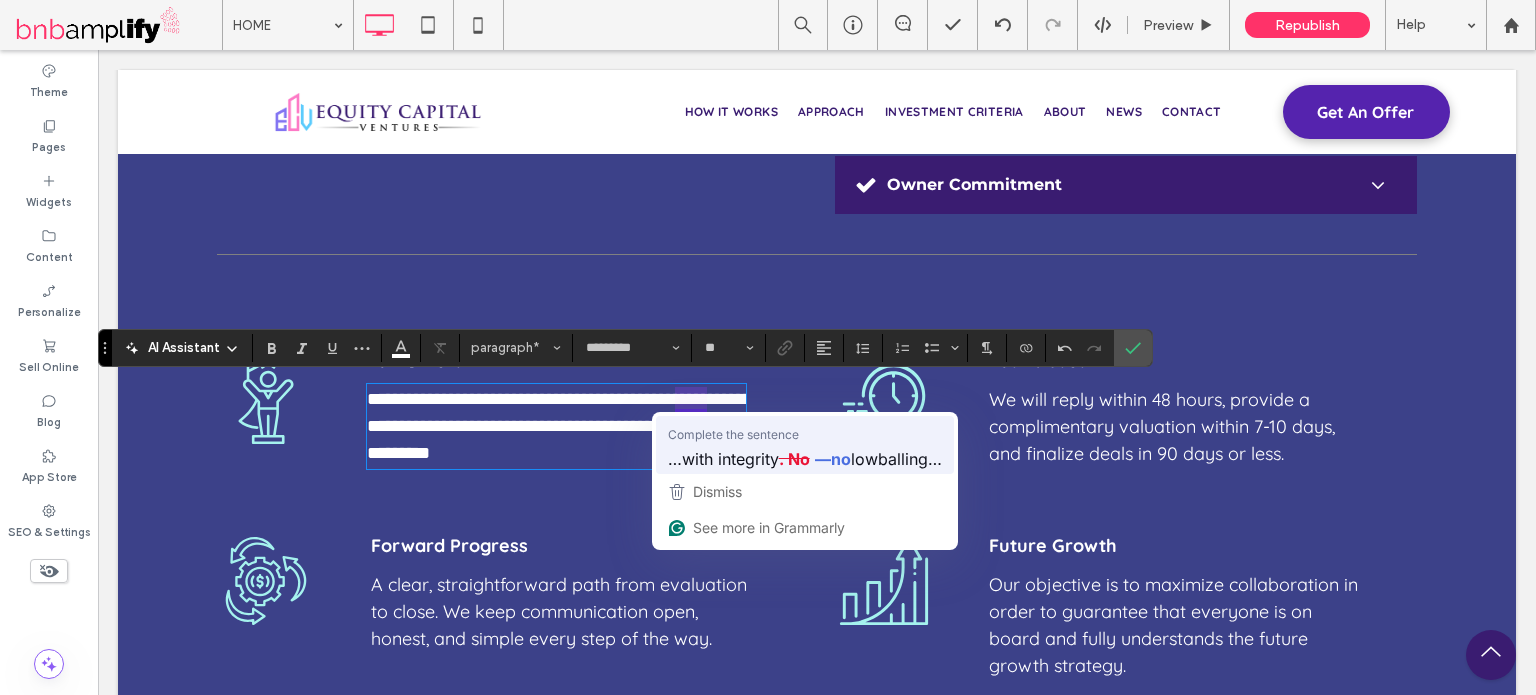 click on "…with integrity" at bounding box center [723, 458] 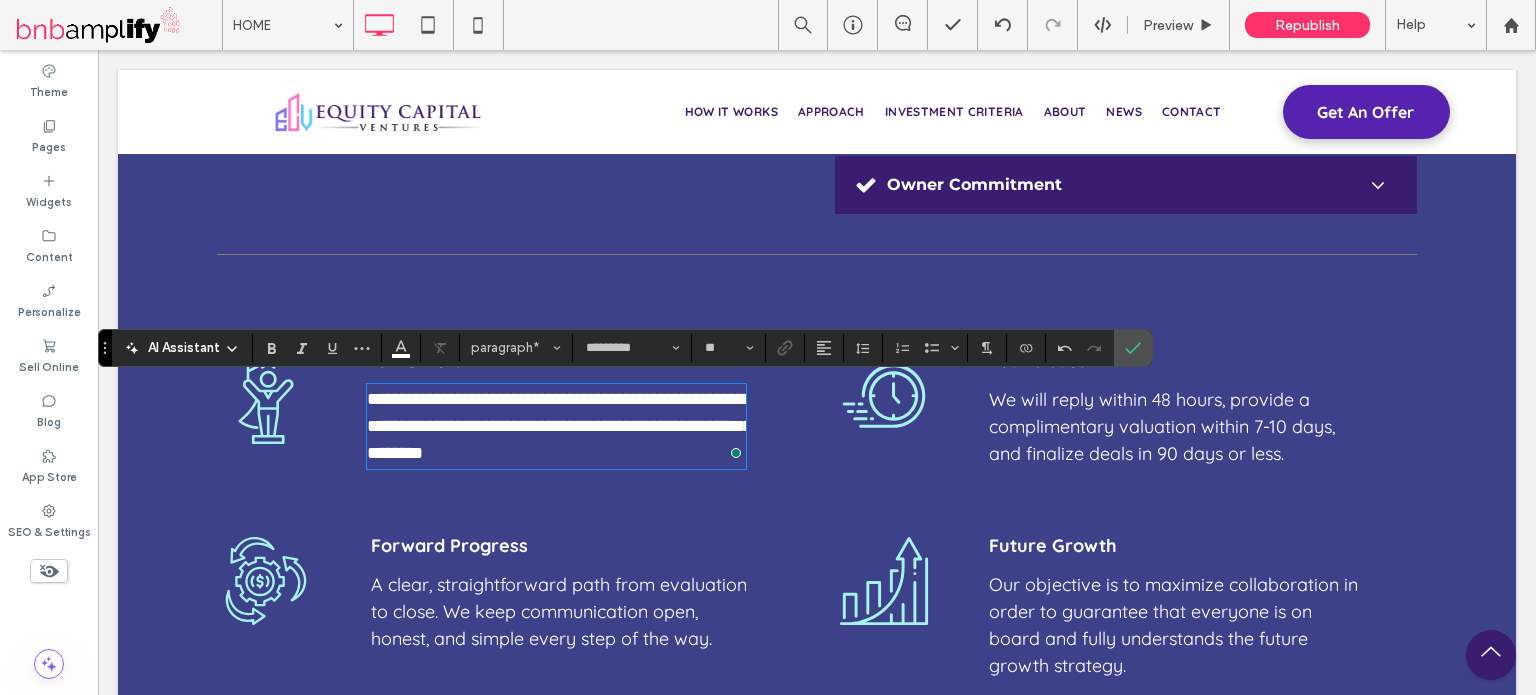 click on "**********" at bounding box center [559, 426] 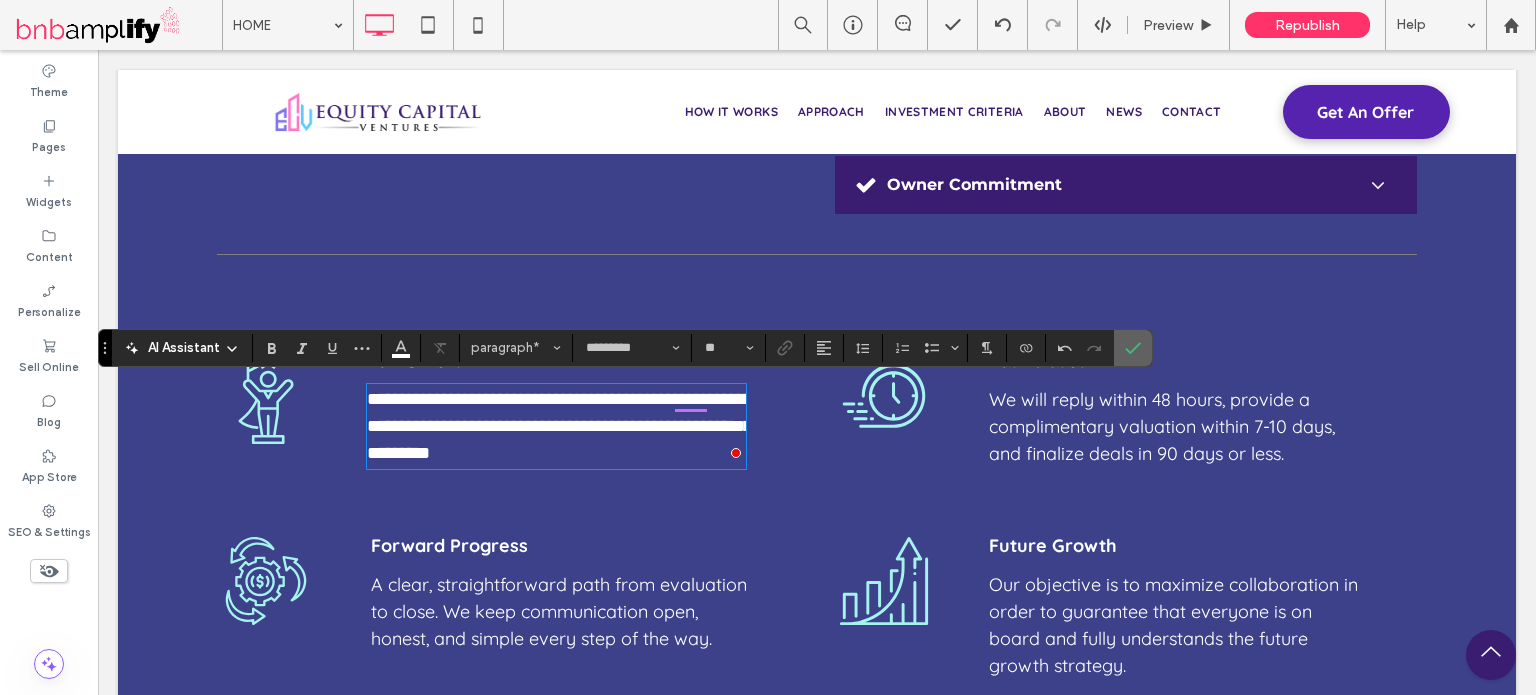 click at bounding box center [1133, 348] 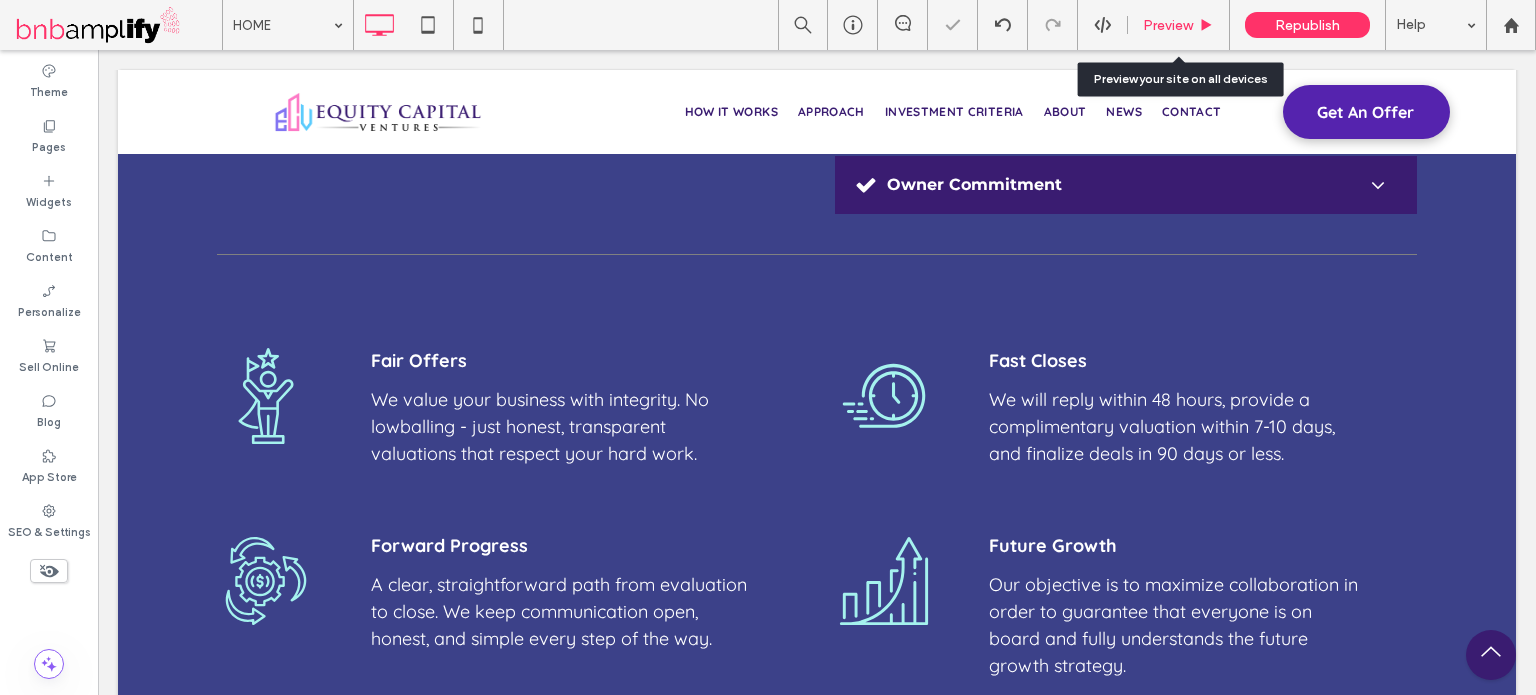 drag, startPoint x: 1148, startPoint y: 19, endPoint x: 1054, endPoint y: 42, distance: 96.77293 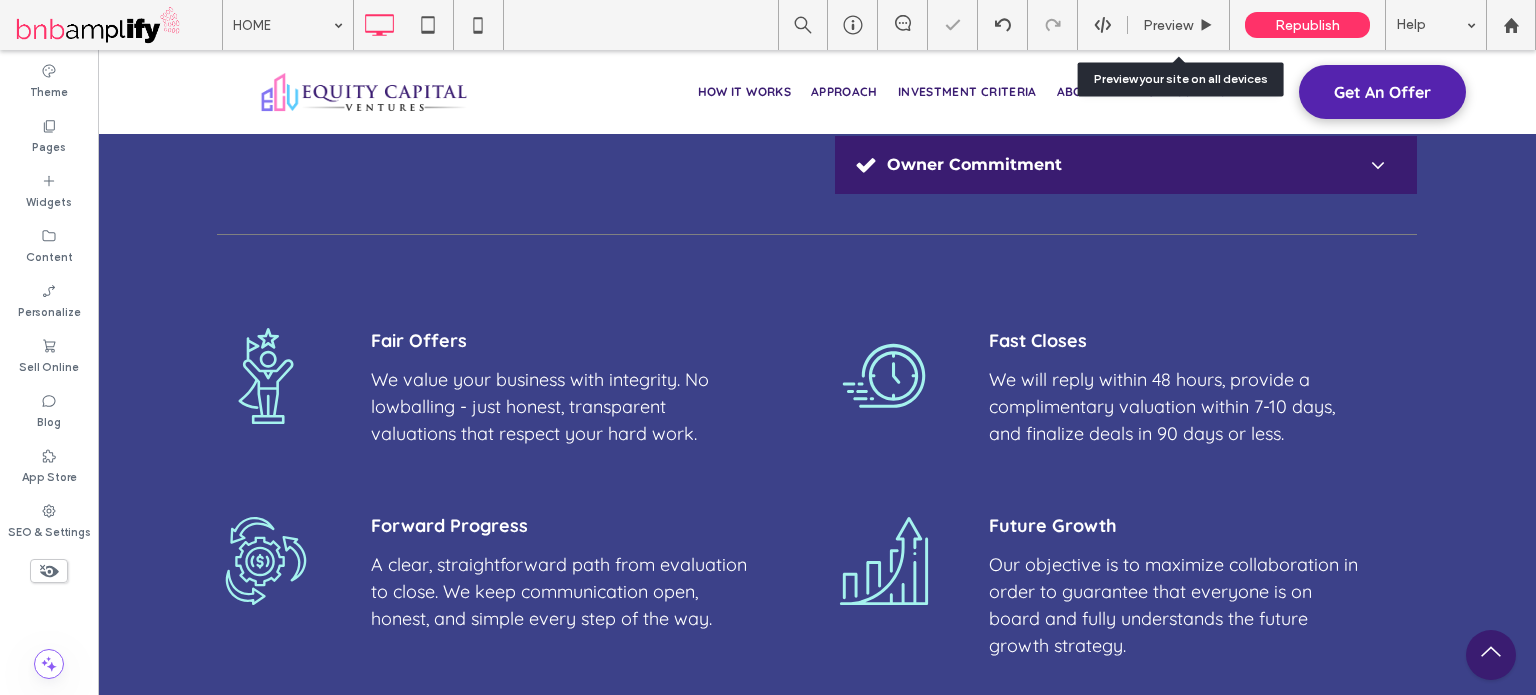scroll, scrollTop: 5151, scrollLeft: 0, axis: vertical 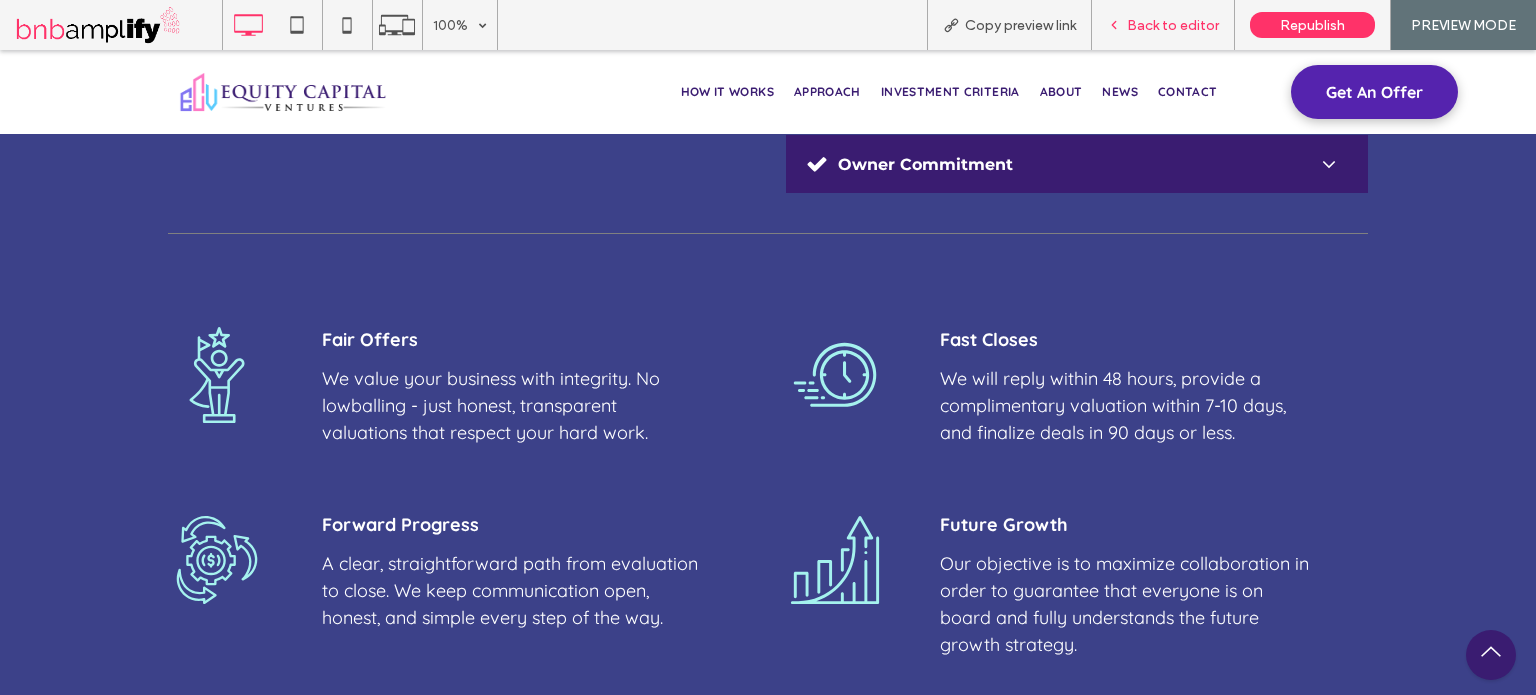 click on "Back to editor" at bounding box center [1173, 25] 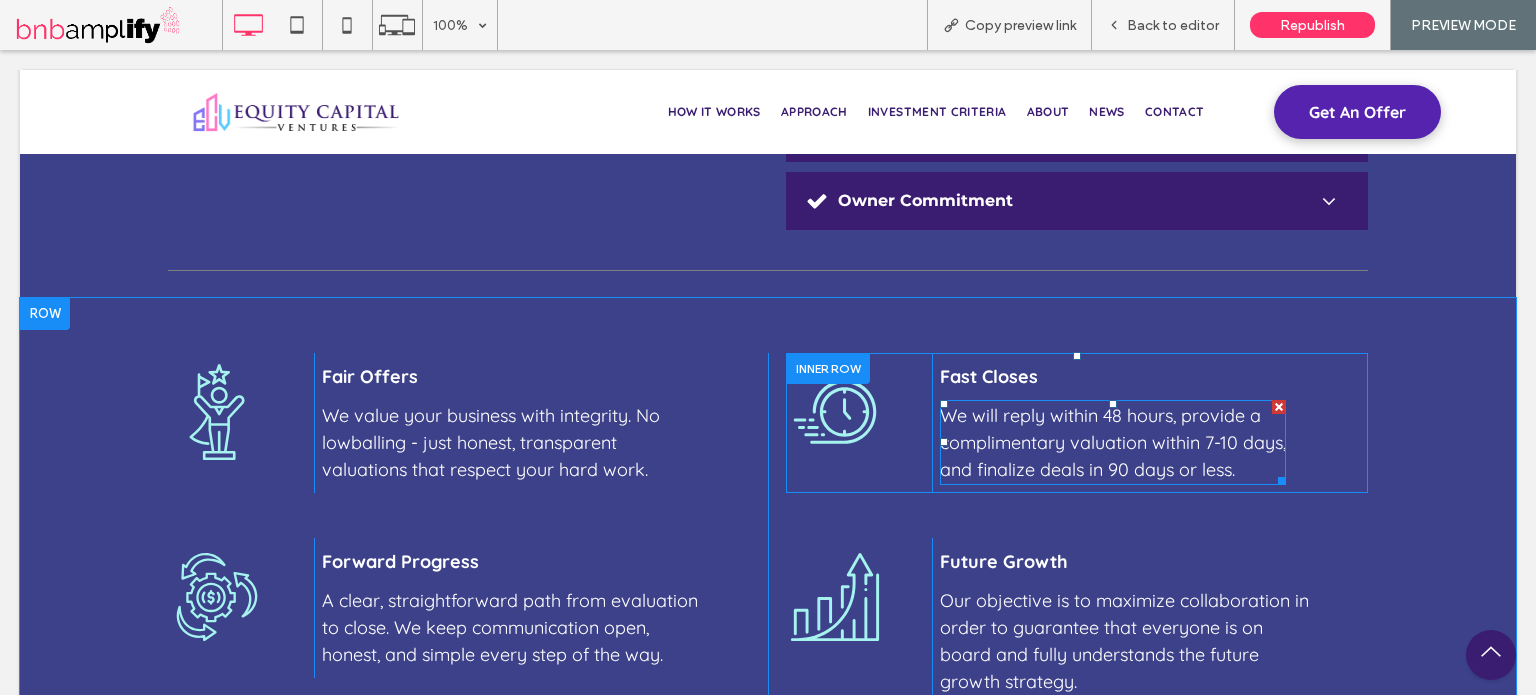 click on "We will reply within 48 hours, provide a complimentary valuation within 7-10 days, and finalize deals in 90 days or less." at bounding box center [1113, 442] 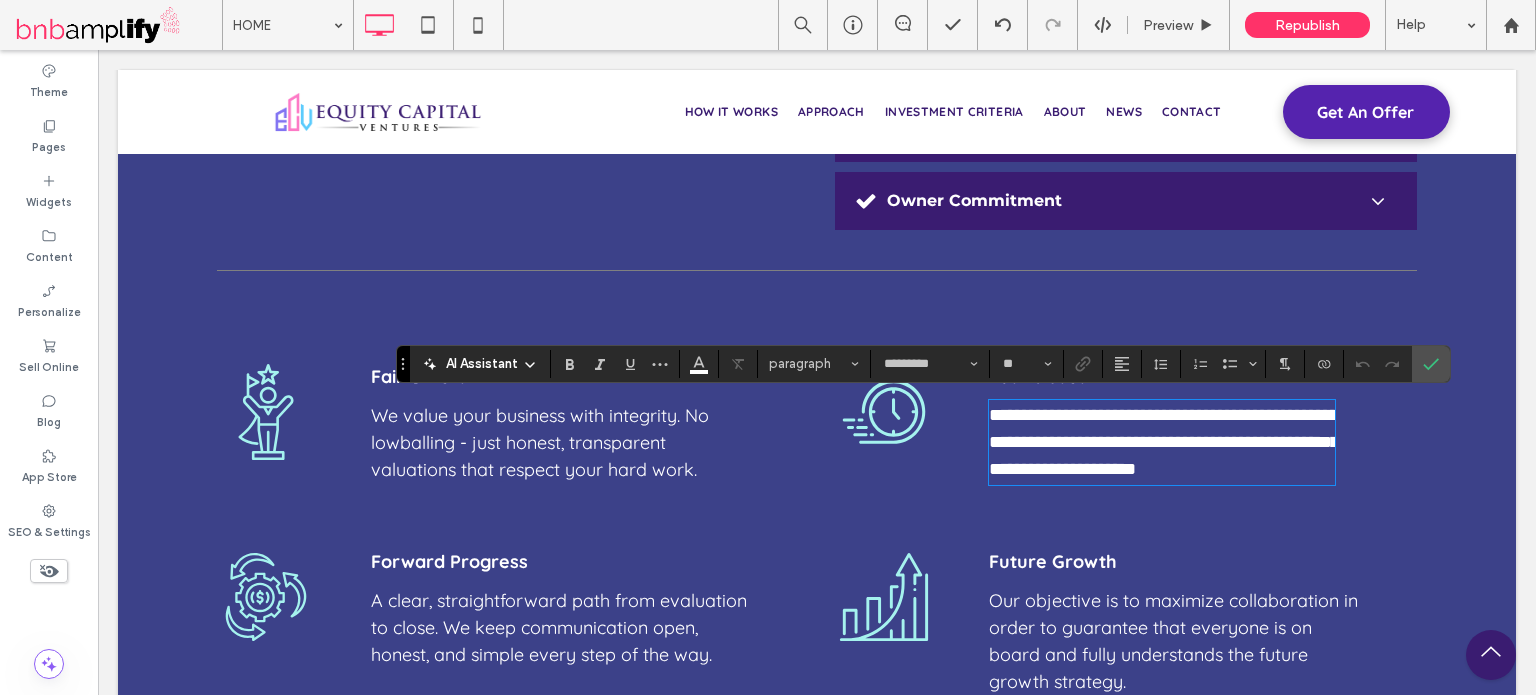 type on "*********" 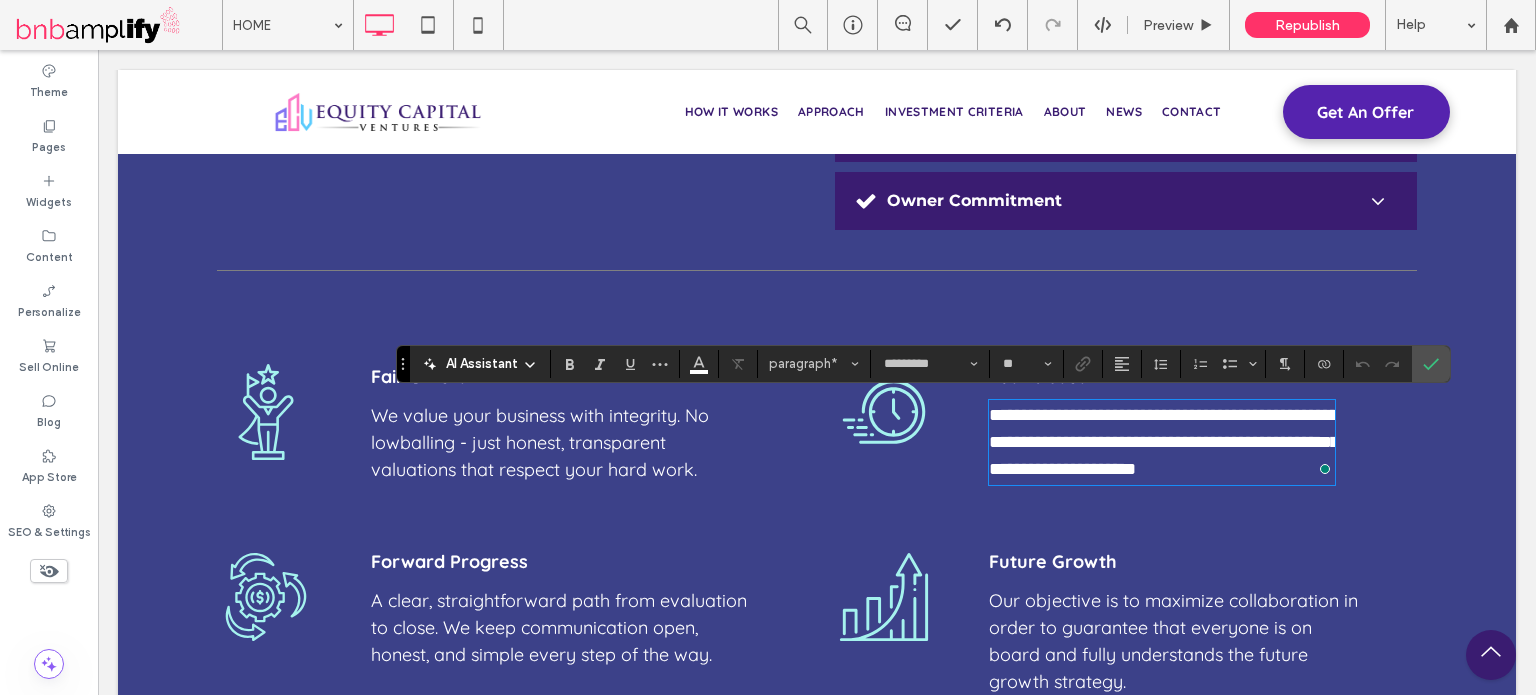click on "**********" at bounding box center [1164, 442] 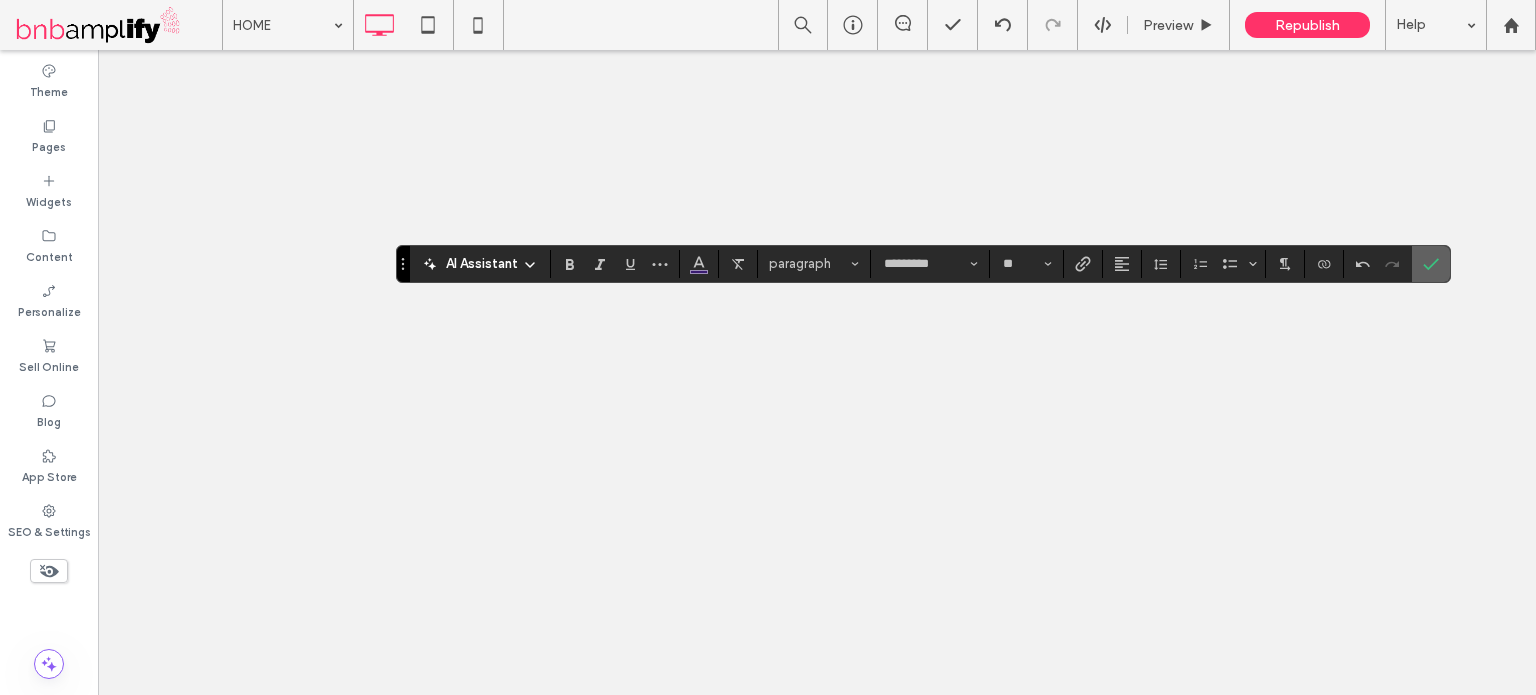 scroll, scrollTop: 0, scrollLeft: 0, axis: both 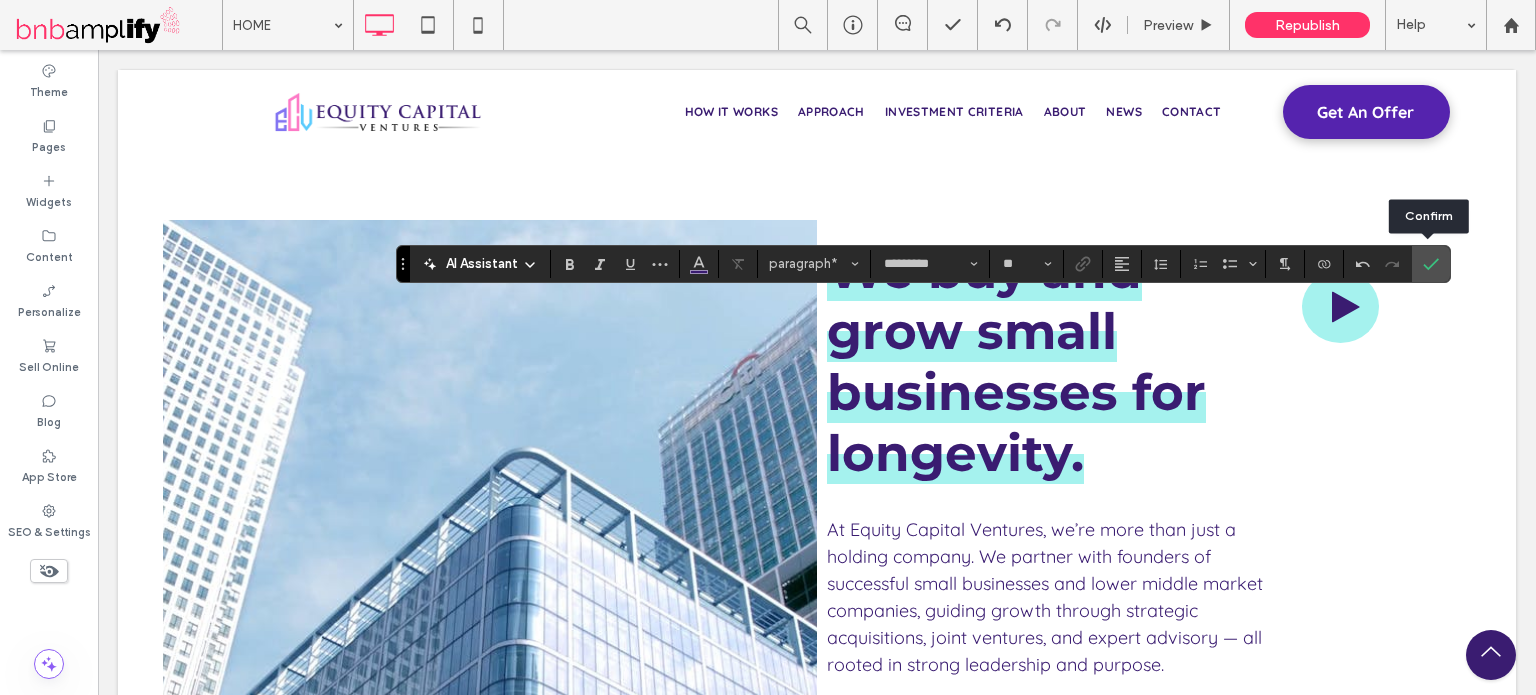 click on "**********" at bounding box center (1158, 5674) 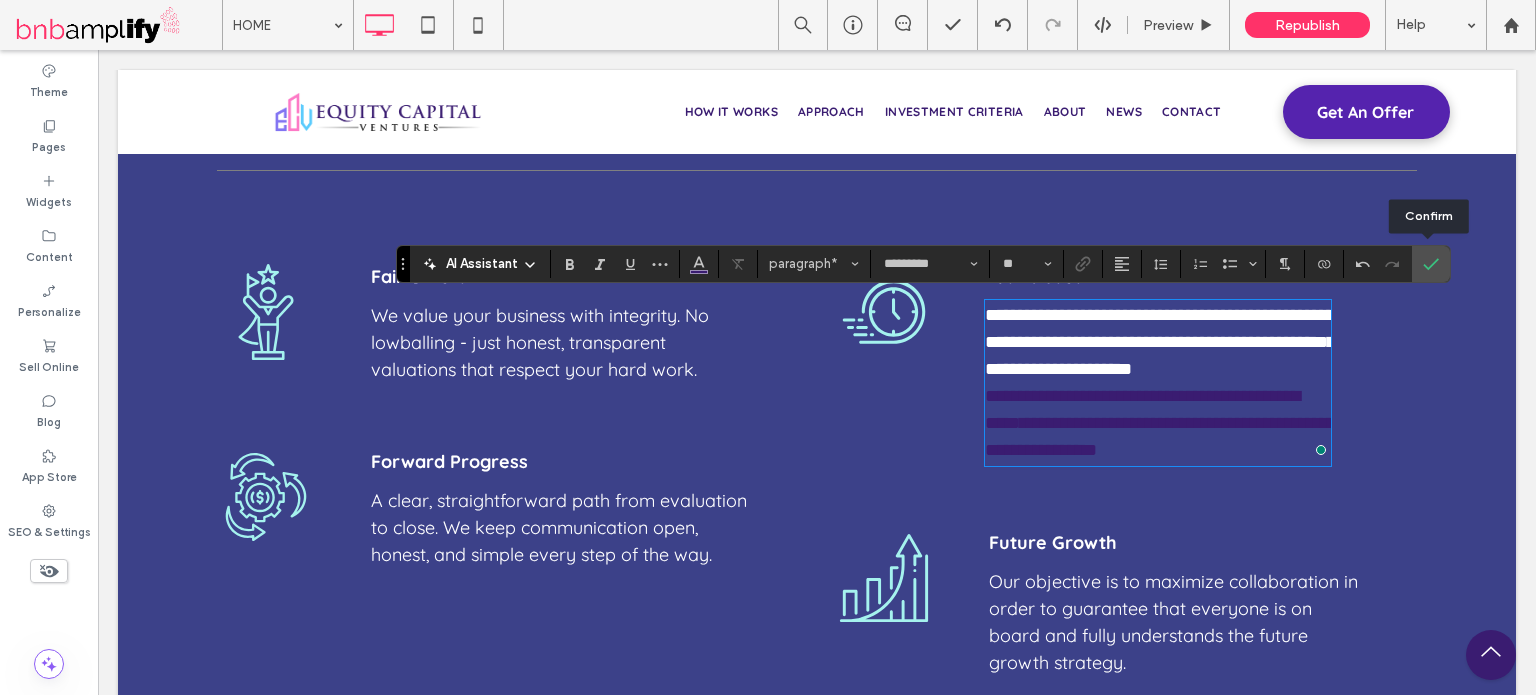 scroll, scrollTop: 0, scrollLeft: 0, axis: both 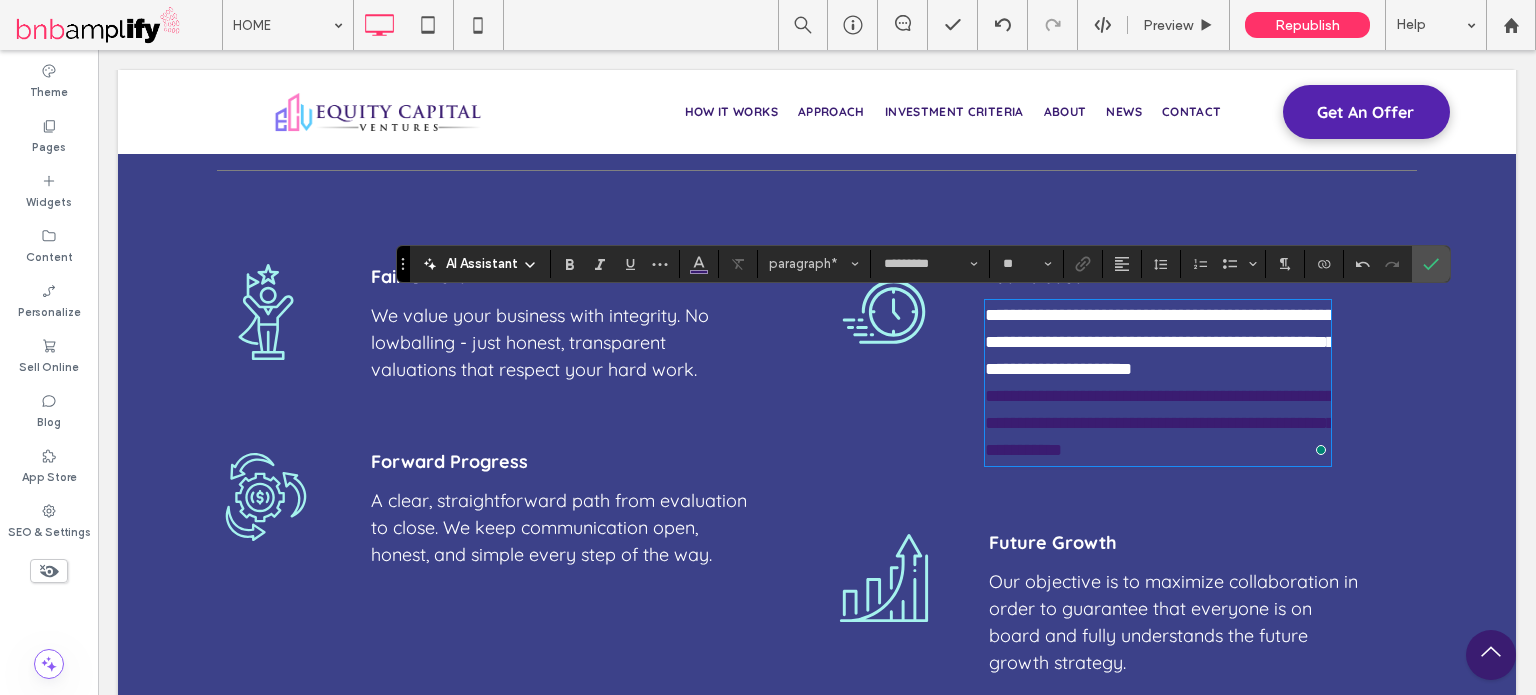 drag, startPoint x: 1208, startPoint y: 452, endPoint x: 972, endPoint y: 393, distance: 243.26323 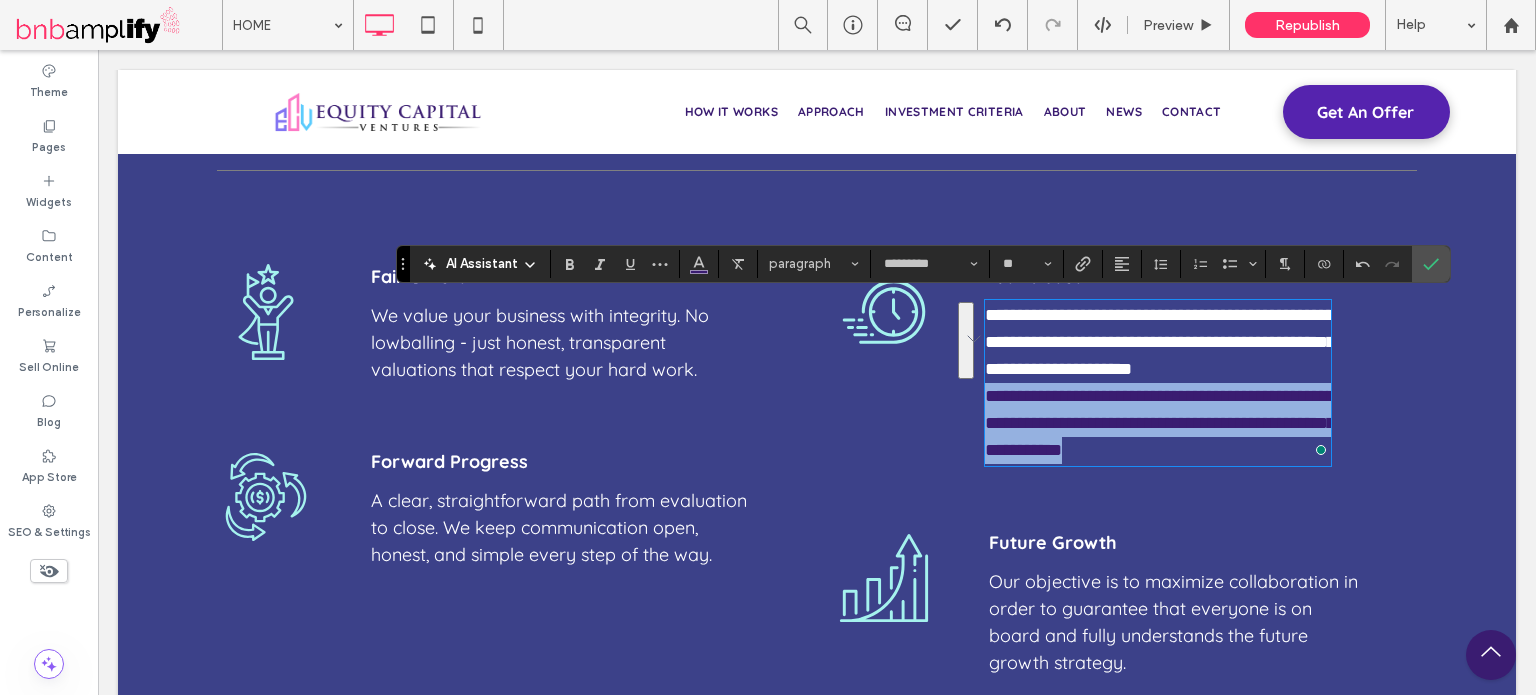 drag, startPoint x: 1200, startPoint y: 446, endPoint x: 979, endPoint y: 391, distance: 227.74107 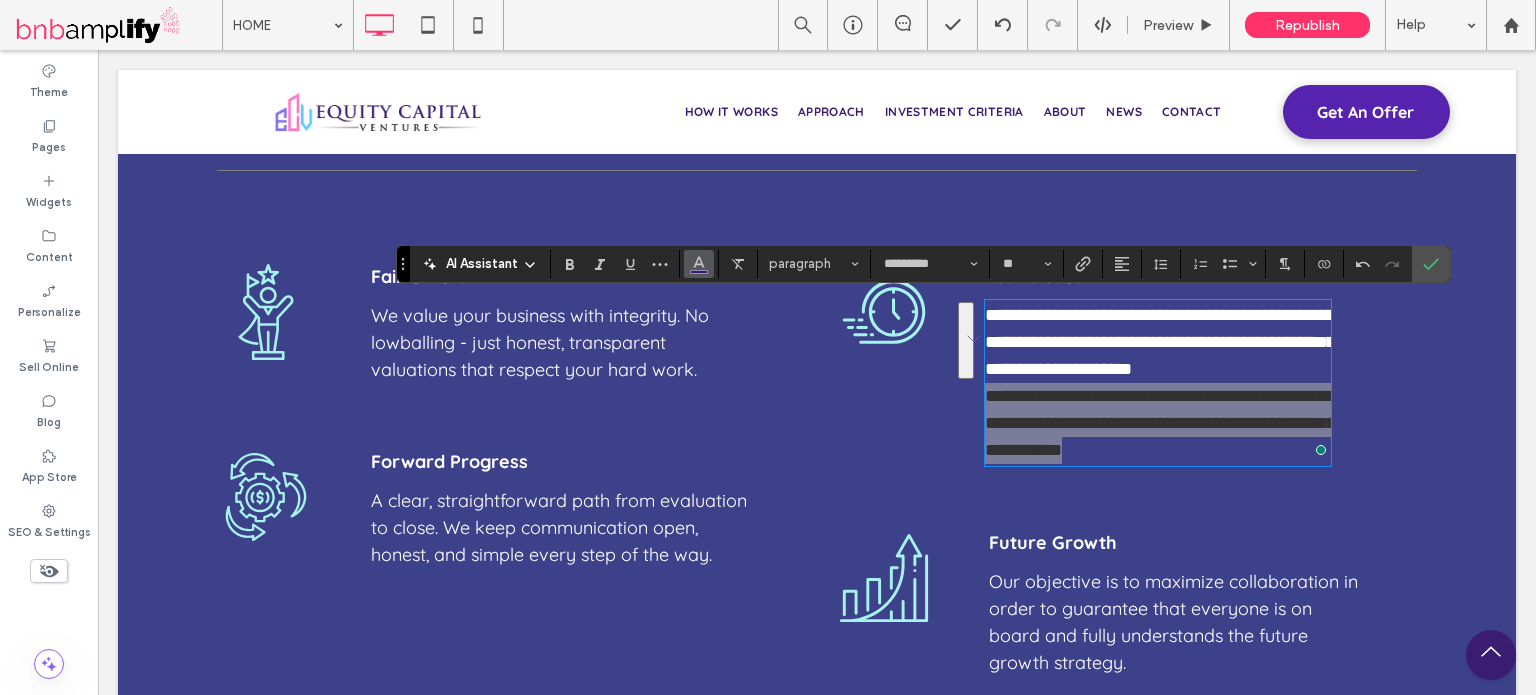 click 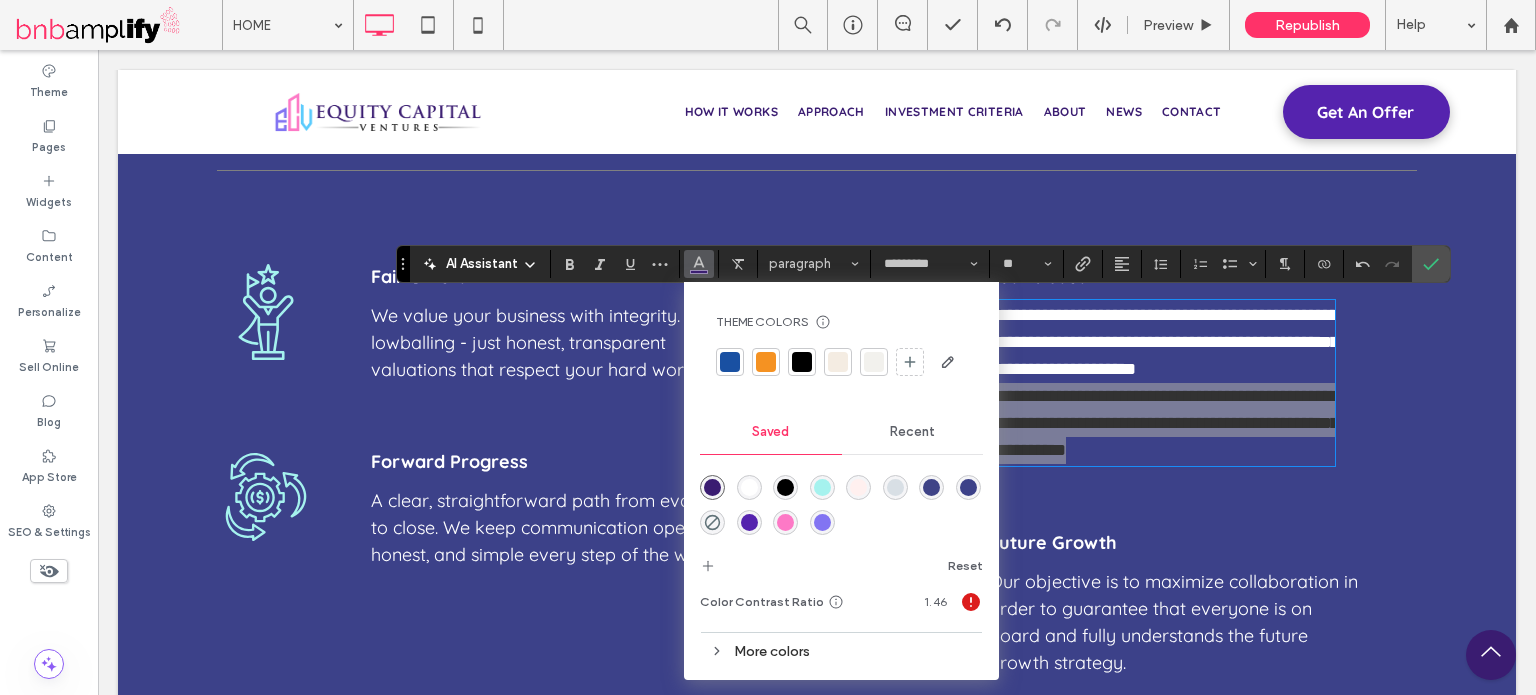 click at bounding box center (749, 487) 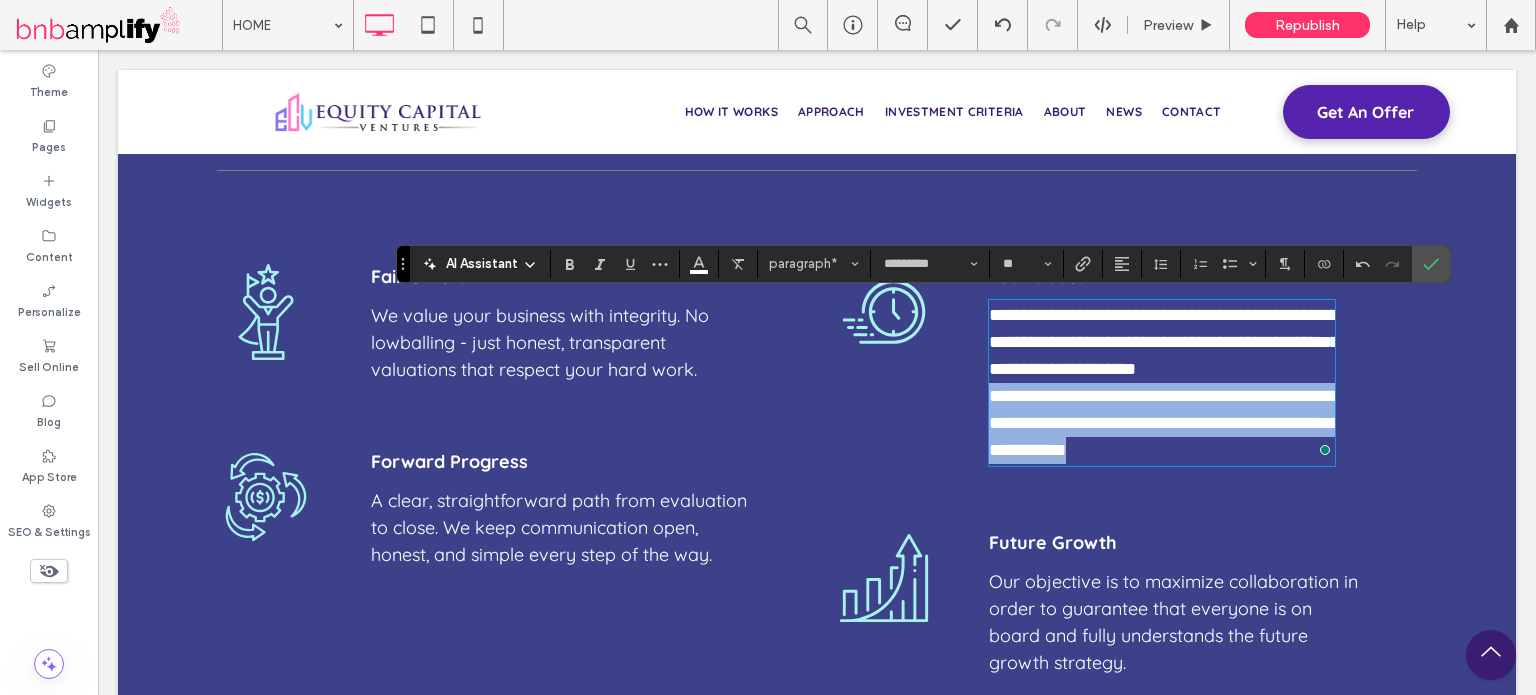 click on "**********" at bounding box center [1164, 423] 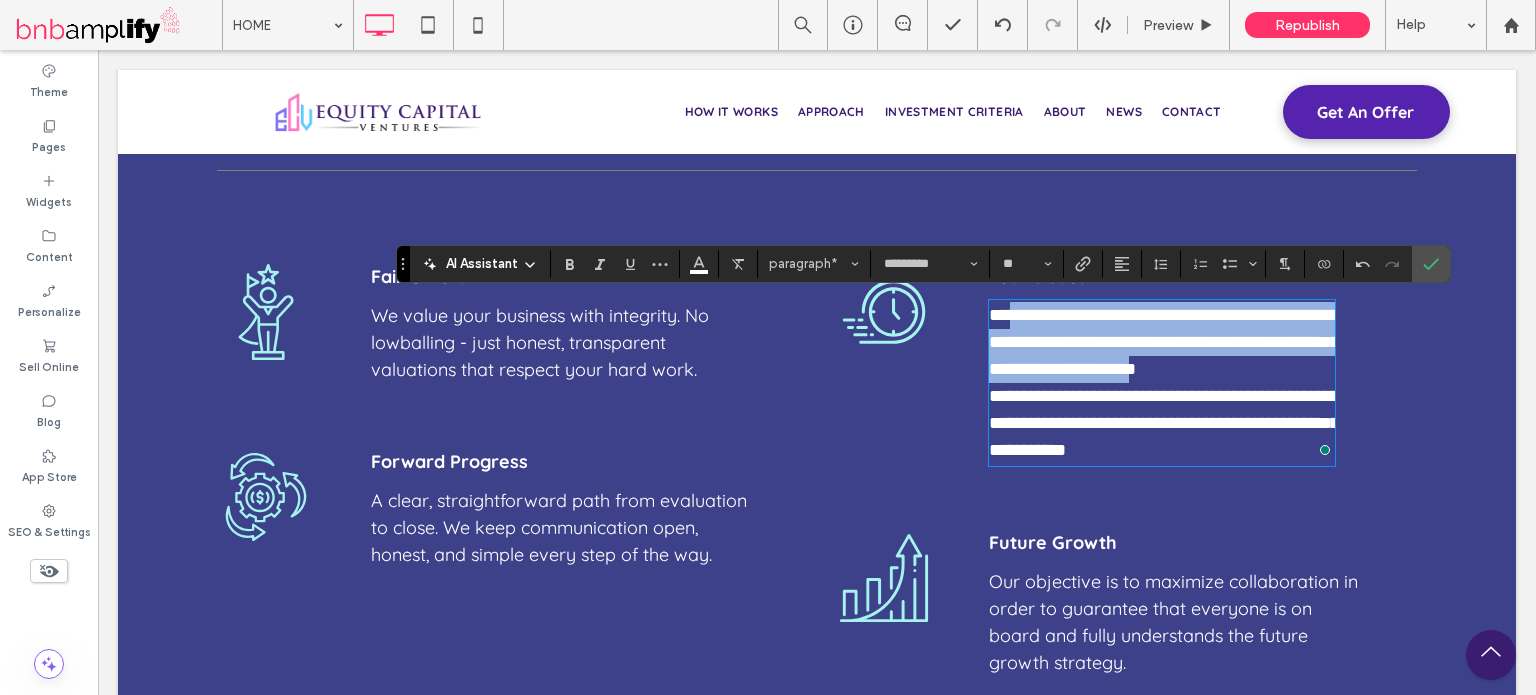 drag, startPoint x: 1323, startPoint y: 370, endPoint x: 1018, endPoint y: 310, distance: 310.8456 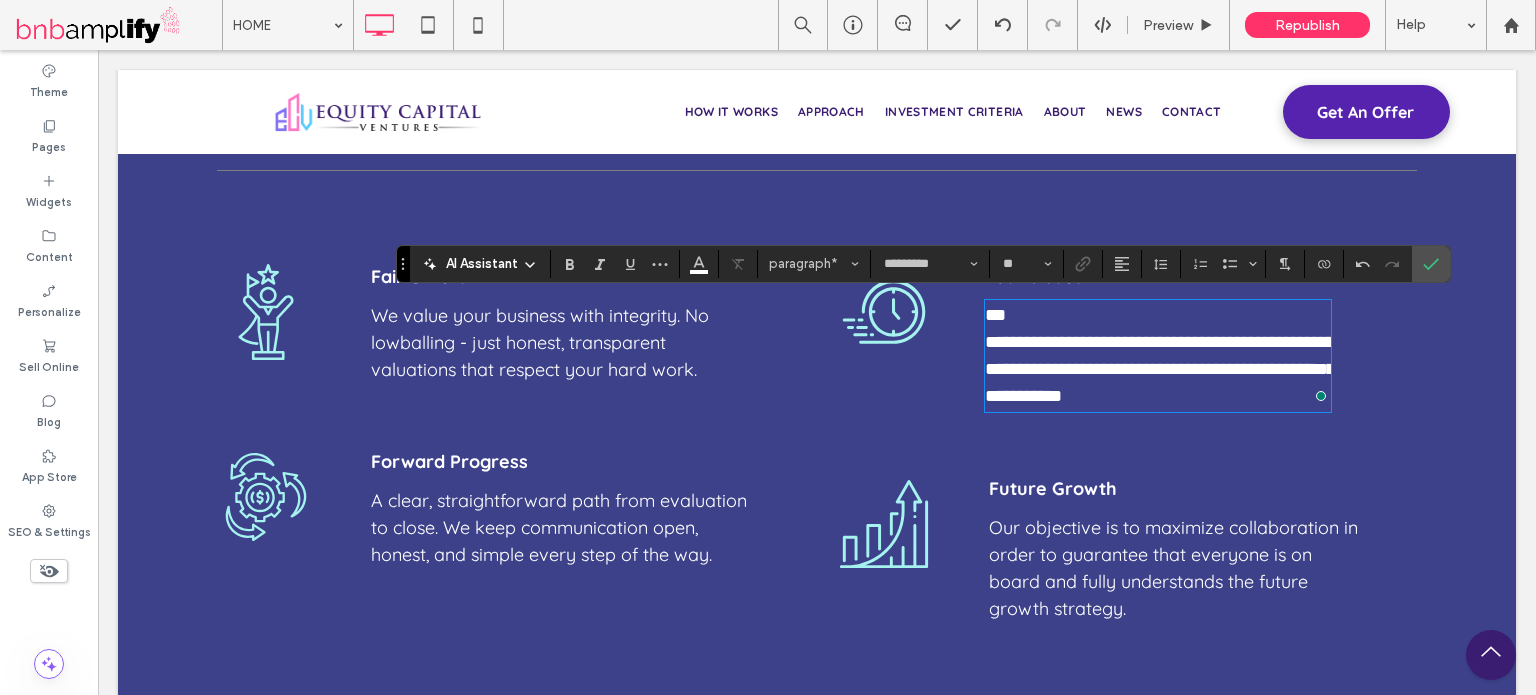 type 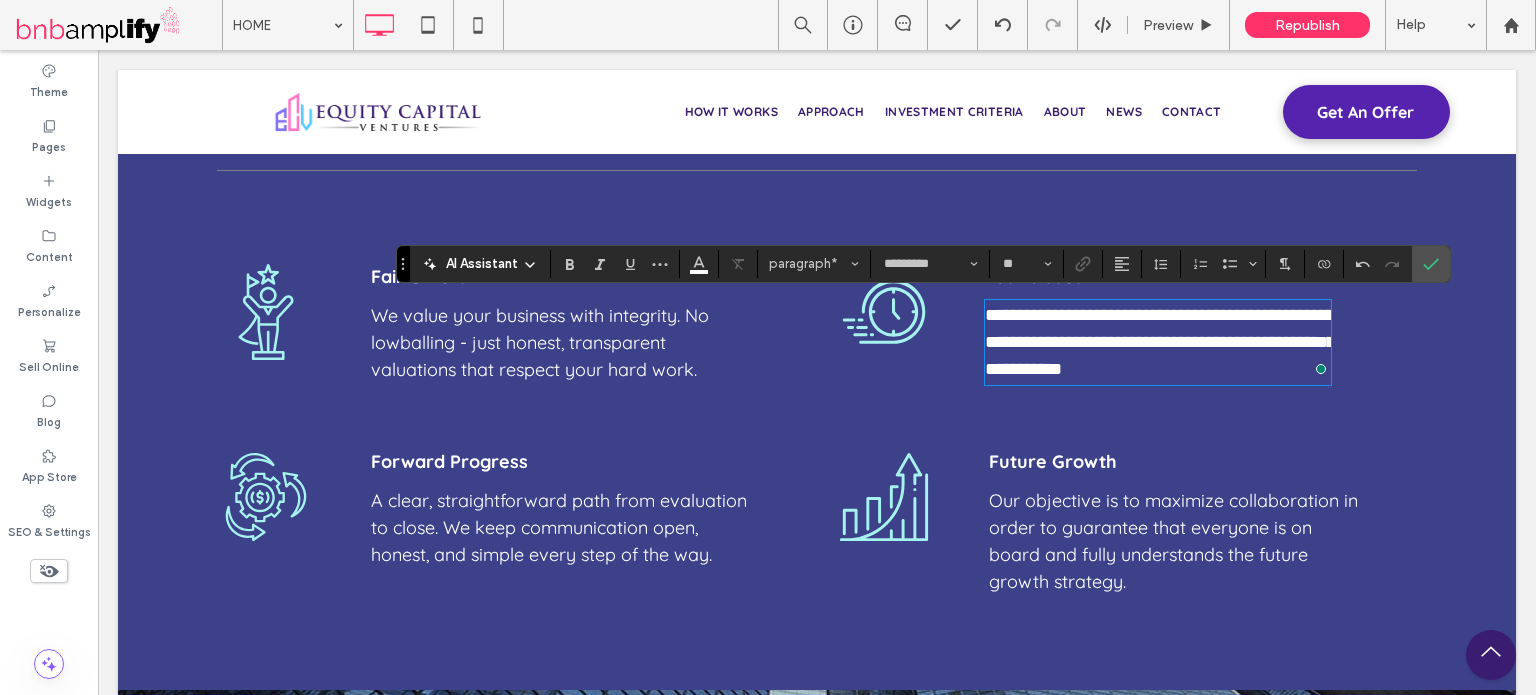click on "**********" at bounding box center [1160, 342] 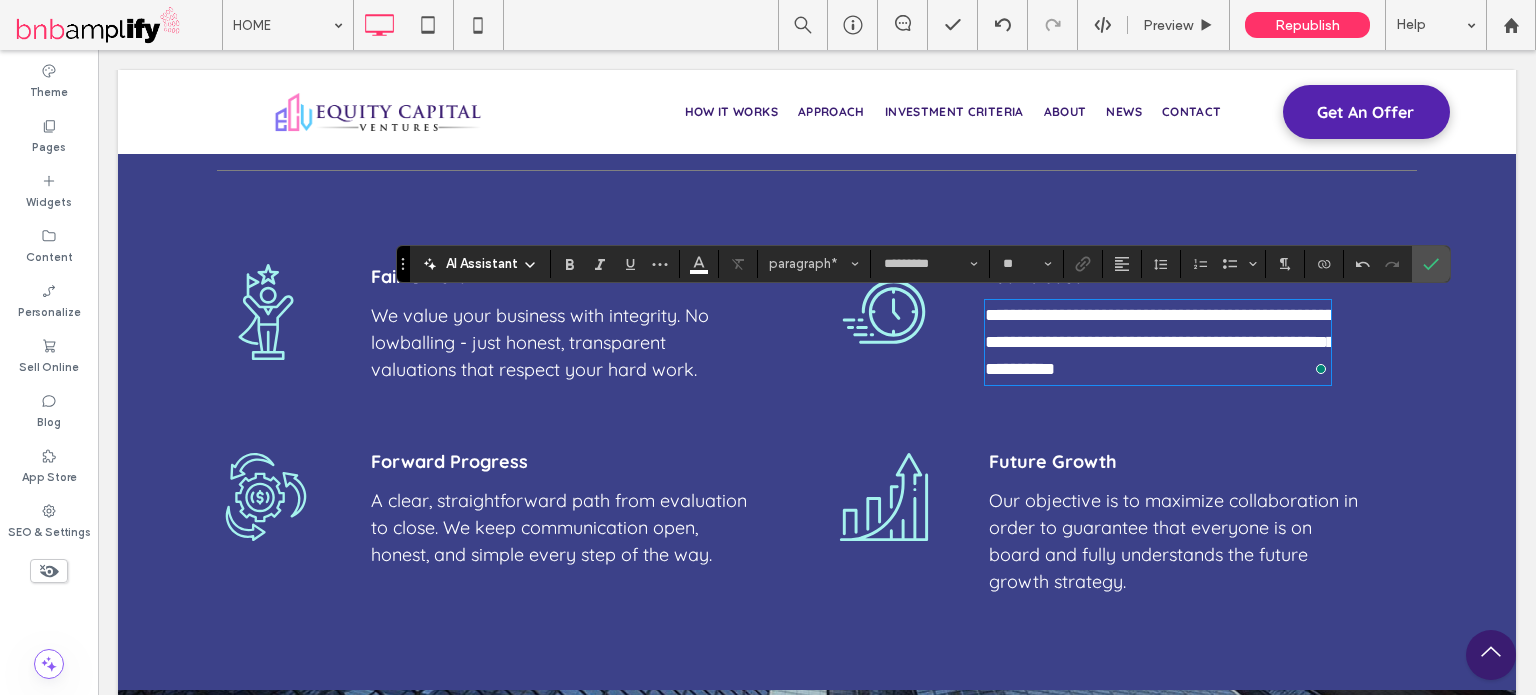click on "**********" at bounding box center [1160, 342] 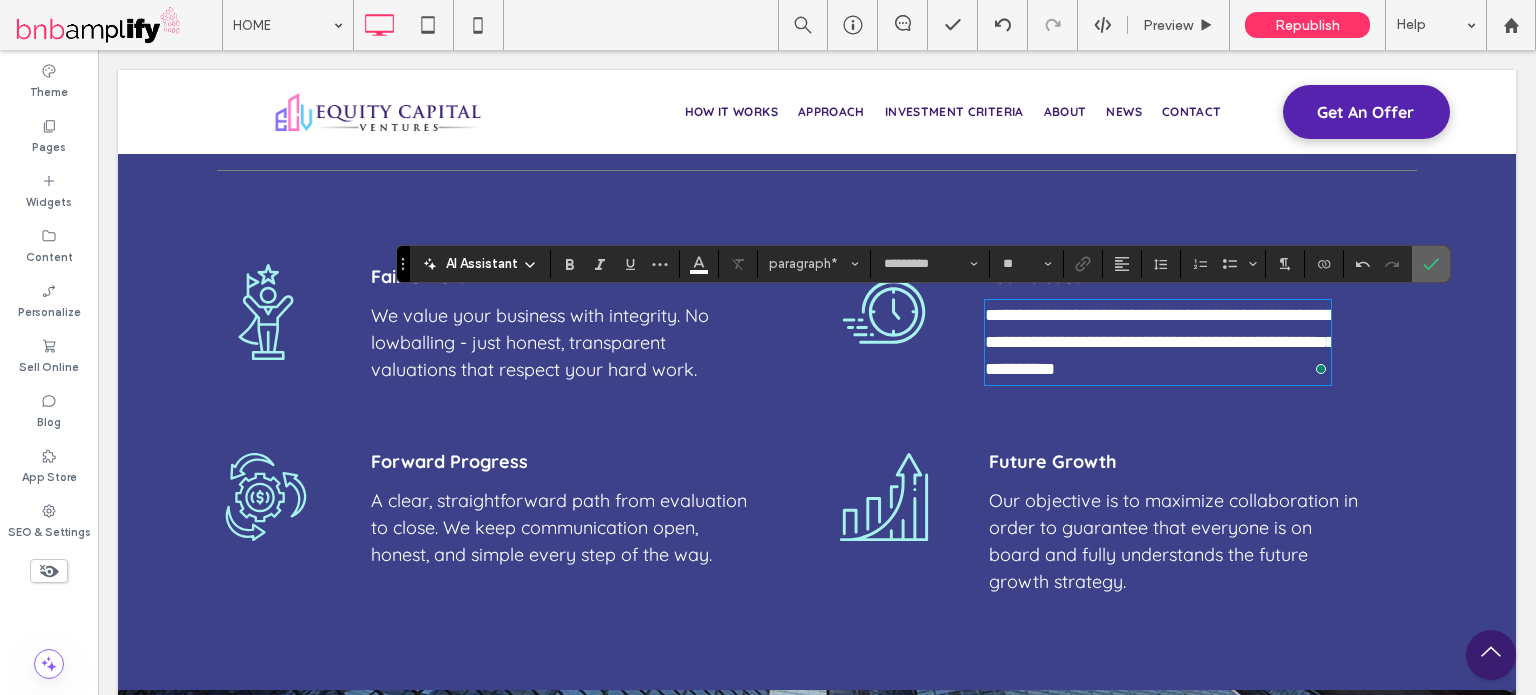 click 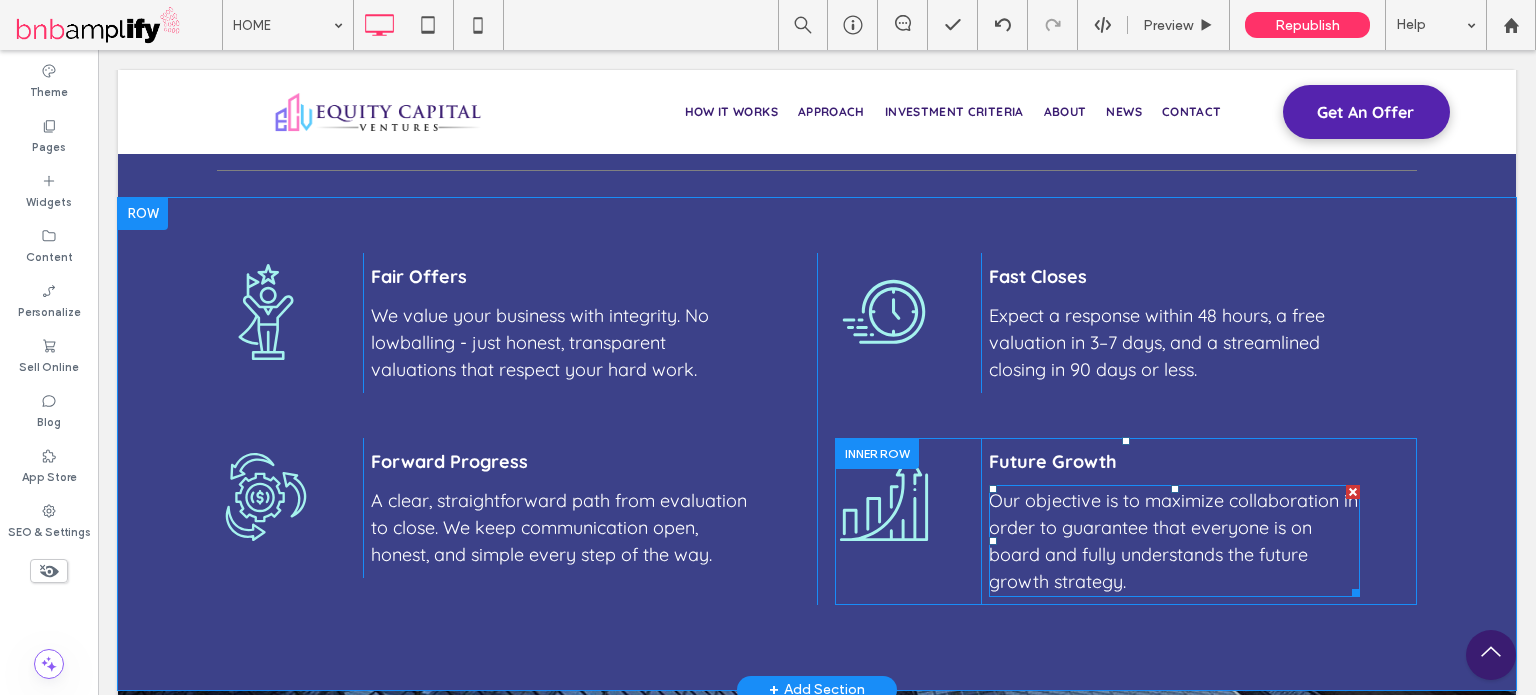click on "Our objective is to maximize collaboration in order to guarantee that everyone is on board and fully understands the future growth strategy." at bounding box center (1173, 541) 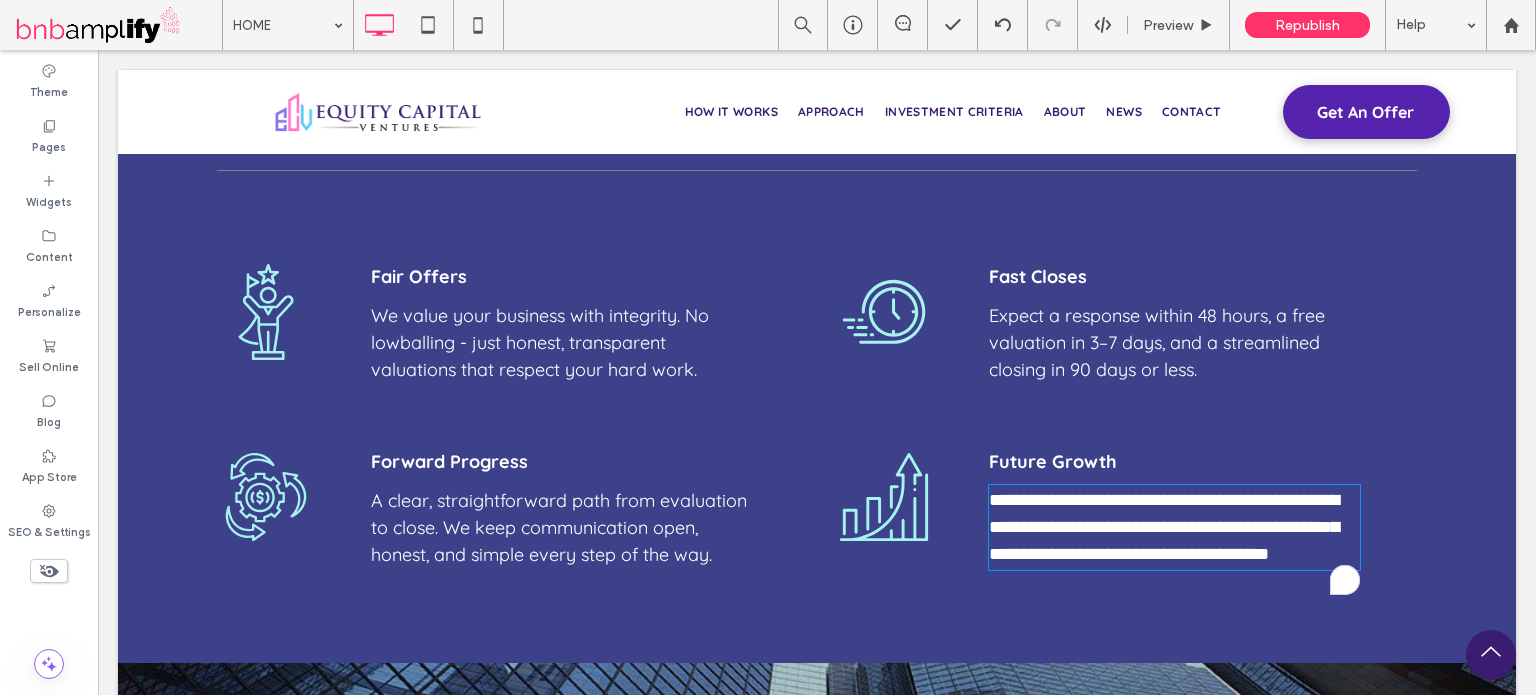 type on "*********" 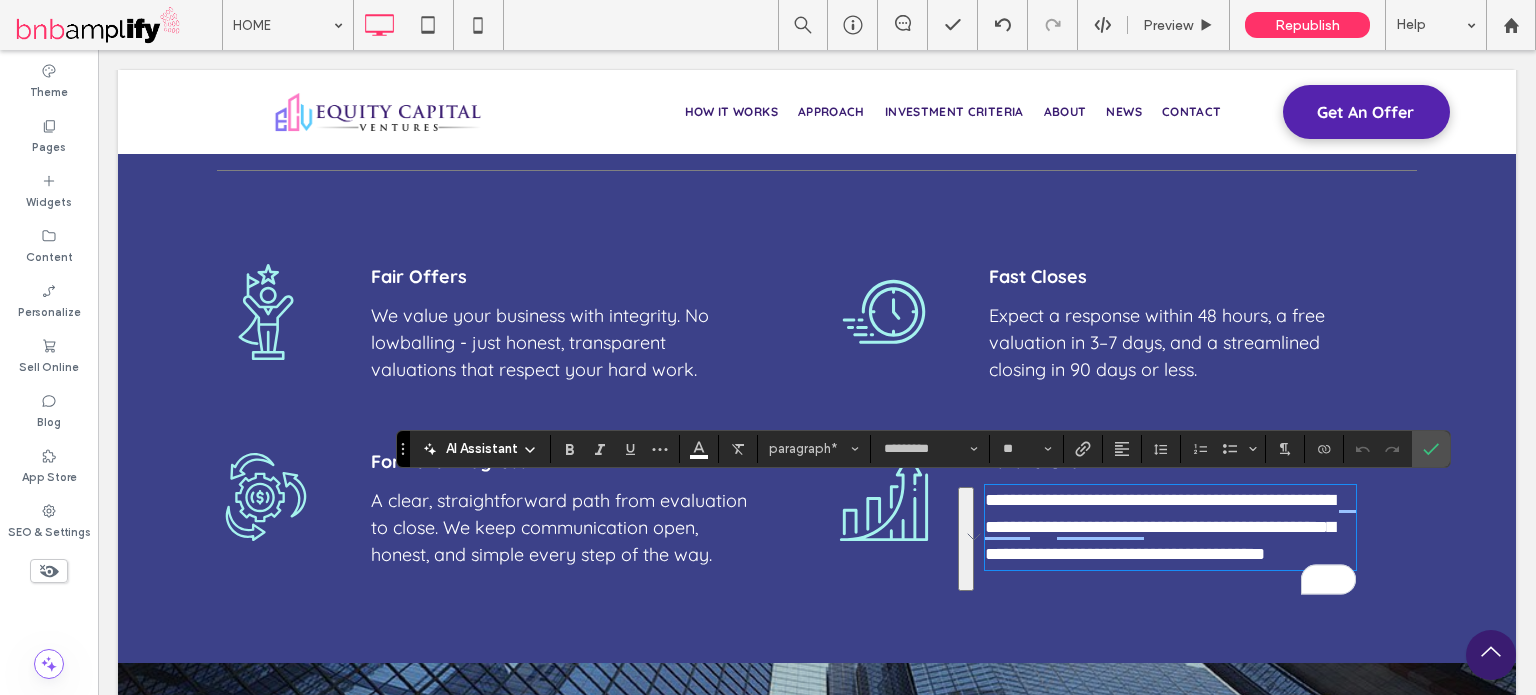 click on "**********" at bounding box center [1170, 527] 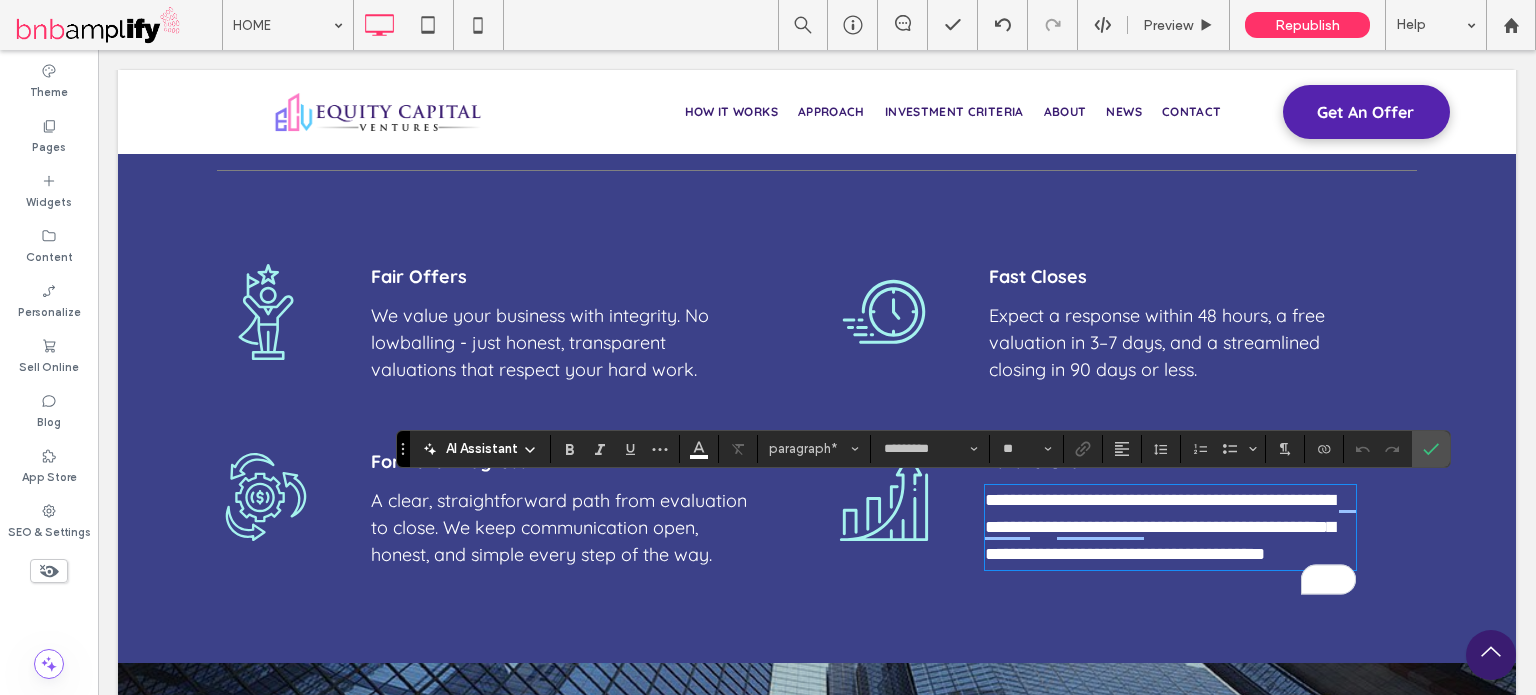 type 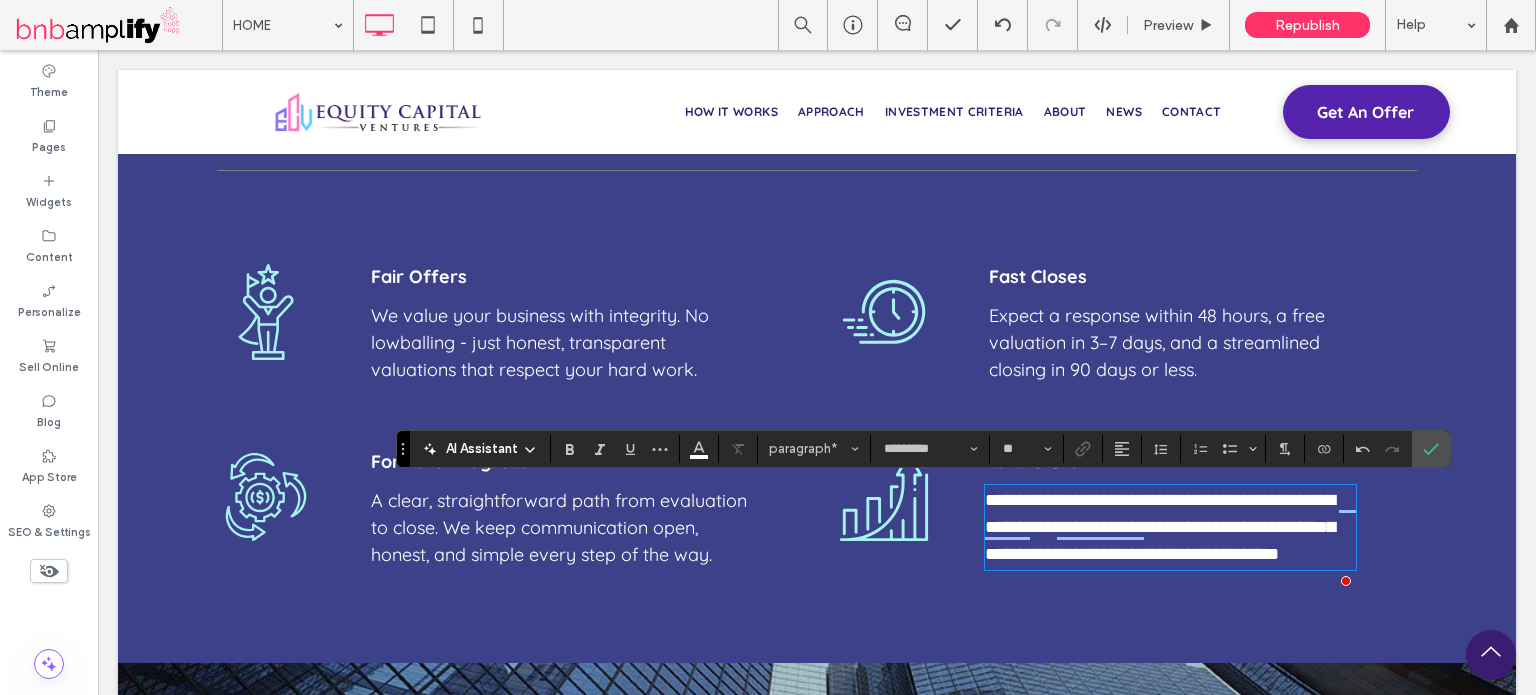 paste 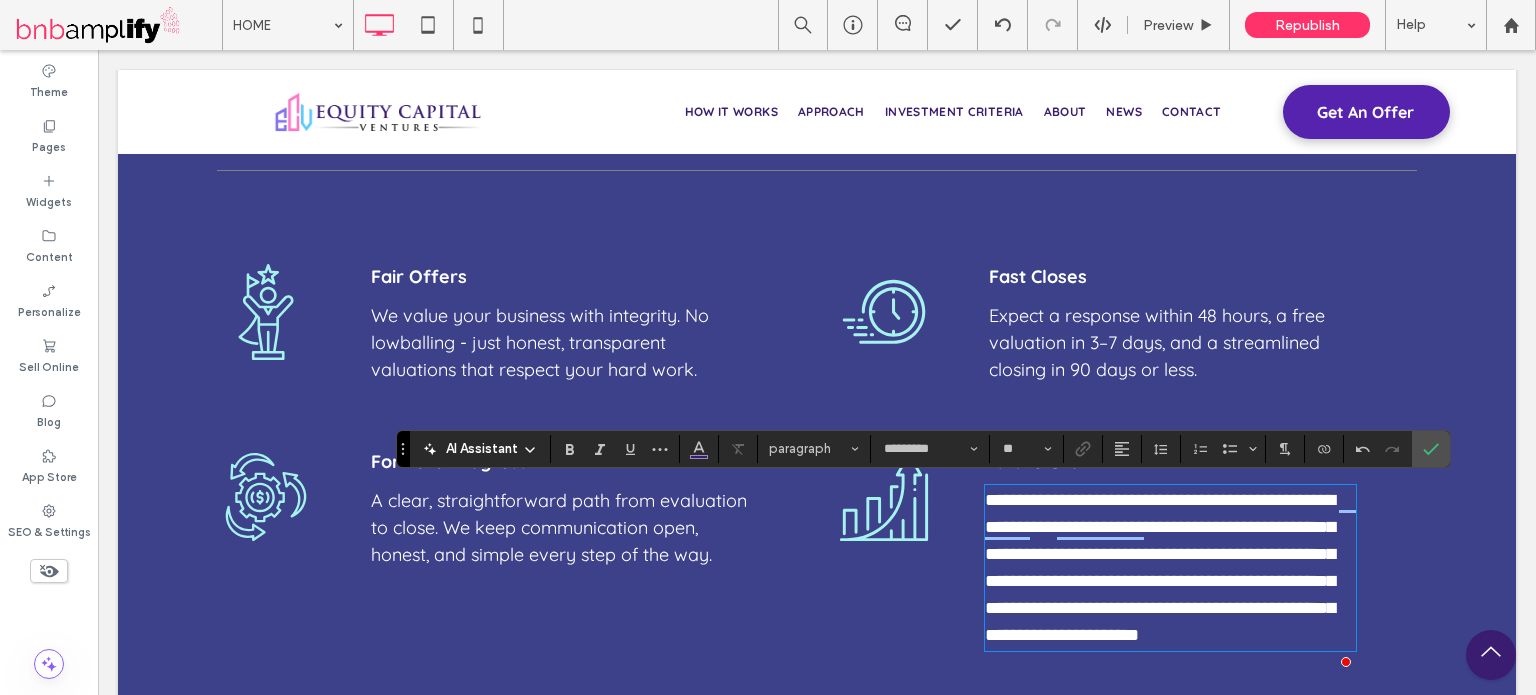 scroll, scrollTop: 0, scrollLeft: 0, axis: both 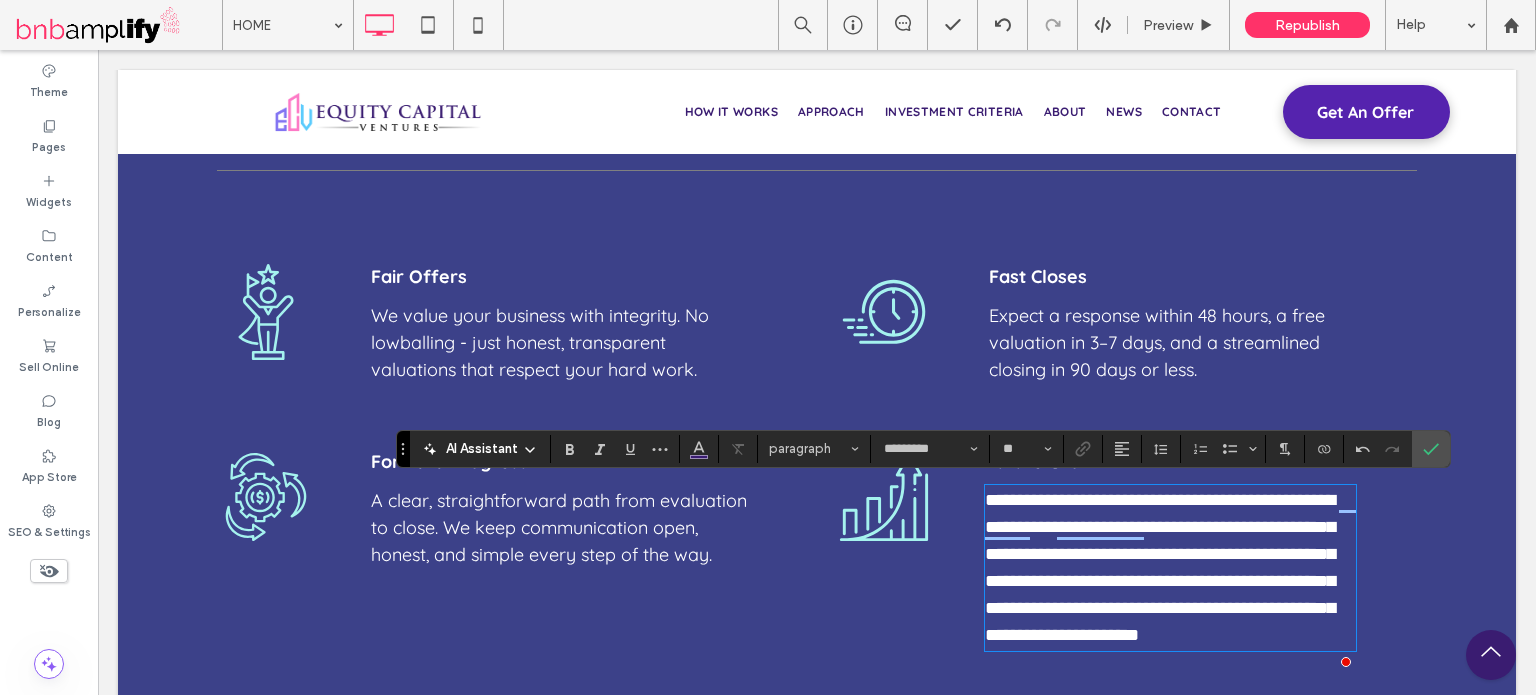 click on "**********" at bounding box center [1170, 568] 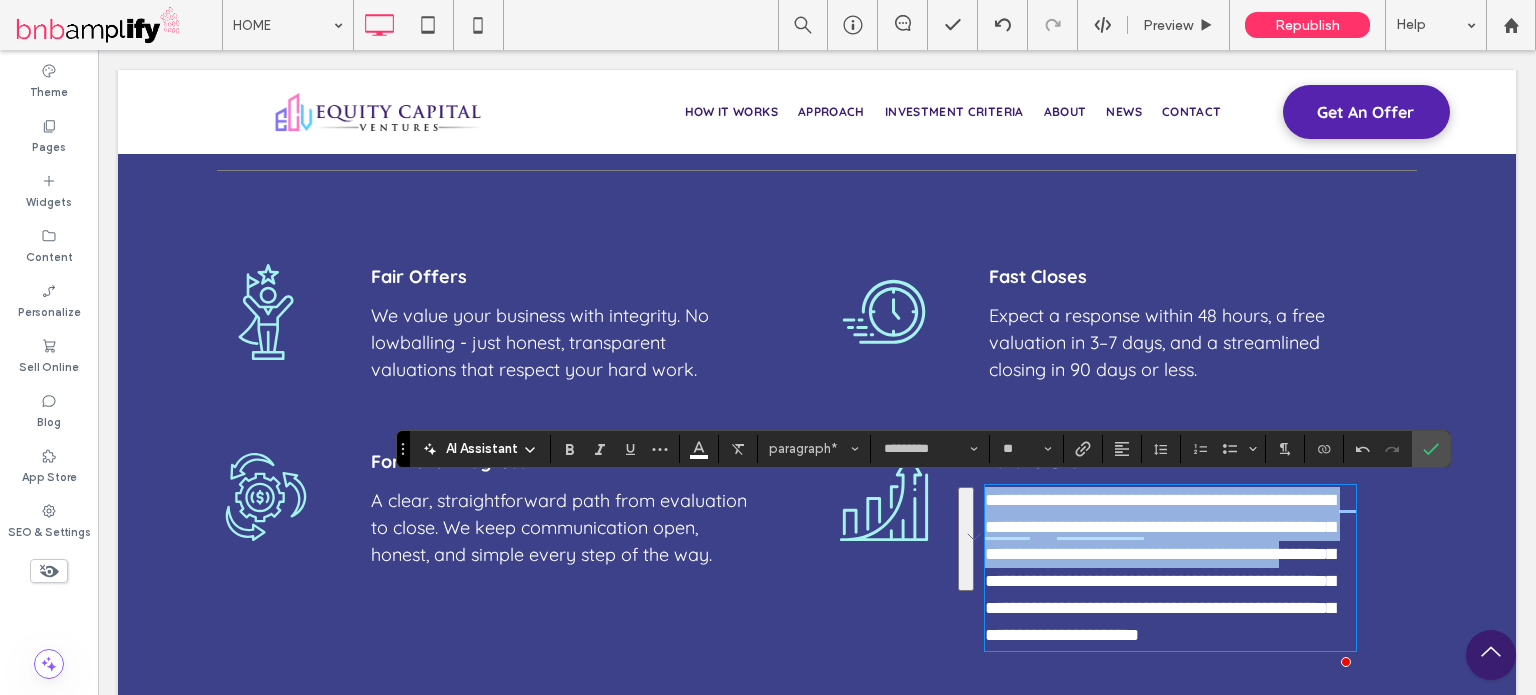 drag, startPoint x: 1125, startPoint y: 589, endPoint x: 974, endPoint y: 493, distance: 178.93295 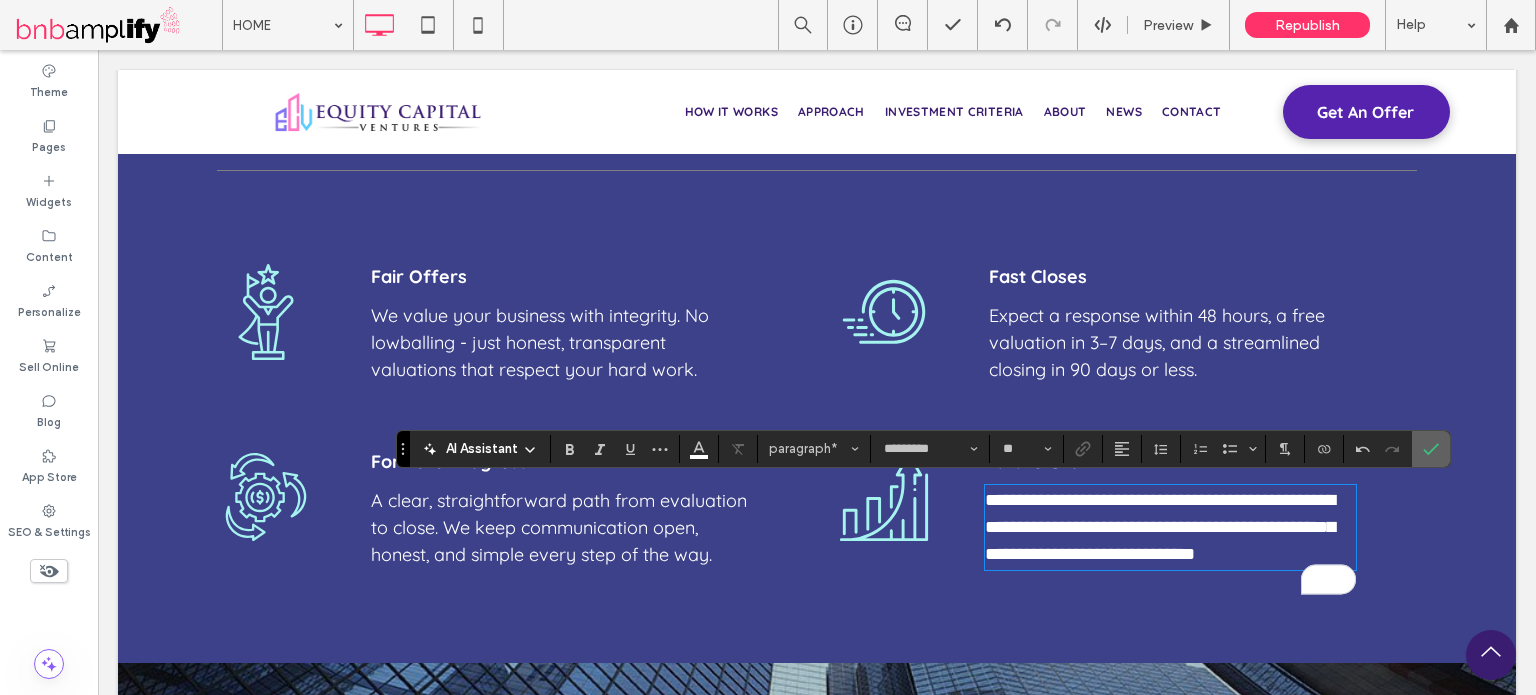 click 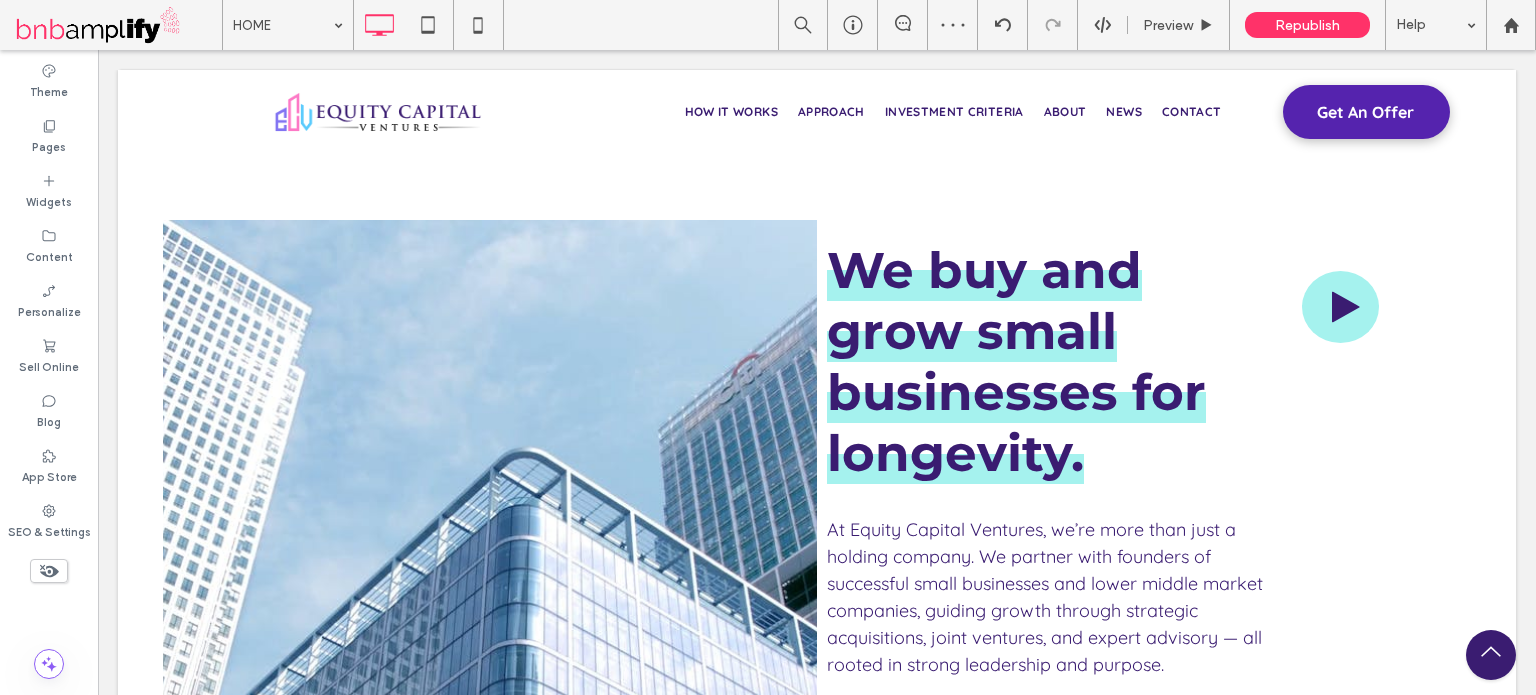 scroll, scrollTop: 5251, scrollLeft: 0, axis: vertical 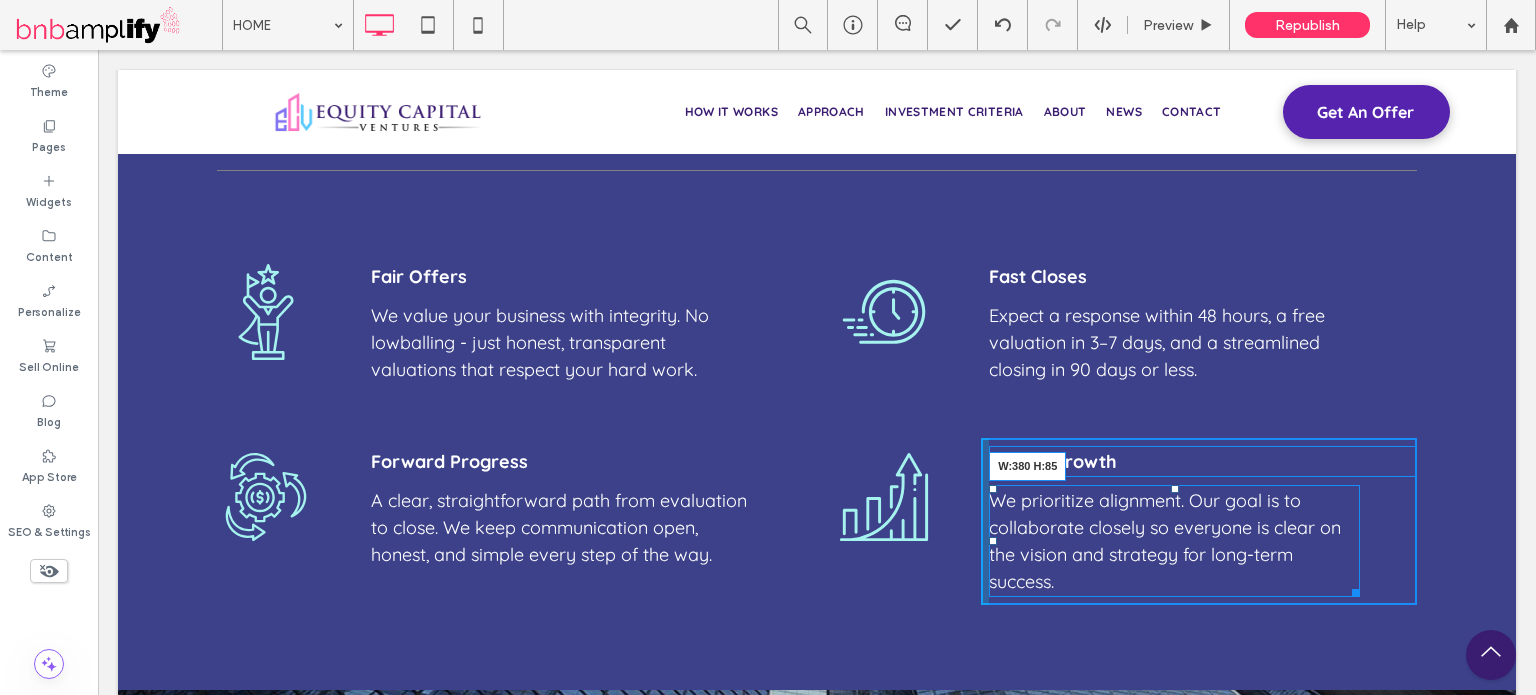 click on "Click To Paste
Fair Offers
We value your business with integrity. No lowballing - just honest, transparent valuations that respect your hard work.
Click To Paste
Click To Paste
Forward Progress
A clear, straightforward path from evaluation to close. We keep communication open, honest, and simple every step of the way.
Click To Paste
Click To Paste
Click To Paste
Fast Closes
Expect a response within 48 hours, a free valuation in 3–7 days, and a streamlined closing in 90 days or less.
Click To Paste
Click To Paste
Future Growth
We prioritize alignment. Our goal is to collaborate closely so everyone is clear on the vision and strategy for long-term success. W:380 H:85
Click To Paste
Click To Paste
Row + Add Section" at bounding box center (817, 444) 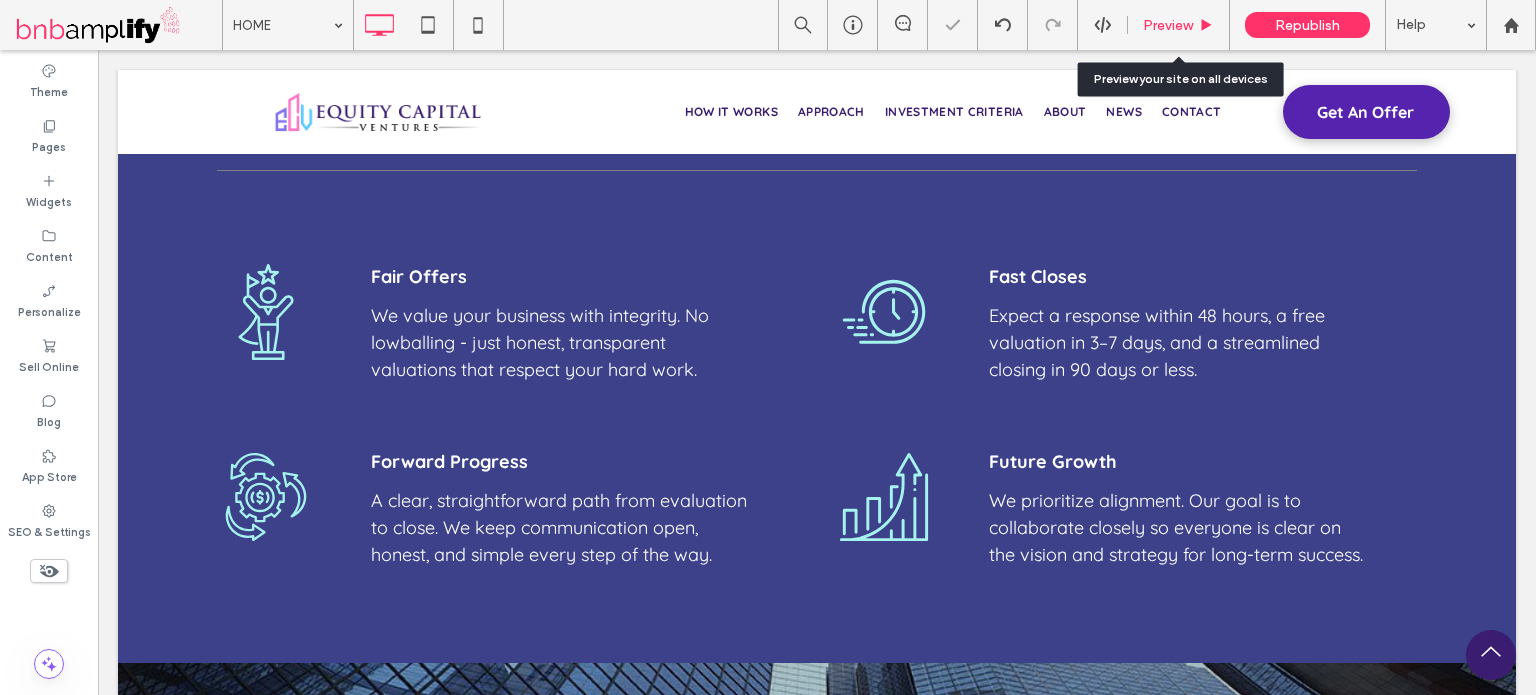 click on "Preview" at bounding box center (1179, 25) 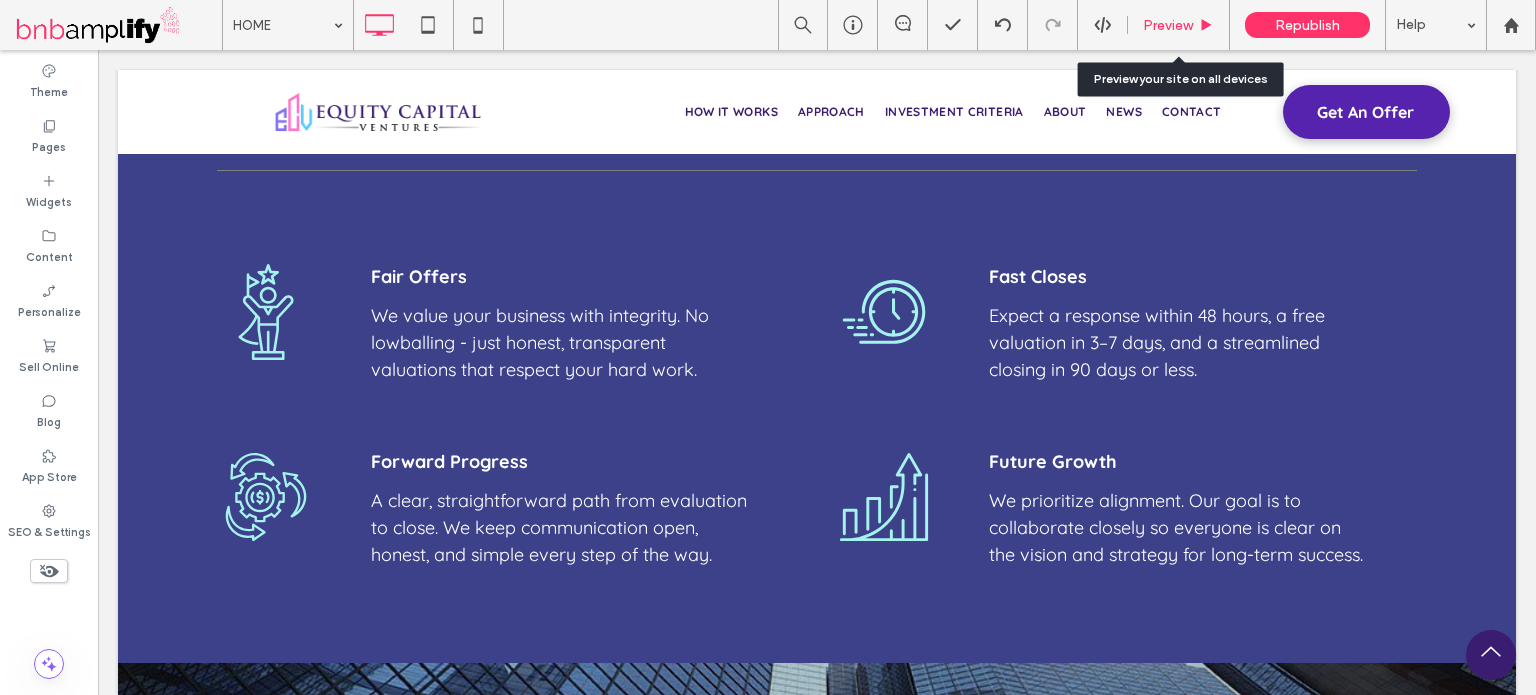 click on "Preview" at bounding box center (1179, 25) 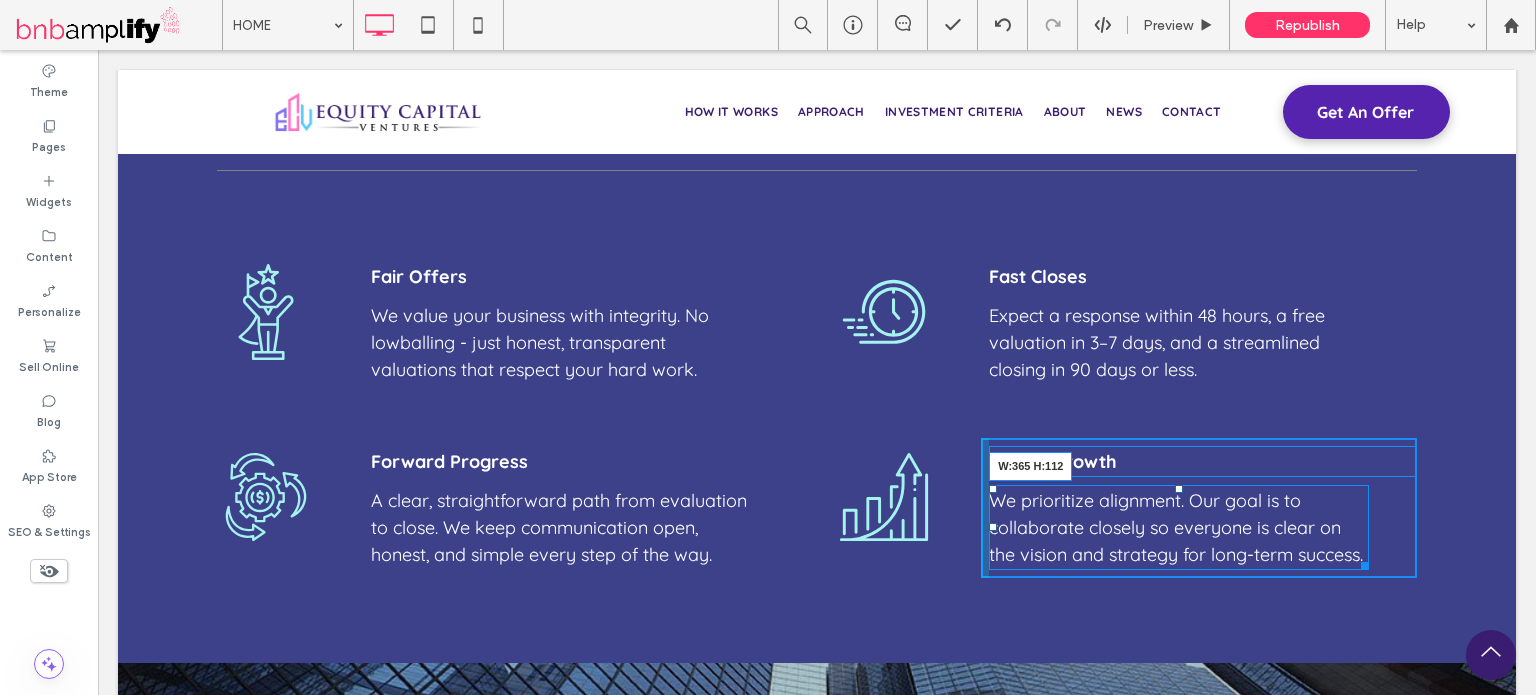 drag, startPoint x: 1356, startPoint y: 562, endPoint x: 1341, endPoint y: 559, distance: 15.297058 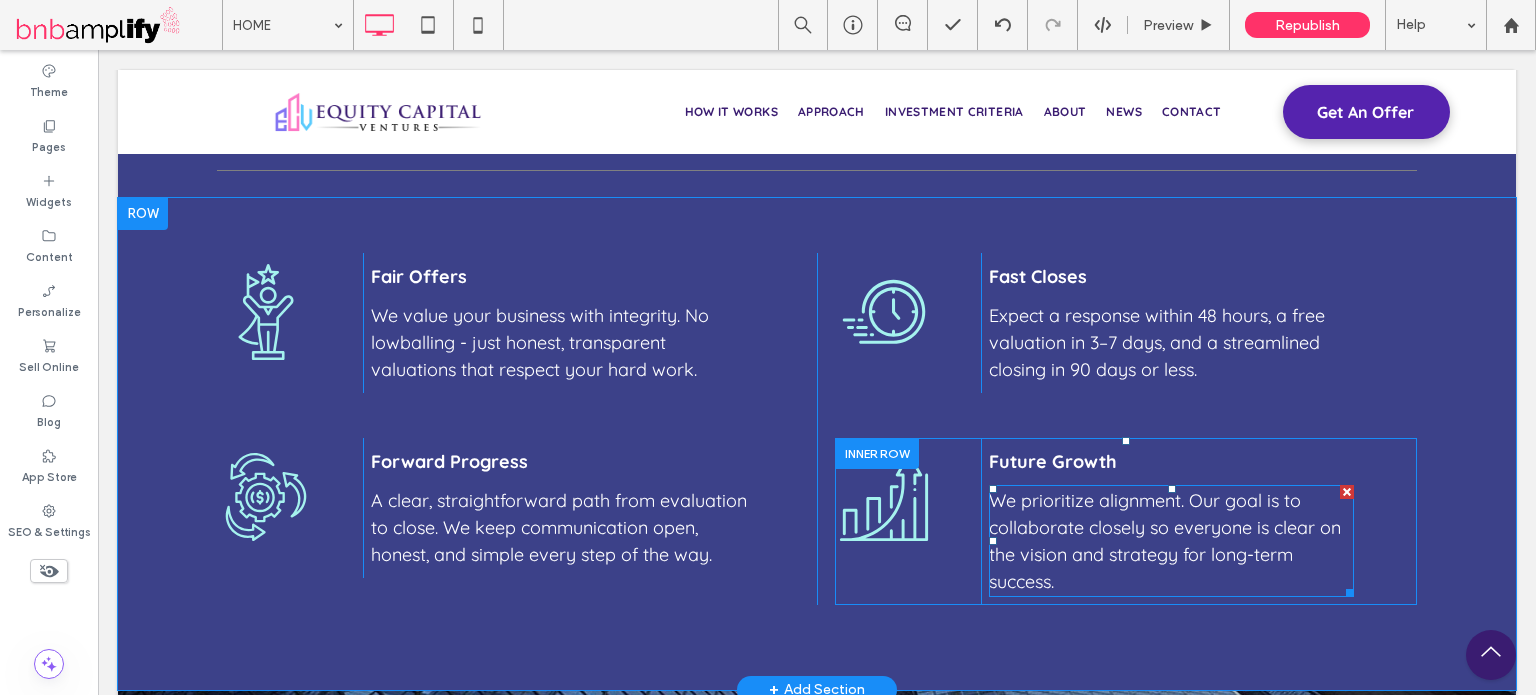 click on "We prioritize alignment. Our goal is to collaborate closely so everyone is clear on the vision and strategy for long-term success." at bounding box center (1165, 541) 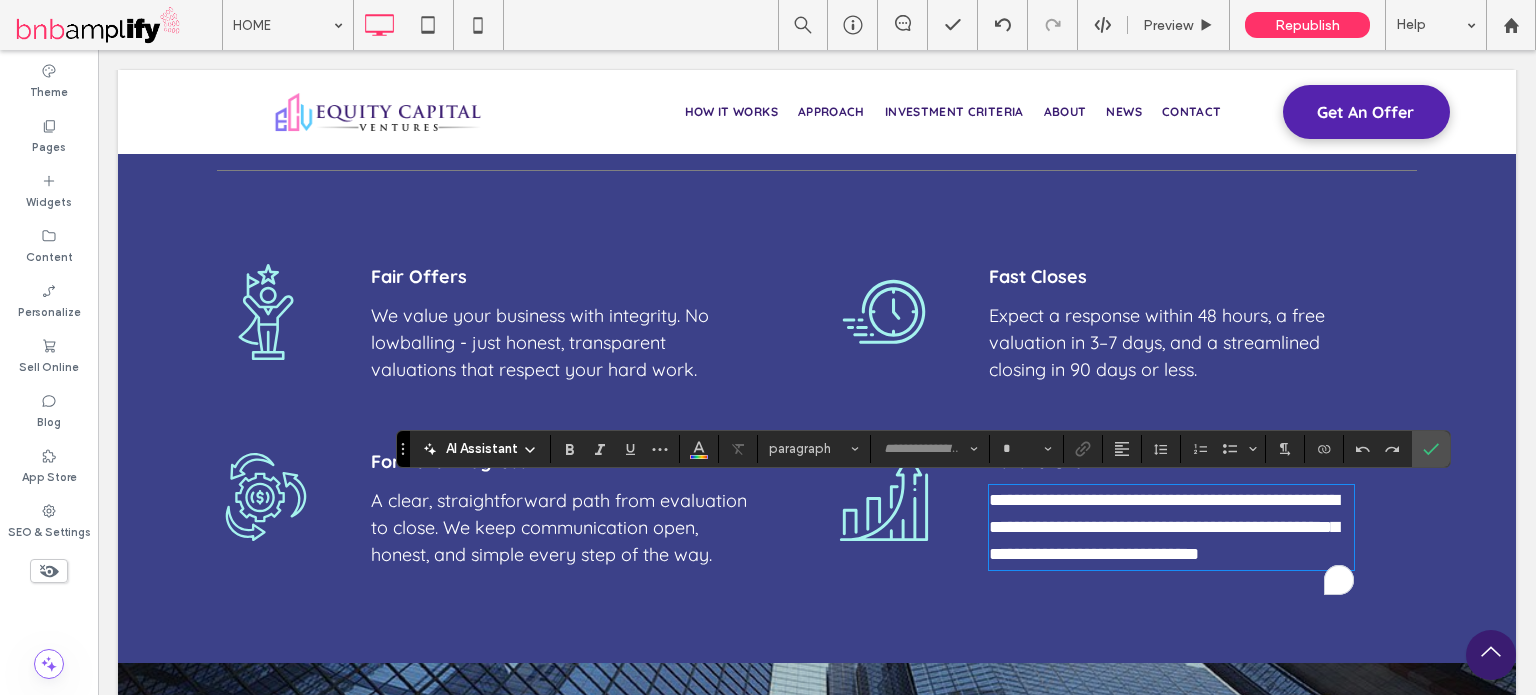 type on "*********" 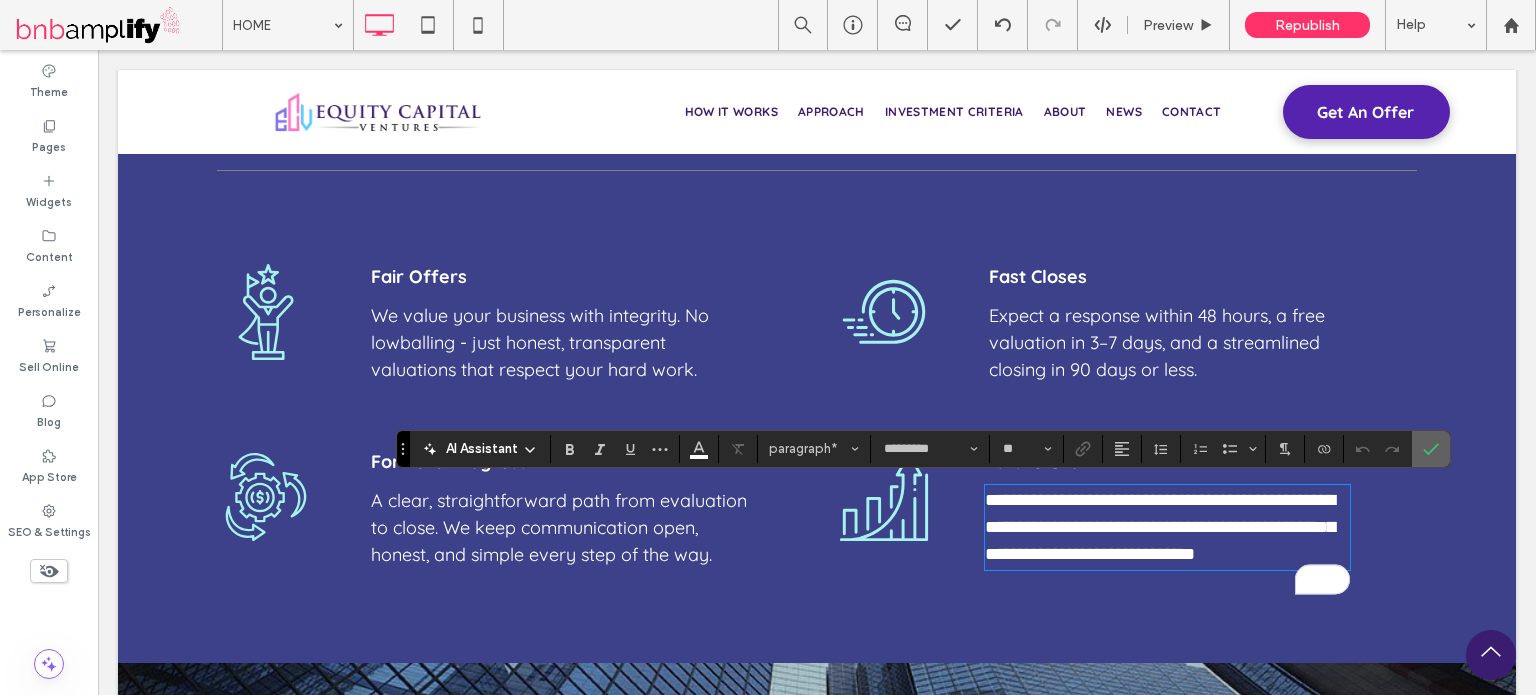 click 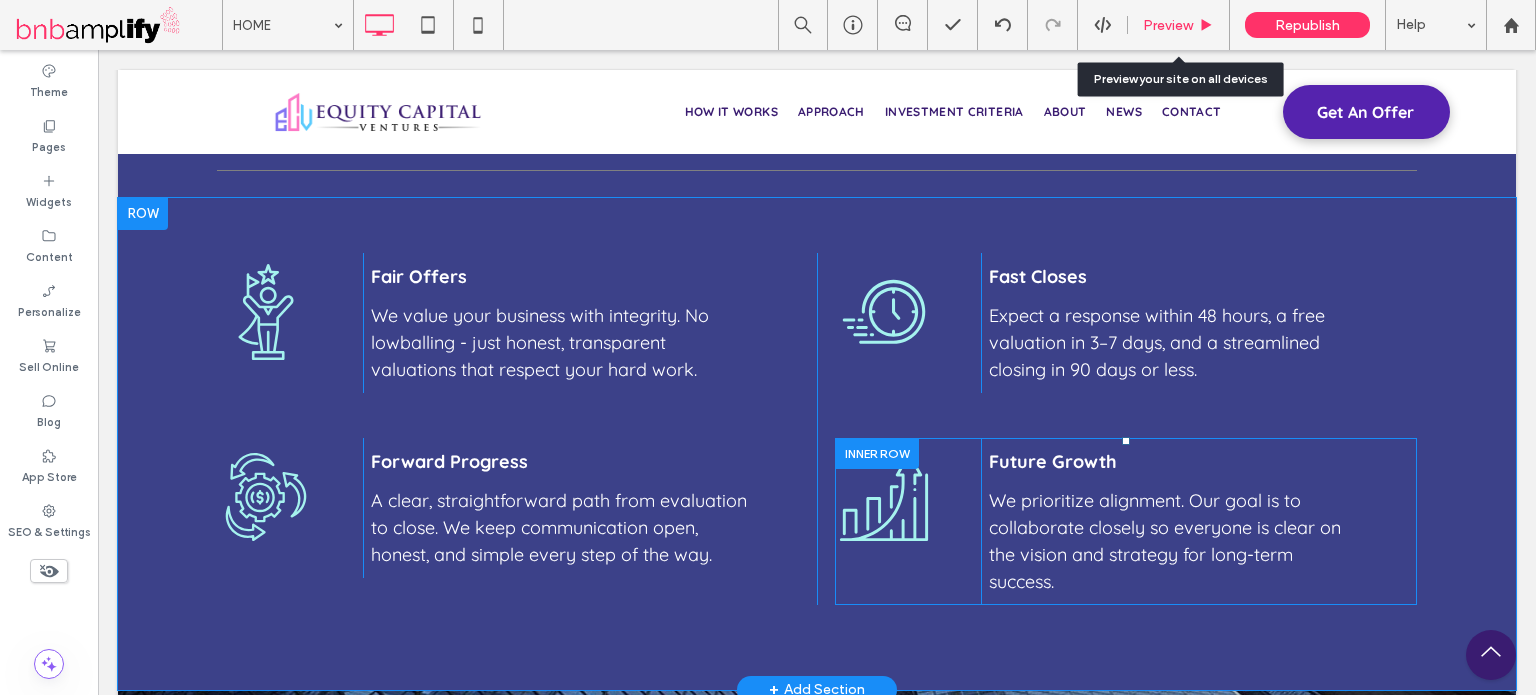 click on "Preview" at bounding box center [1168, 25] 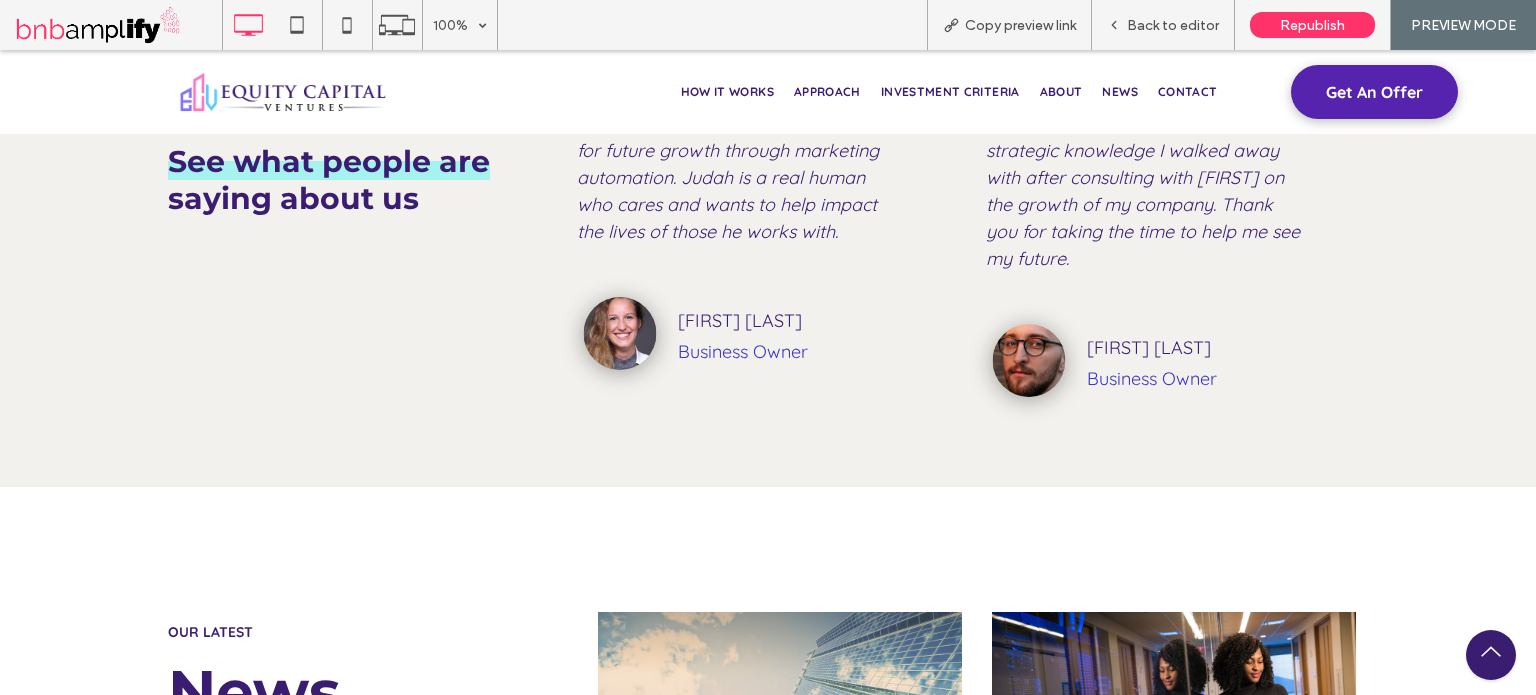 scroll, scrollTop: 6135, scrollLeft: 0, axis: vertical 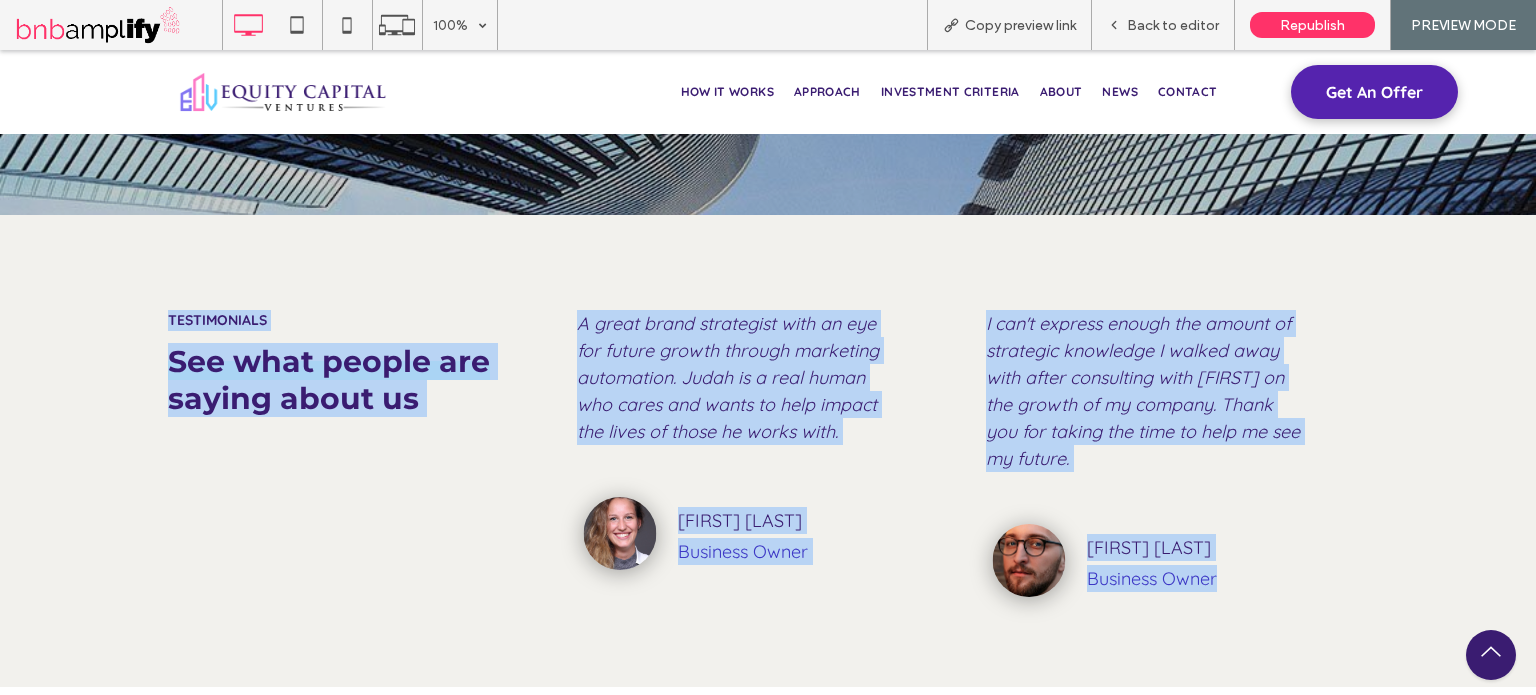 drag, startPoint x: 155, startPoint y: 319, endPoint x: 1216, endPoint y: 582, distance: 1093.1102 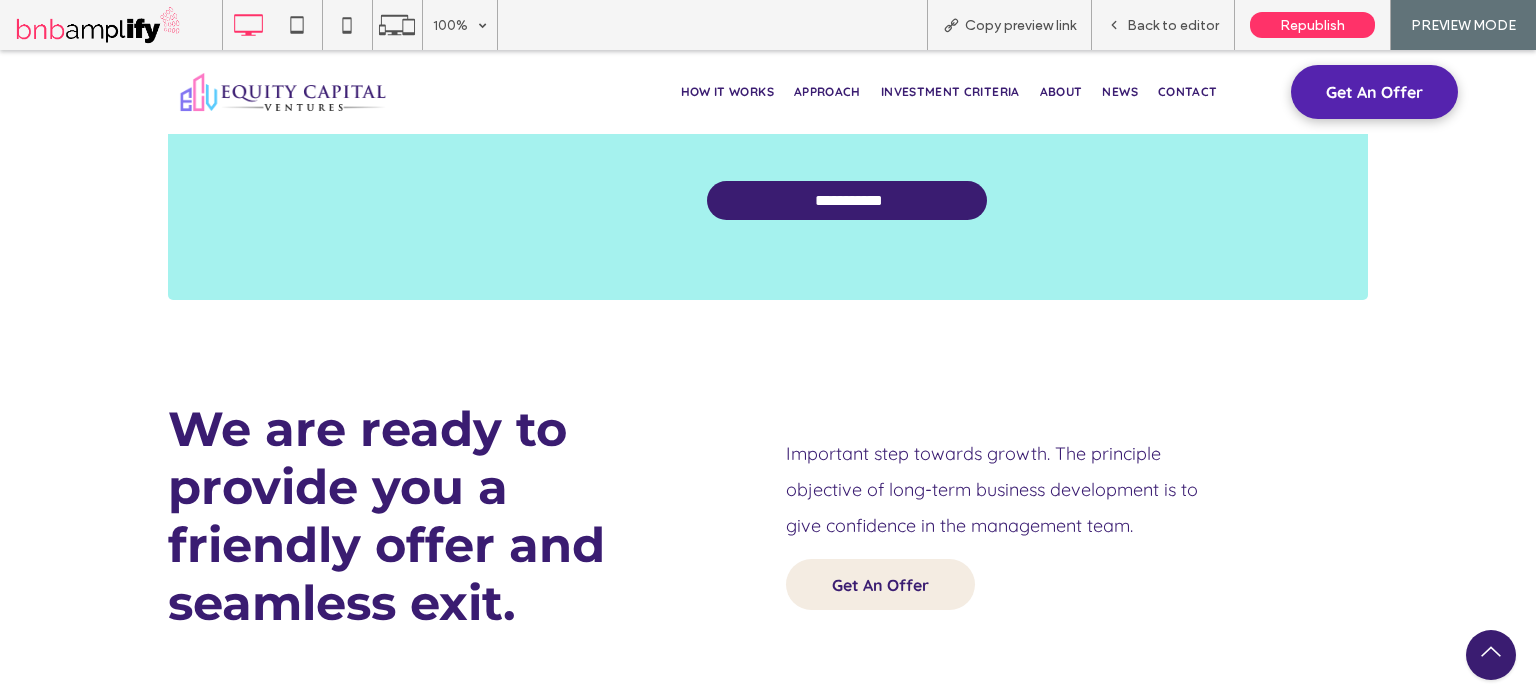 scroll, scrollTop: 7835, scrollLeft: 0, axis: vertical 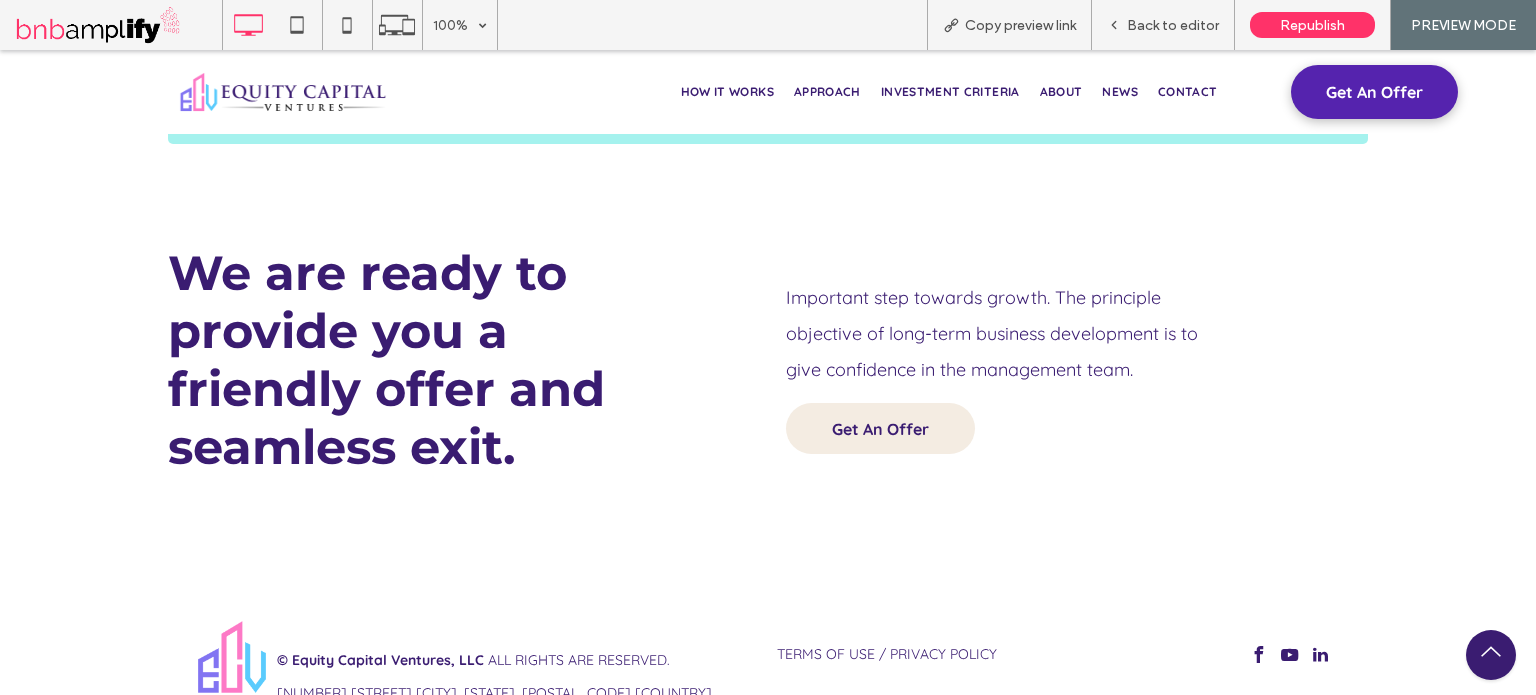 click on "We are ready to provide you a friendly offer and seamless exit." at bounding box center [386, 360] 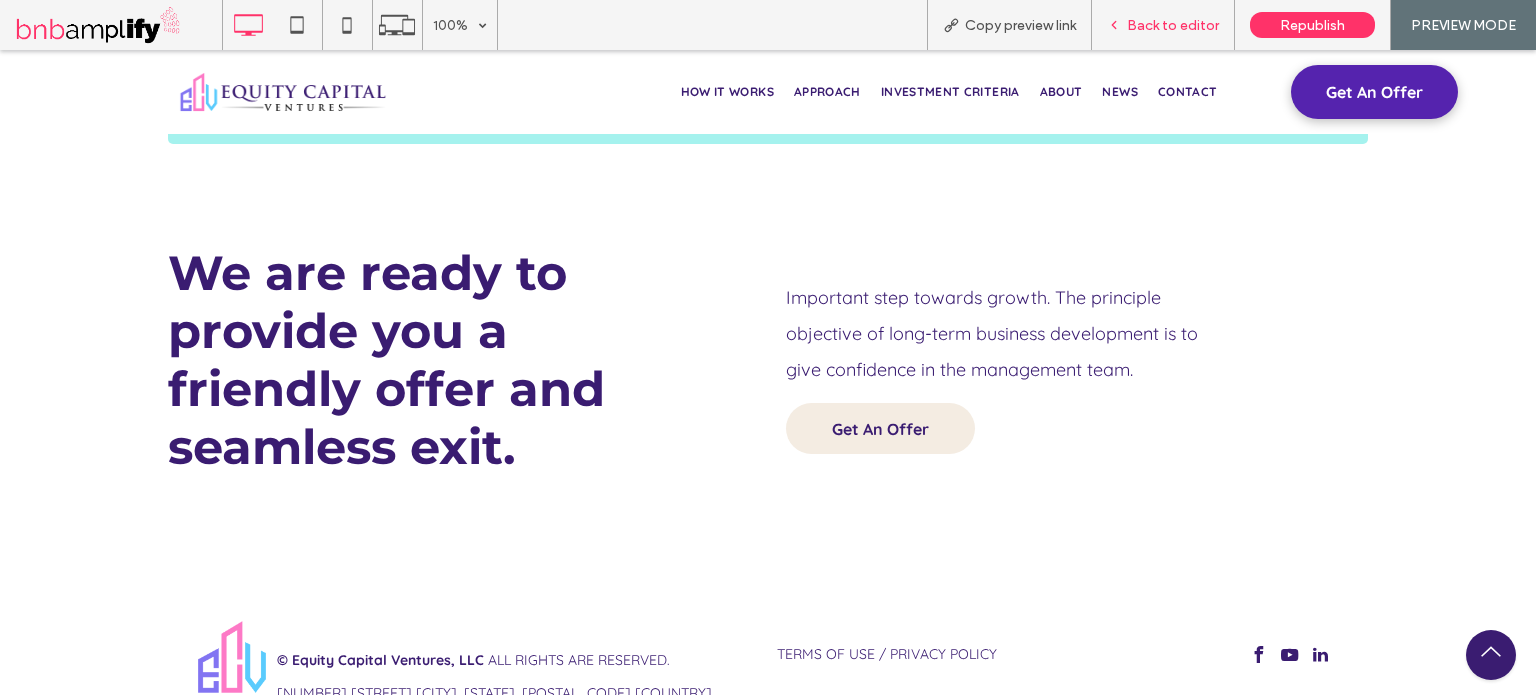 click on "Back to editor" at bounding box center [1173, 25] 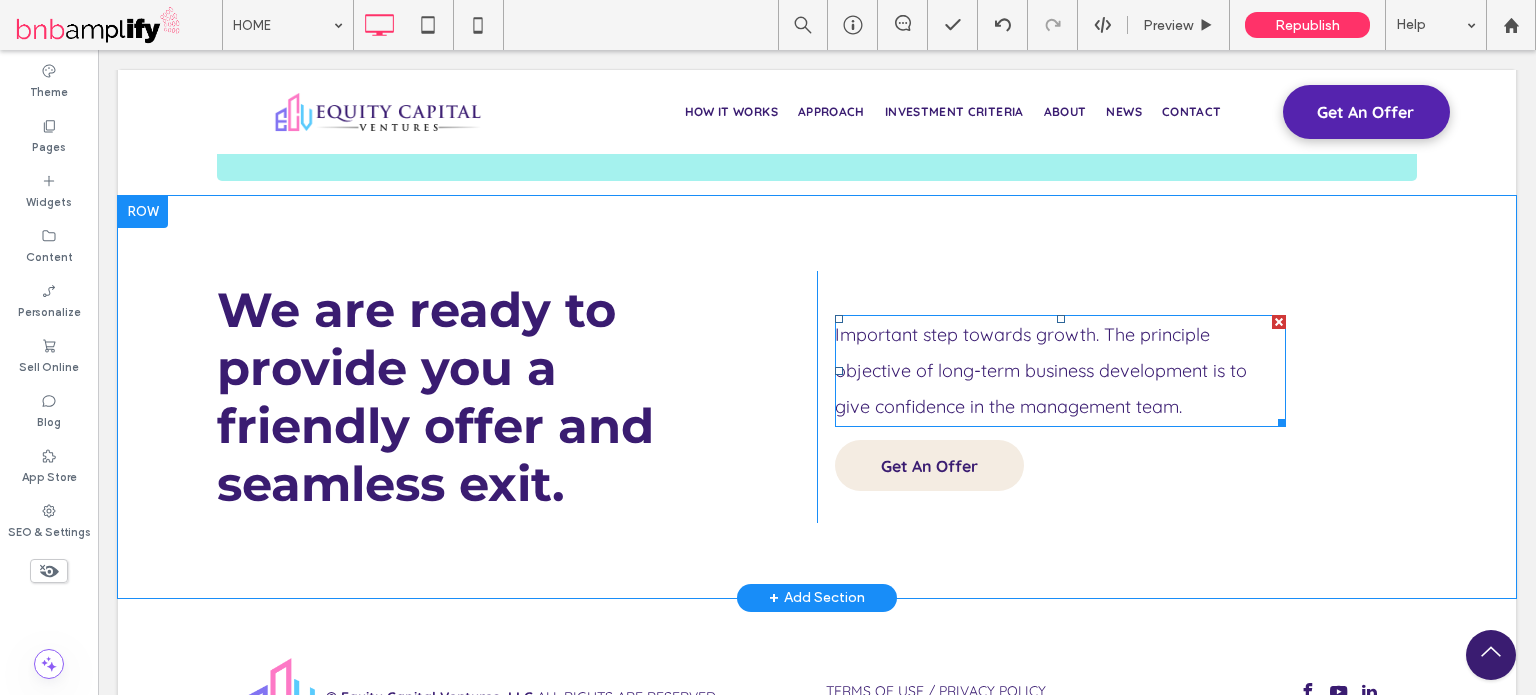 click on "Important step towards growth. The principle objective of long-term business development is to give confidence in the management team." at bounding box center (1041, 370) 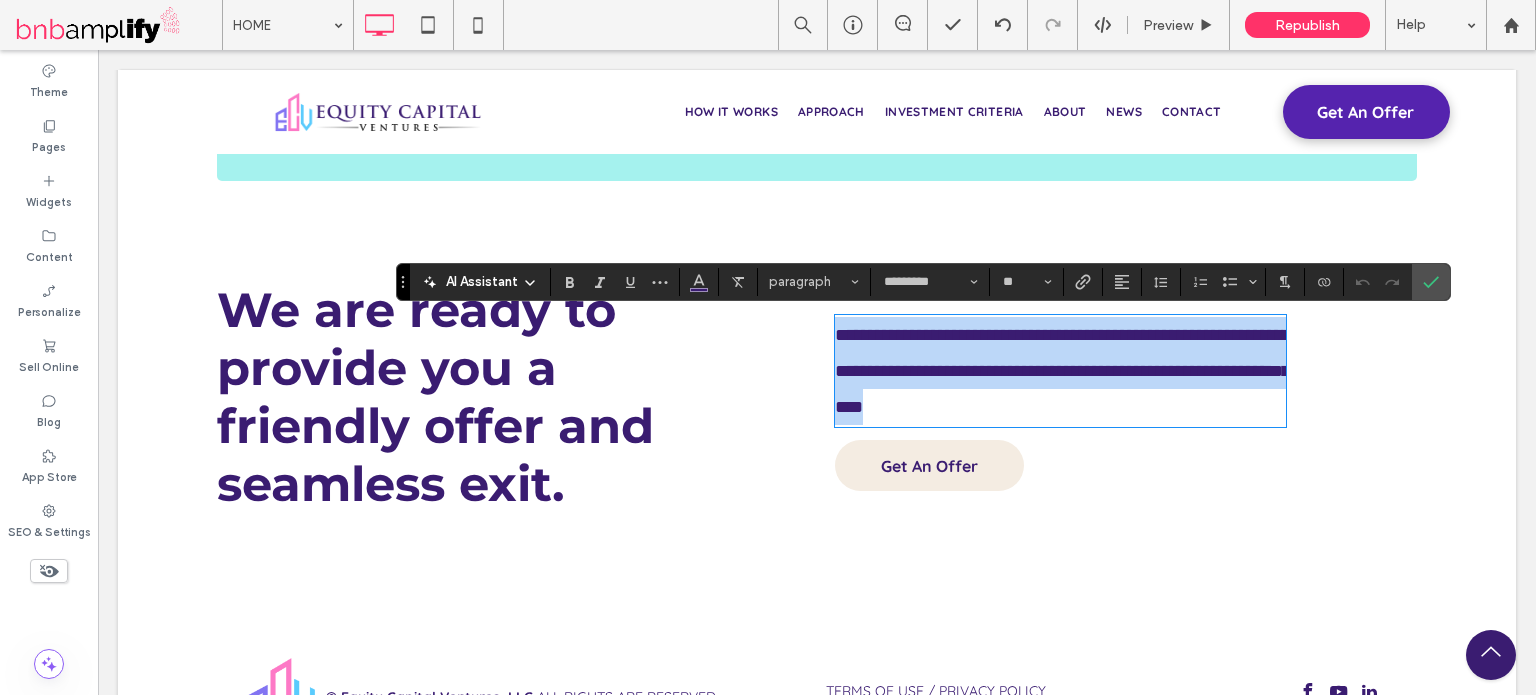 click on "**********" at bounding box center [1060, 371] 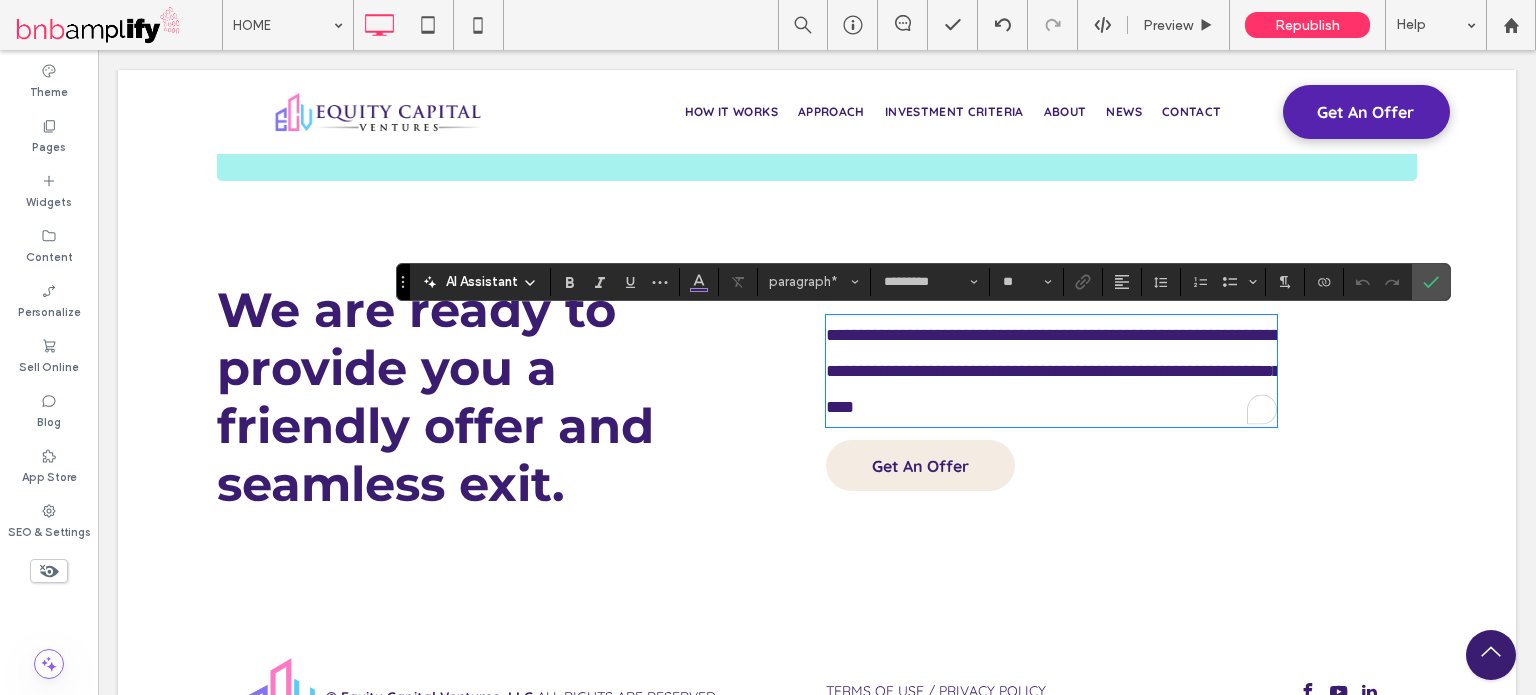 type 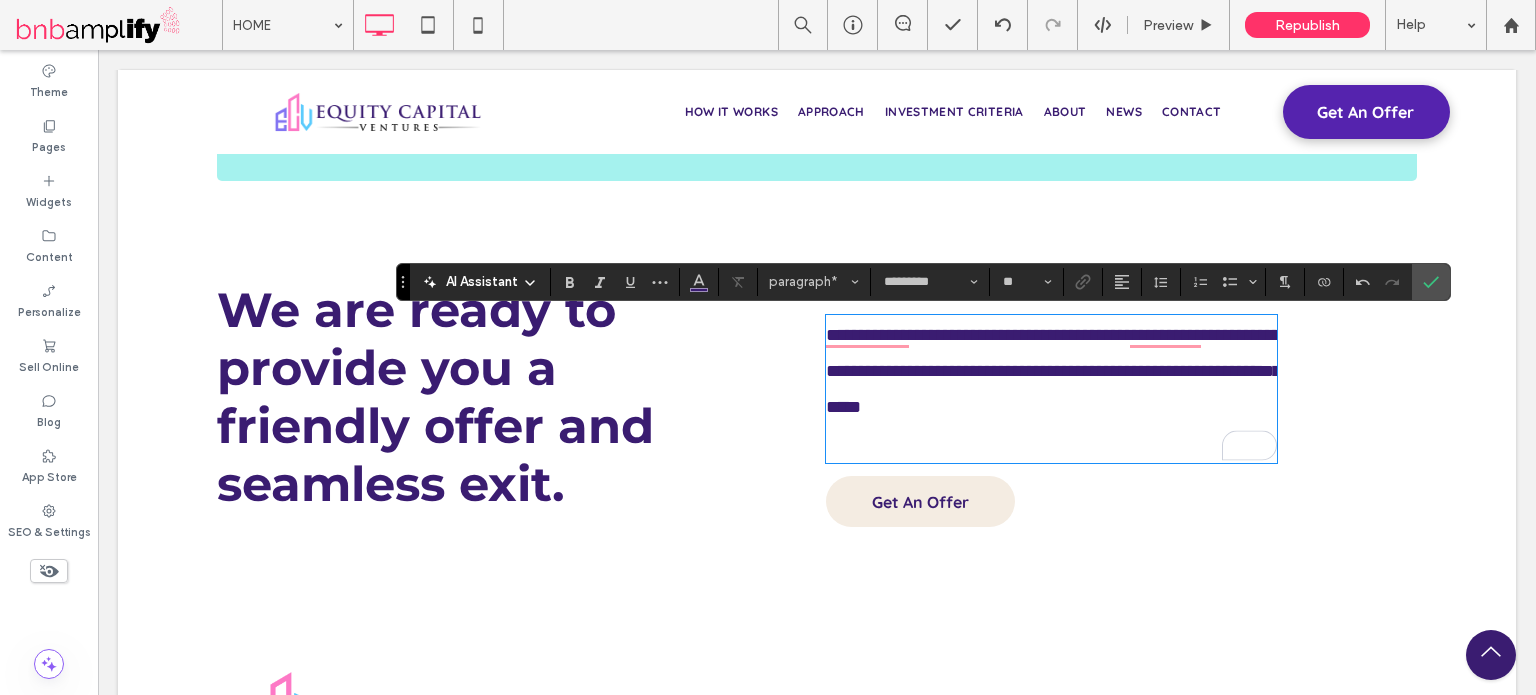 scroll, scrollTop: 0, scrollLeft: 0, axis: both 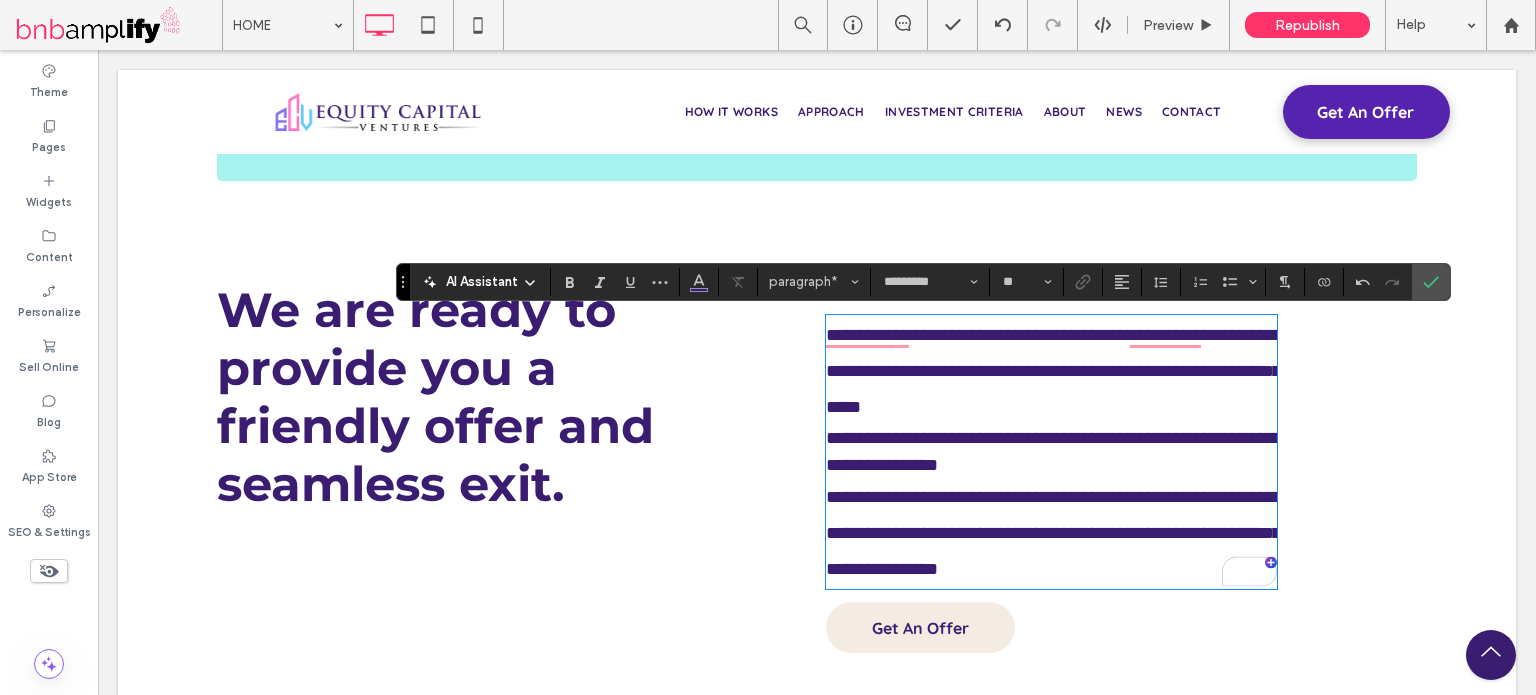 drag, startPoint x: 1191, startPoint y: 408, endPoint x: 980, endPoint y: 385, distance: 212.24985 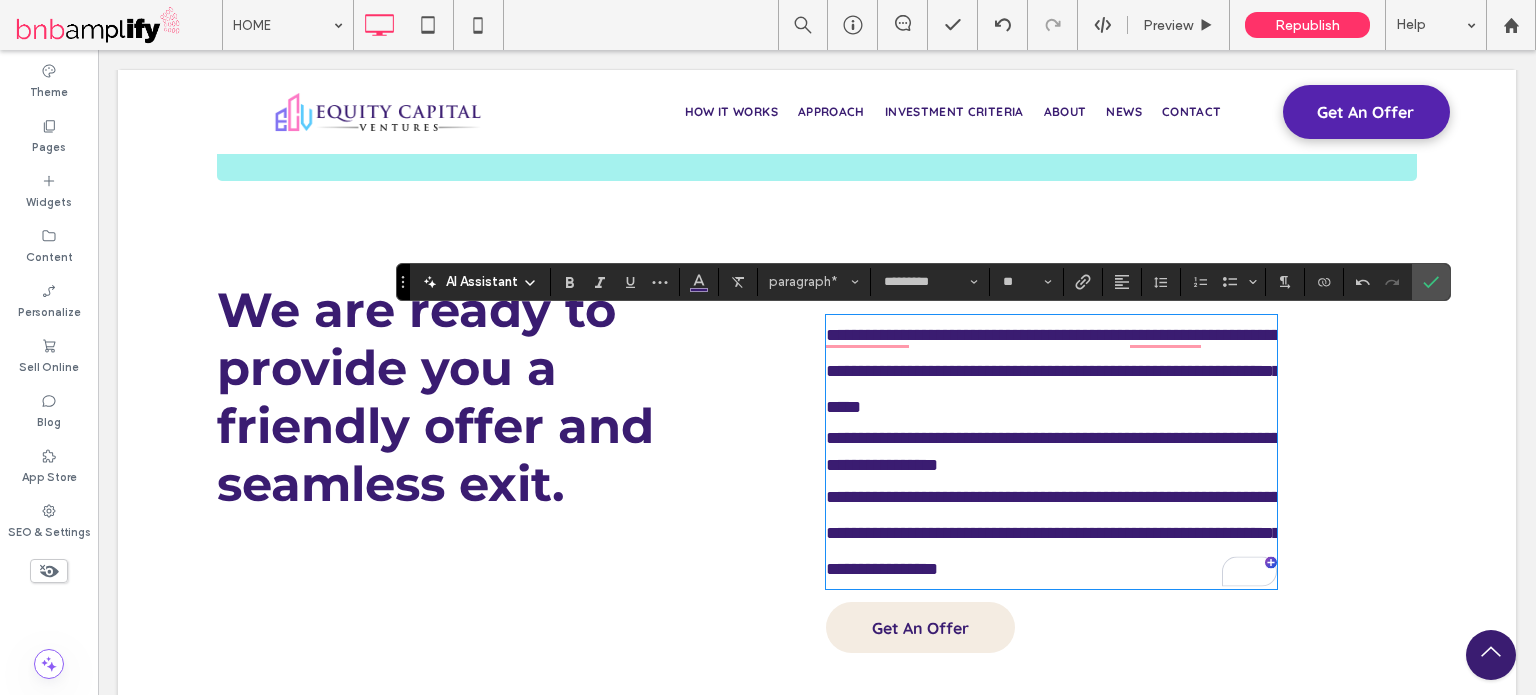 click on "**********" at bounding box center (1051, 371) 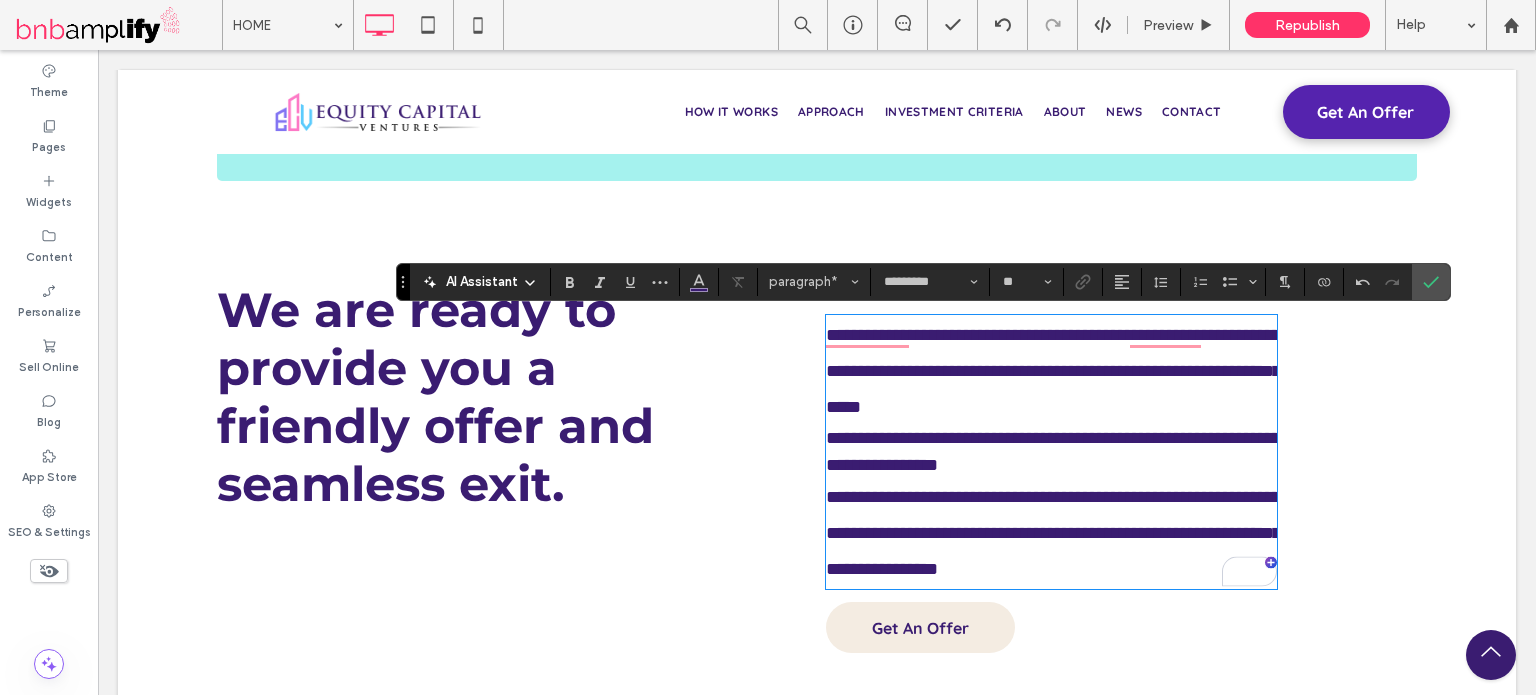 click on "**********" at bounding box center [1053, 371] 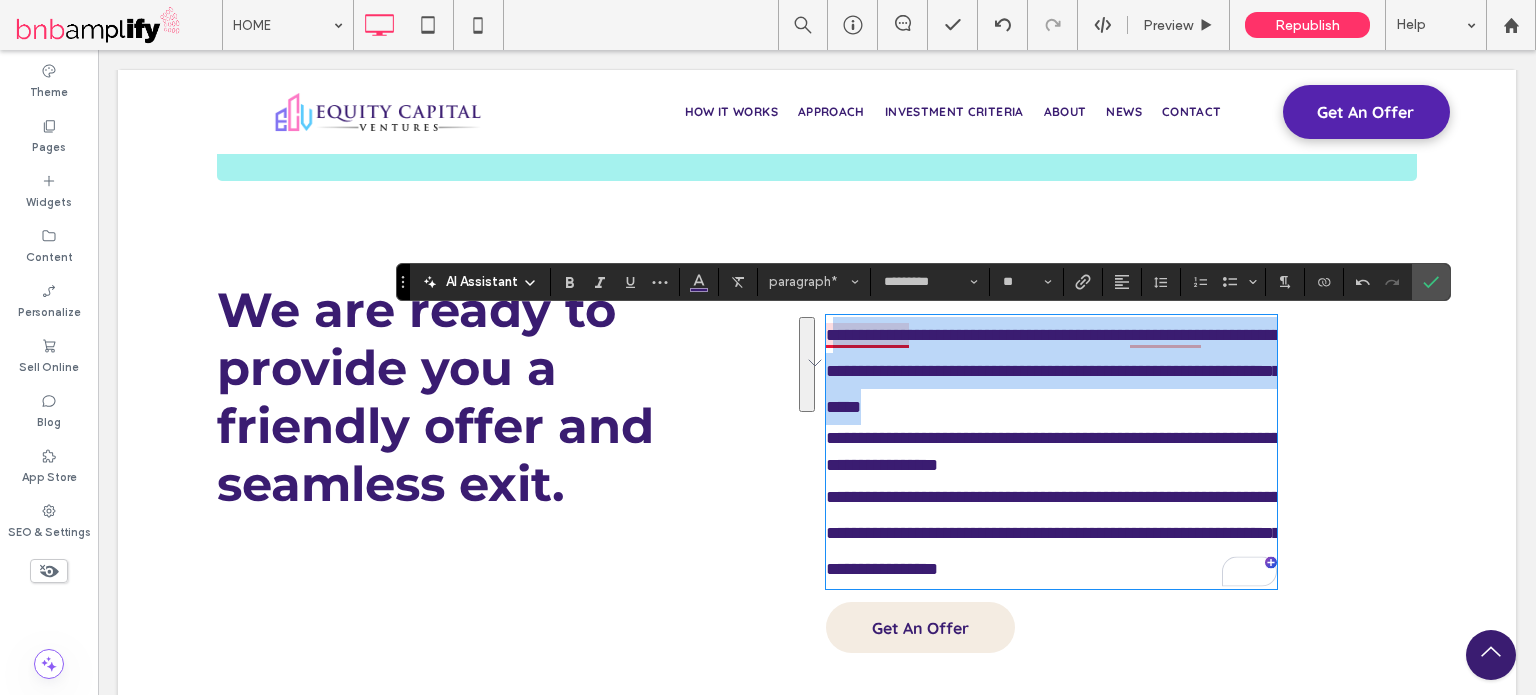 drag, startPoint x: 1182, startPoint y: 407, endPoint x: 824, endPoint y: 341, distance: 364.03296 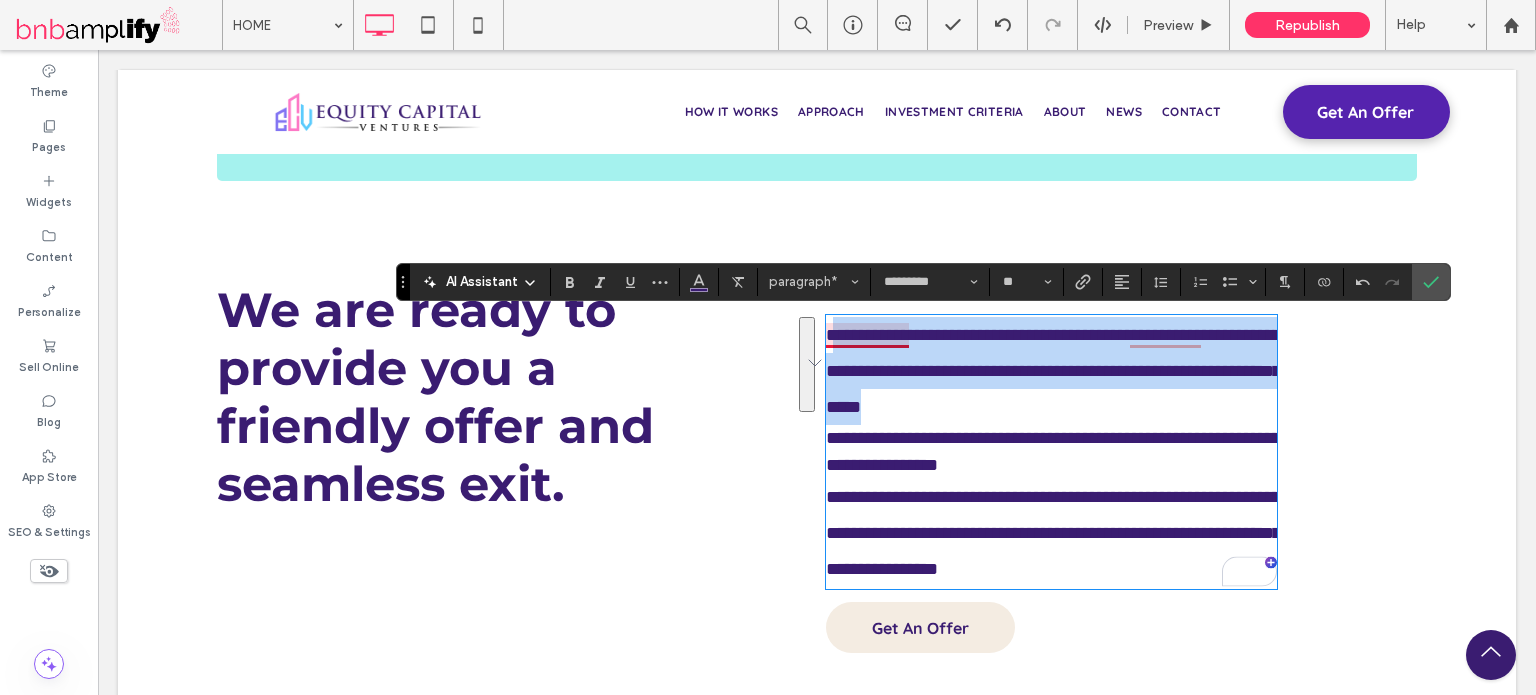 click on "**********" at bounding box center (1051, 371) 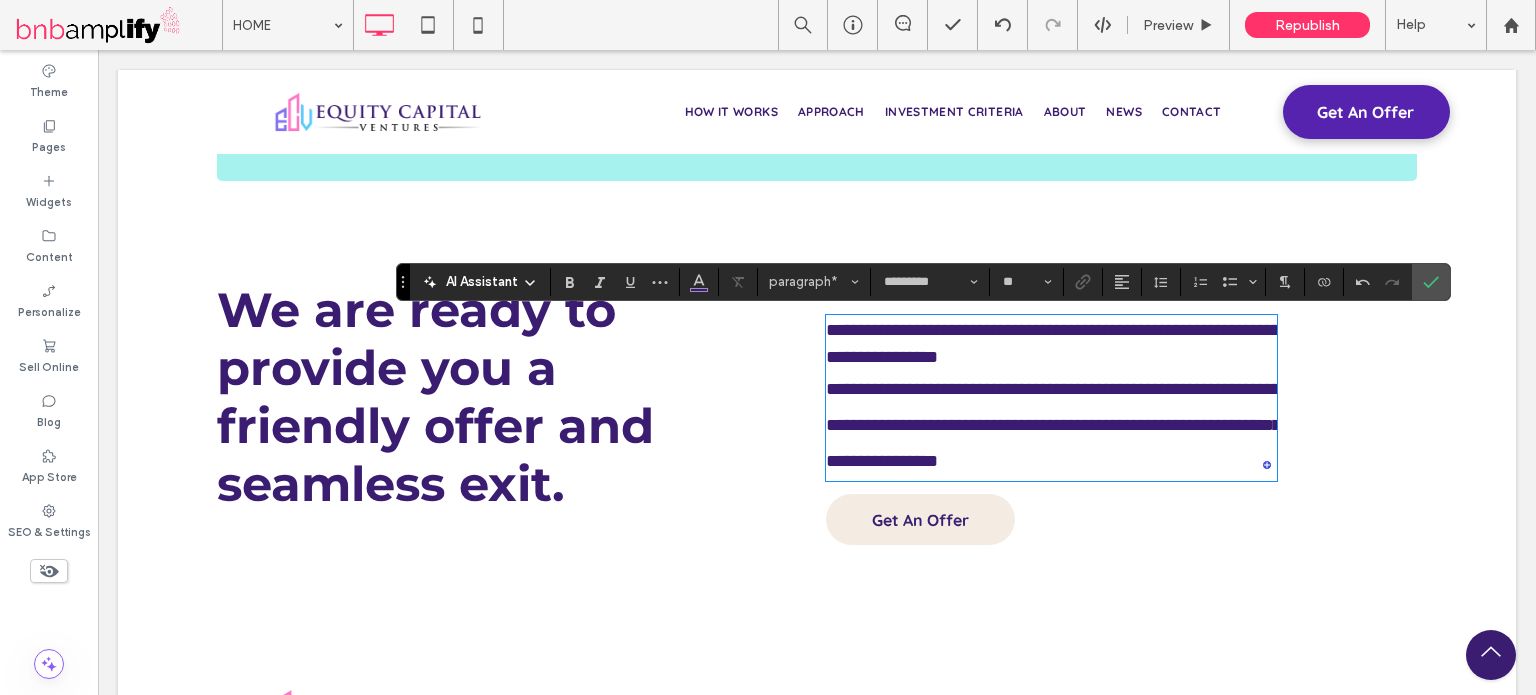 click on "**********" at bounding box center (1051, 344) 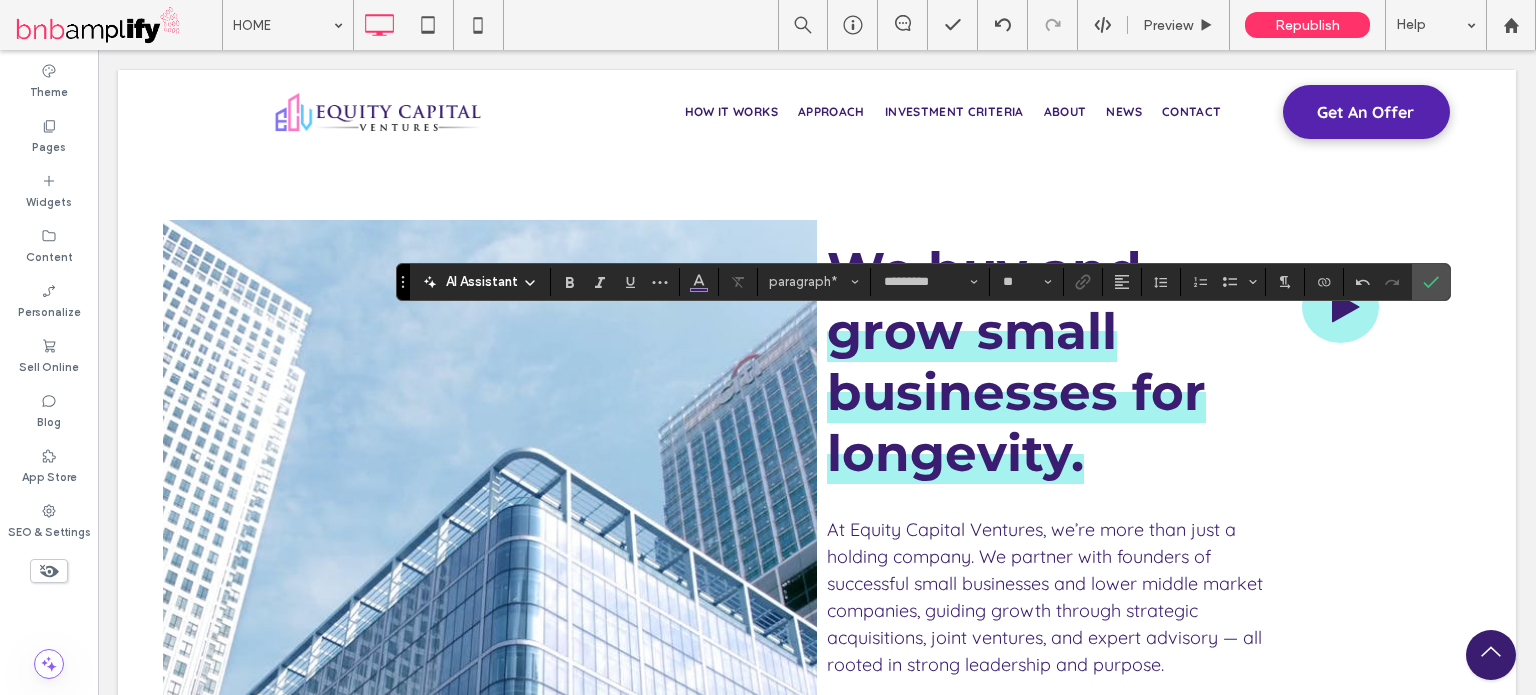 scroll, scrollTop: 7835, scrollLeft: 0, axis: vertical 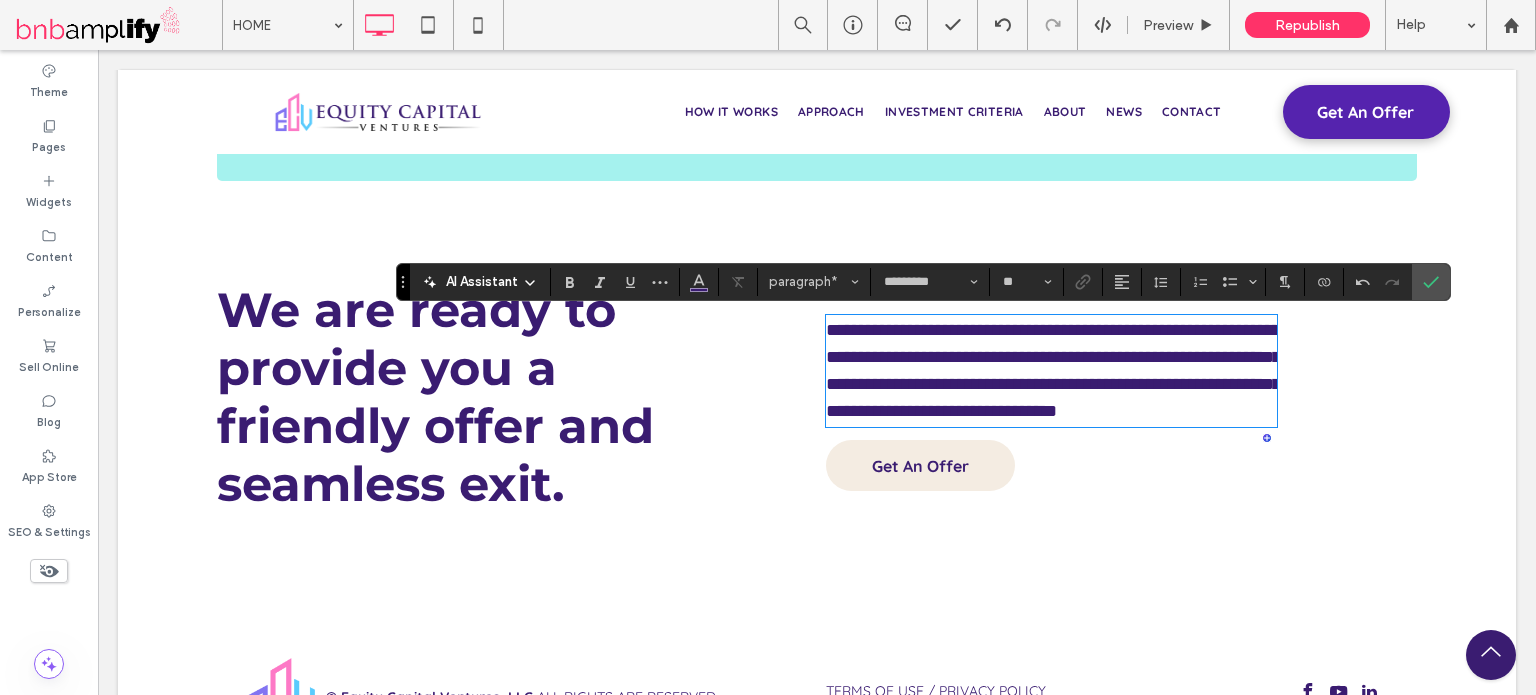 click on "**********" at bounding box center [1053, 370] 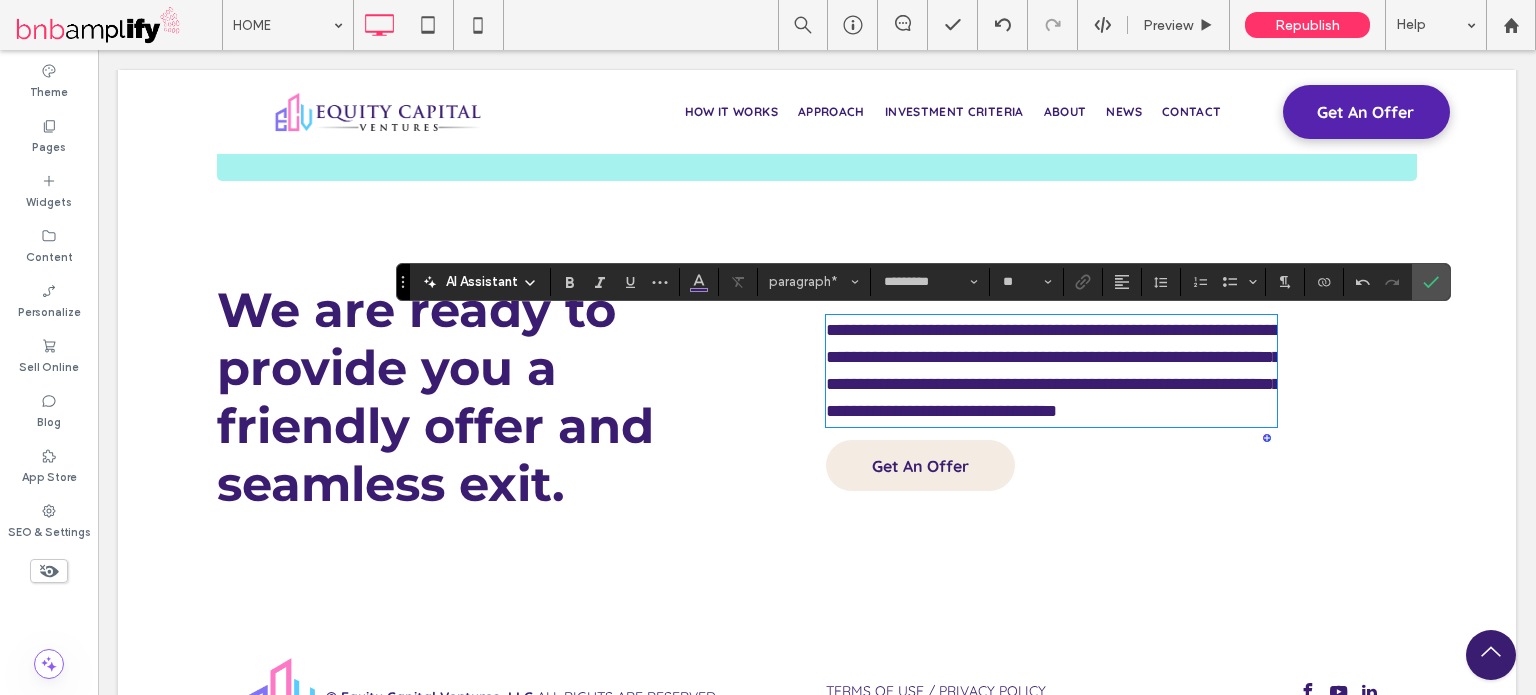 type 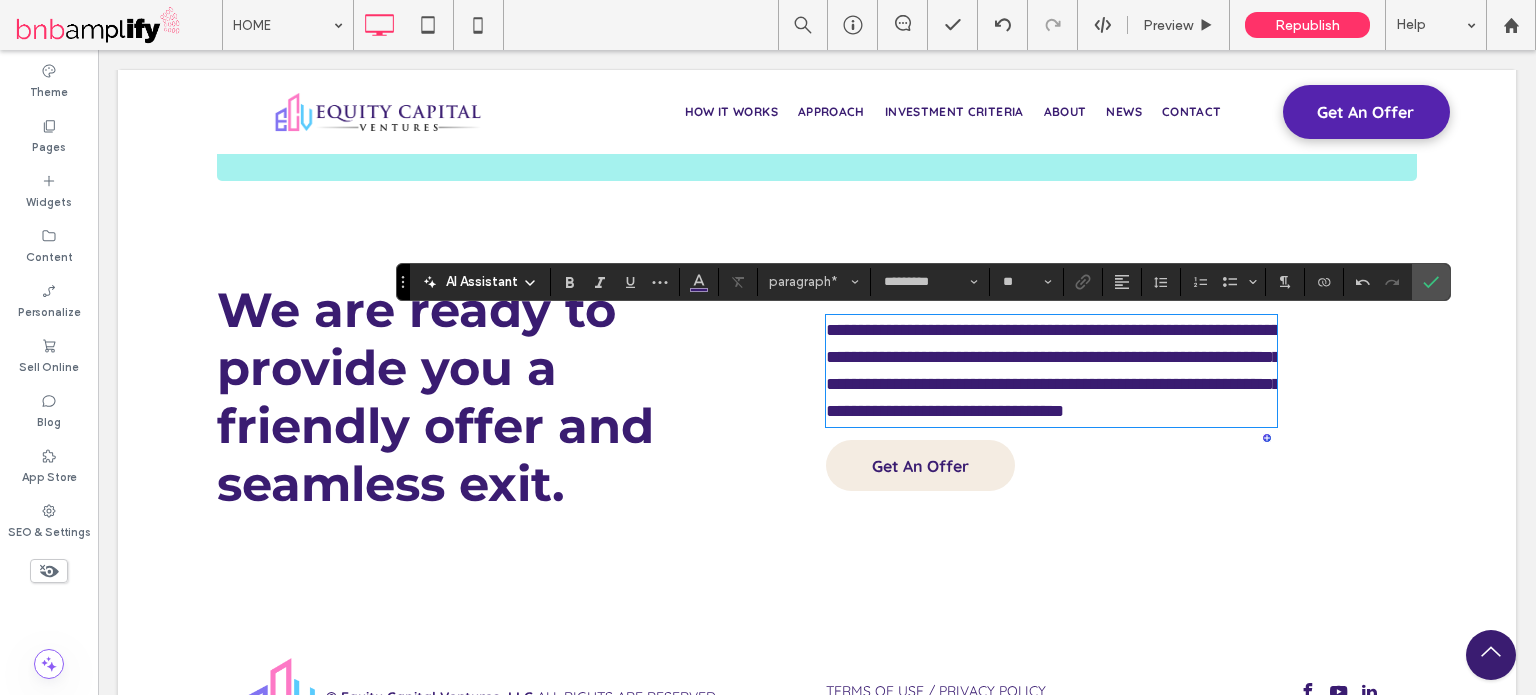 click on "**********" at bounding box center (1051, 371) 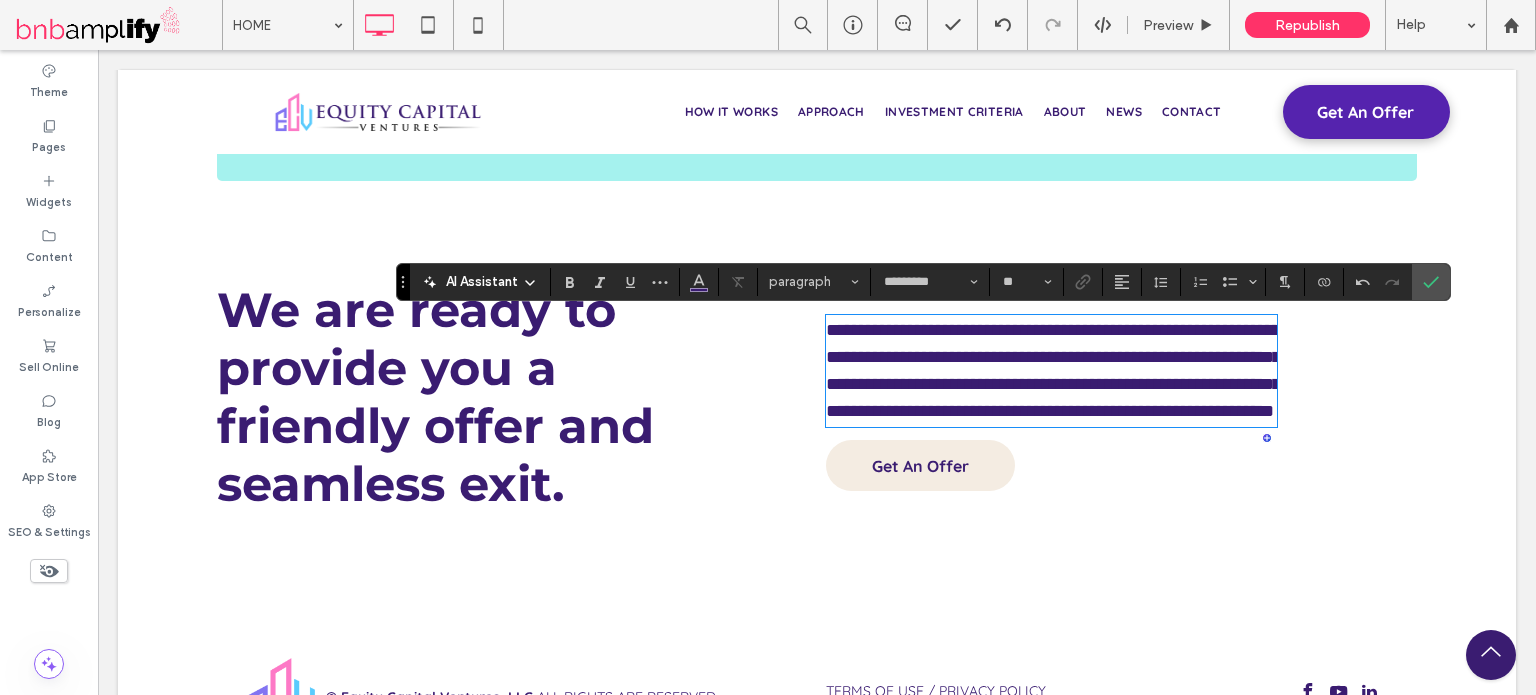scroll, scrollTop: 0, scrollLeft: 0, axis: both 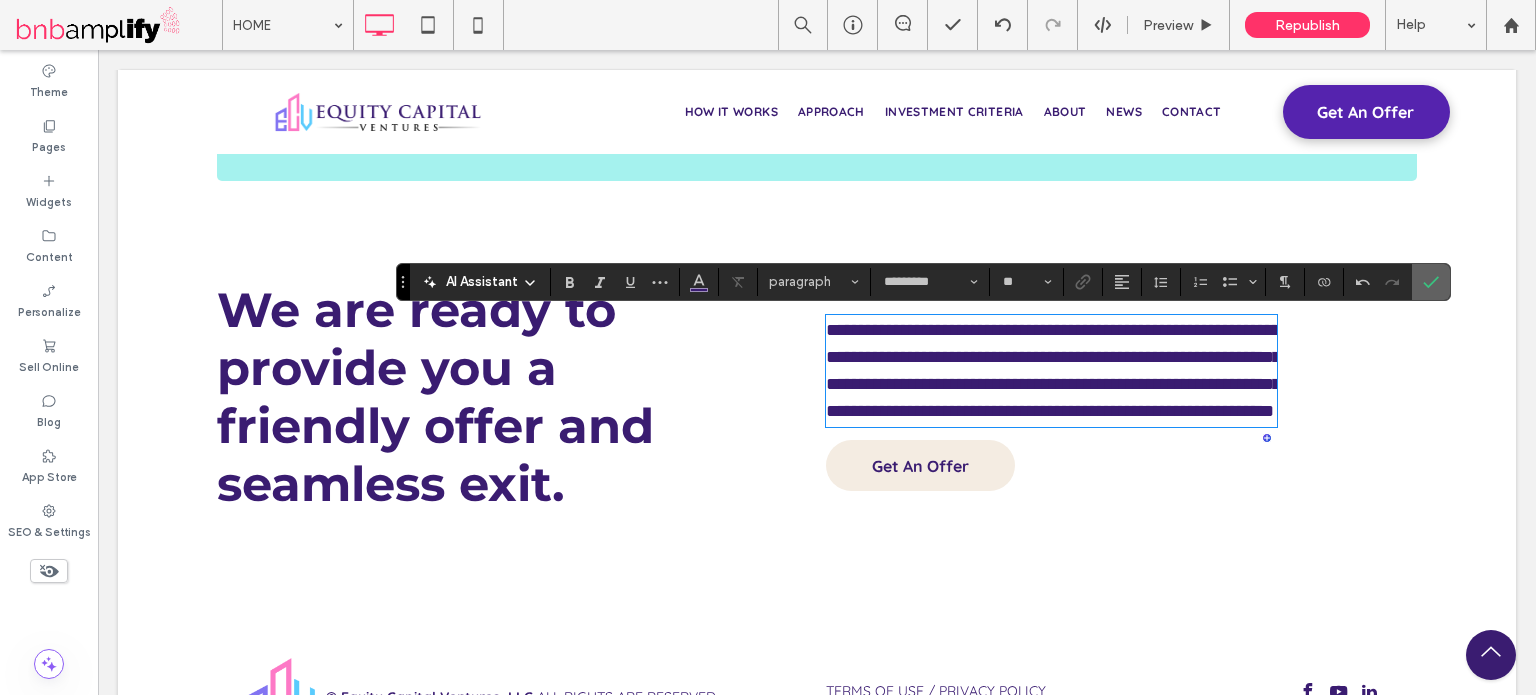 click 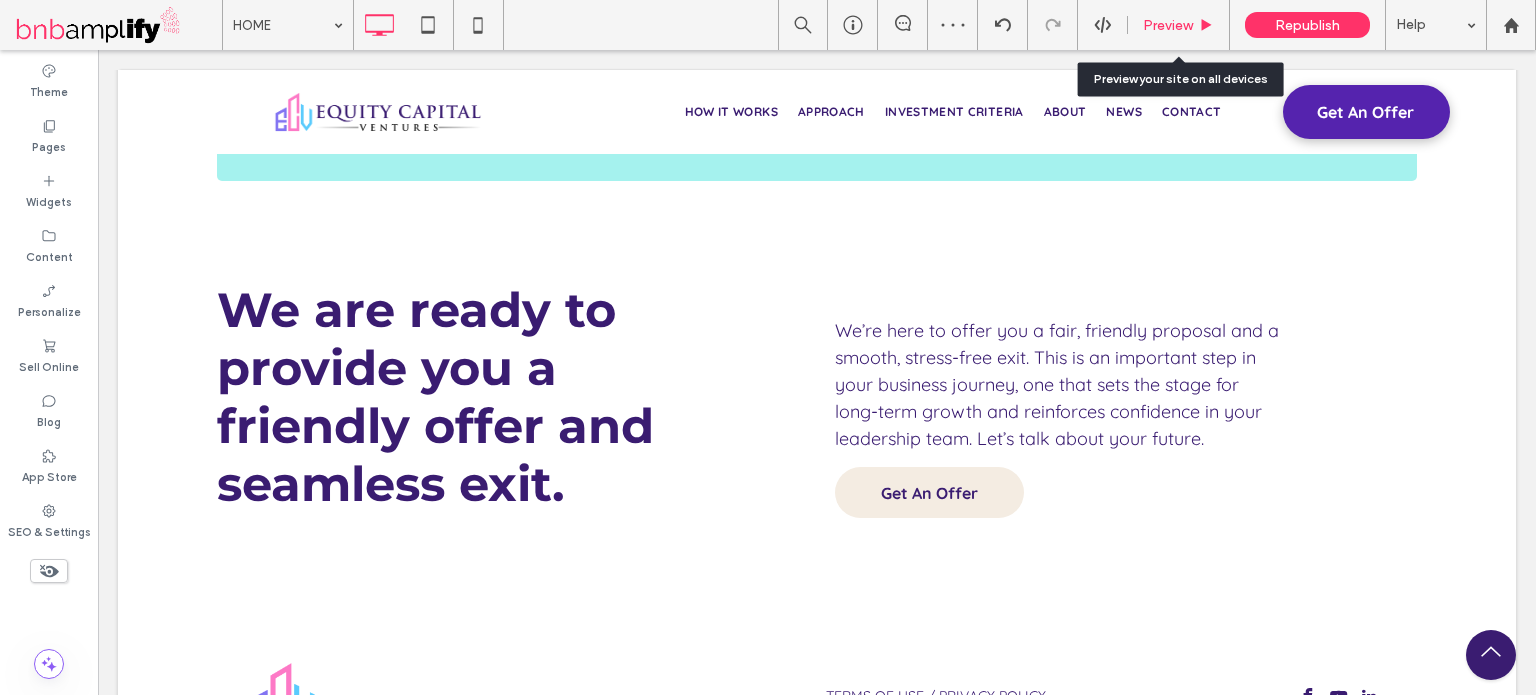 click on "Preview" at bounding box center (1168, 25) 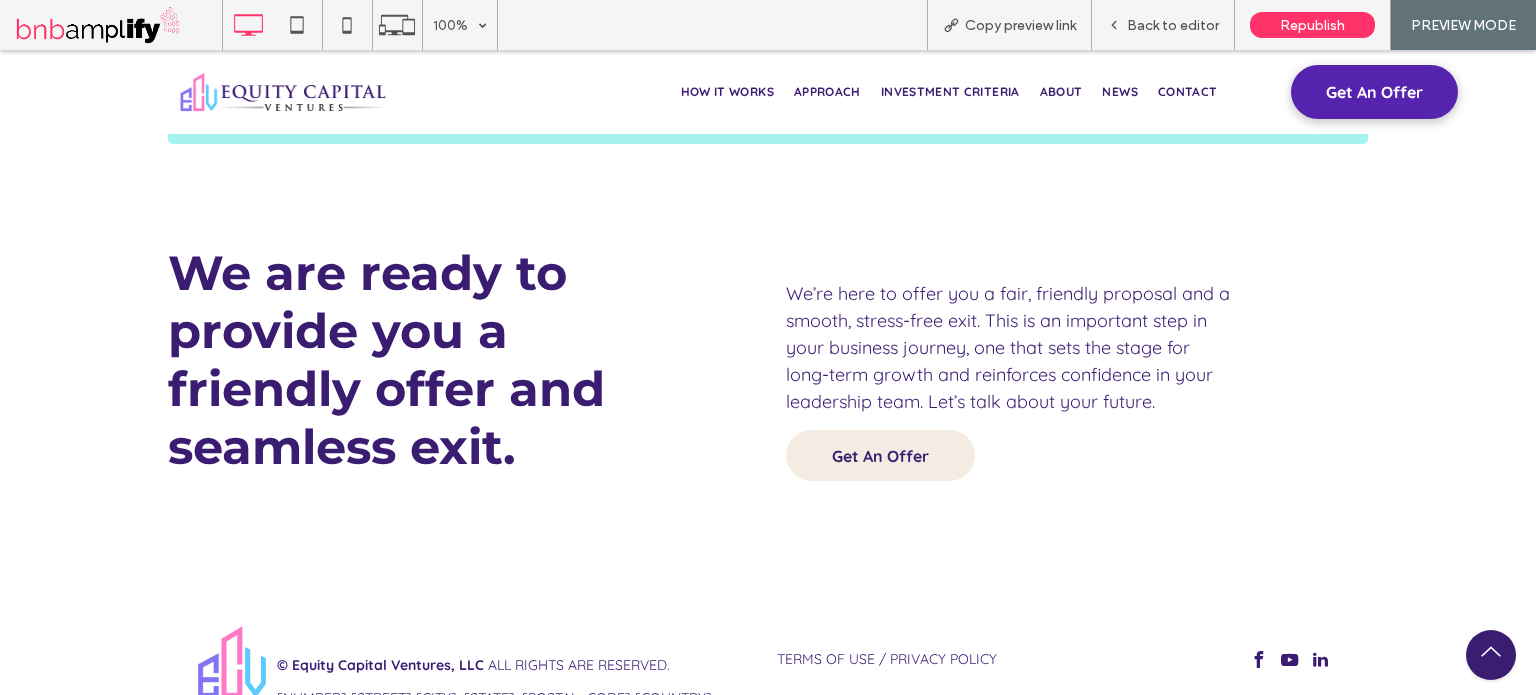 scroll, scrollTop: 7818, scrollLeft: 0, axis: vertical 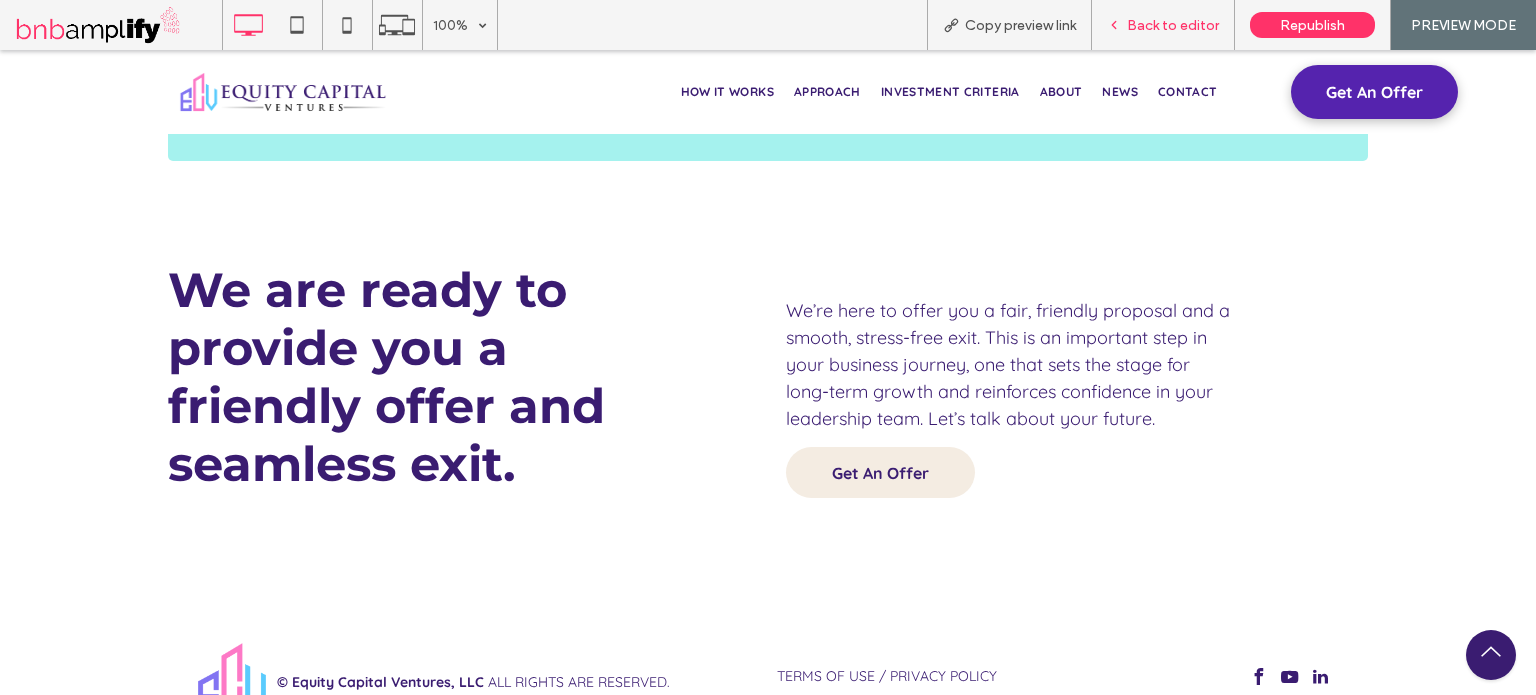 click on "Back to editor" at bounding box center [1173, 25] 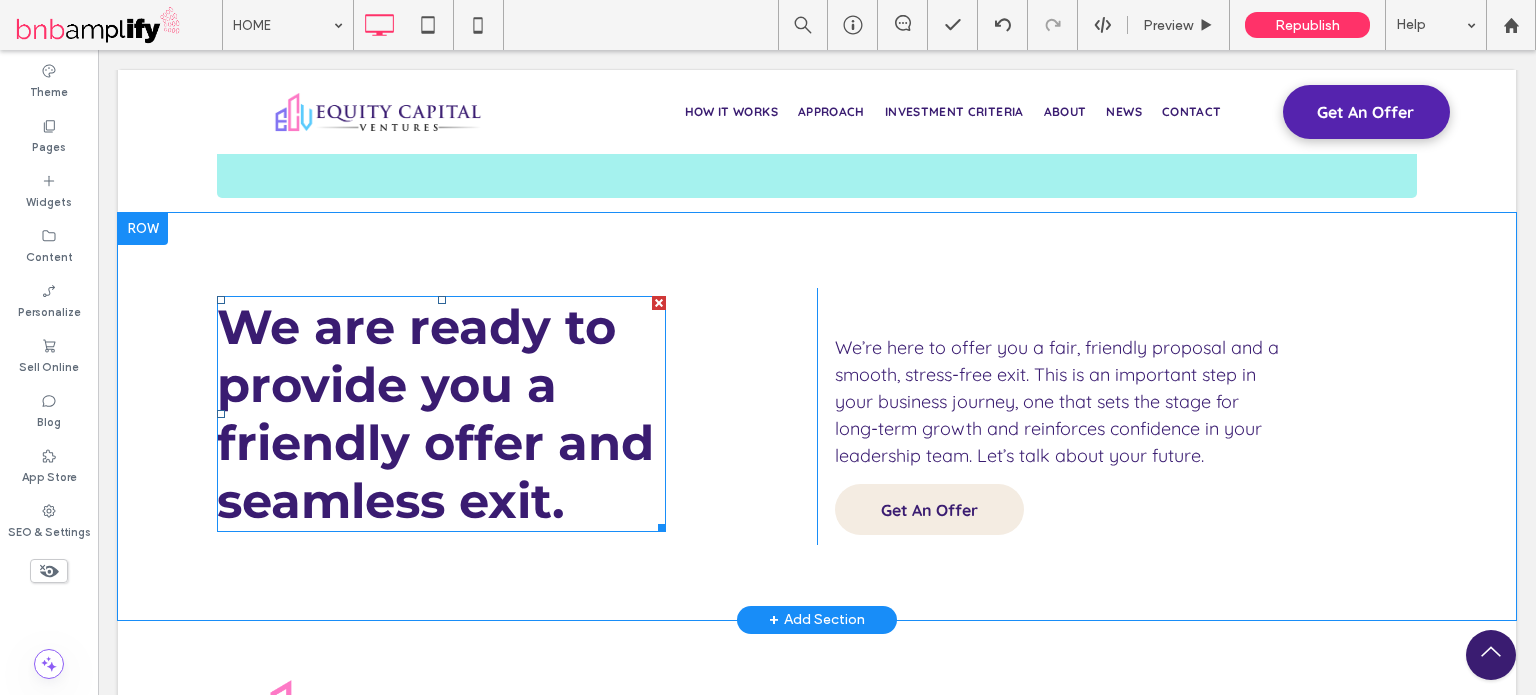click on "We are ready to provide you a friendly offer and seamless exit." at bounding box center [435, 414] 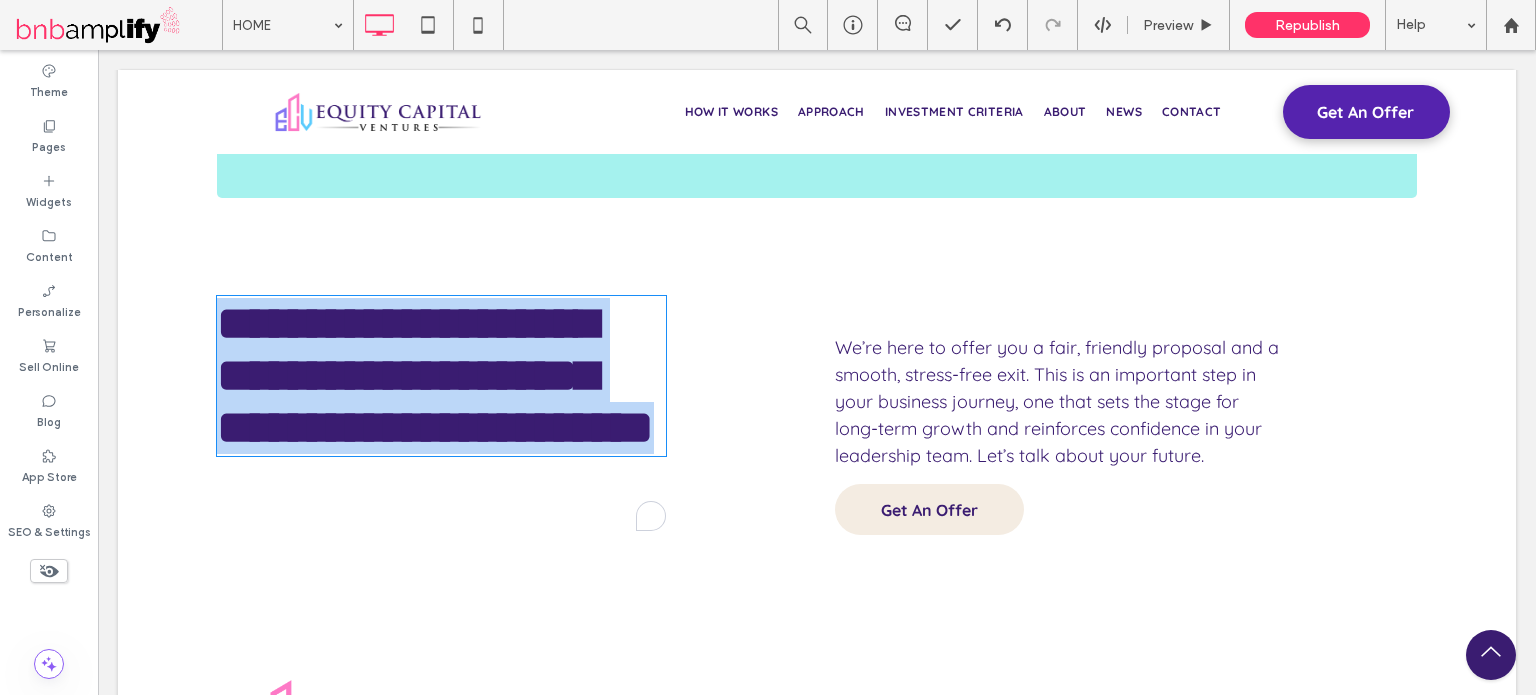 click on "**********" at bounding box center [441, 376] 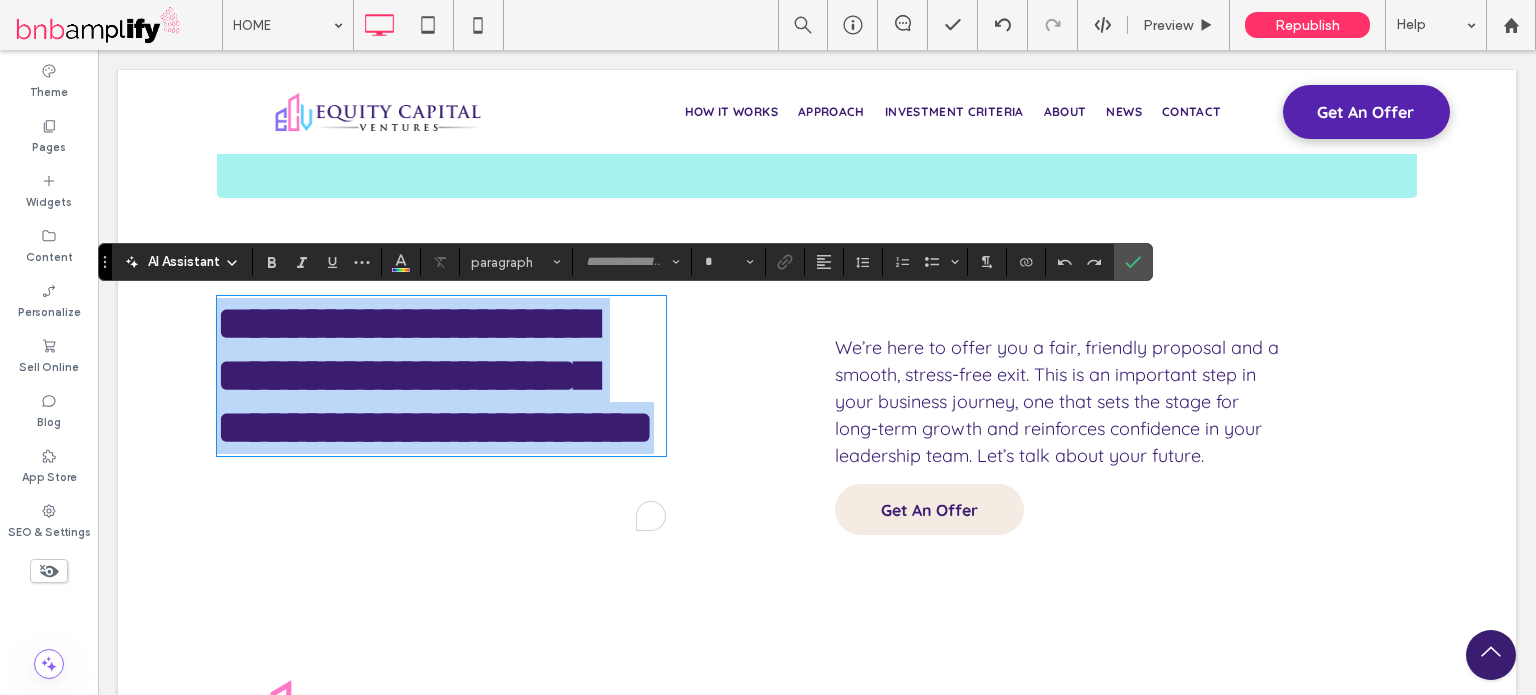 type on "**********" 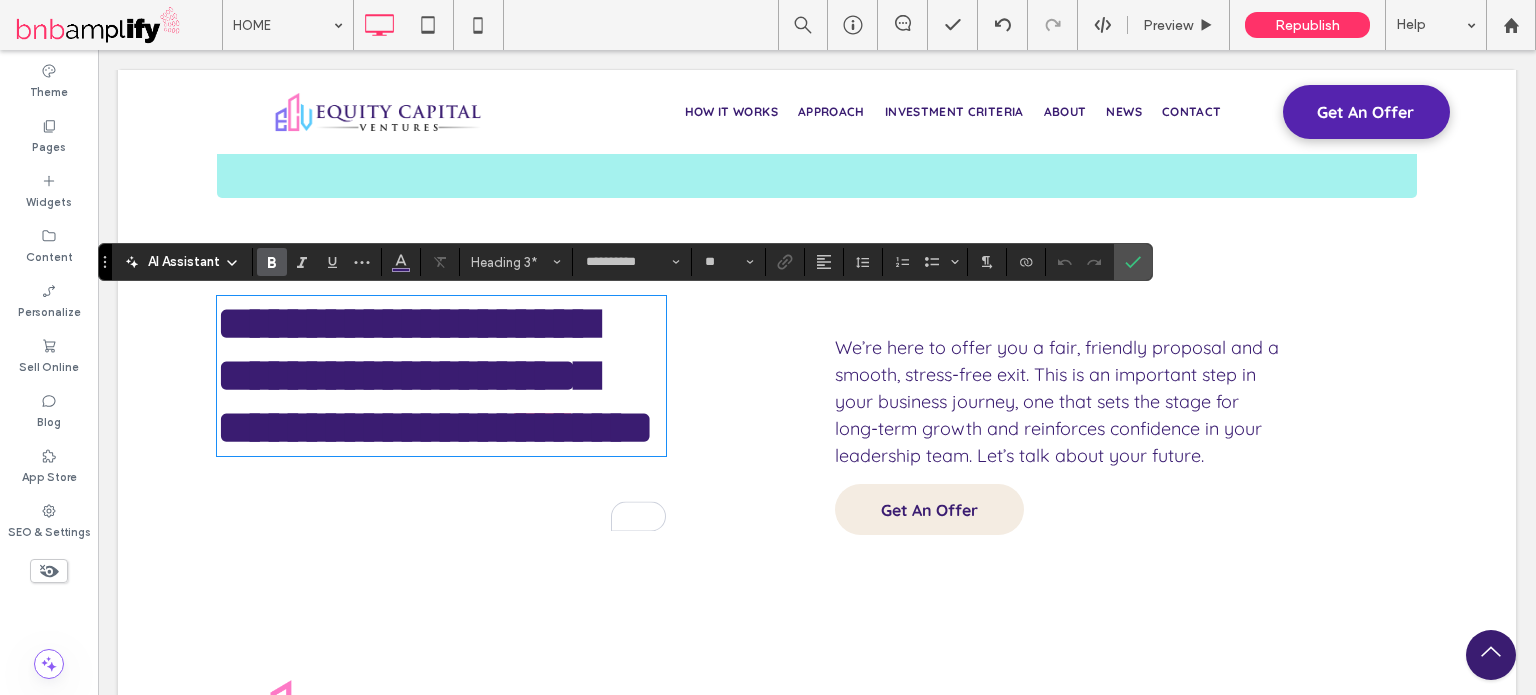 type 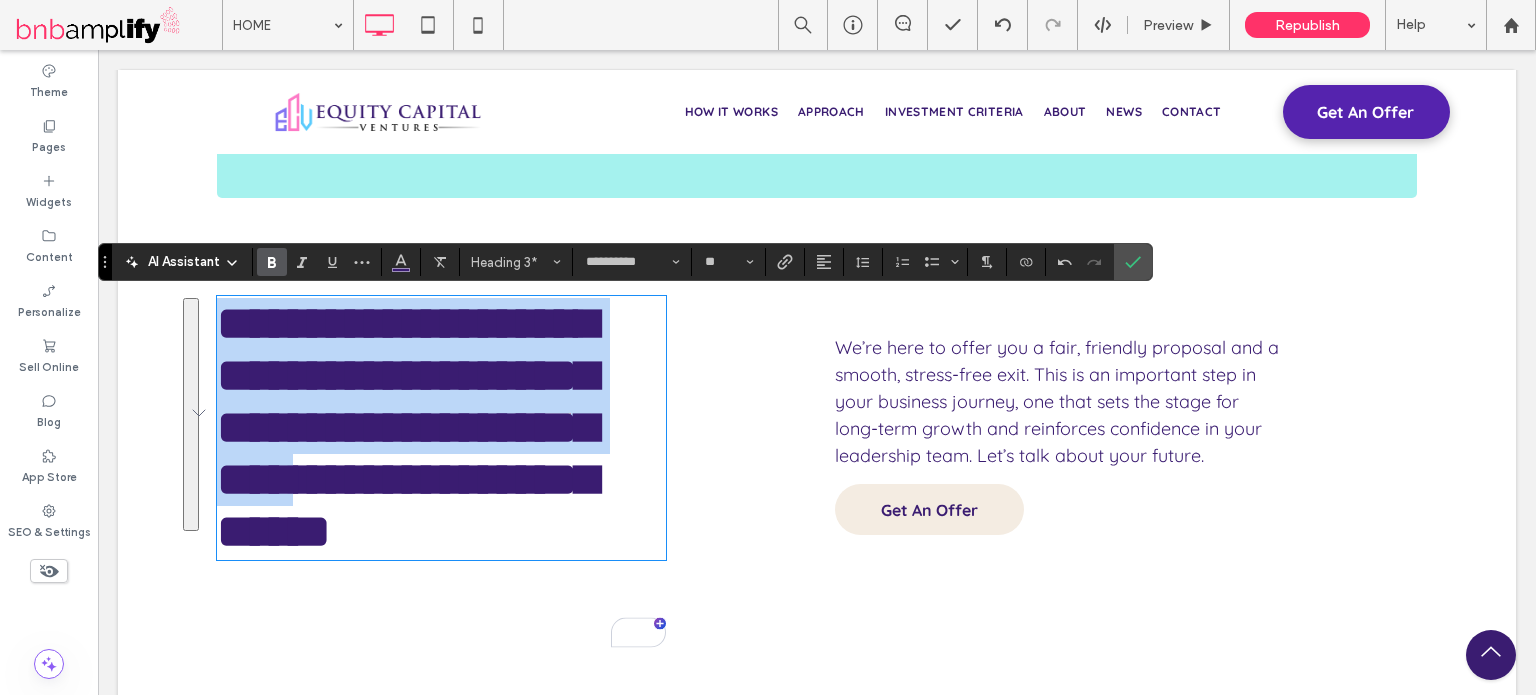 drag, startPoint x: 588, startPoint y: 515, endPoint x: 192, endPoint y: 351, distance: 428.61636 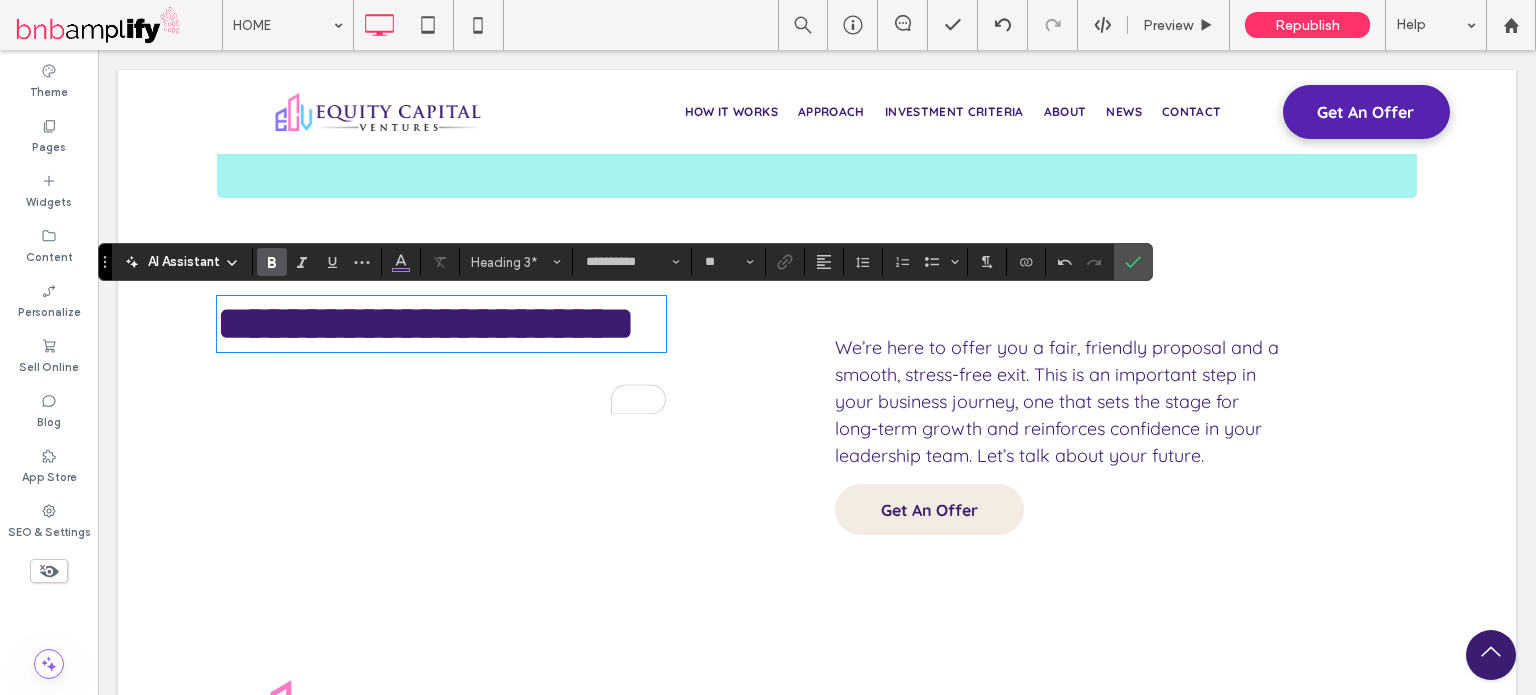 click on "**********" at bounding box center (441, 324) 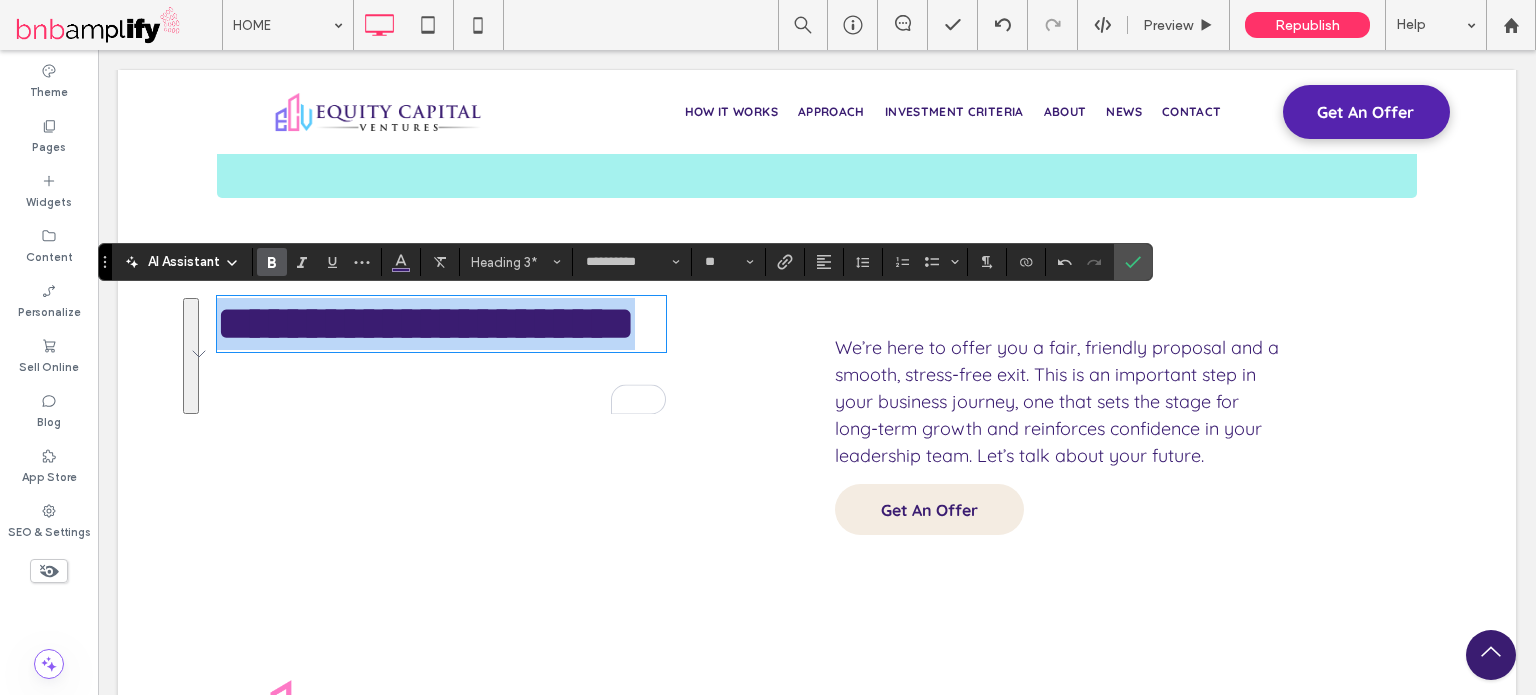 drag, startPoint x: 395, startPoint y: 394, endPoint x: 211, endPoint y: 317, distance: 199.46178 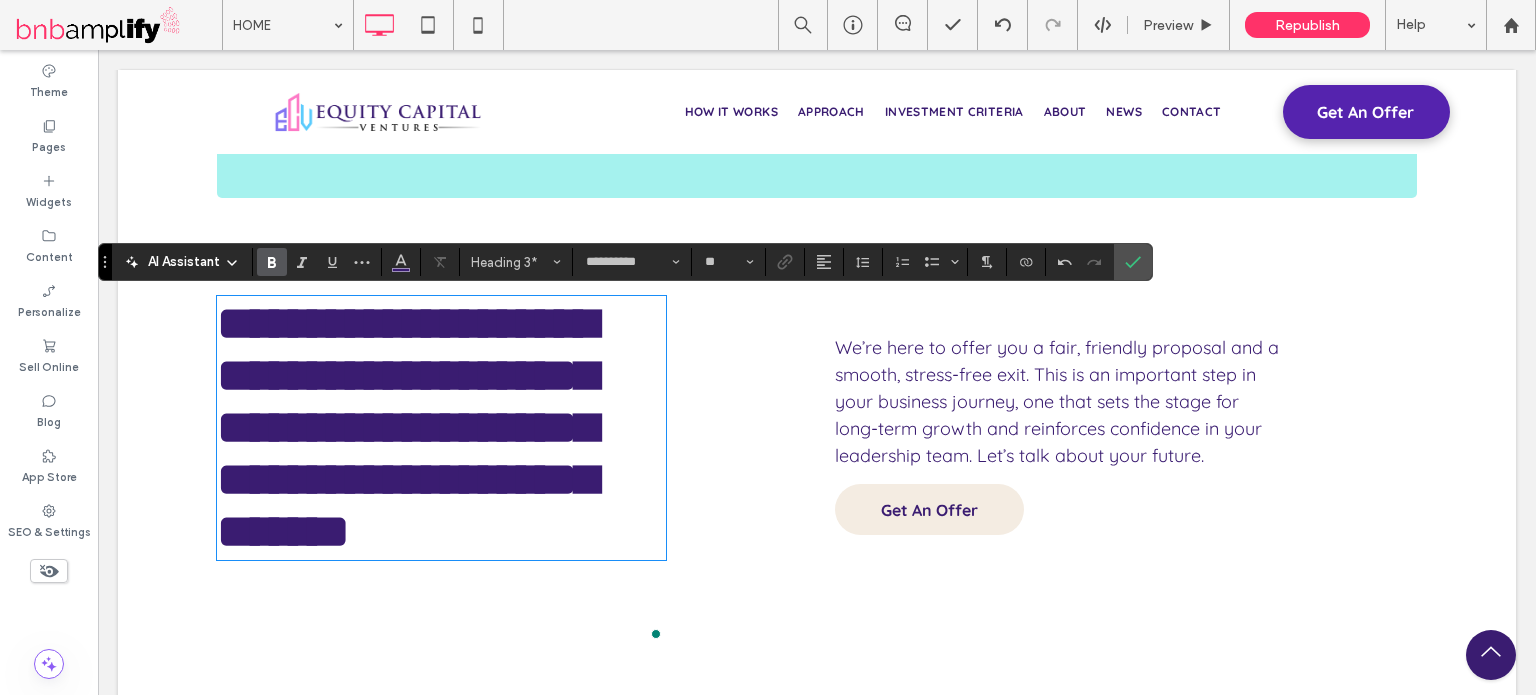 type on "*********" 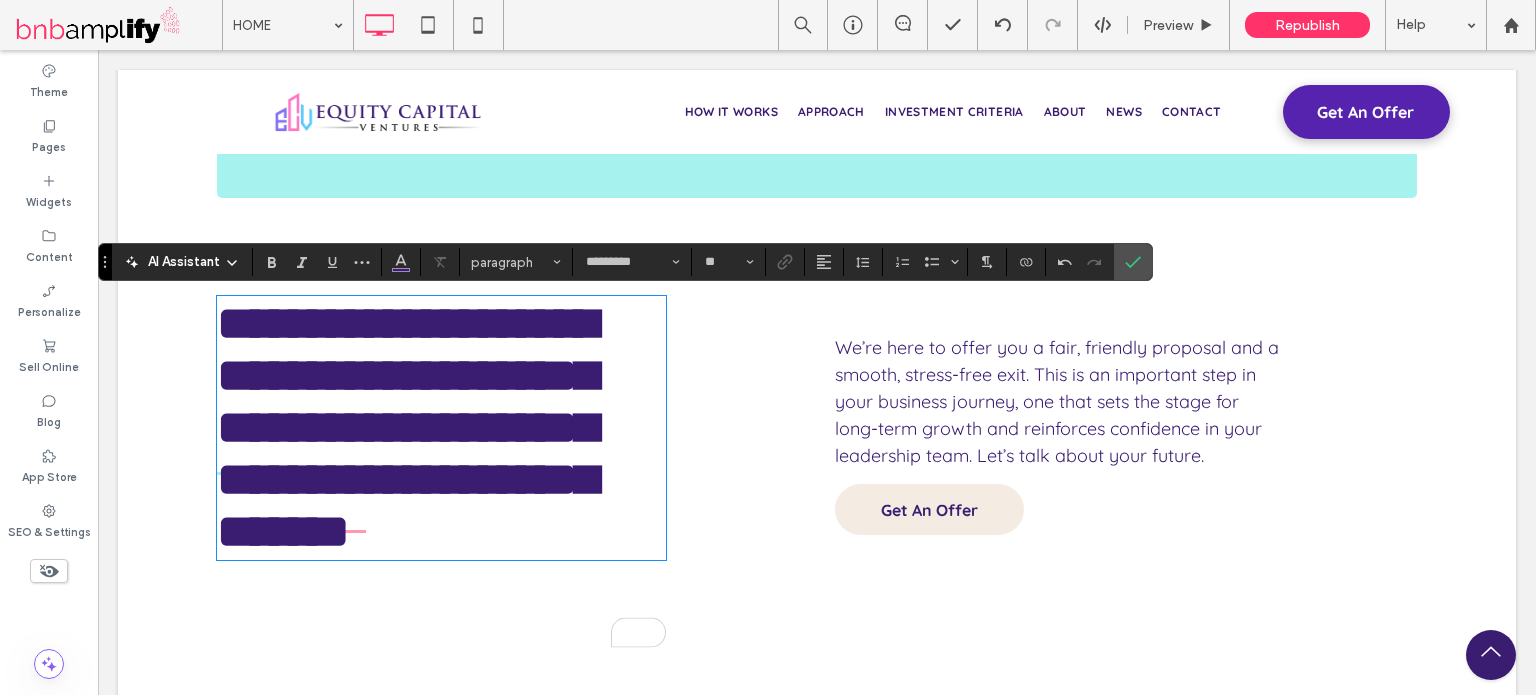type on "**********" 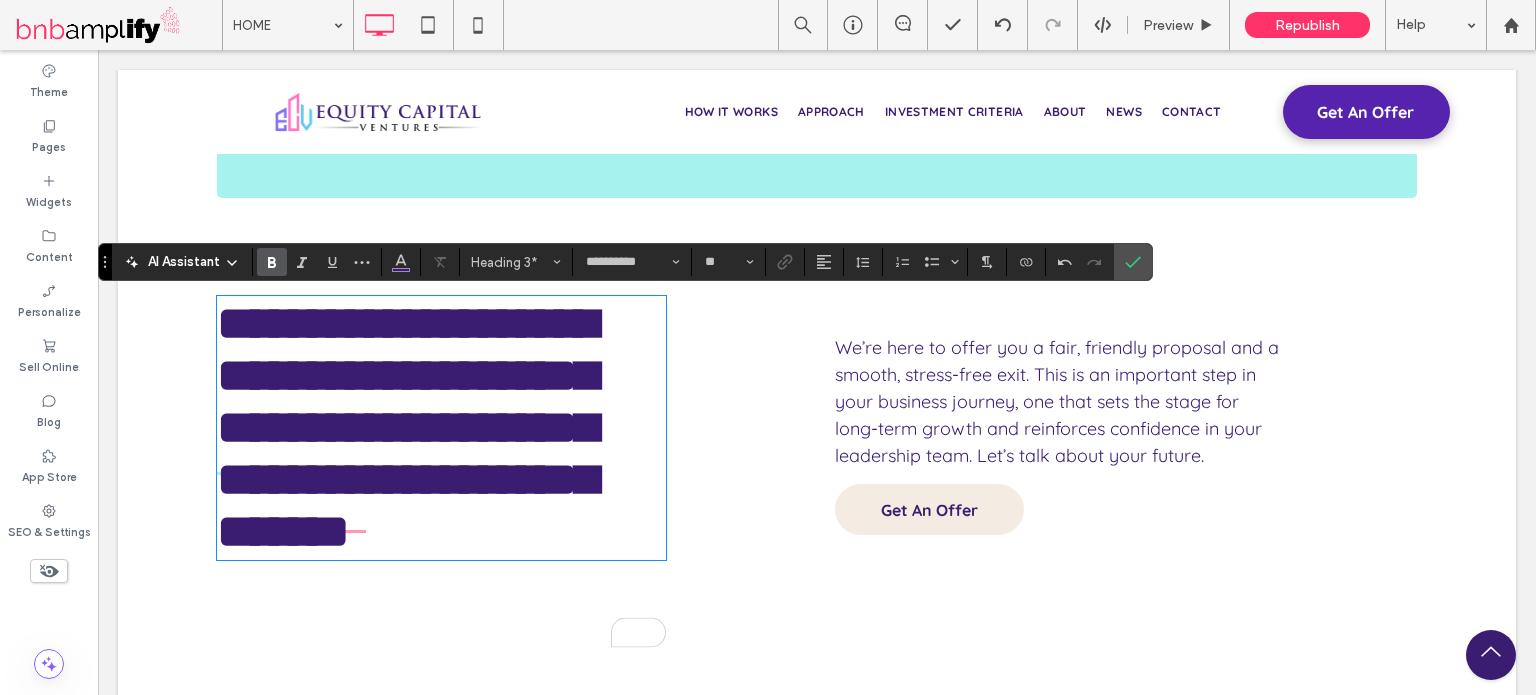 drag, startPoint x: 364, startPoint y: 387, endPoint x: 352, endPoint y: 388, distance: 12.0415945 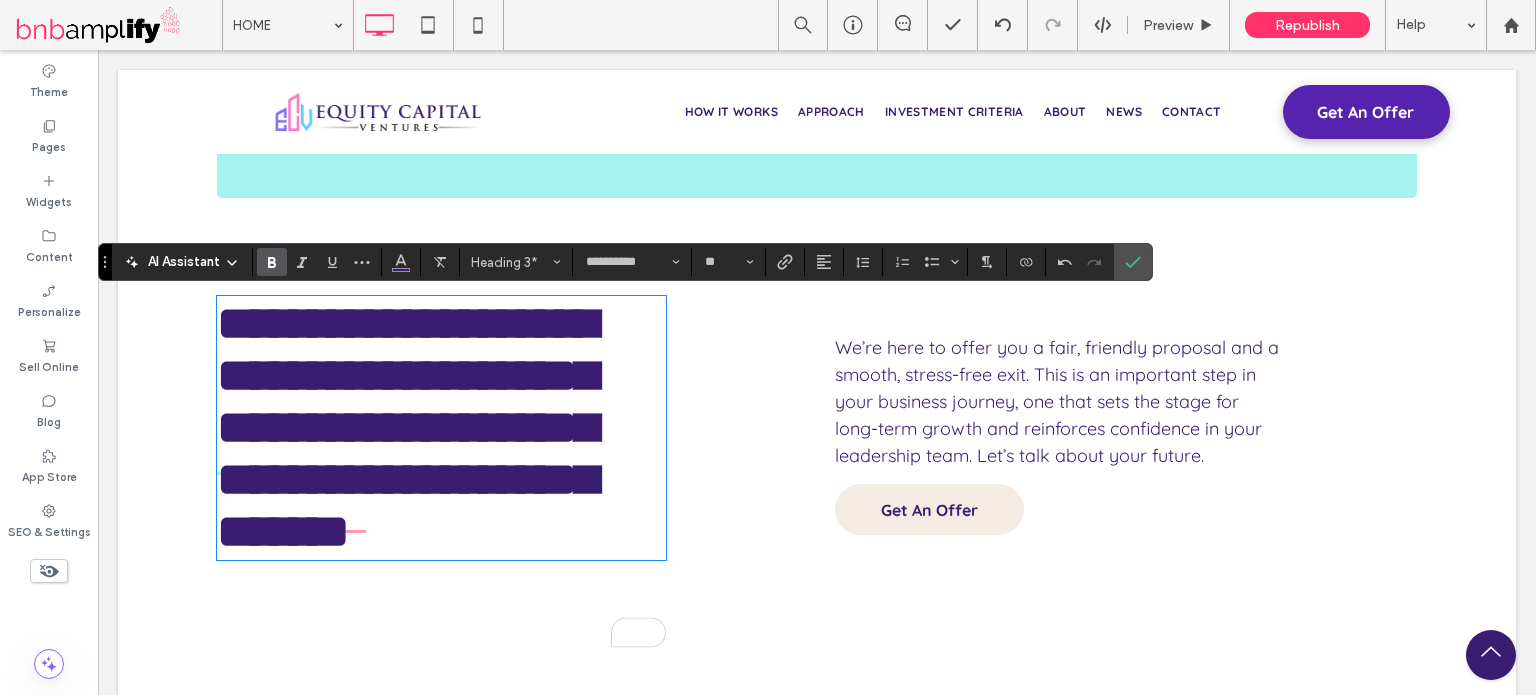 click on "**********" at bounding box center (407, 427) 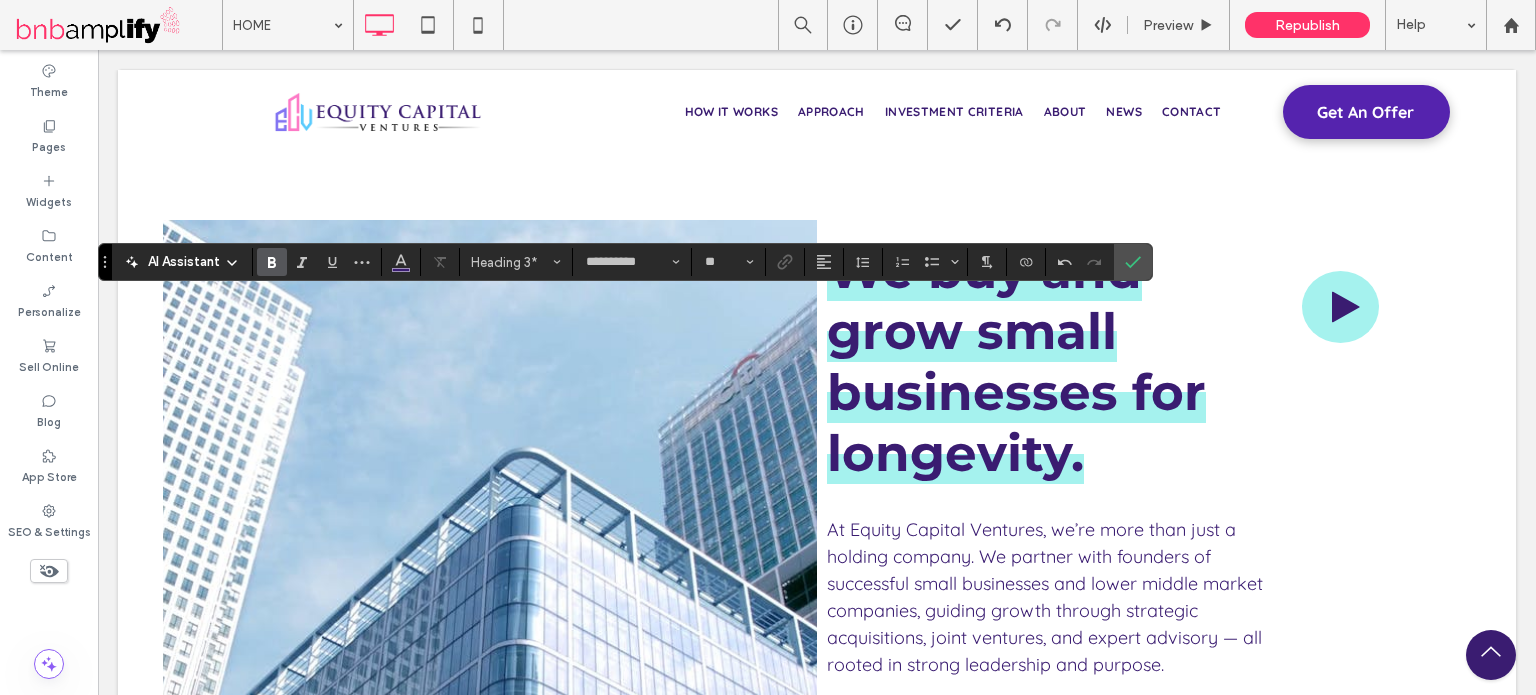 scroll, scrollTop: 7818, scrollLeft: 0, axis: vertical 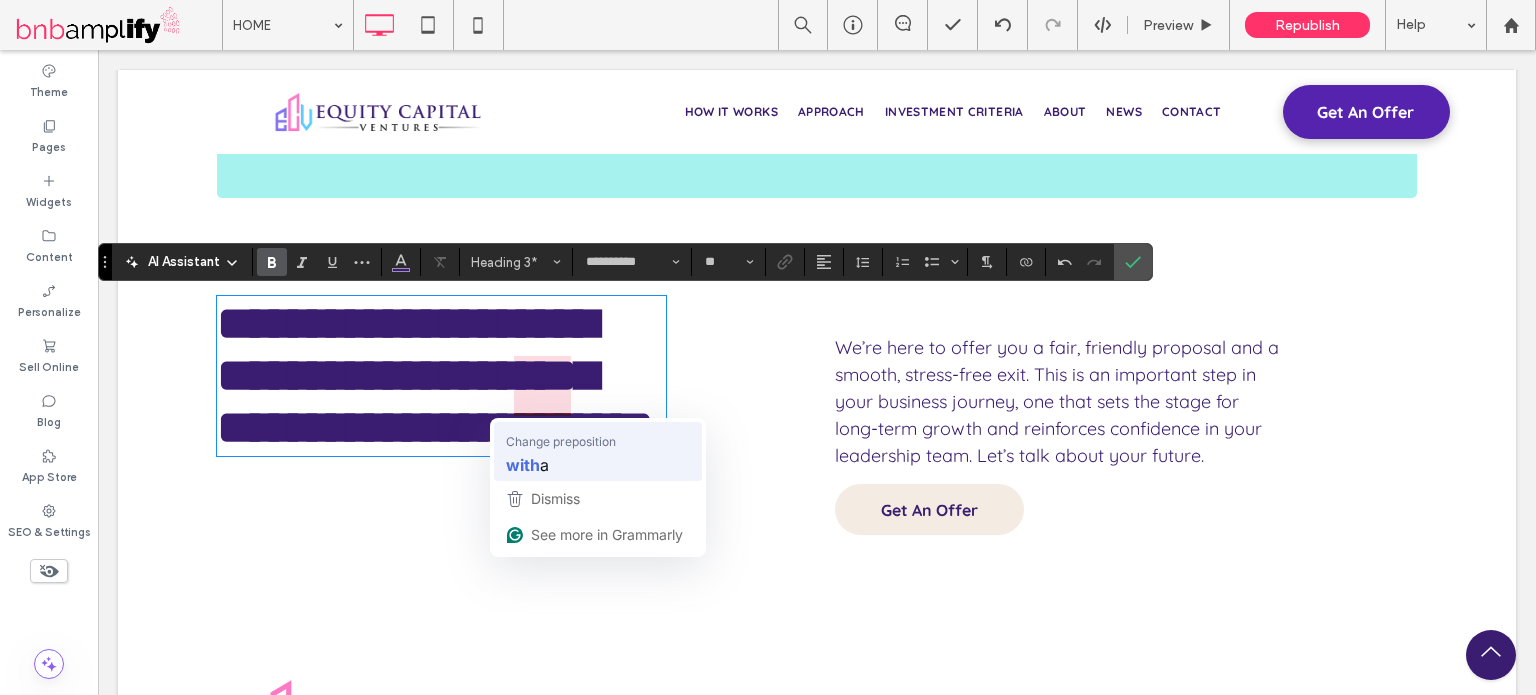 click on "with  a" at bounding box center [598, 465] 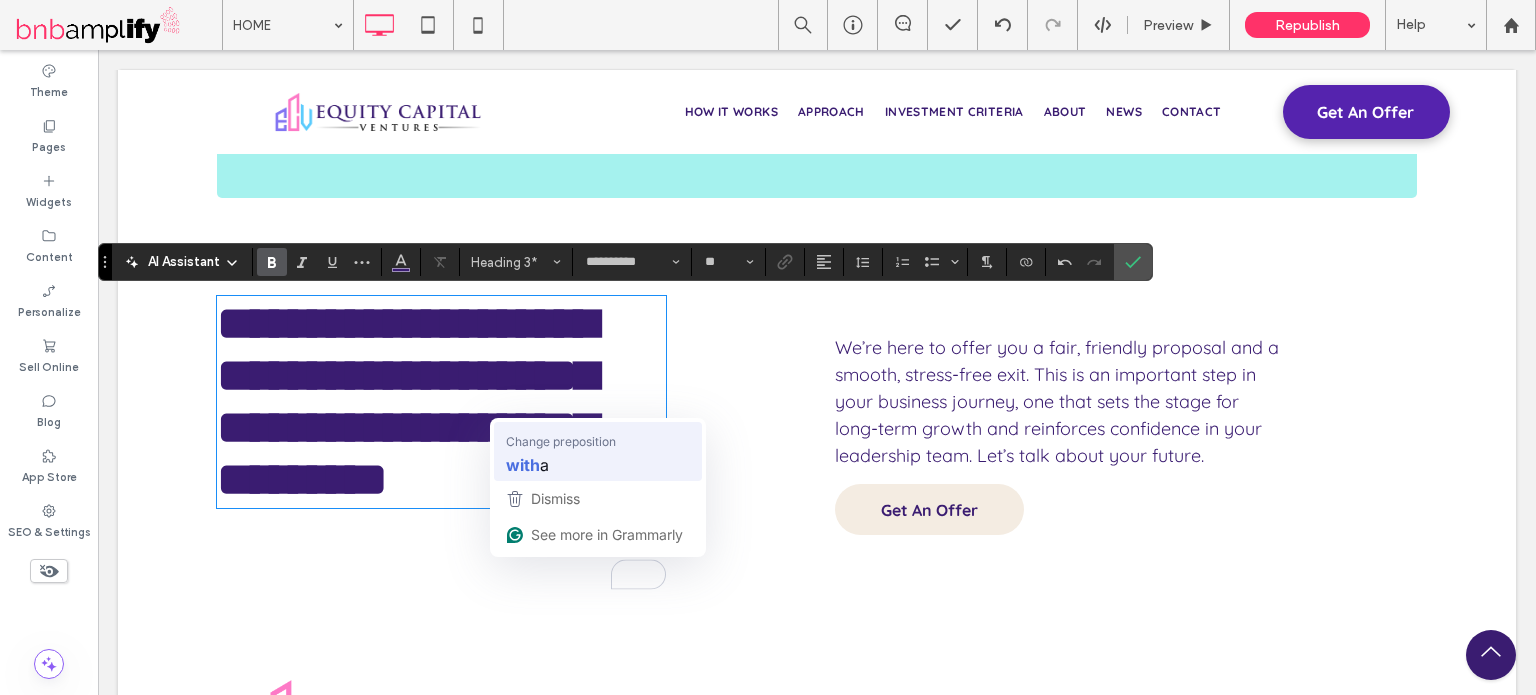 type 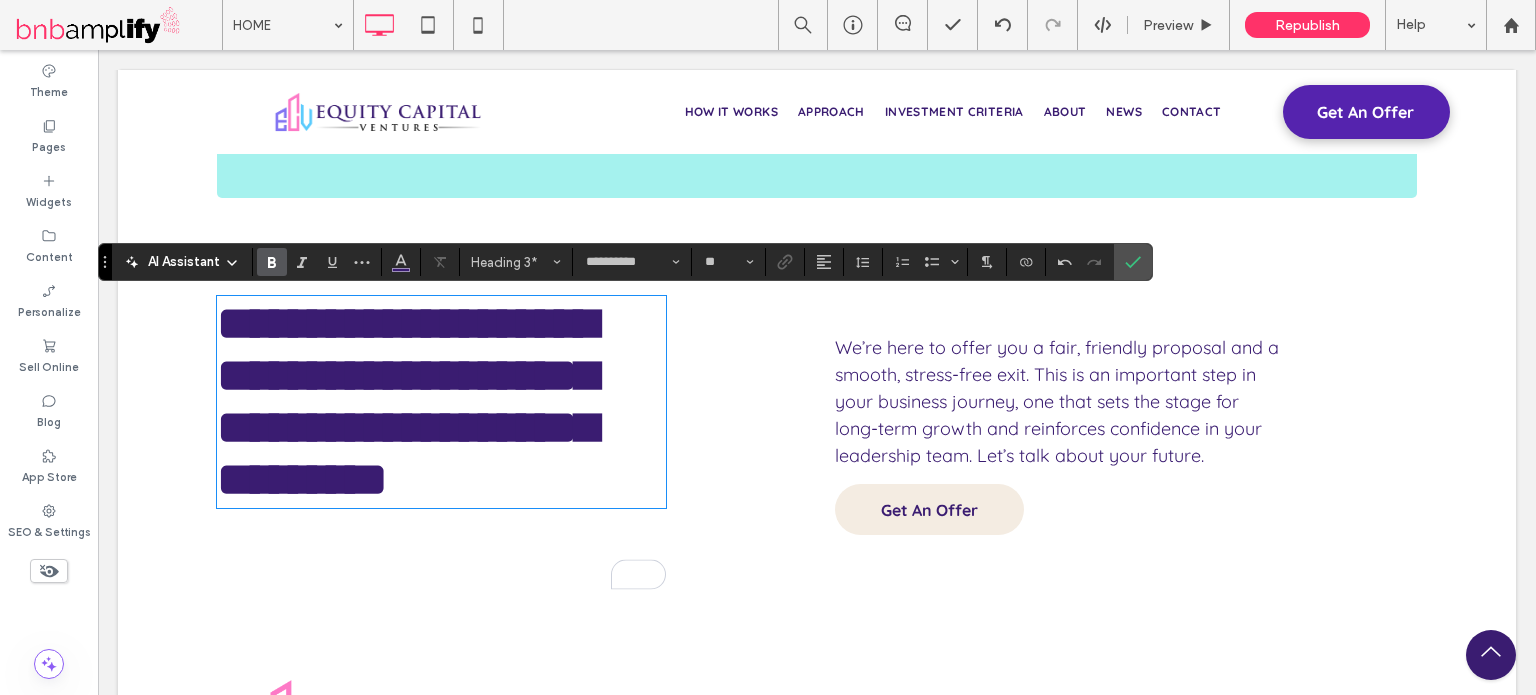 click on "**********" at bounding box center (407, 401) 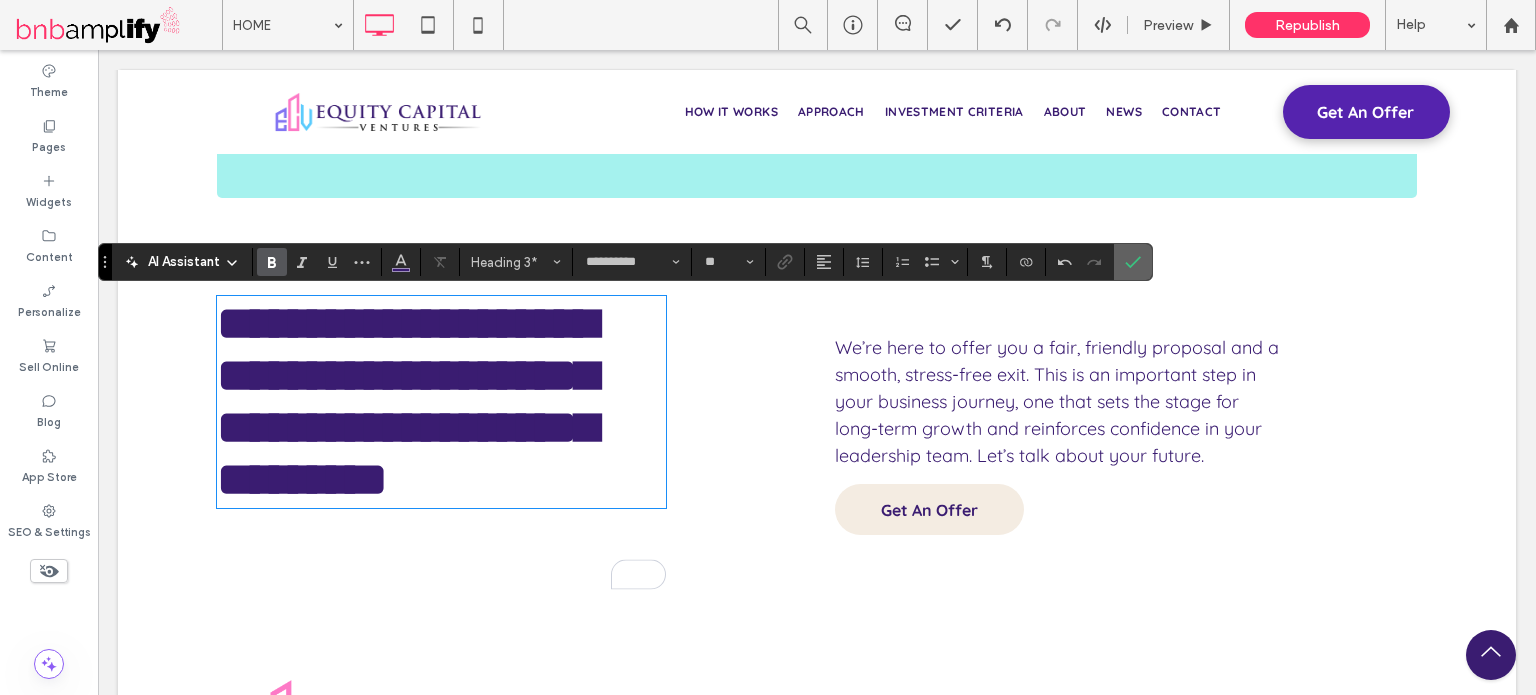 drag, startPoint x: 1136, startPoint y: 266, endPoint x: 943, endPoint y: 308, distance: 197.51709 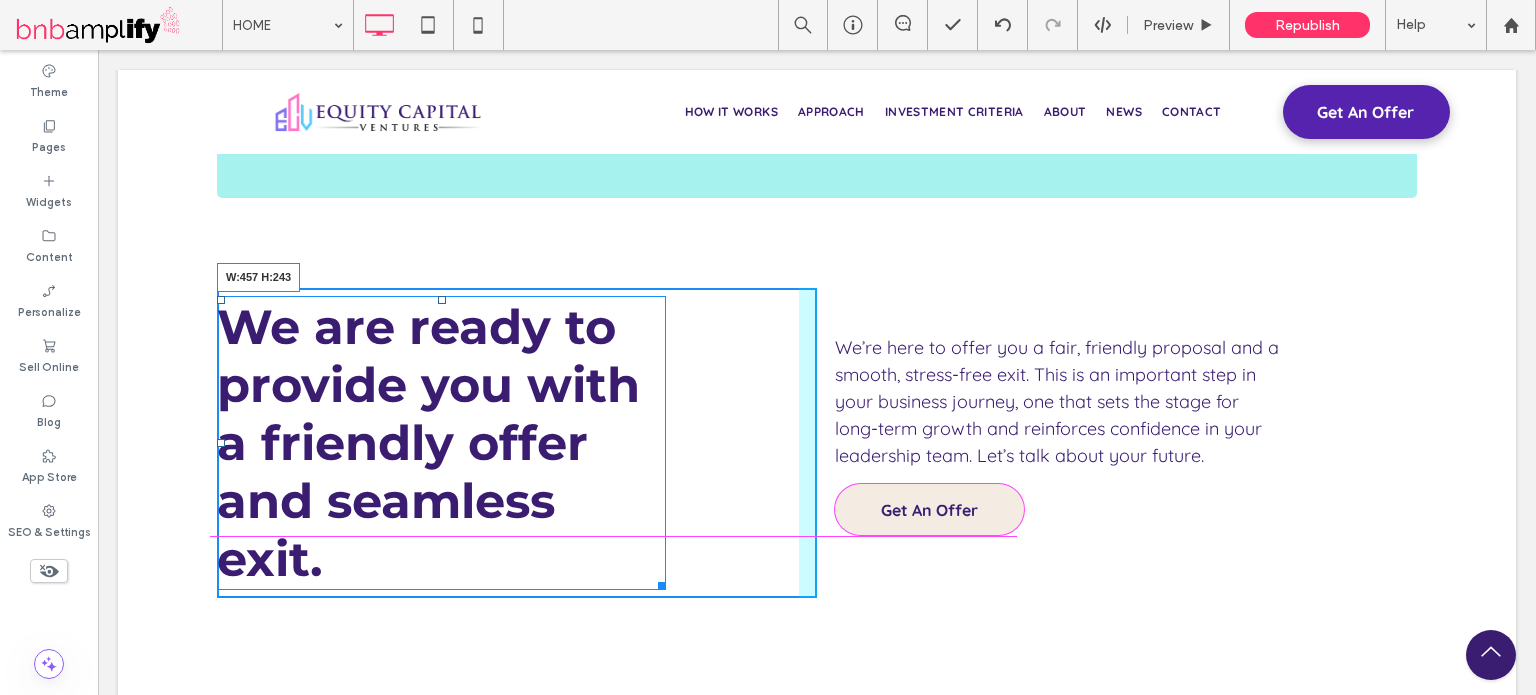 drag, startPoint x: 656, startPoint y: 587, endPoint x: 735, endPoint y: 613, distance: 83.1685 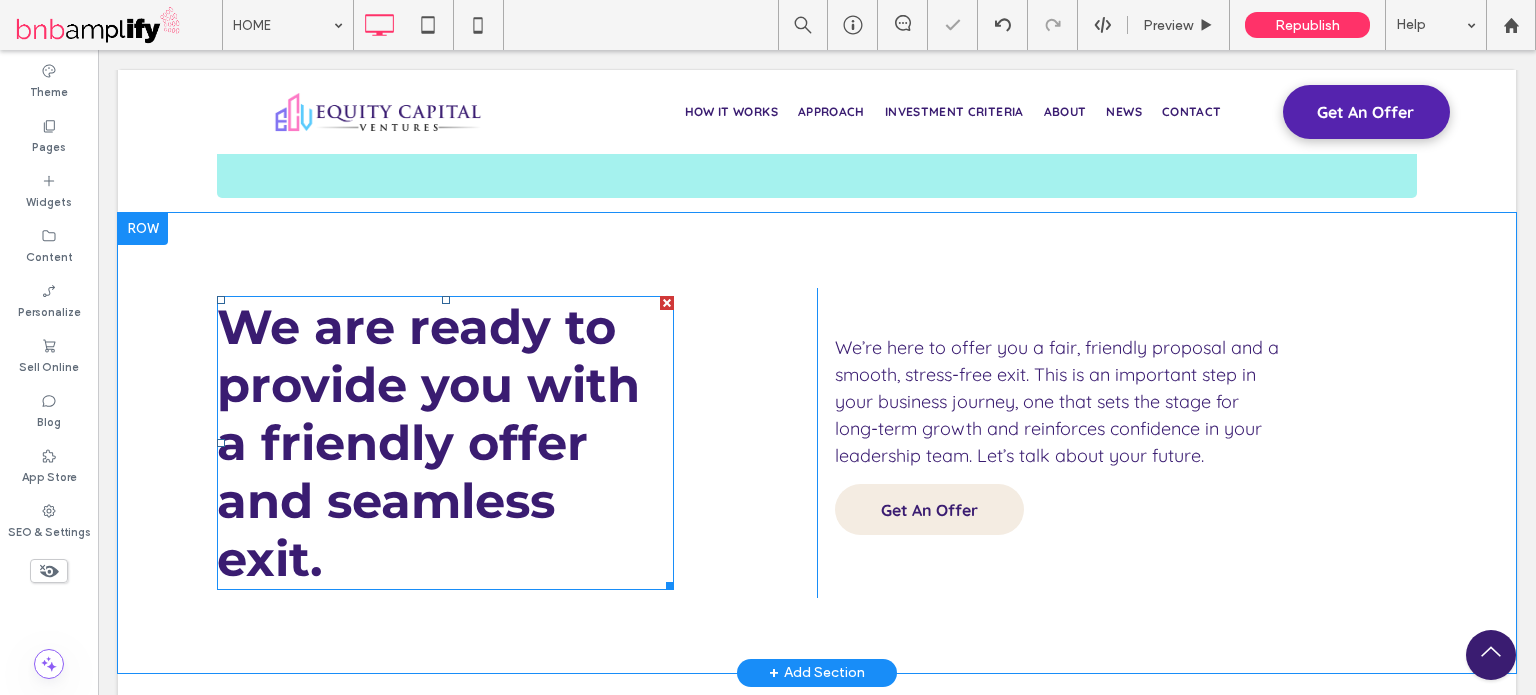 click on "We are ready to provide you with a friendly offer and seamless exit." at bounding box center (428, 443) 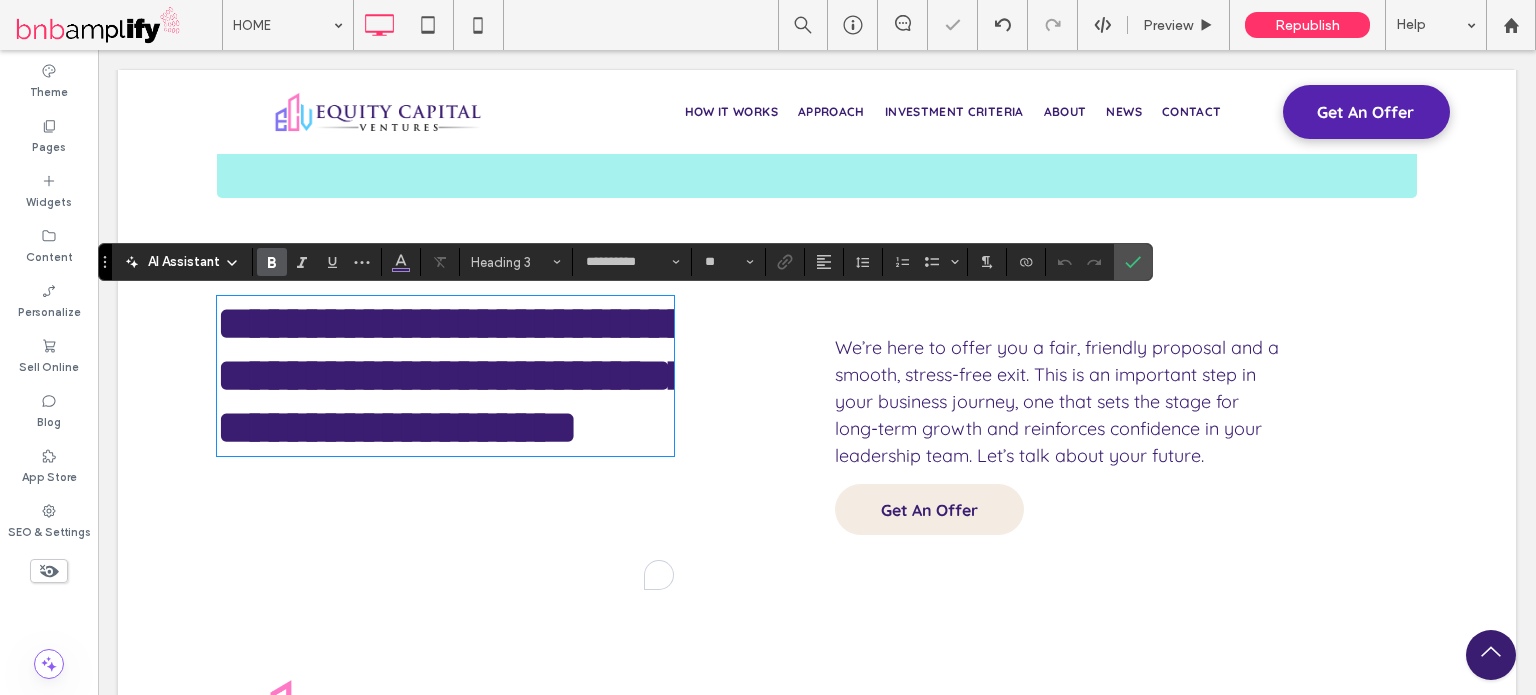 type on "**********" 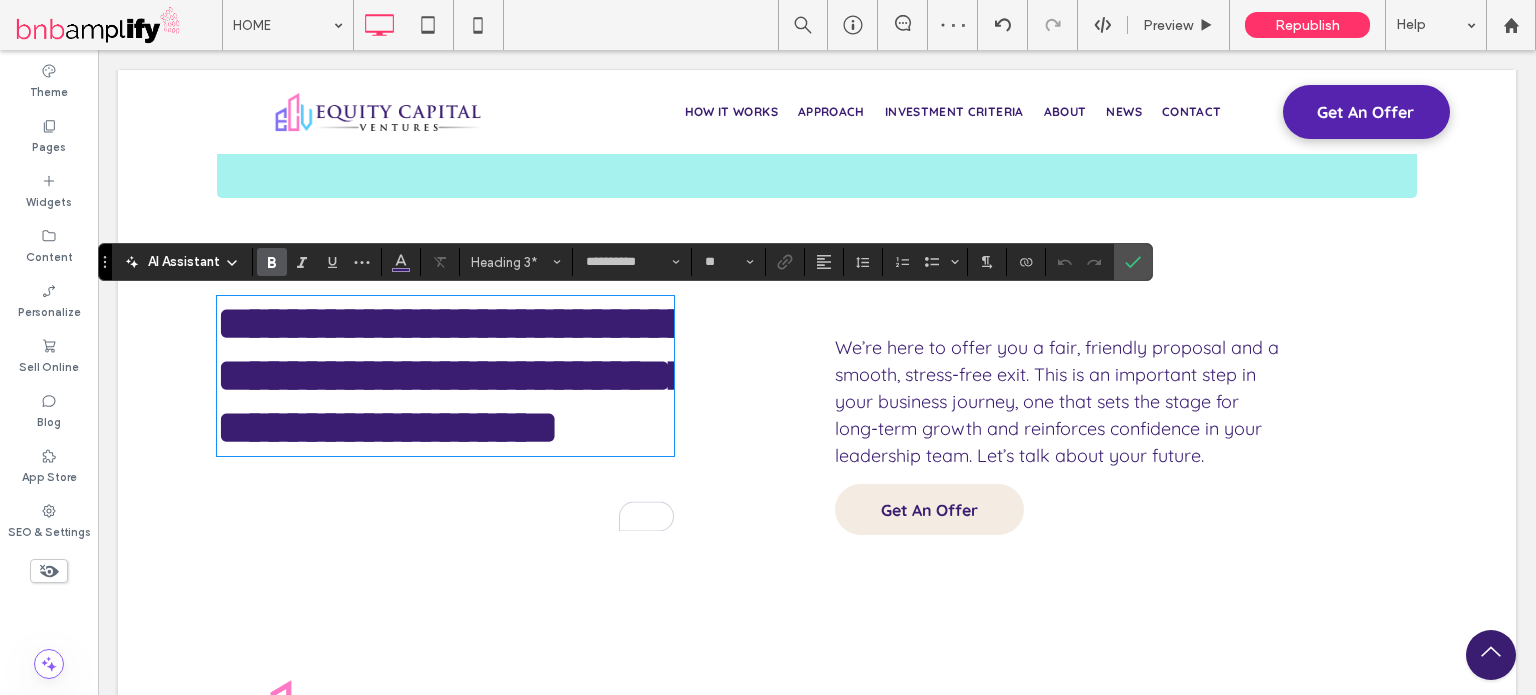 type 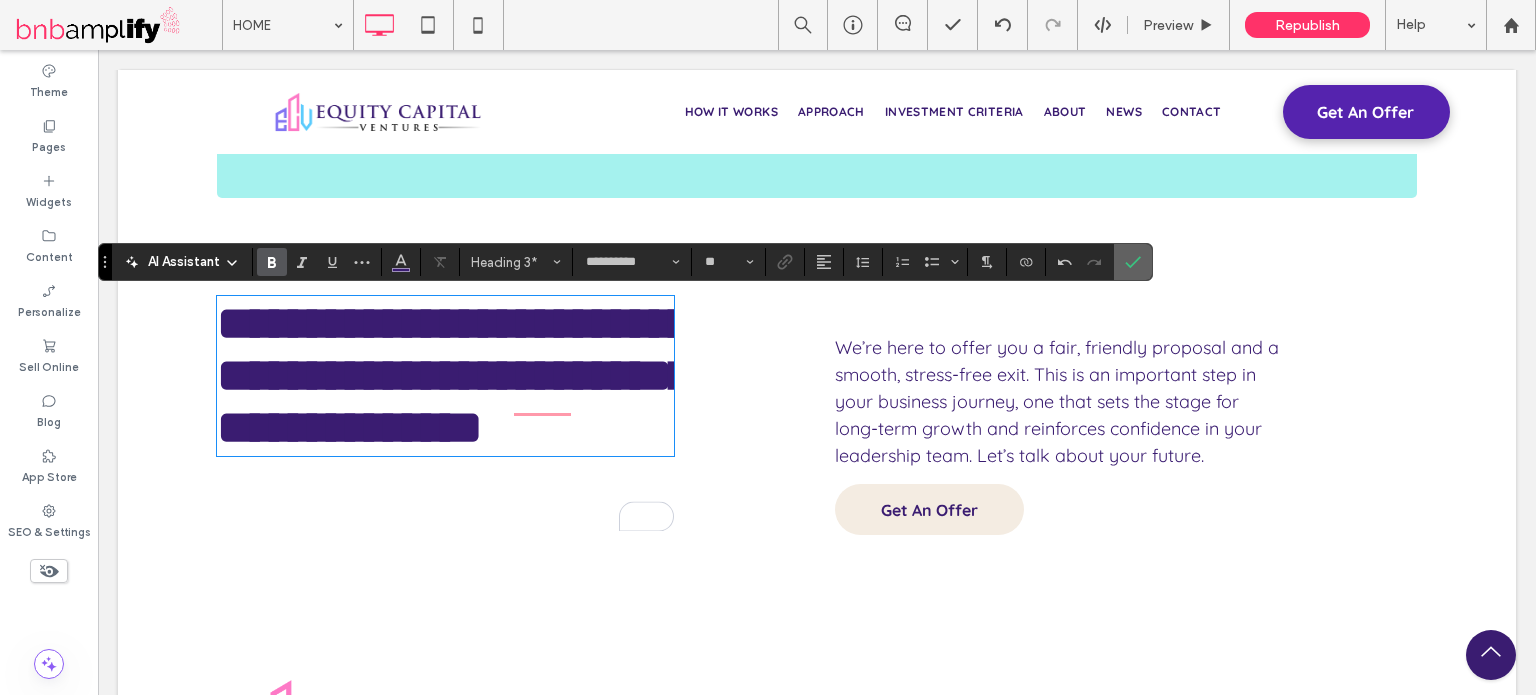 click at bounding box center (1133, 262) 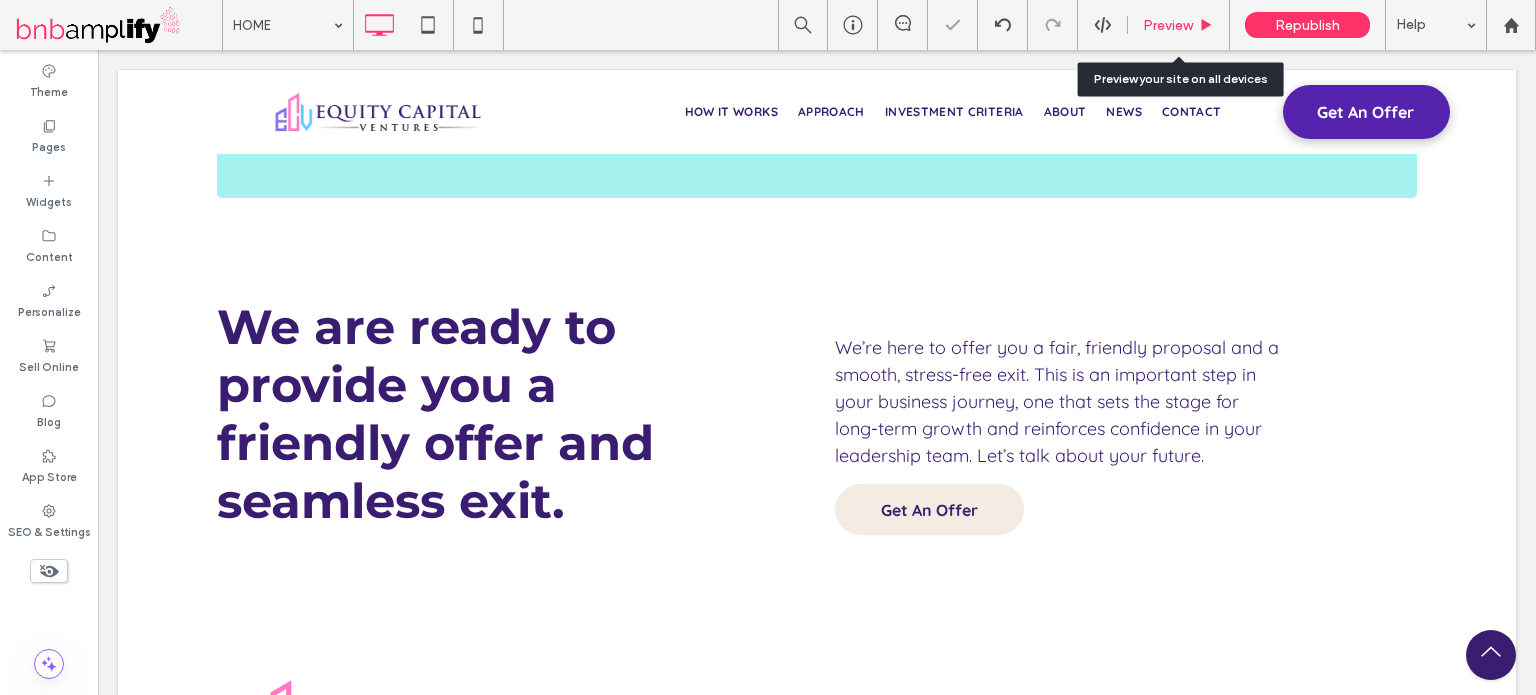 click on "Preview" at bounding box center [1168, 25] 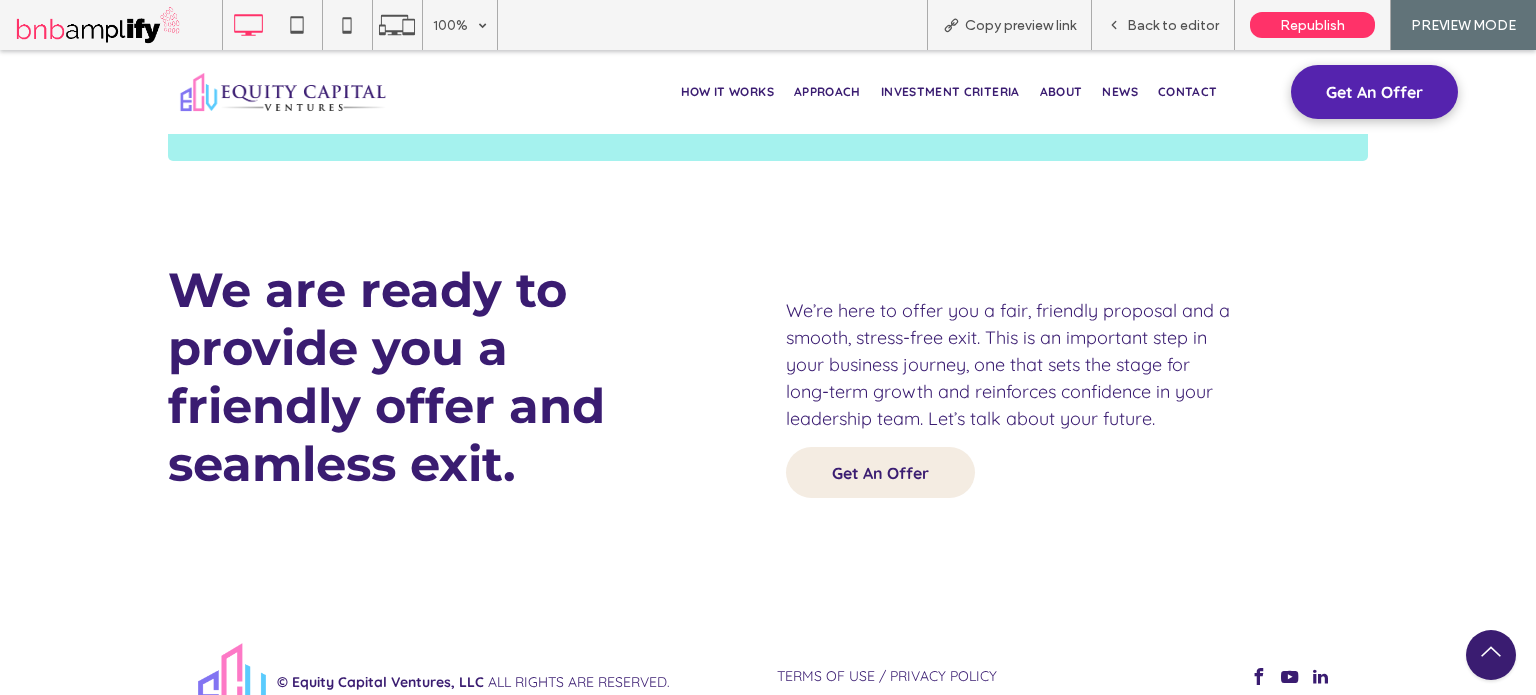 scroll, scrollTop: 7801, scrollLeft: 0, axis: vertical 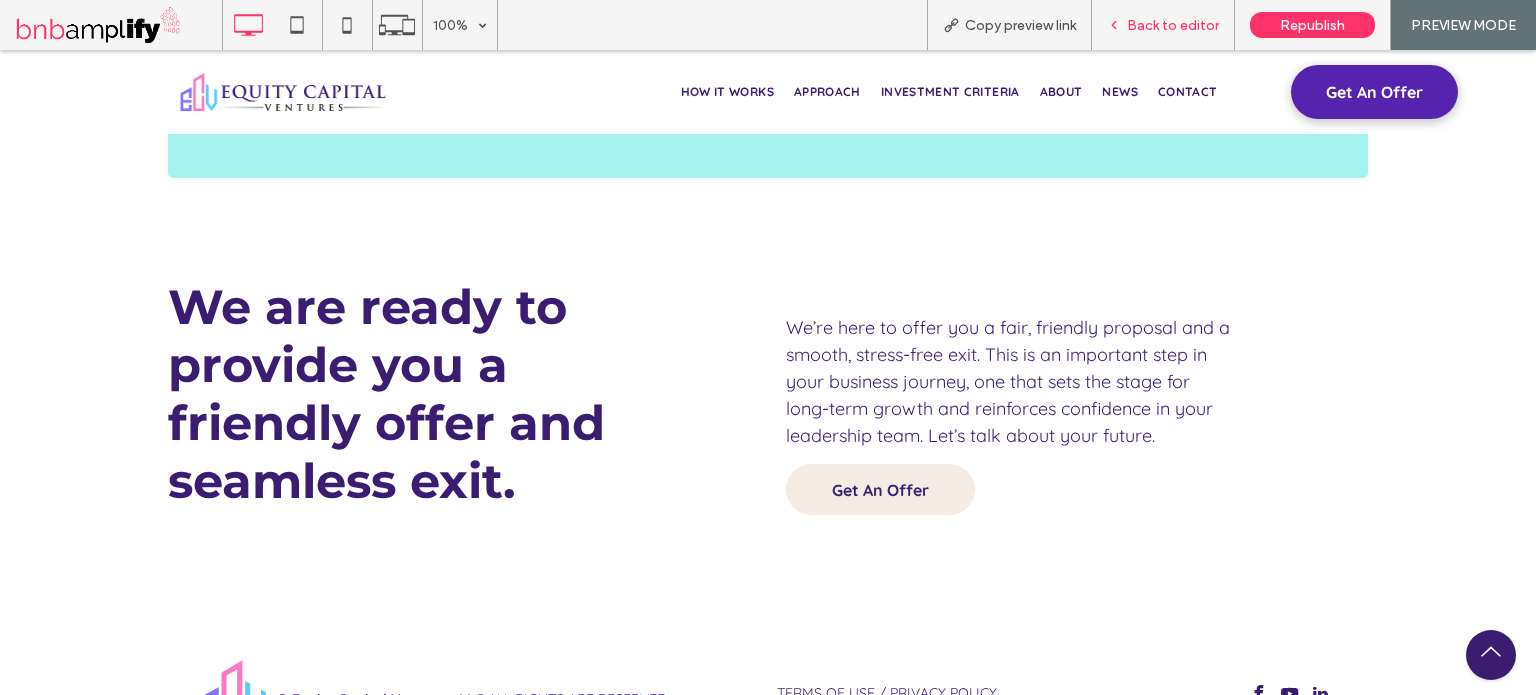 drag, startPoint x: 1156, startPoint y: 29, endPoint x: 976, endPoint y: 194, distance: 244.18231 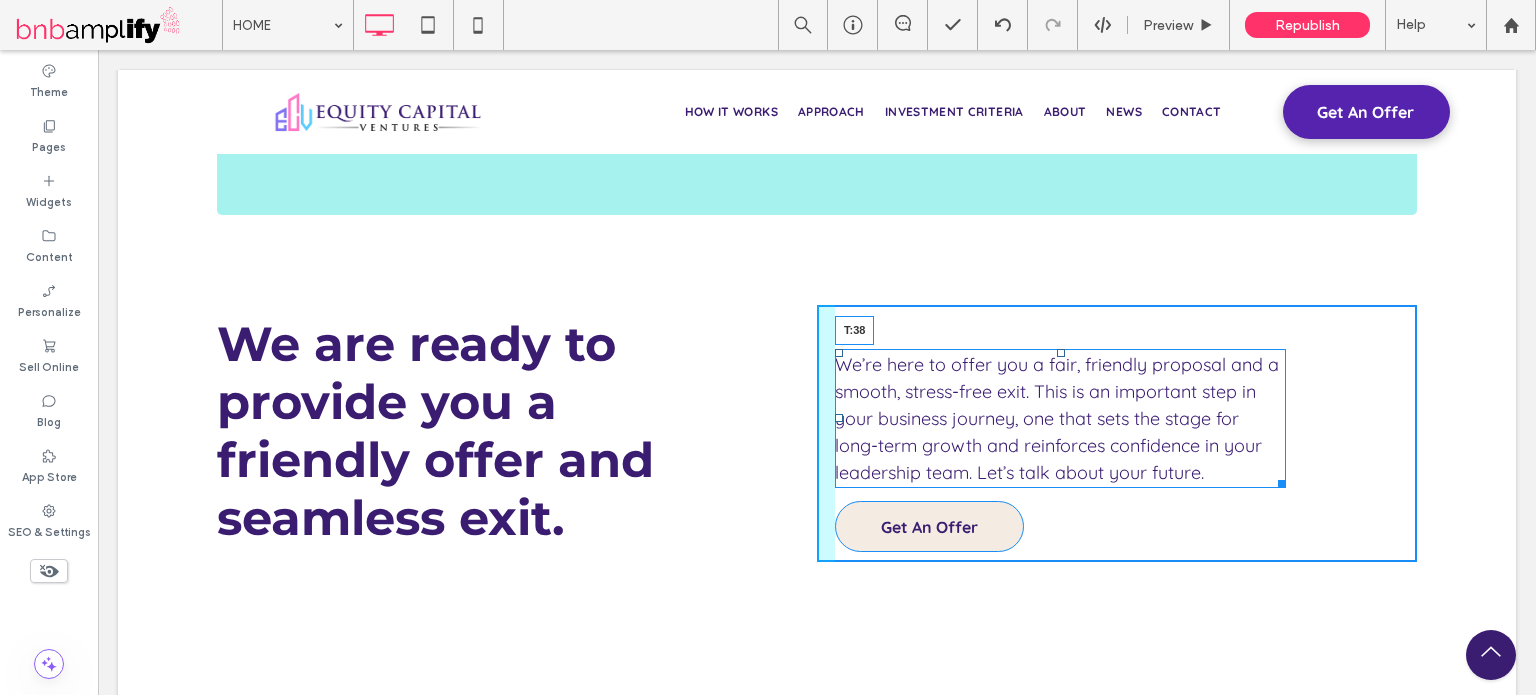 drag, startPoint x: 1051, startPoint y: 349, endPoint x: 1117, endPoint y: 488, distance: 153.87332 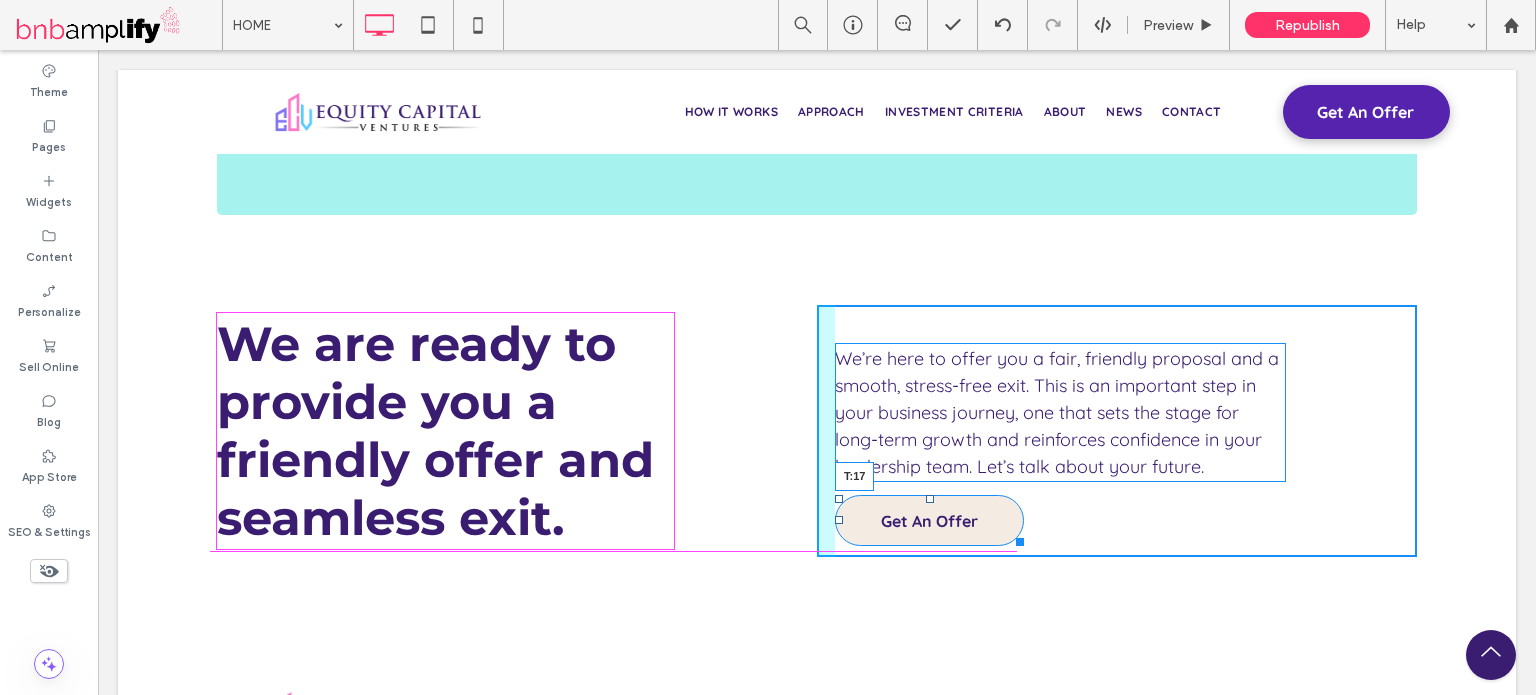 drag, startPoint x: 922, startPoint y: 497, endPoint x: 1021, endPoint y: 554, distance: 114.236595 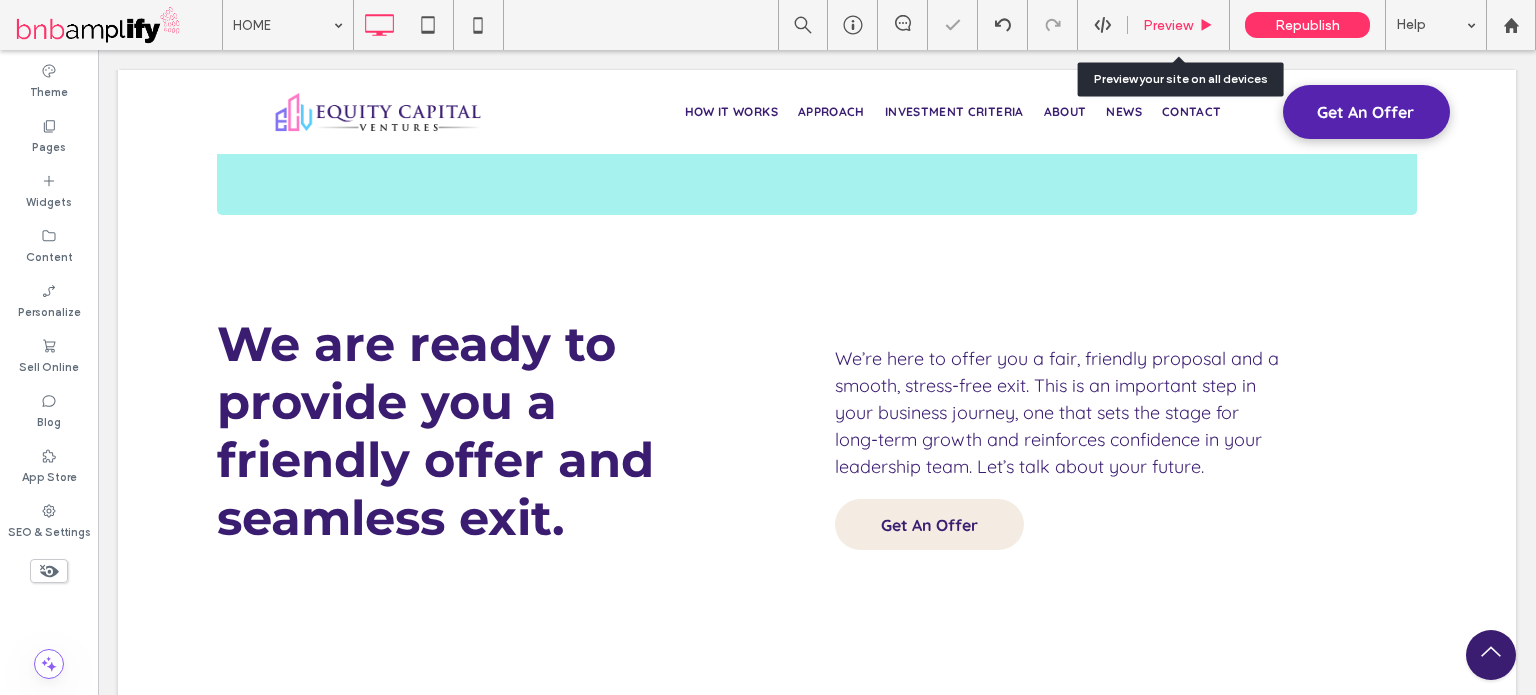 click on "Preview" at bounding box center (1179, 25) 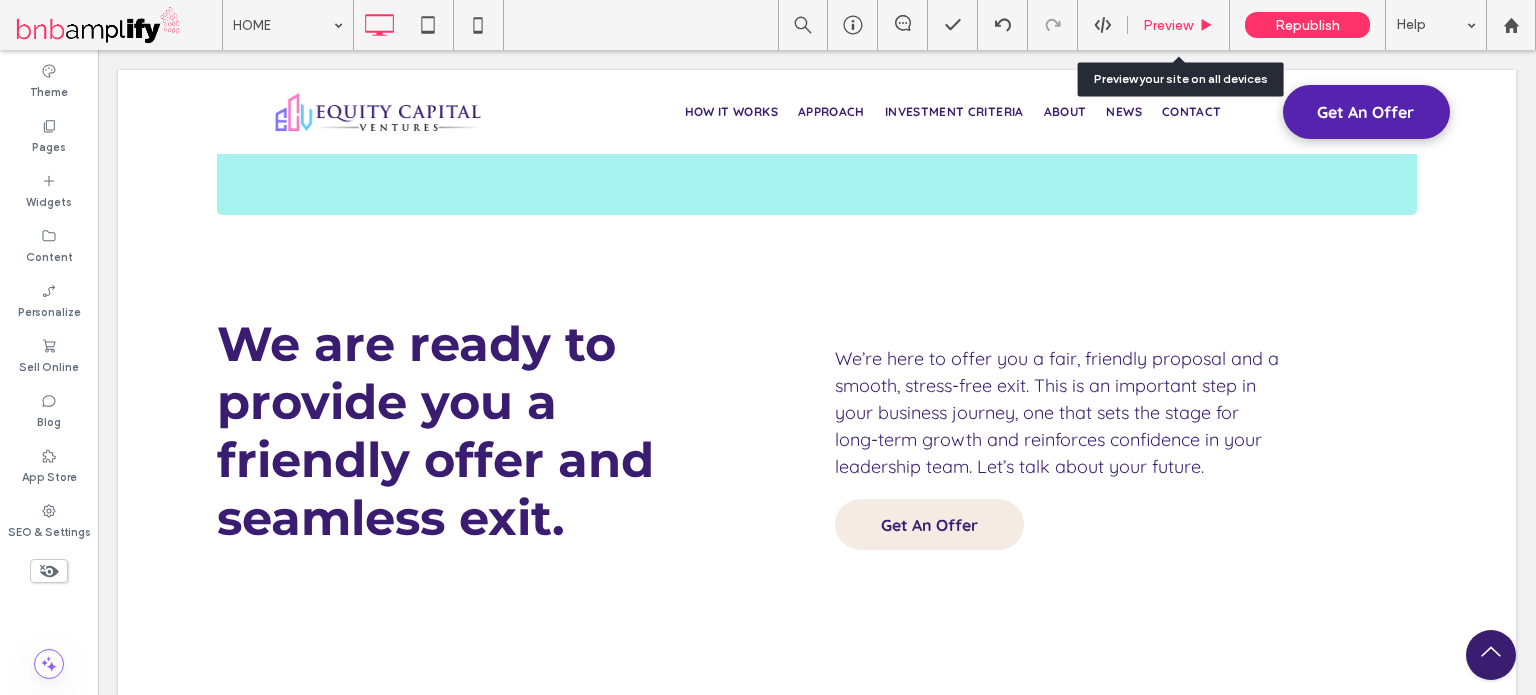 click on "Preview" at bounding box center [1168, 25] 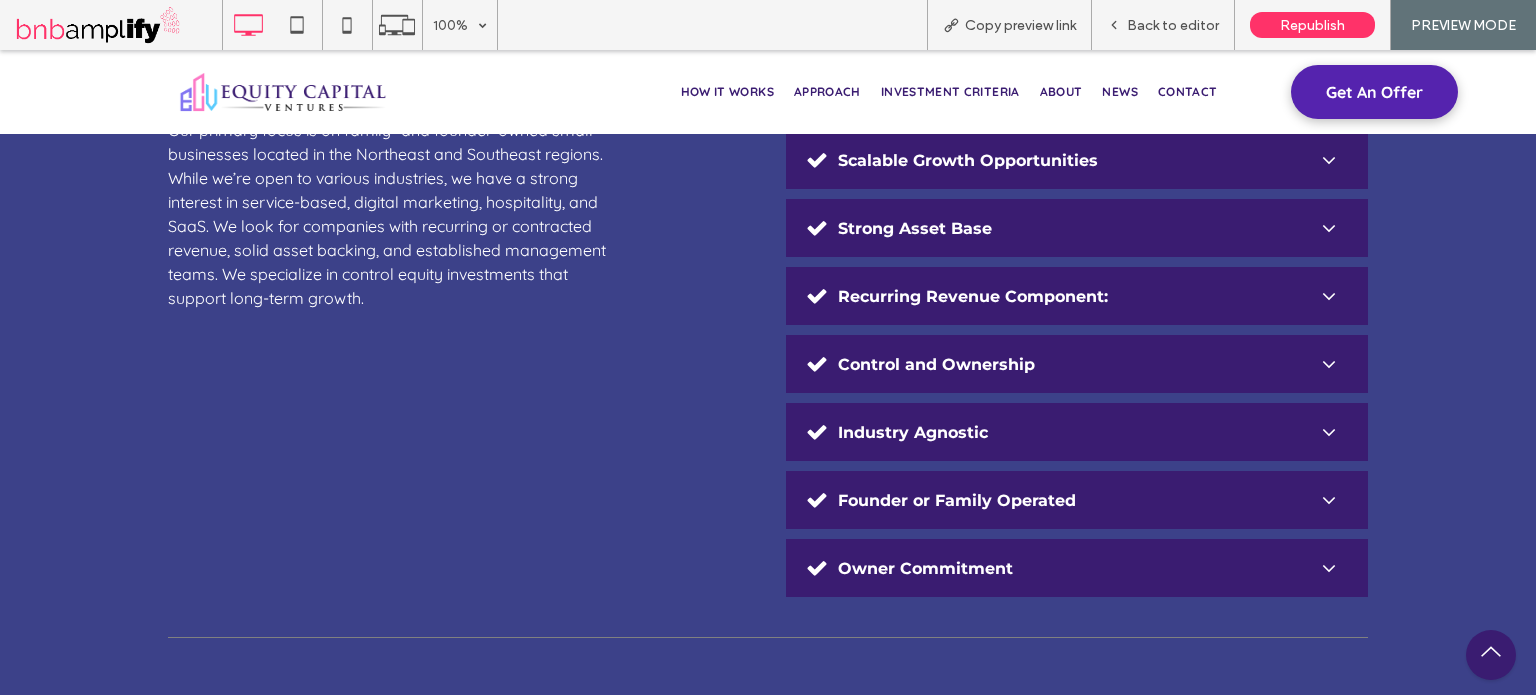 scroll, scrollTop: 4738, scrollLeft: 0, axis: vertical 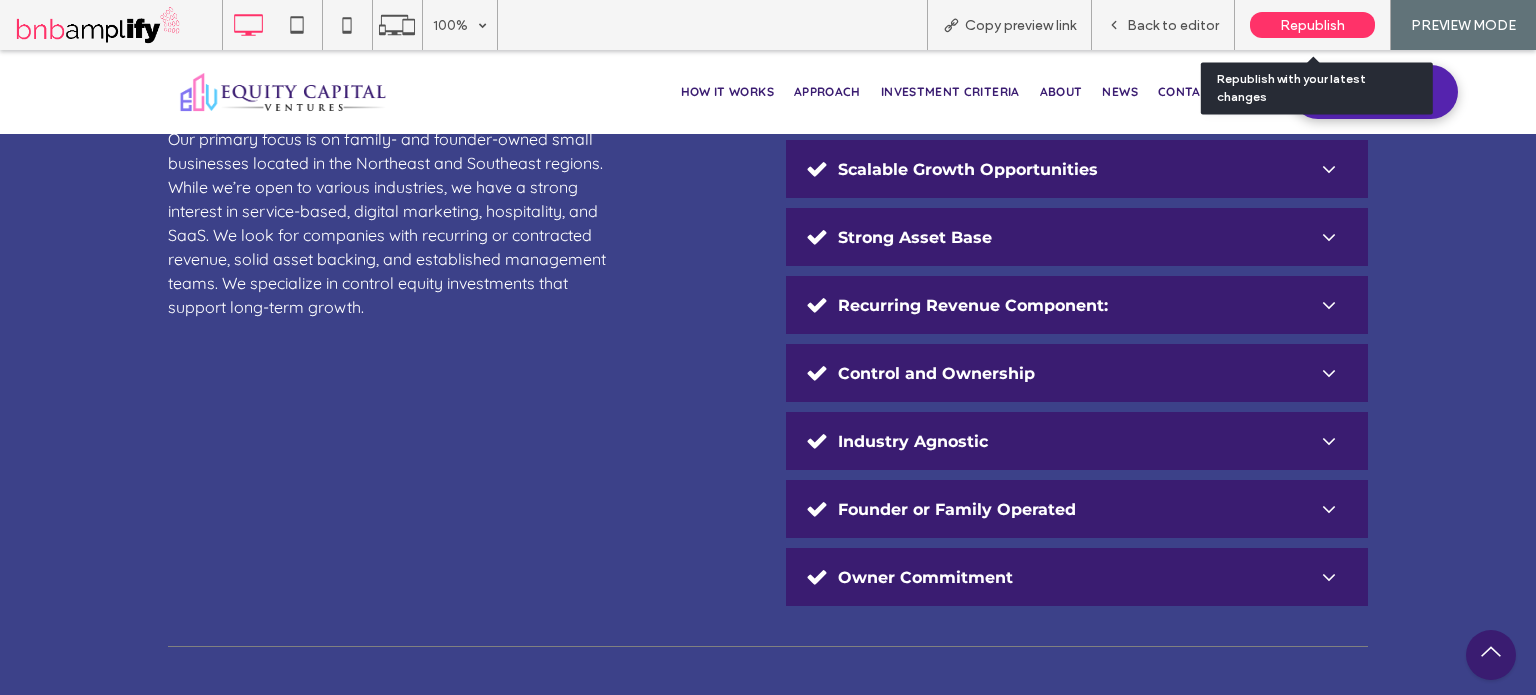 click on "Republish" at bounding box center [1312, 25] 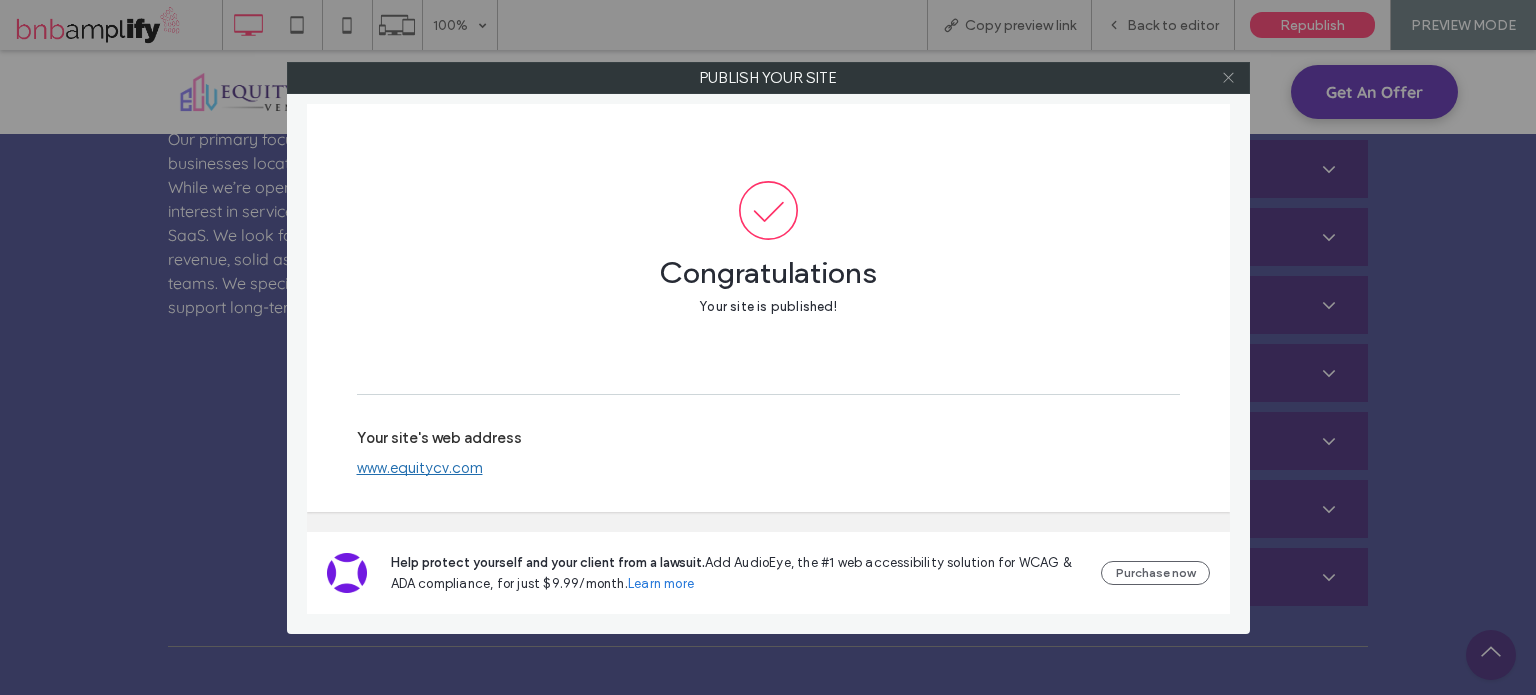 click 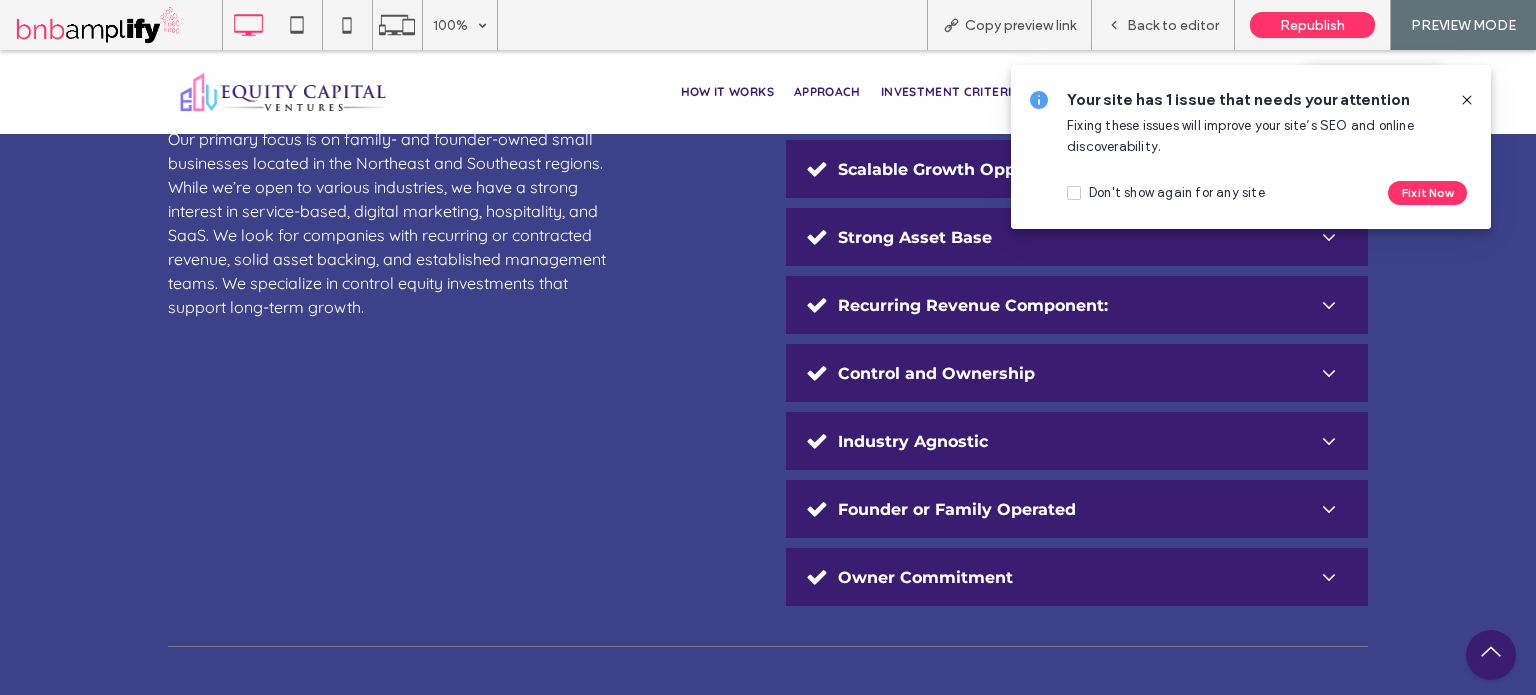scroll, scrollTop: 1933, scrollLeft: 0, axis: vertical 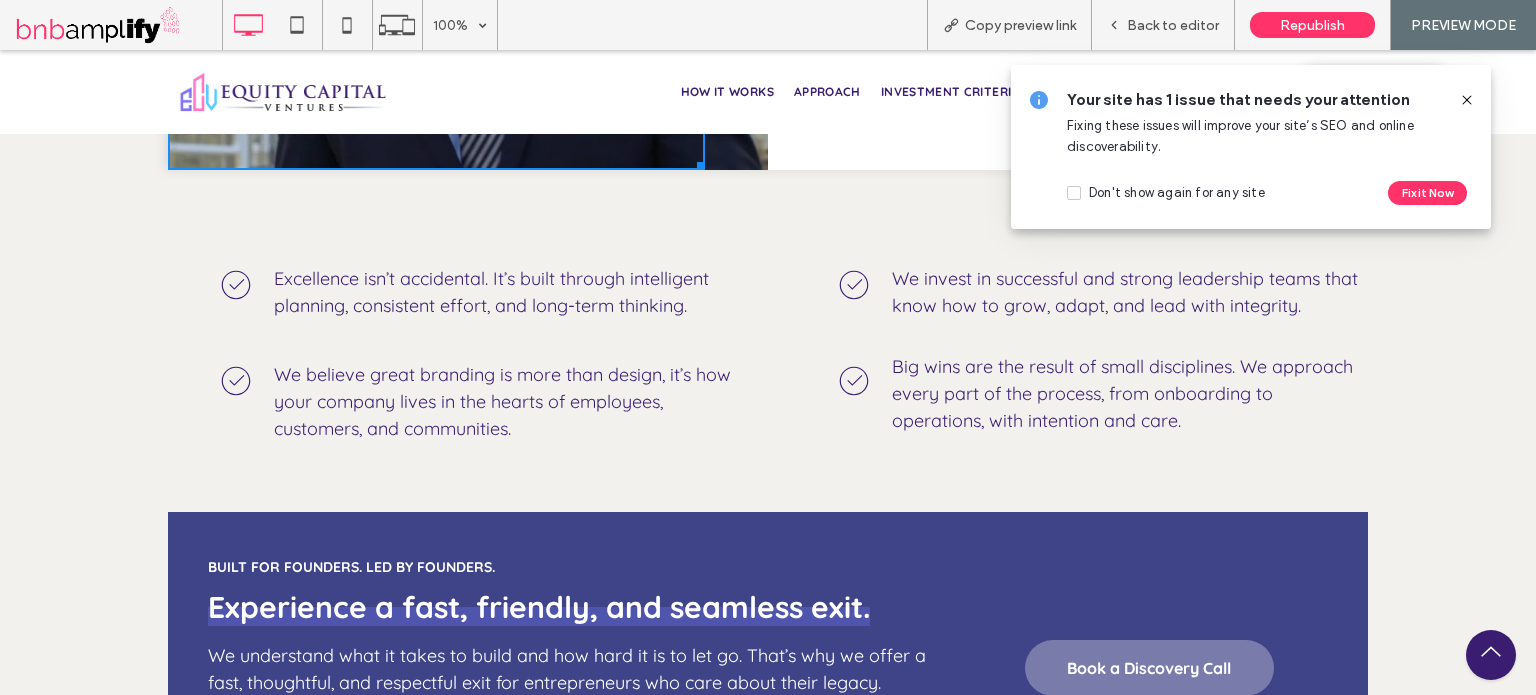 click 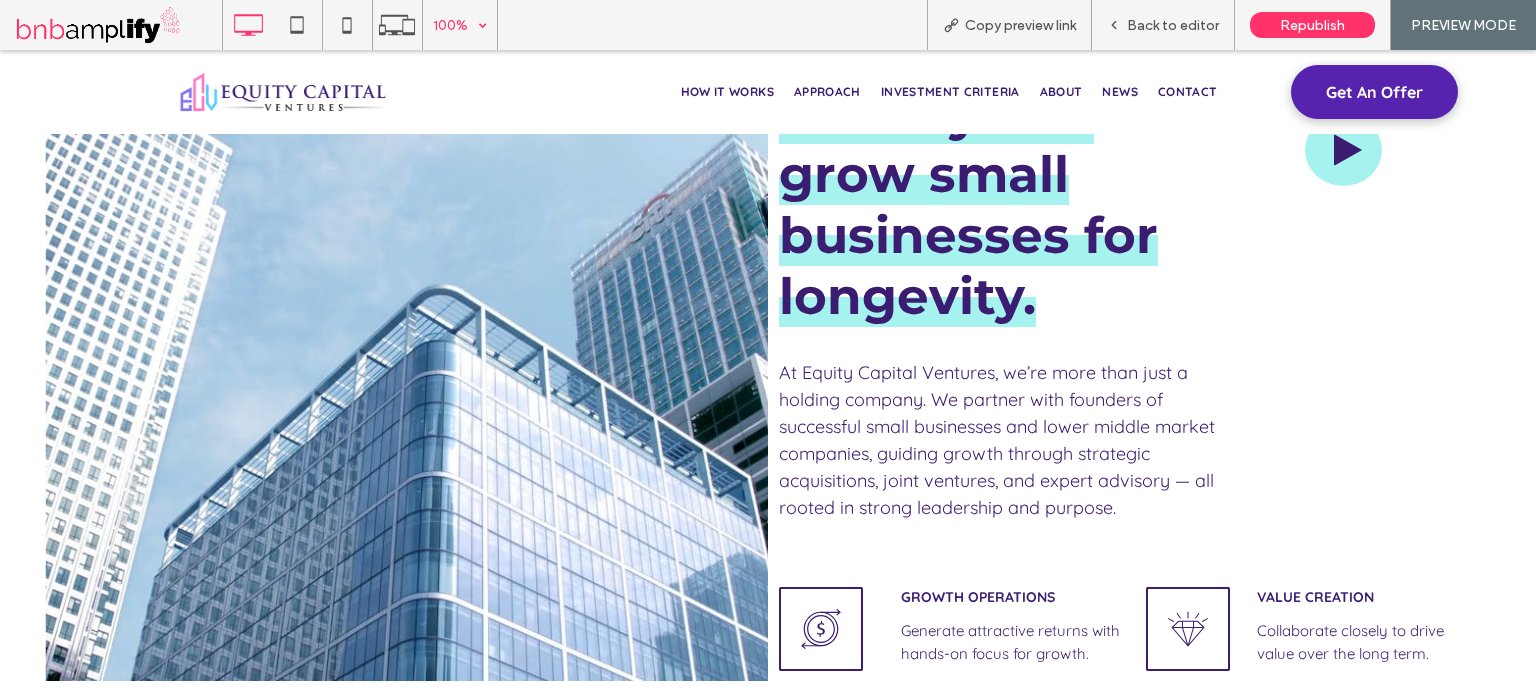 scroll, scrollTop: 133, scrollLeft: 0, axis: vertical 